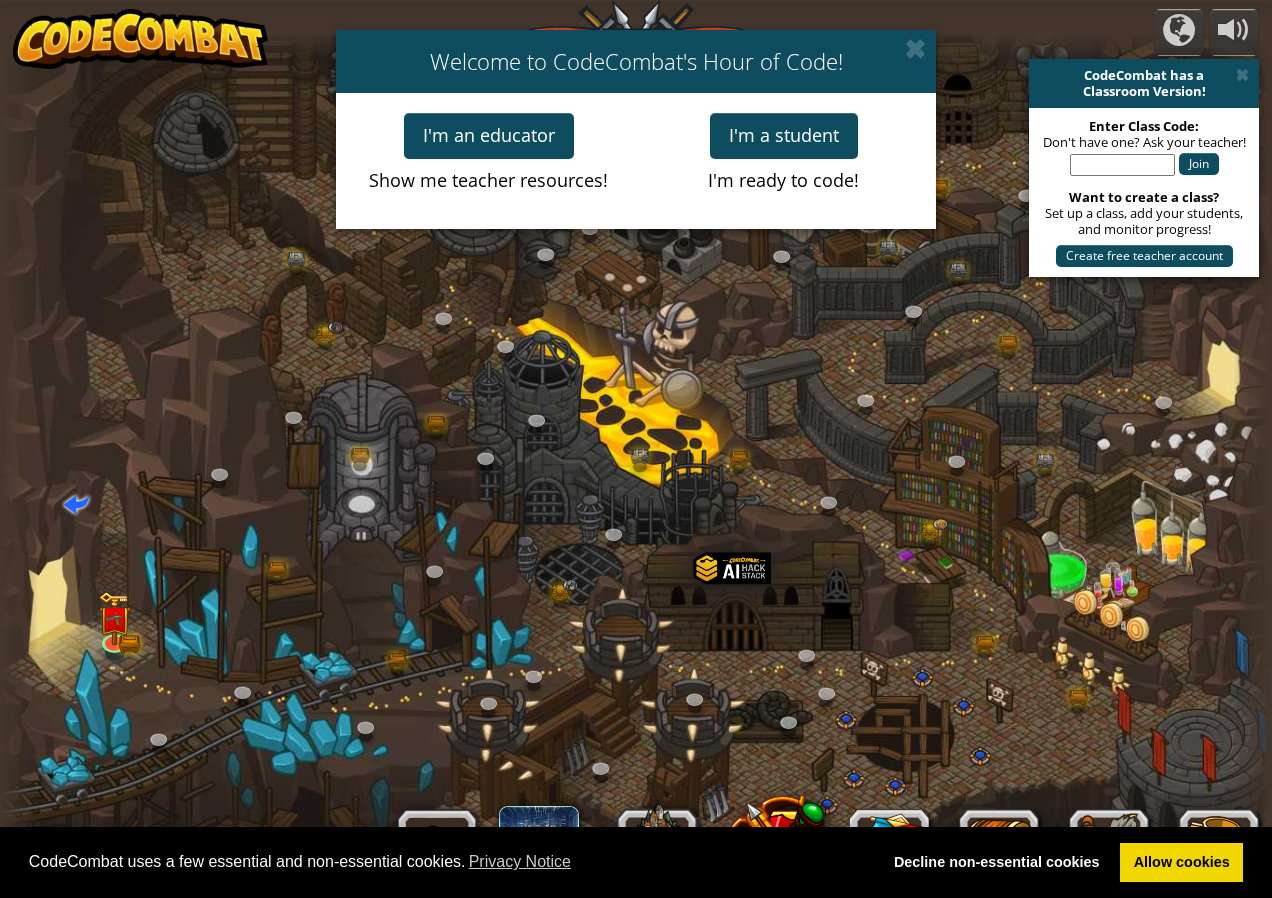 scroll, scrollTop: 0, scrollLeft: 0, axis: both 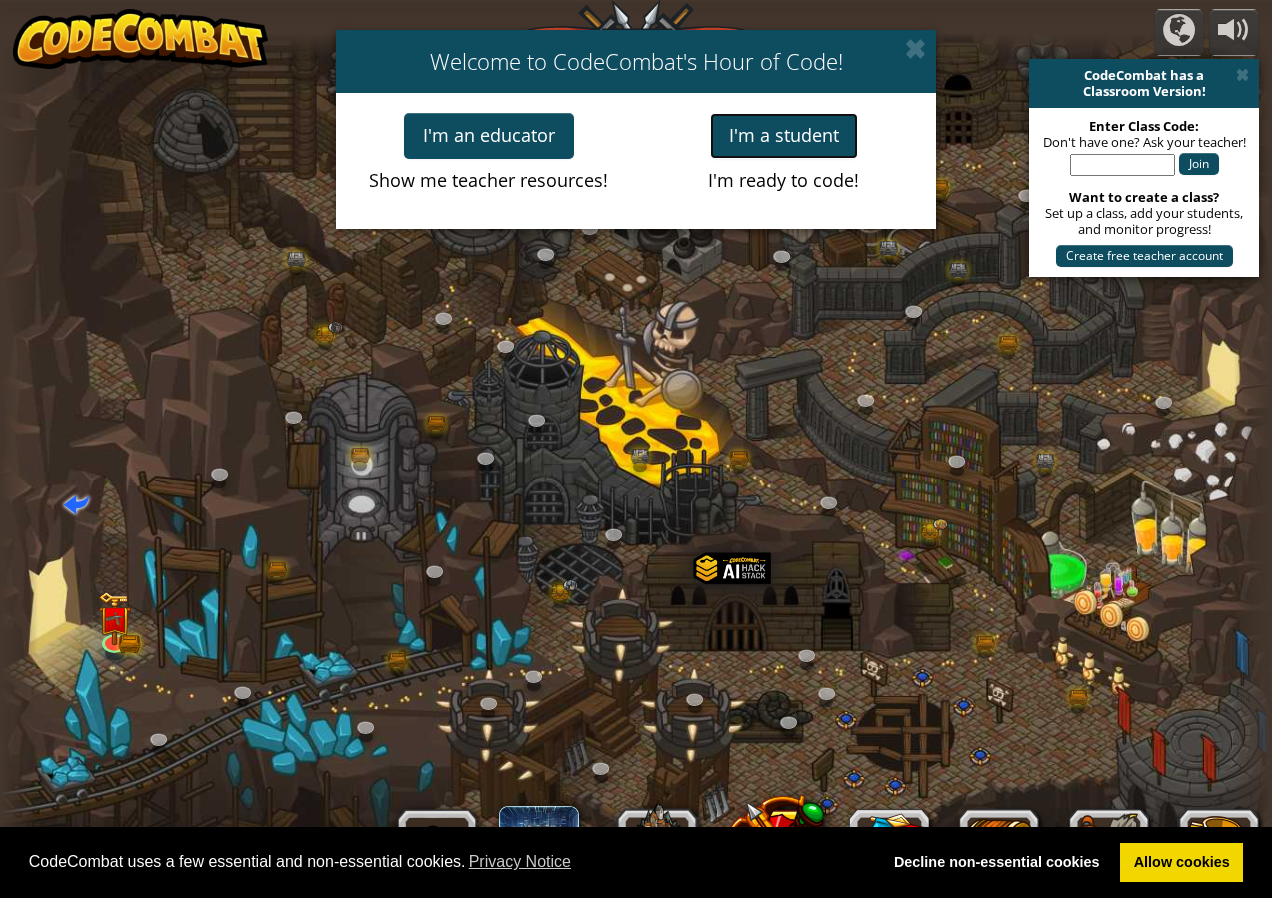 click on "I'm a student" at bounding box center [784, 136] 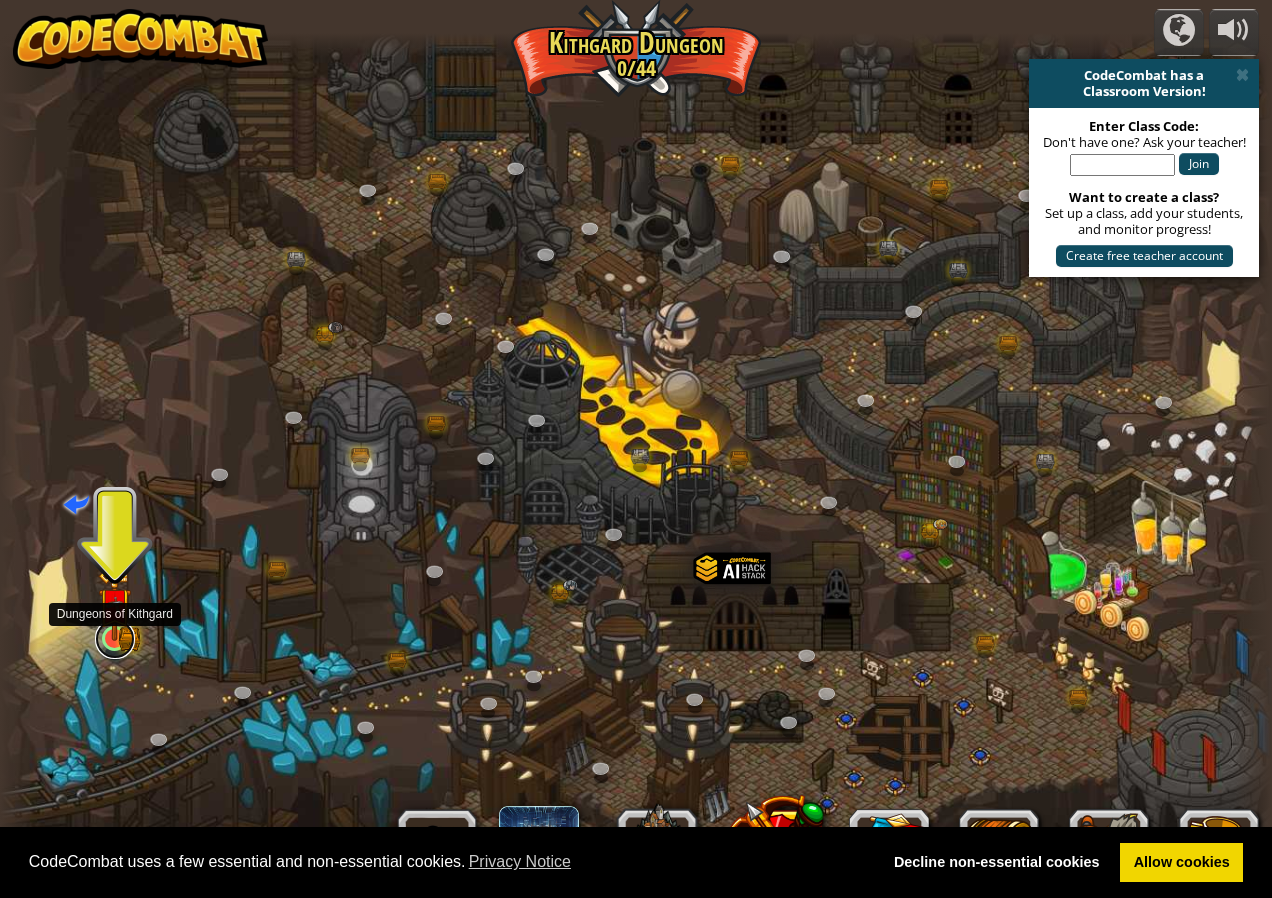 click at bounding box center [115, 639] 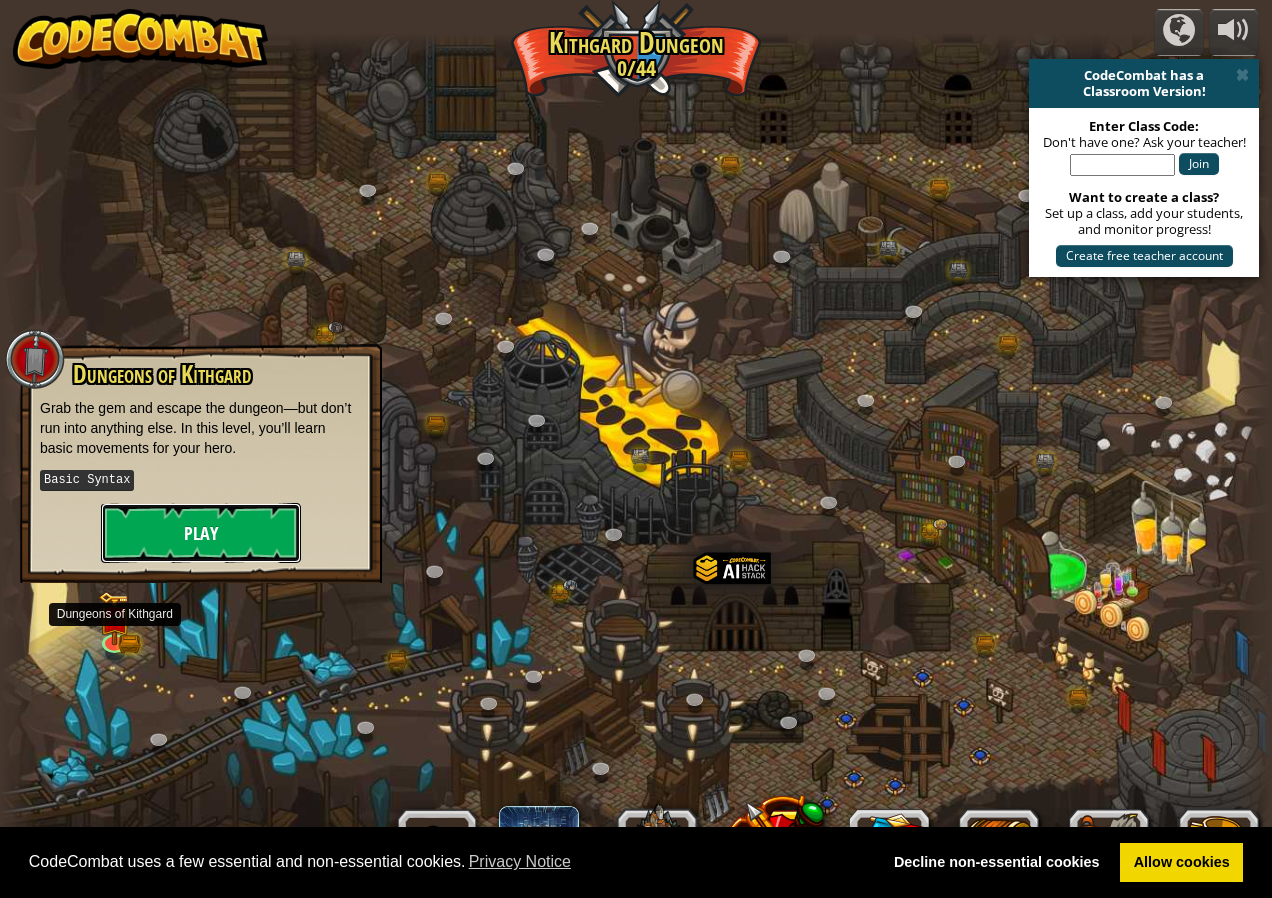 click on "Play" at bounding box center [201, 533] 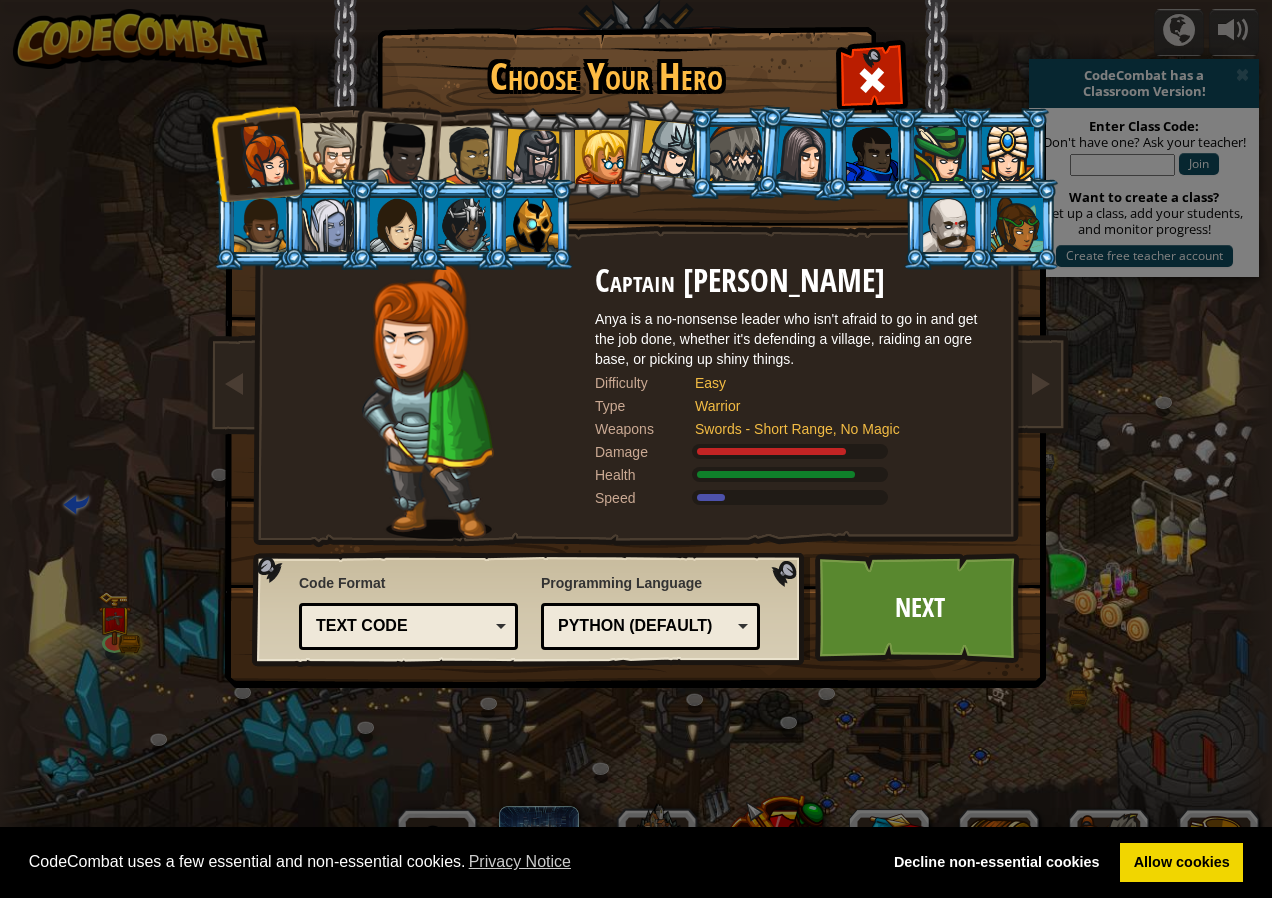 click at bounding box center (332, 153) 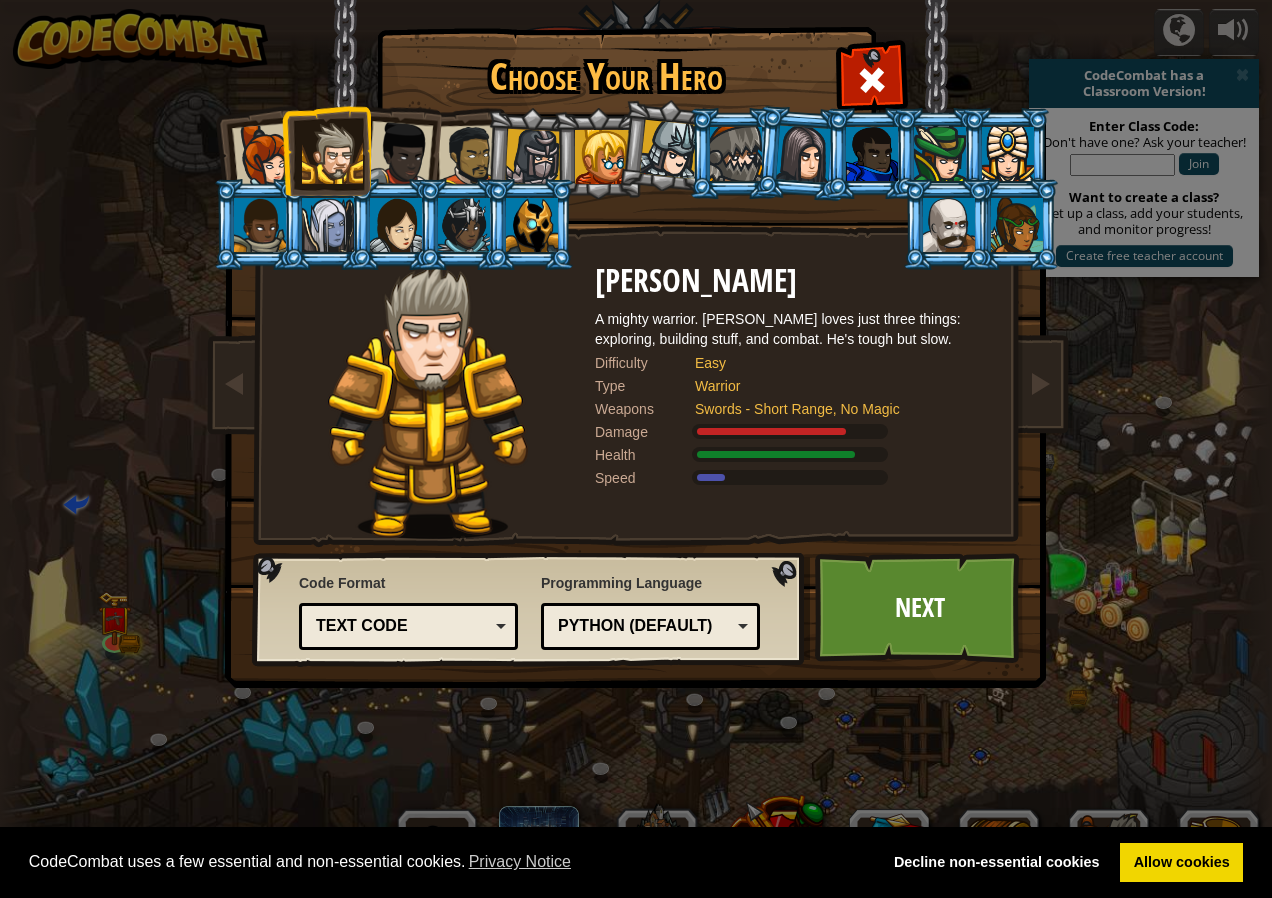 click at bounding box center [400, 154] 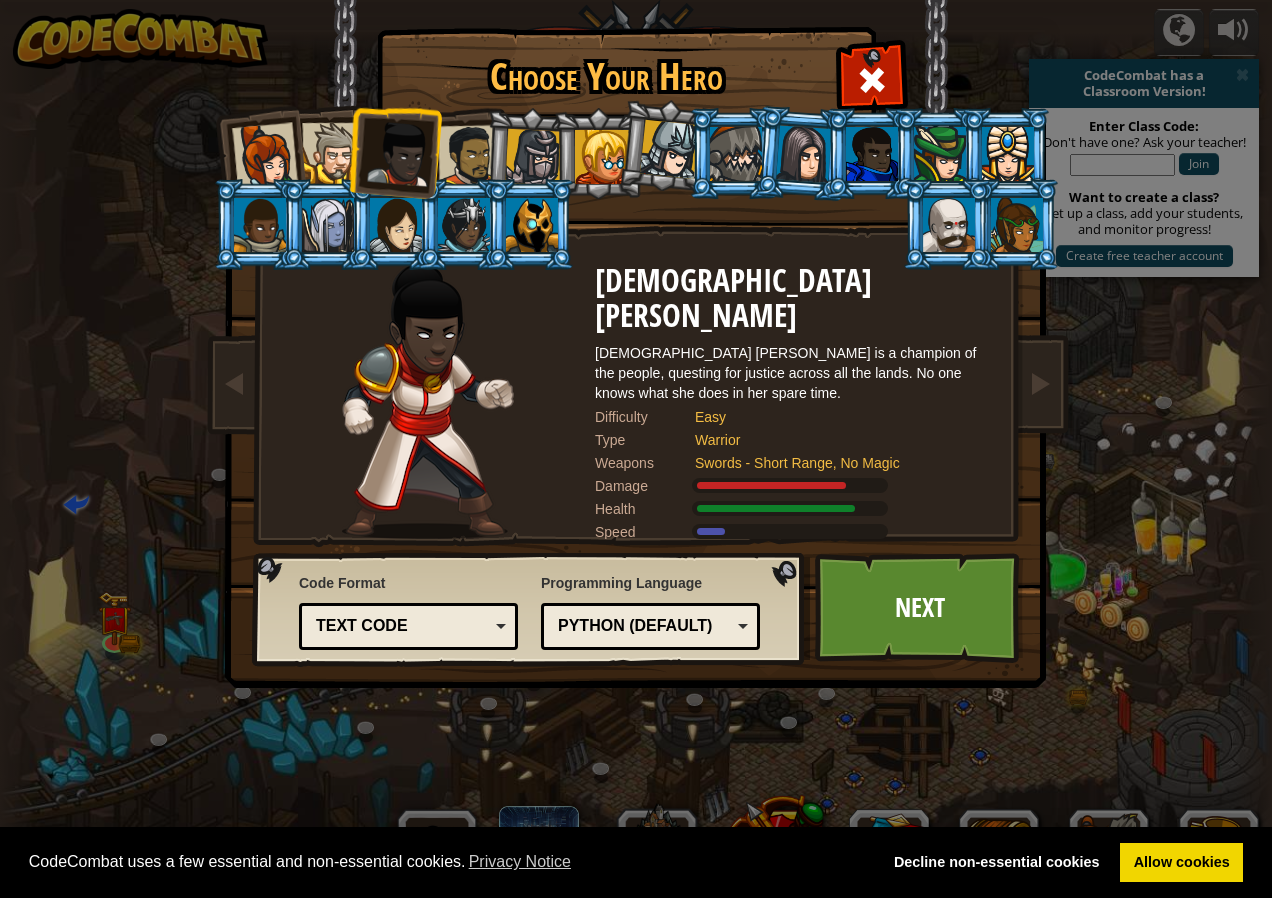 click at bounding box center (462, 224) 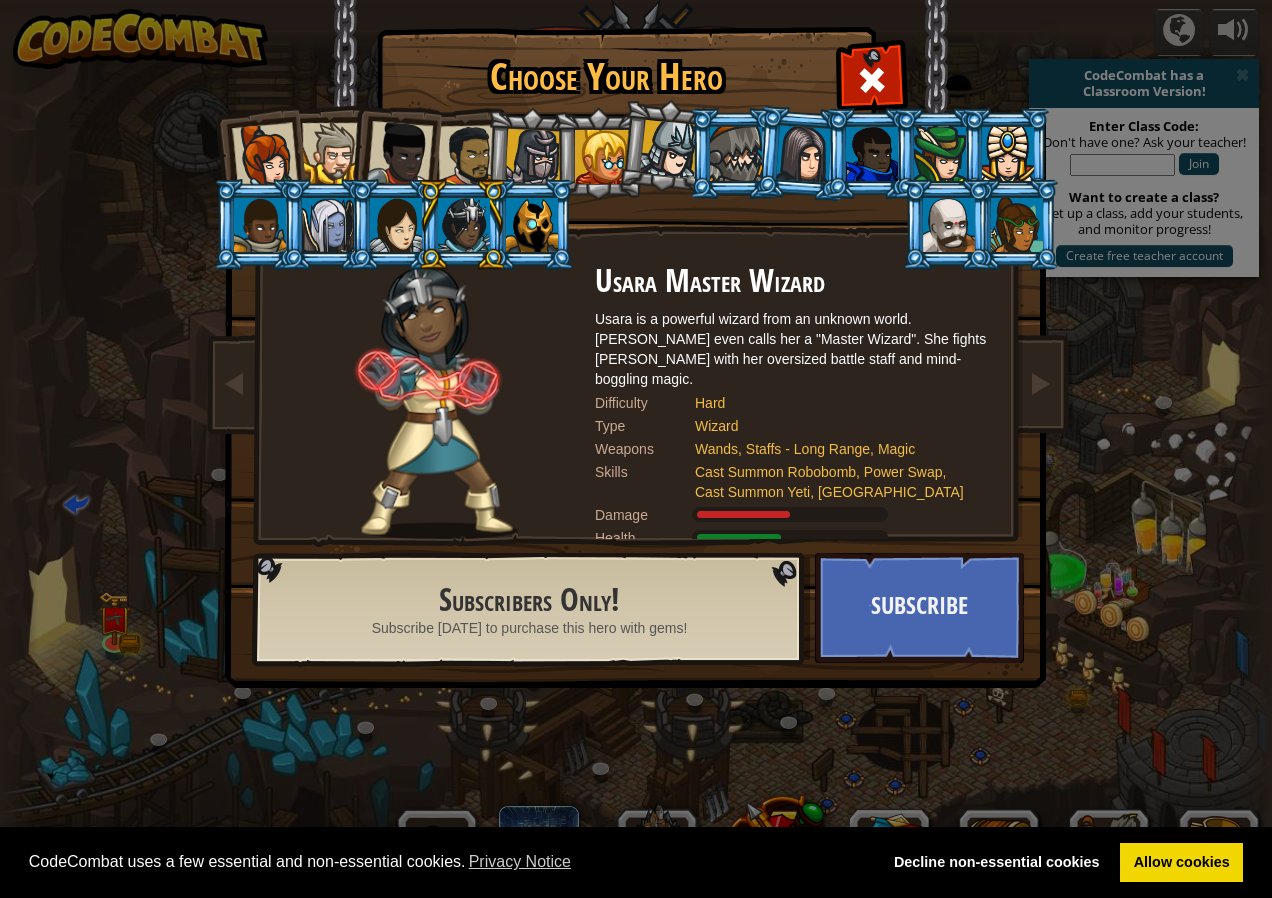 click at bounding box center (469, 156) 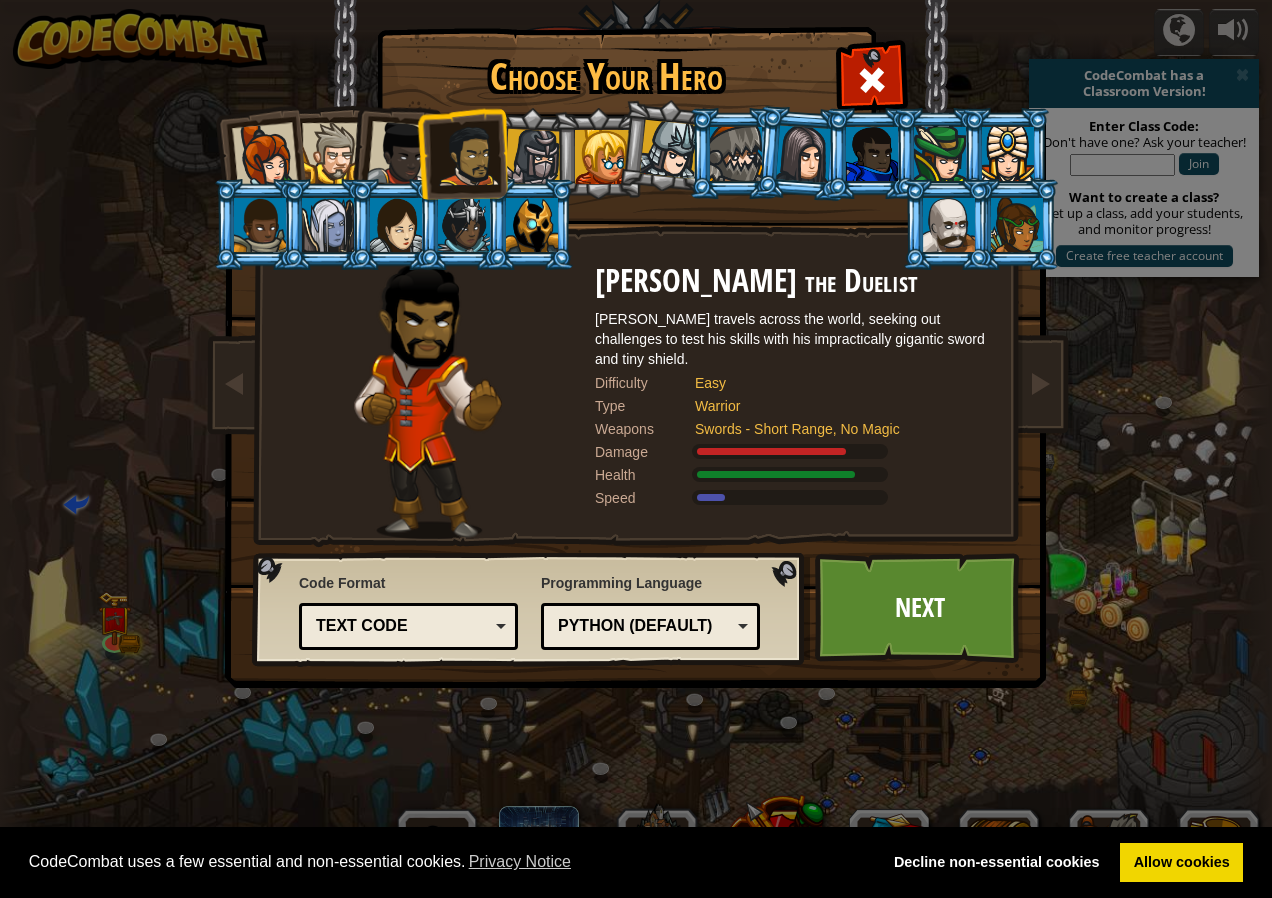 click at bounding box center [665, 146] 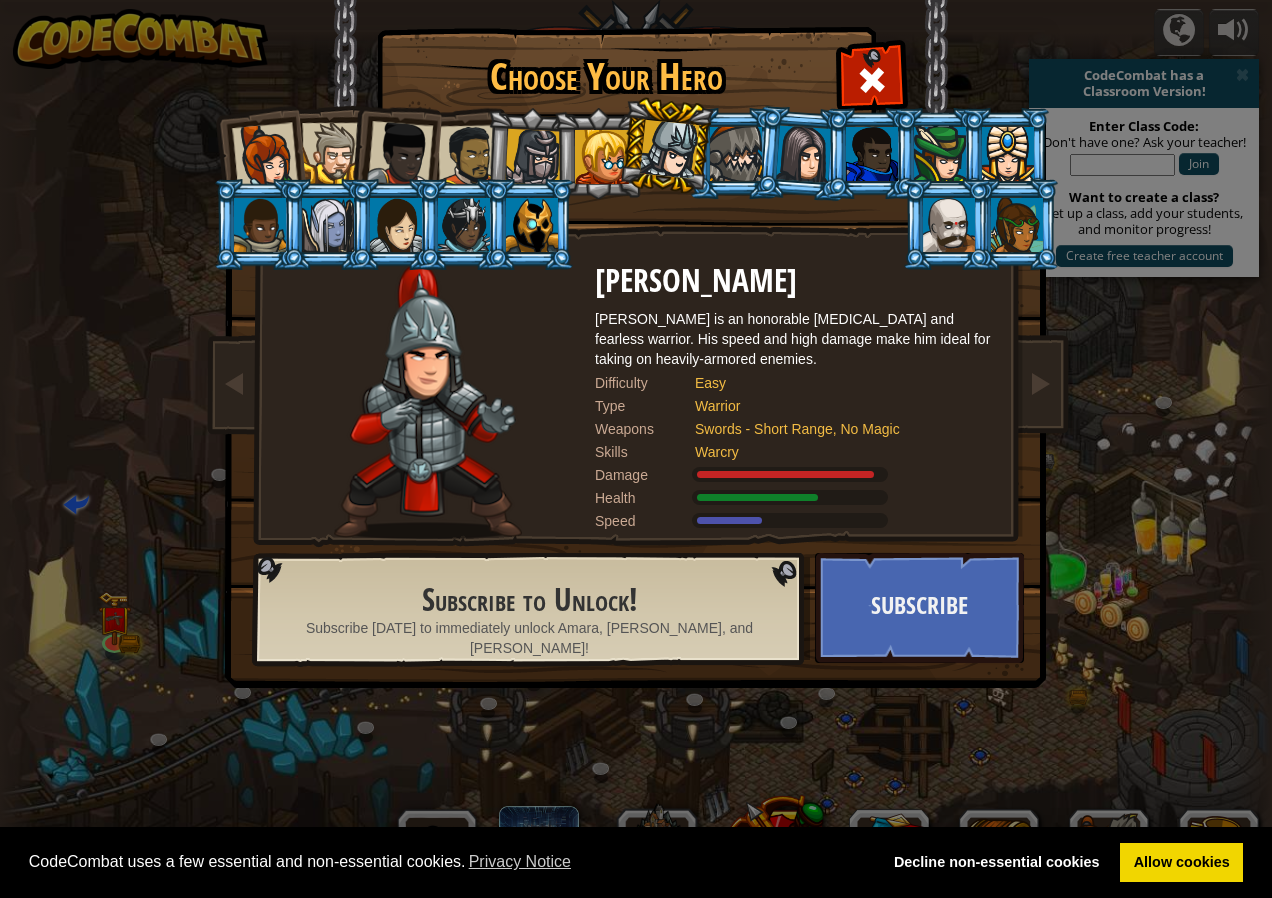 click at bounding box center [530, 224] 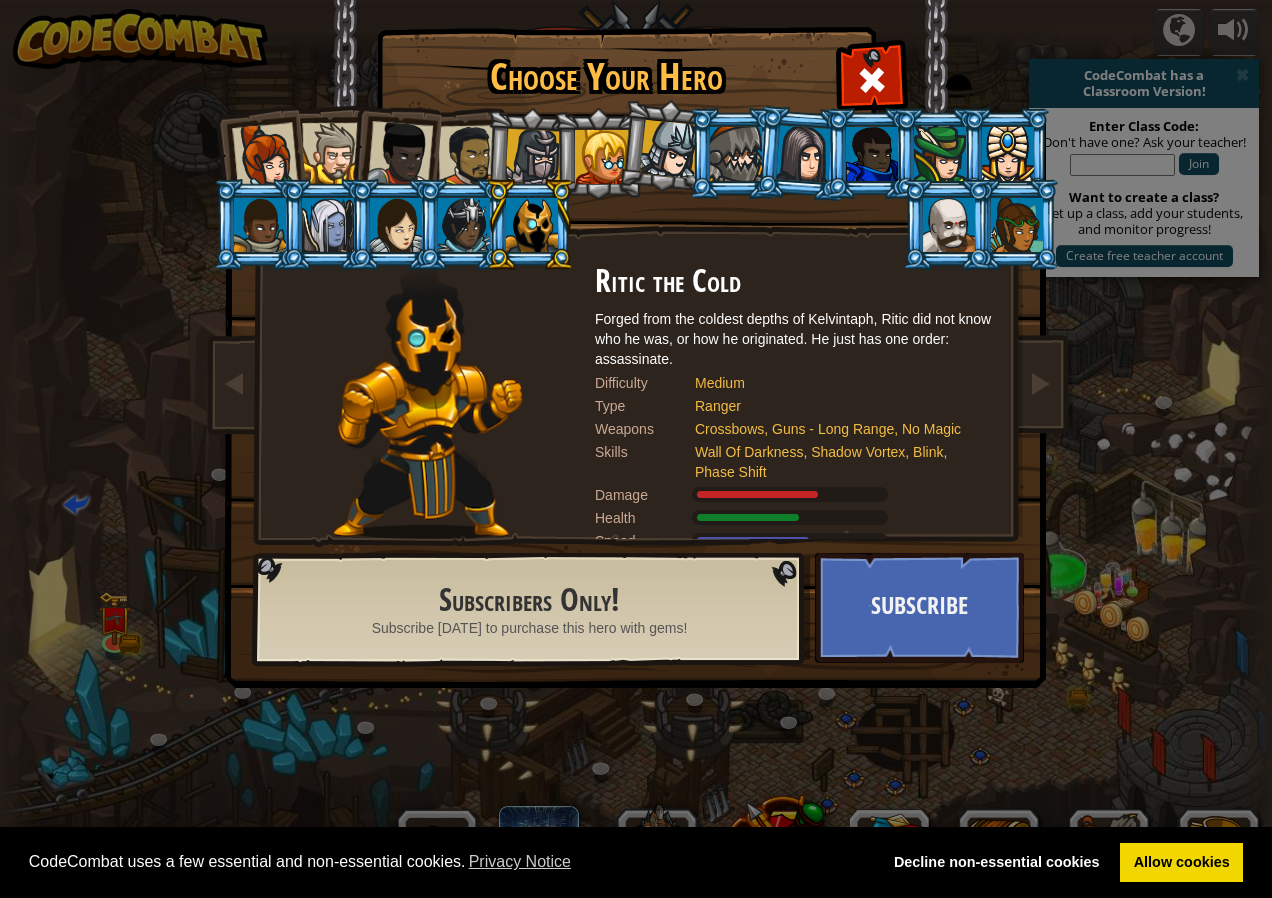 click at bounding box center [602, 157] 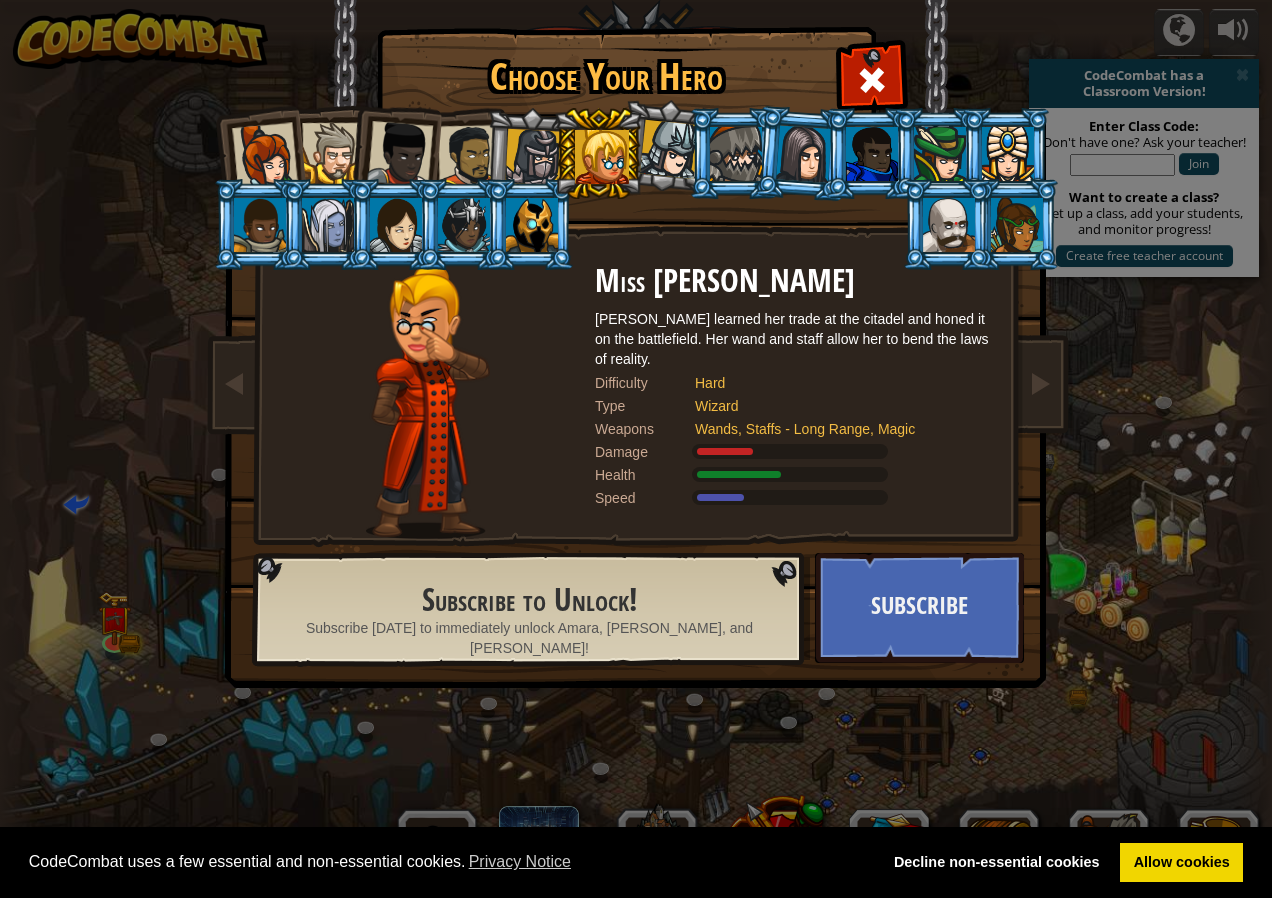click at bounding box center (533, 157) 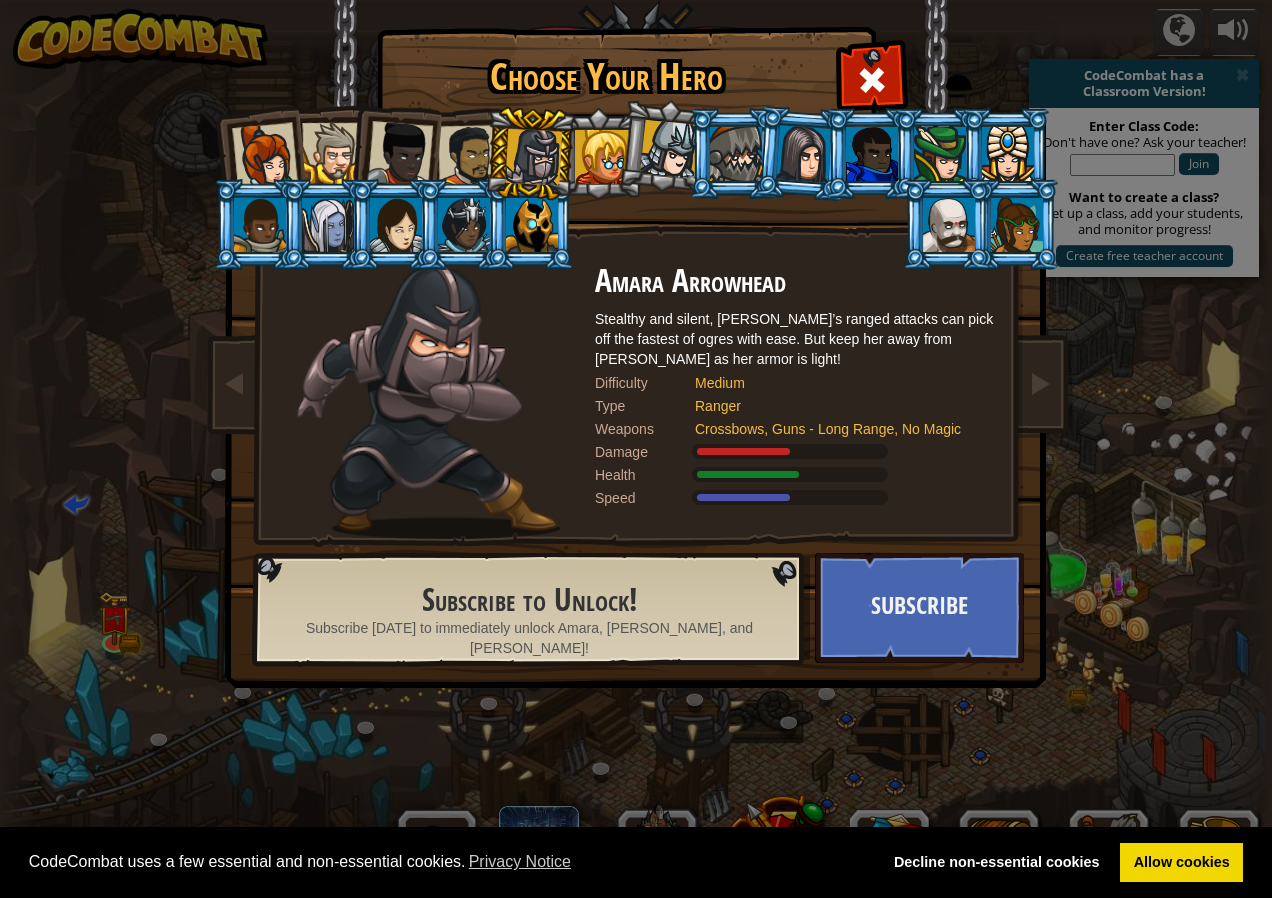 click at bounding box center (602, 157) 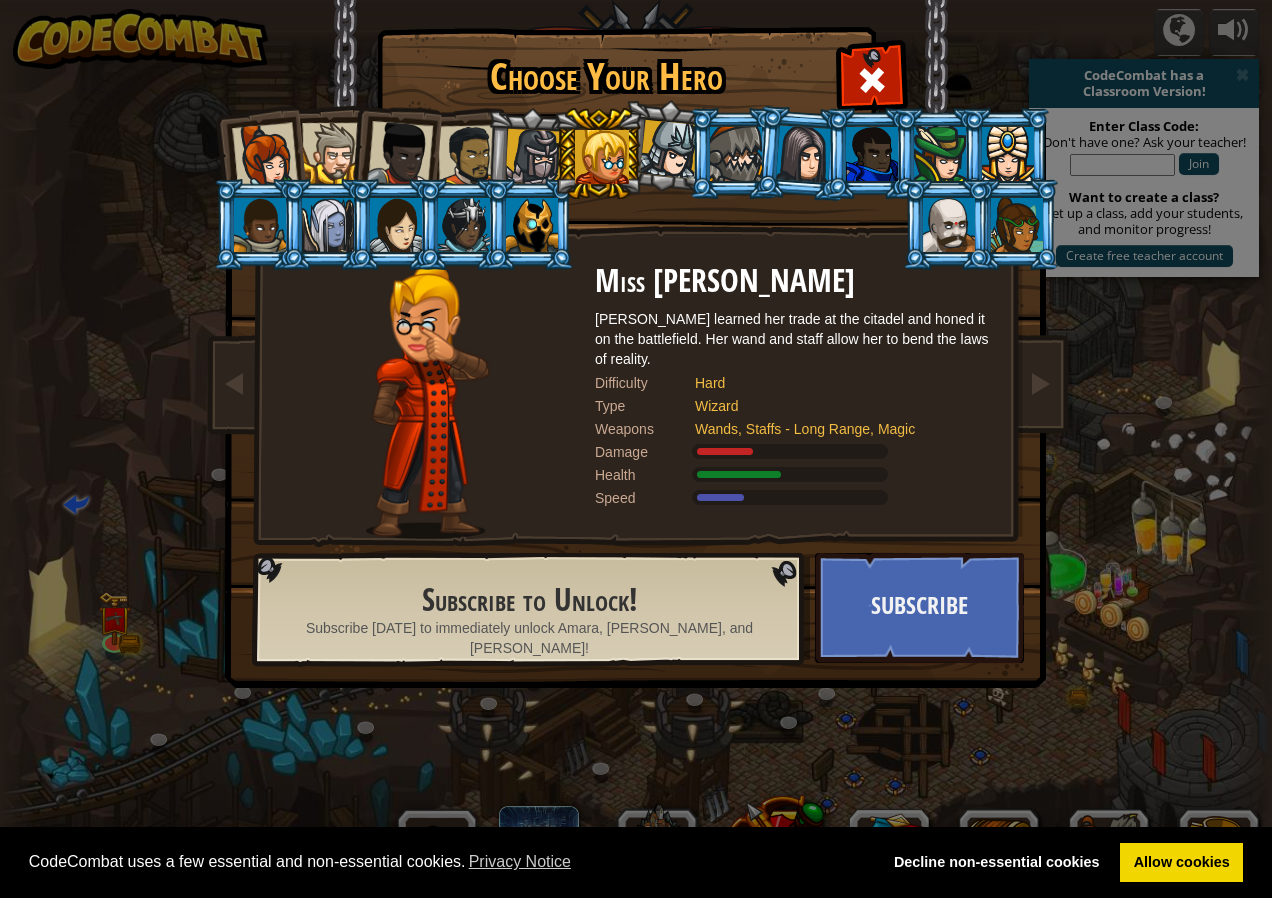 click at bounding box center (530, 224) 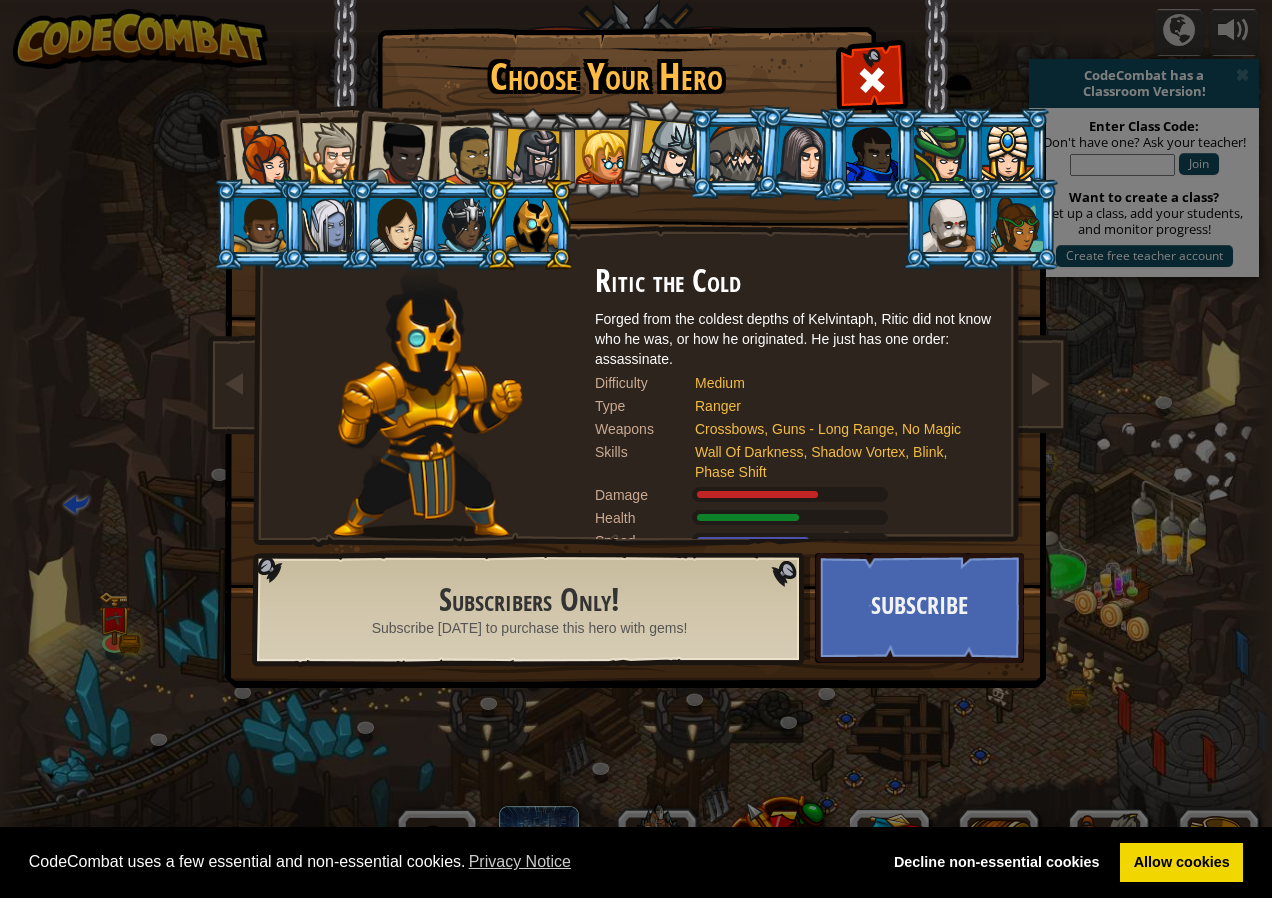 click at bounding box center [462, 224] 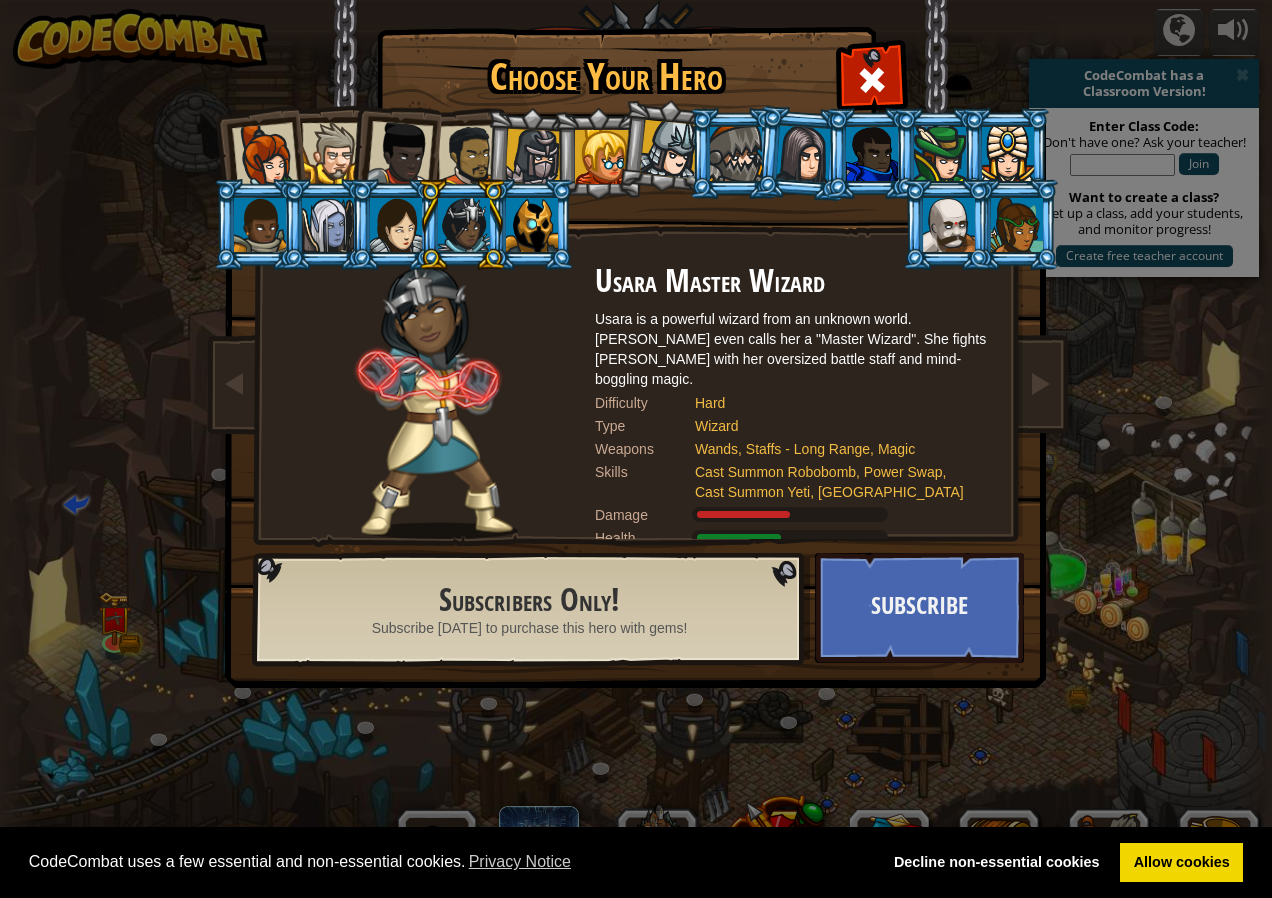 click at bounding box center (328, 225) 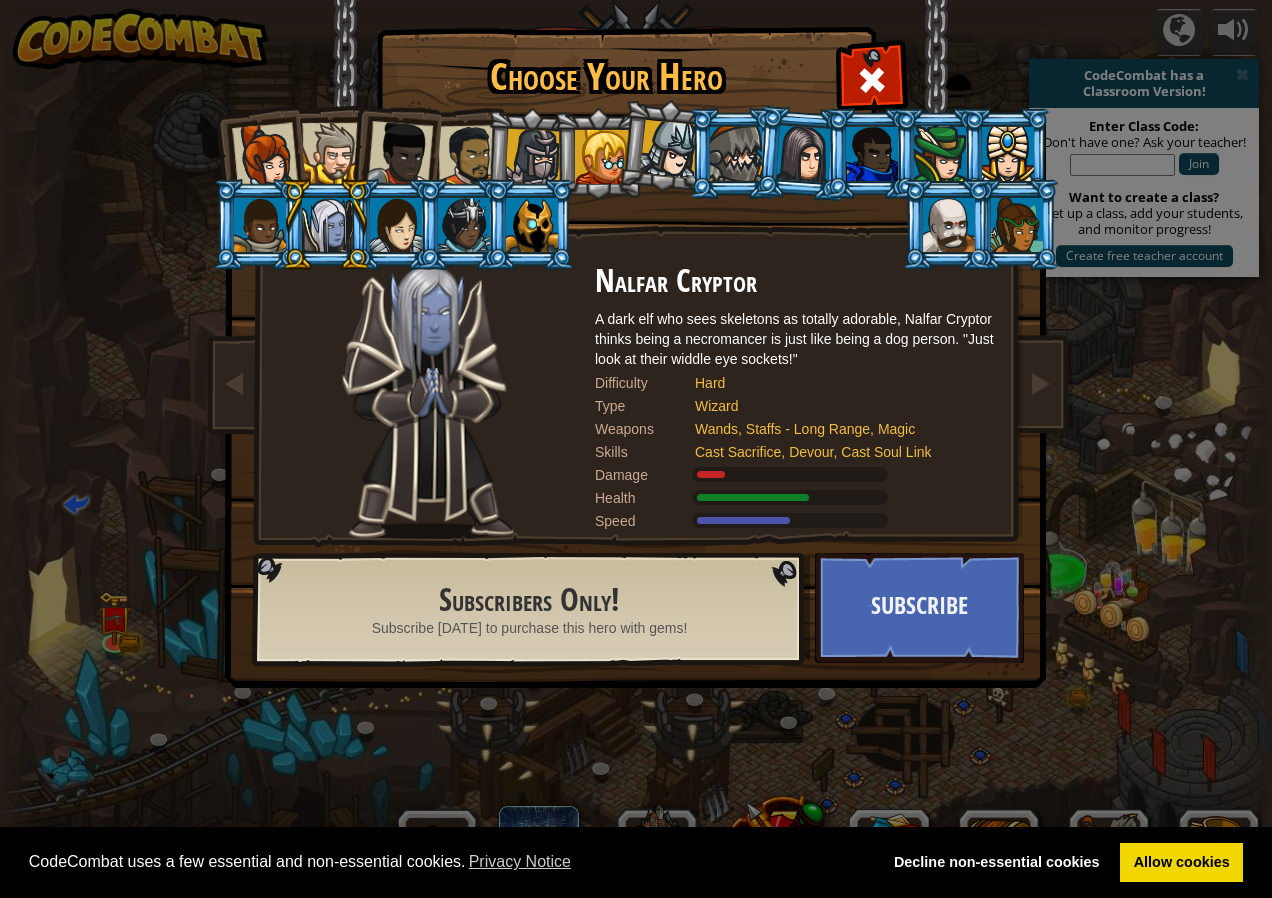 click at bounding box center (394, 150) 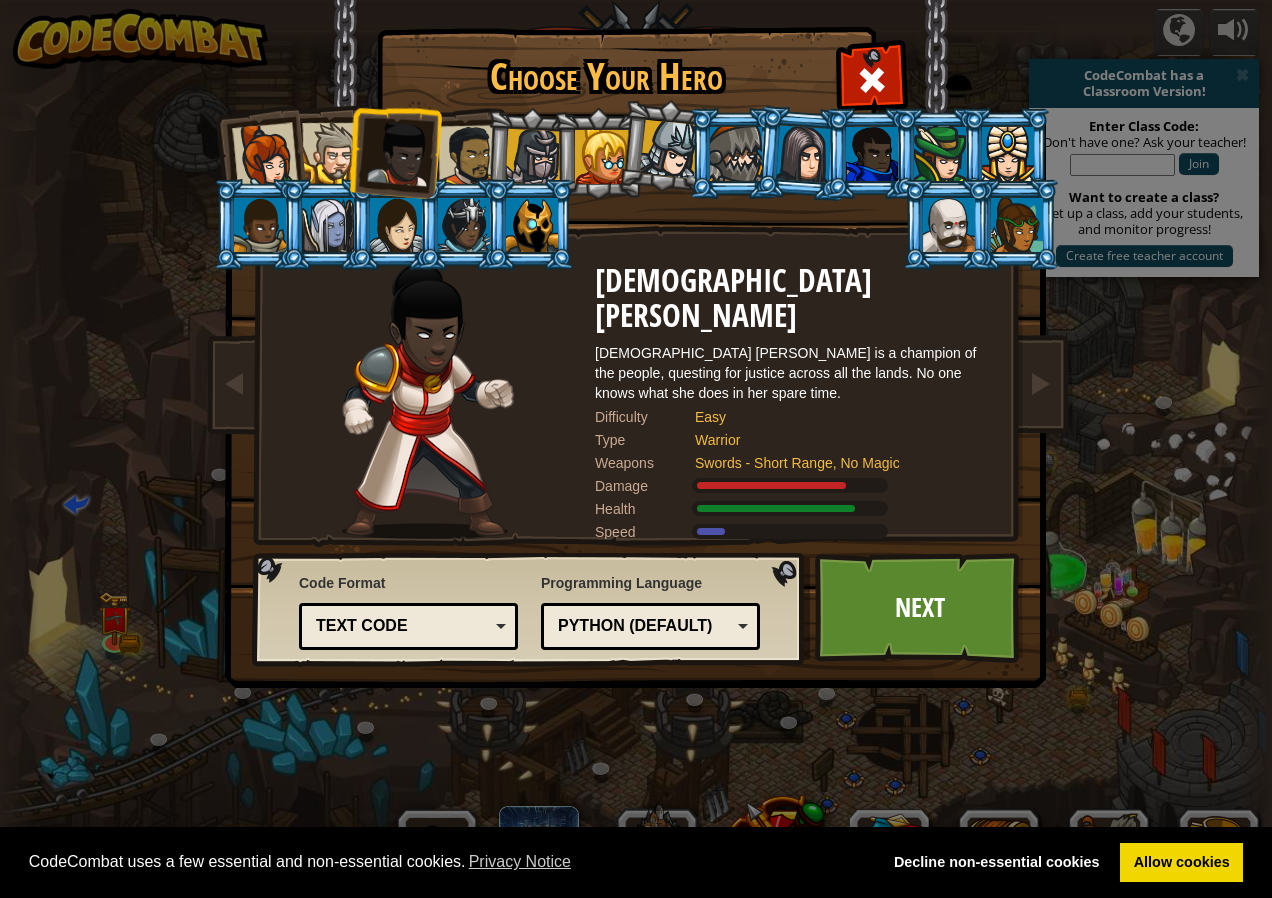 click at bounding box center [258, 153] 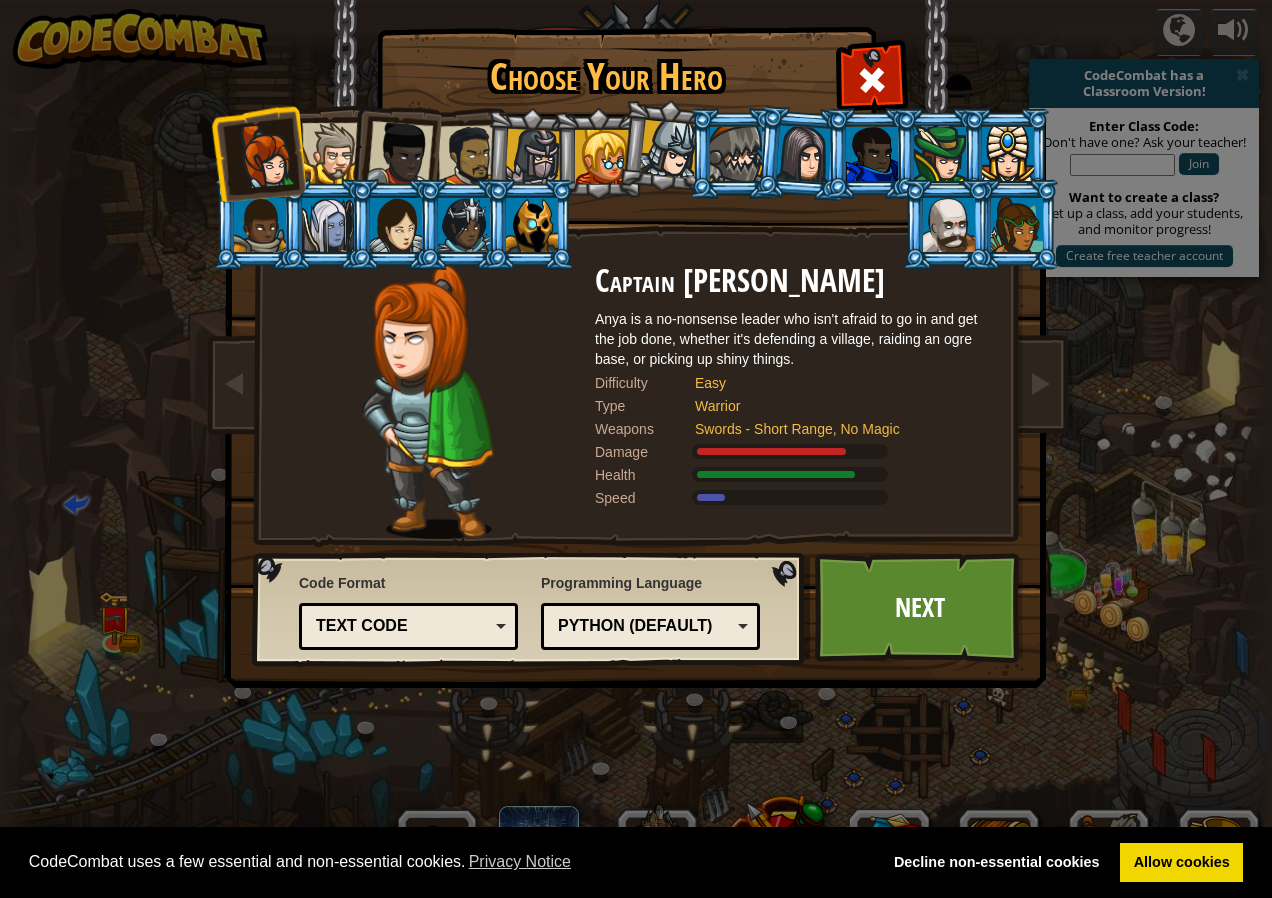 click at bounding box center (332, 153) 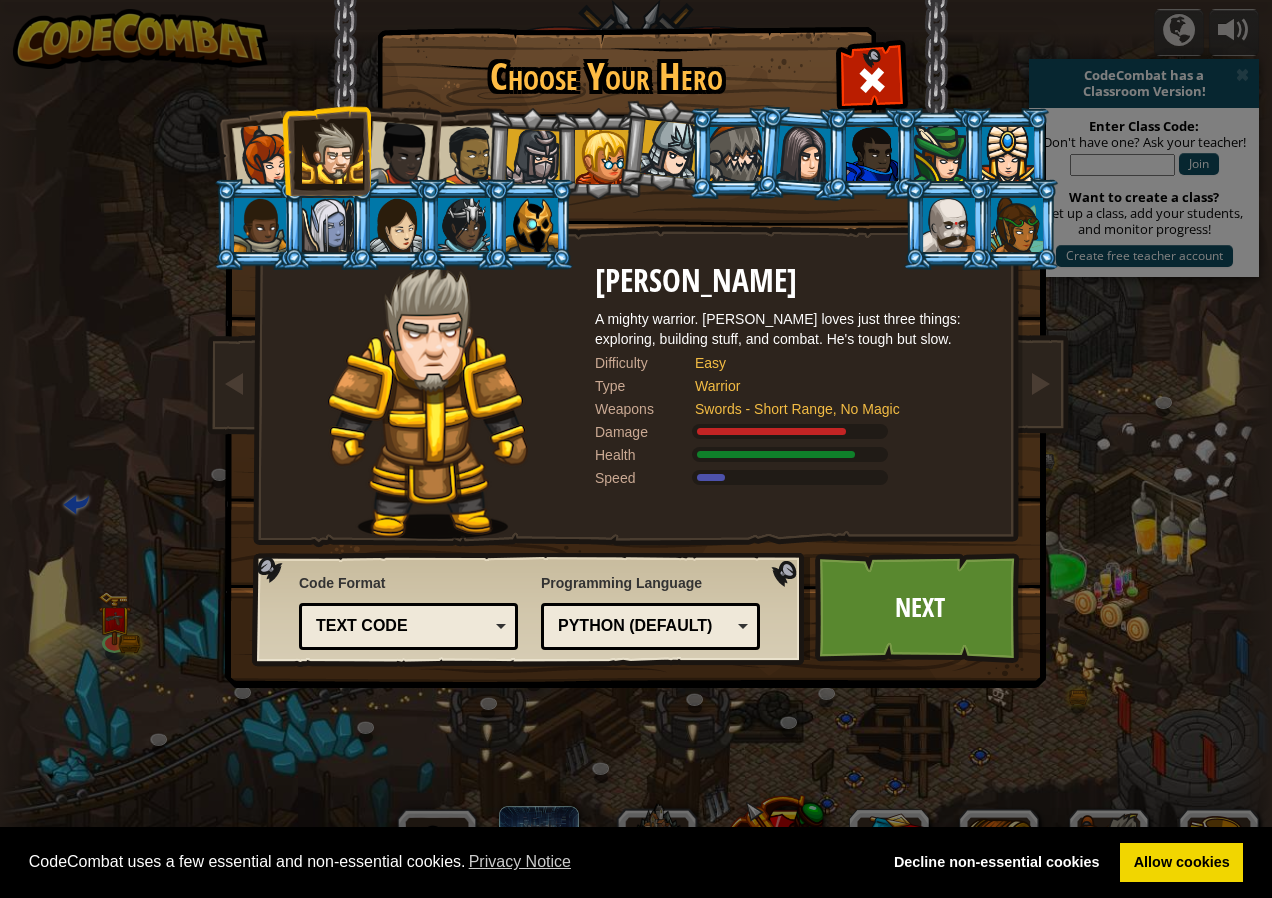 click at bounding box center (400, 154) 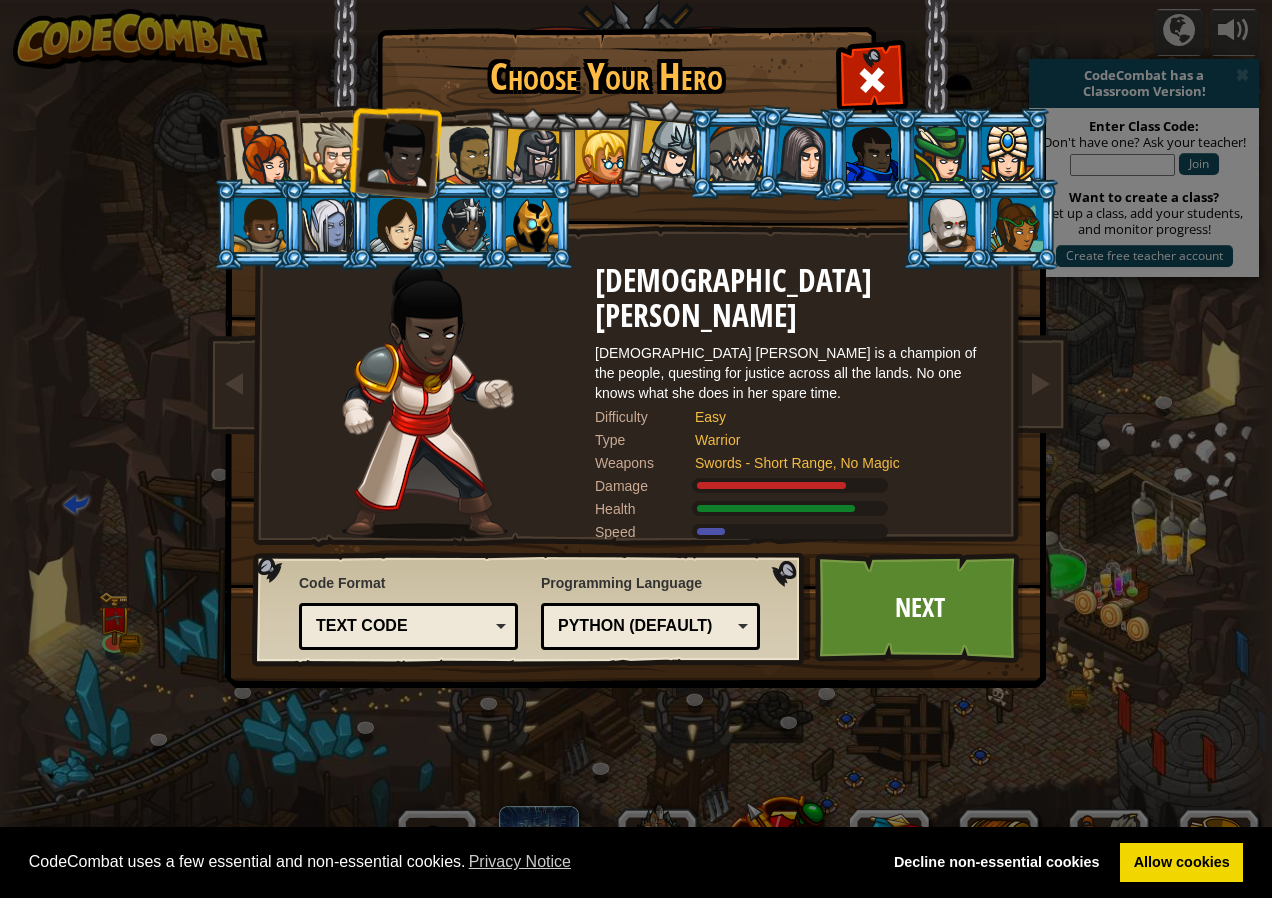 click at bounding box center [469, 156] 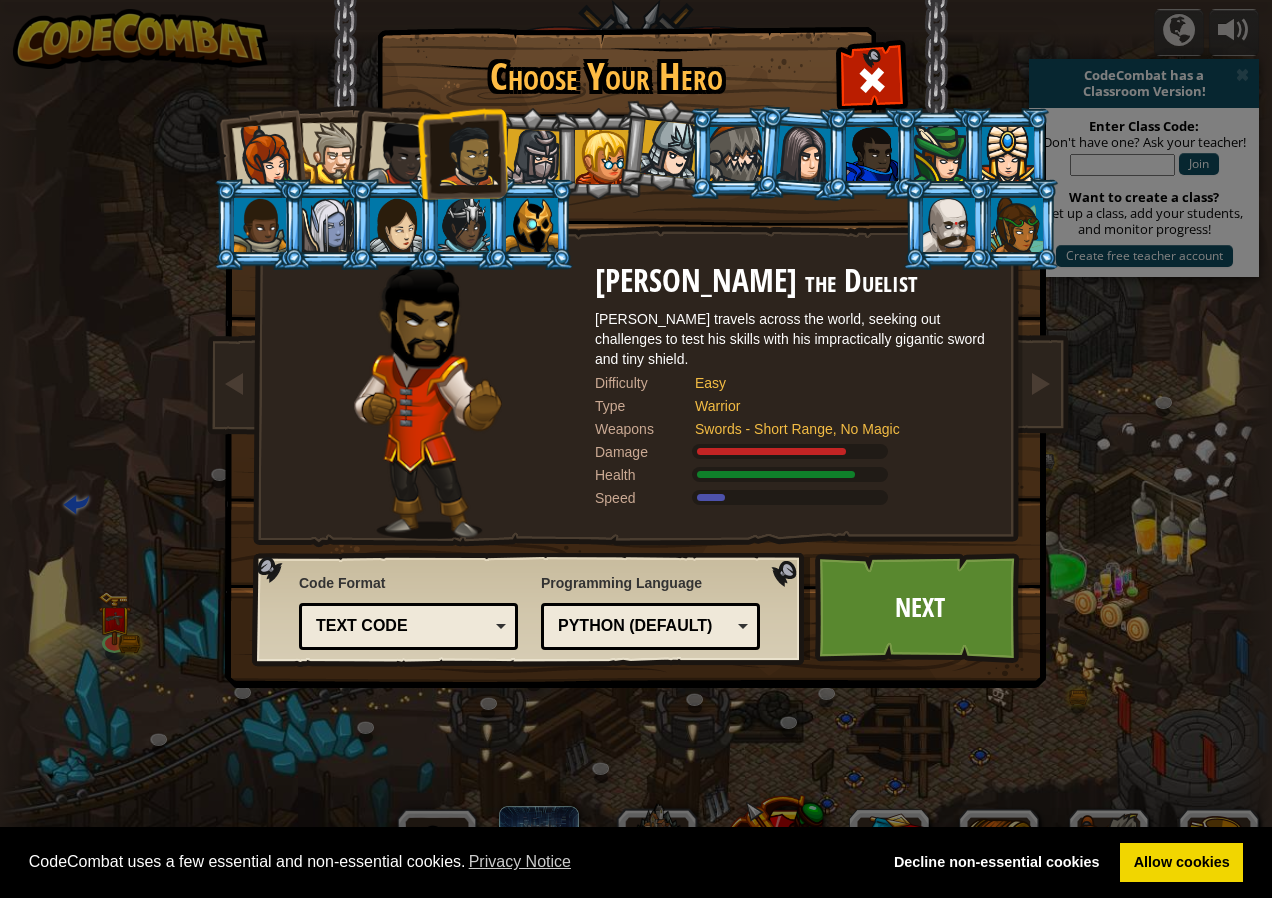 click at bounding box center (400, 154) 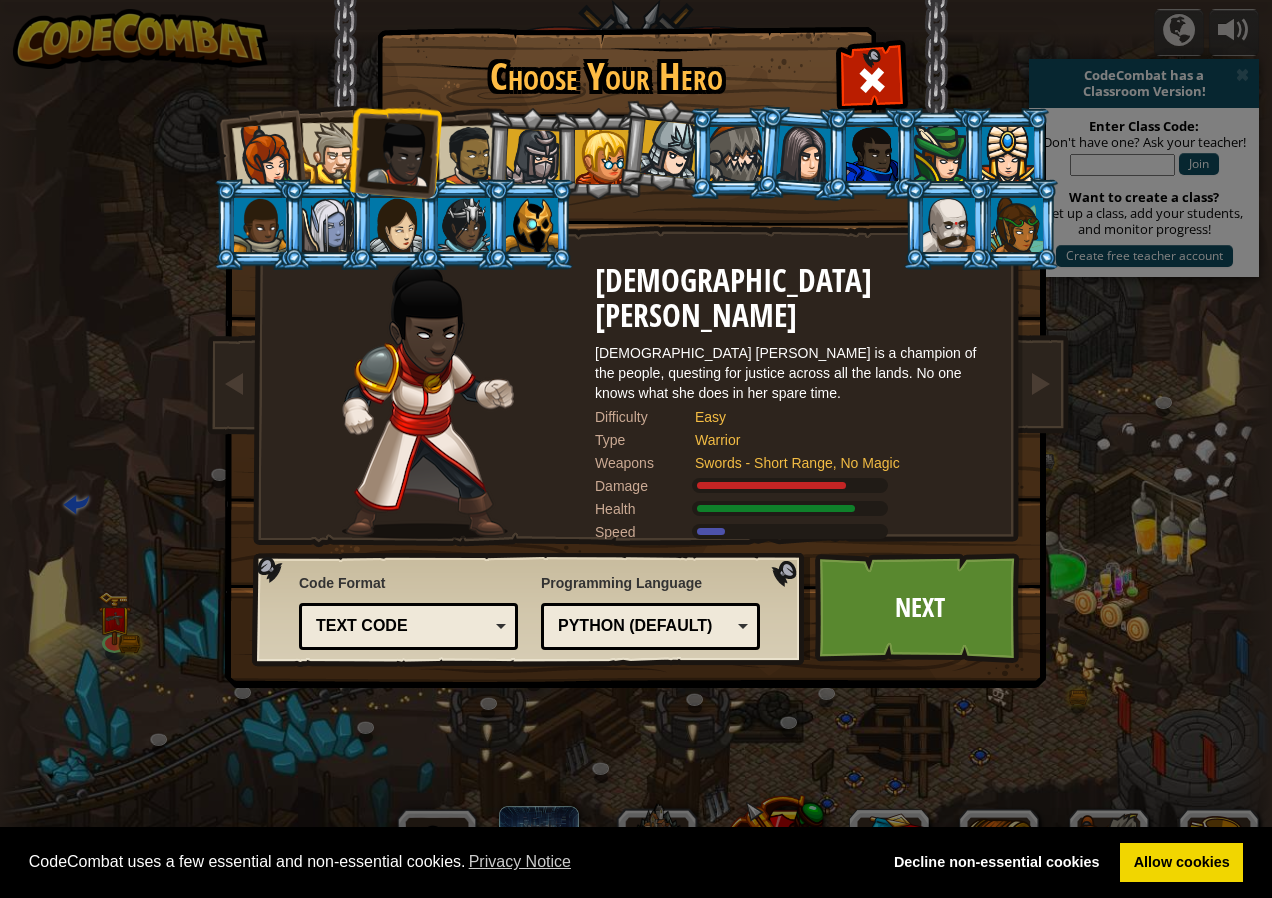 click at bounding box center [265, 156] 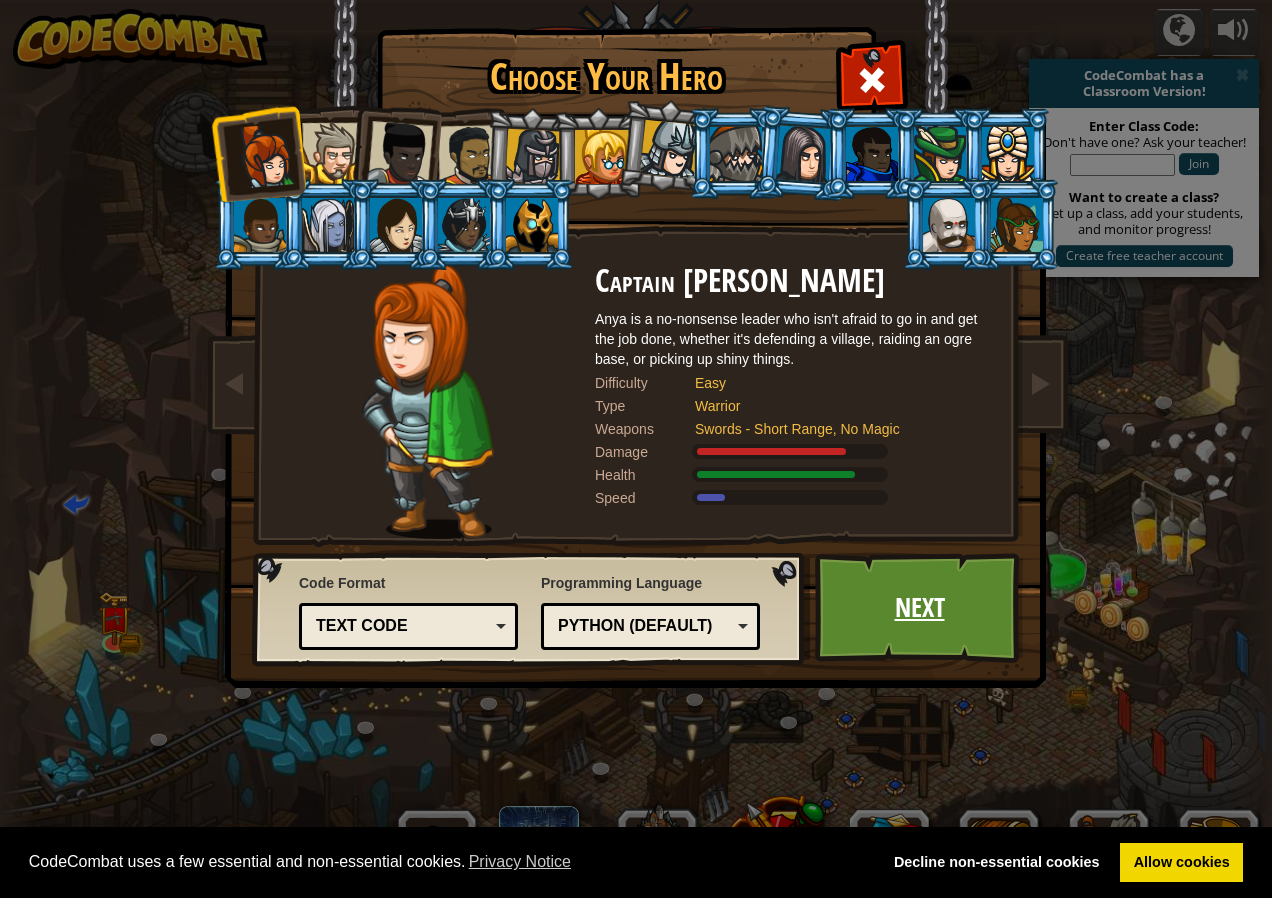 click on "Next" at bounding box center [919, 608] 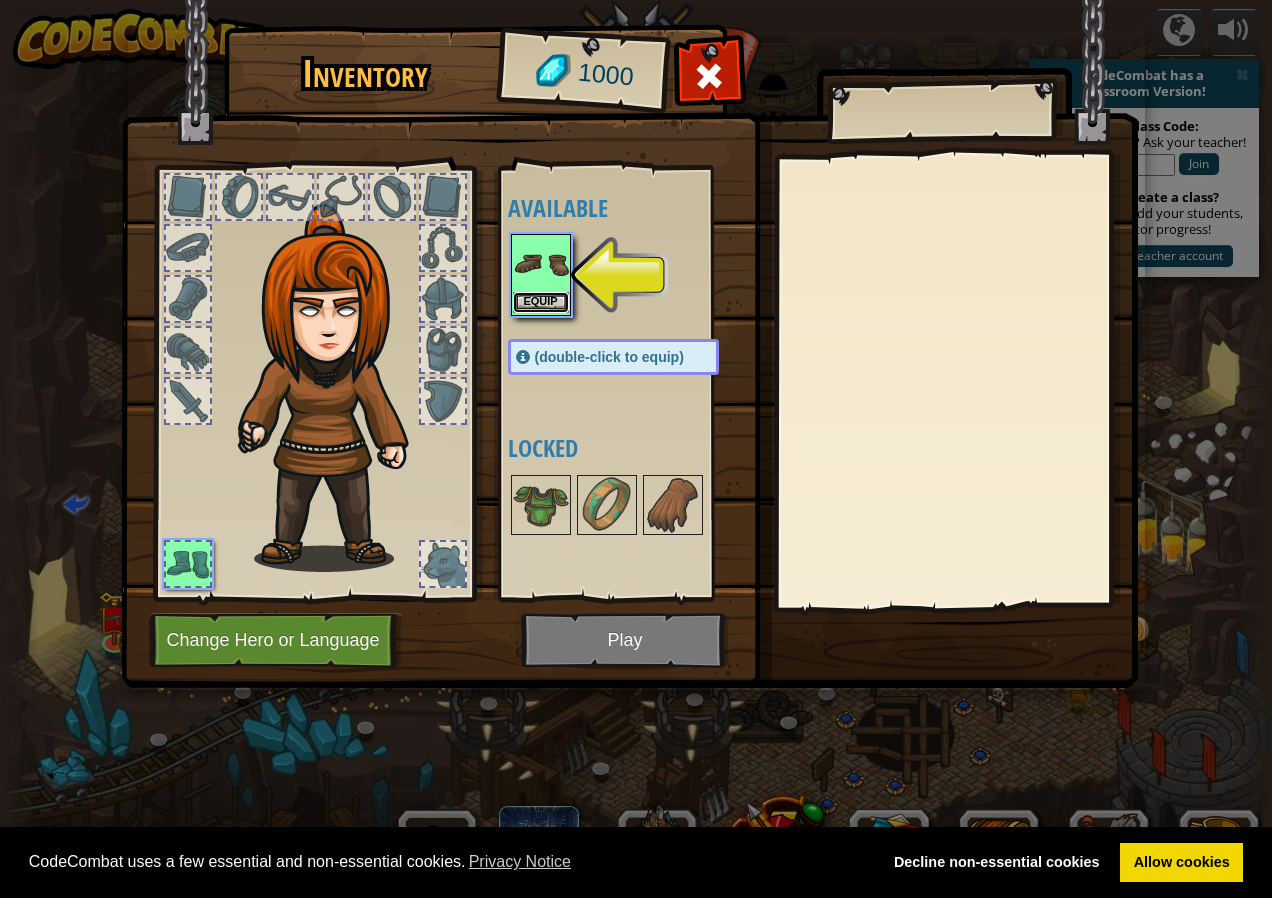click on "Equip" at bounding box center [541, 302] 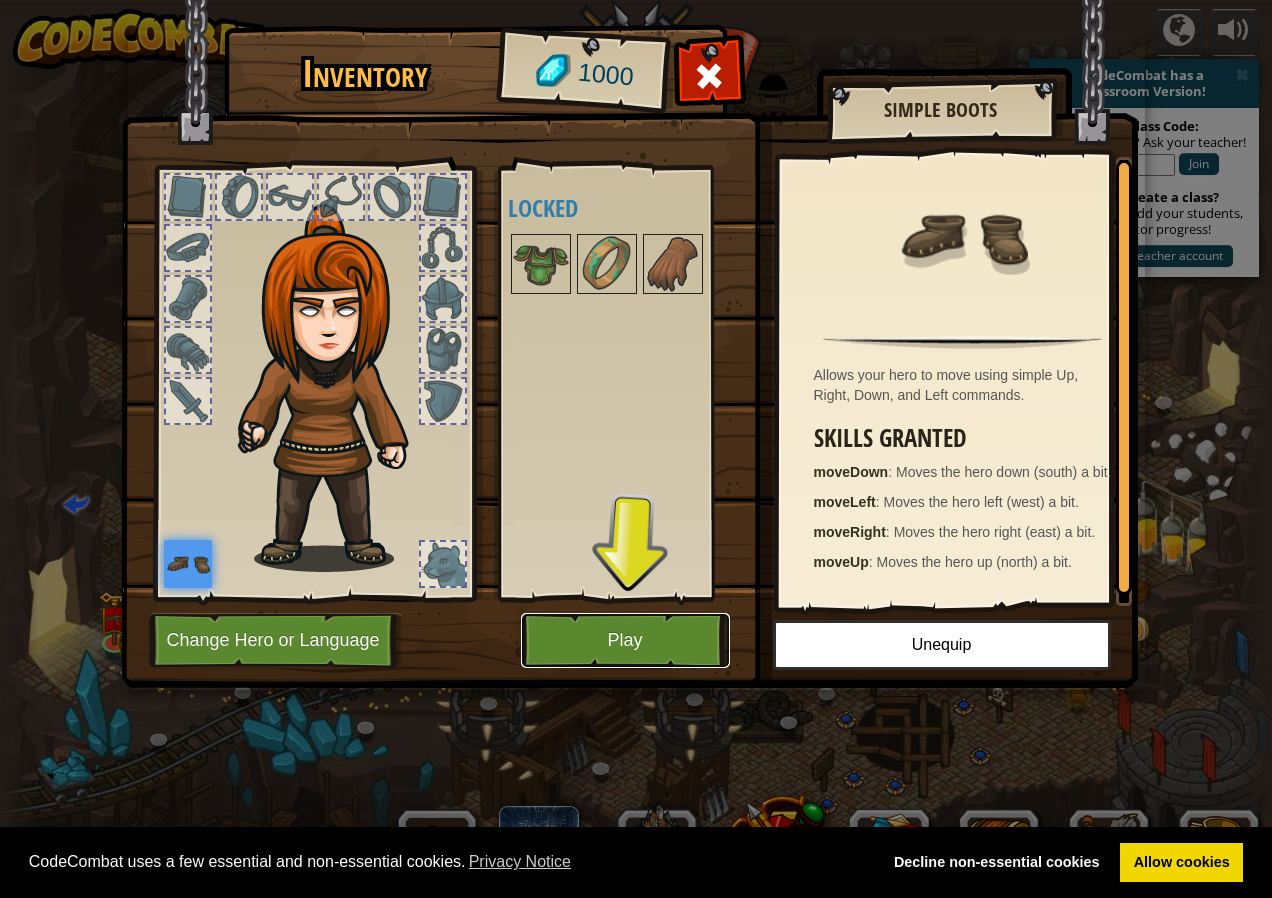 click on "Play" at bounding box center [625, 640] 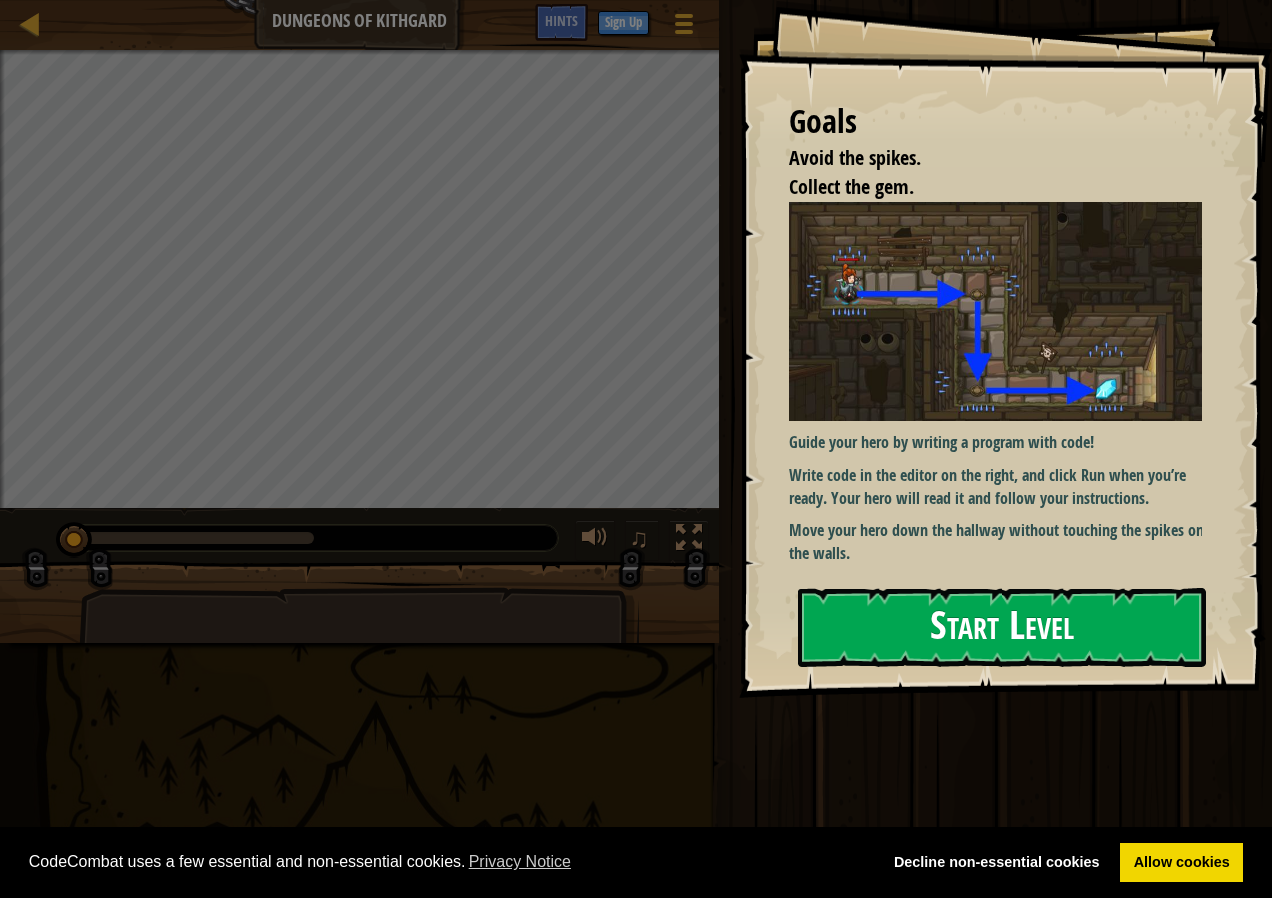 click on "Start Level" at bounding box center [1002, 627] 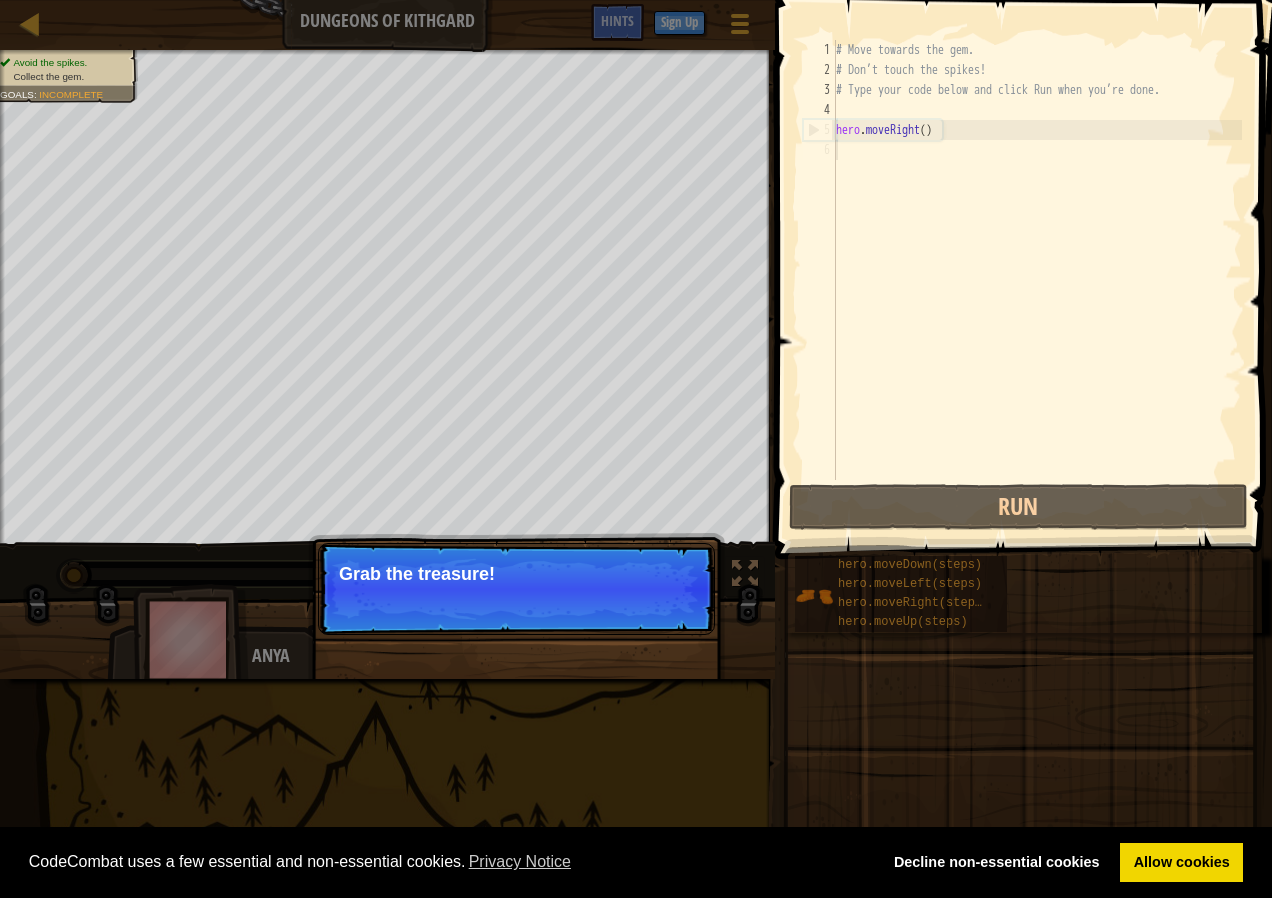 click on "Skip (esc) Continue  Grab the treasure!" at bounding box center (516, 589) 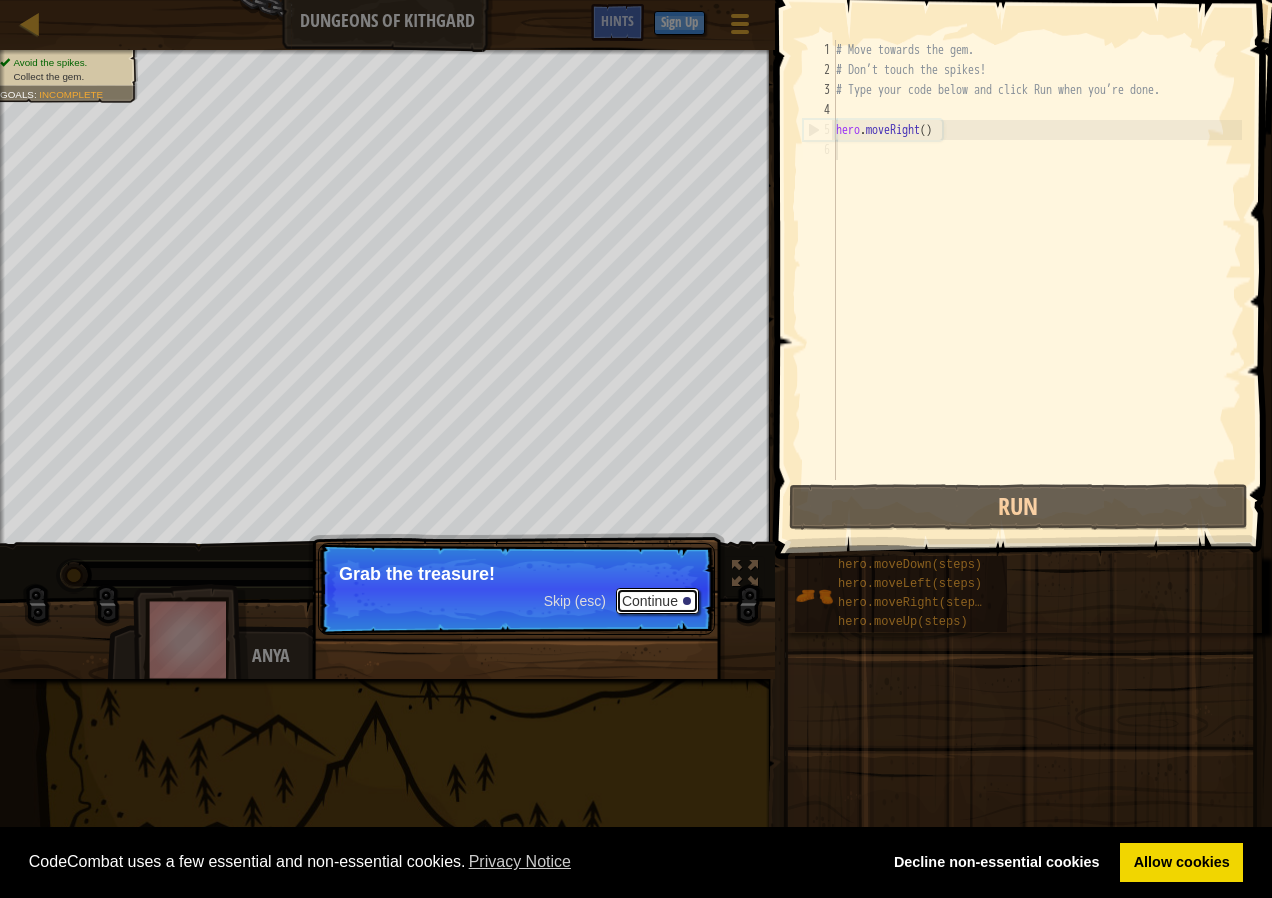 click on "Continue" at bounding box center [657, 601] 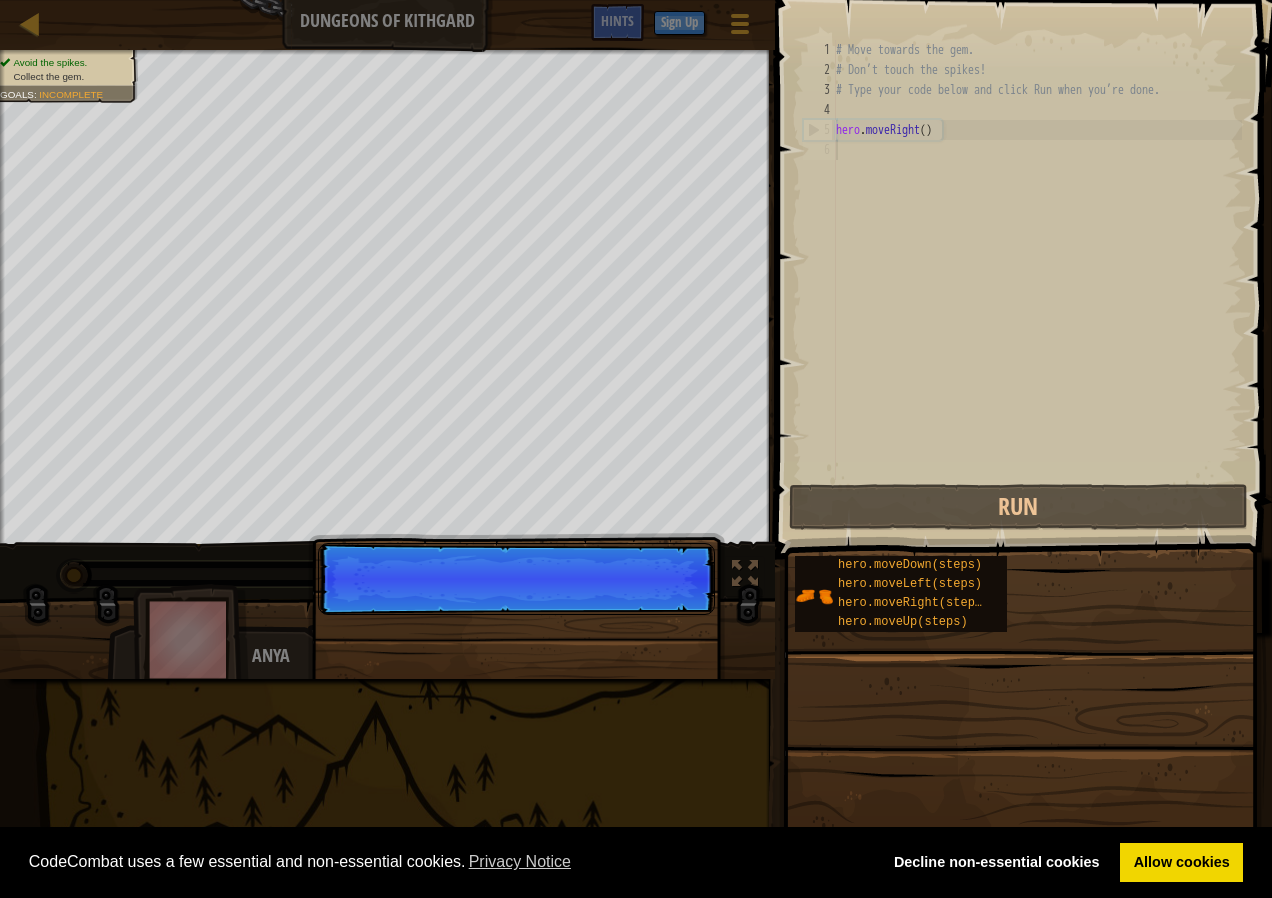 scroll, scrollTop: 9, scrollLeft: 0, axis: vertical 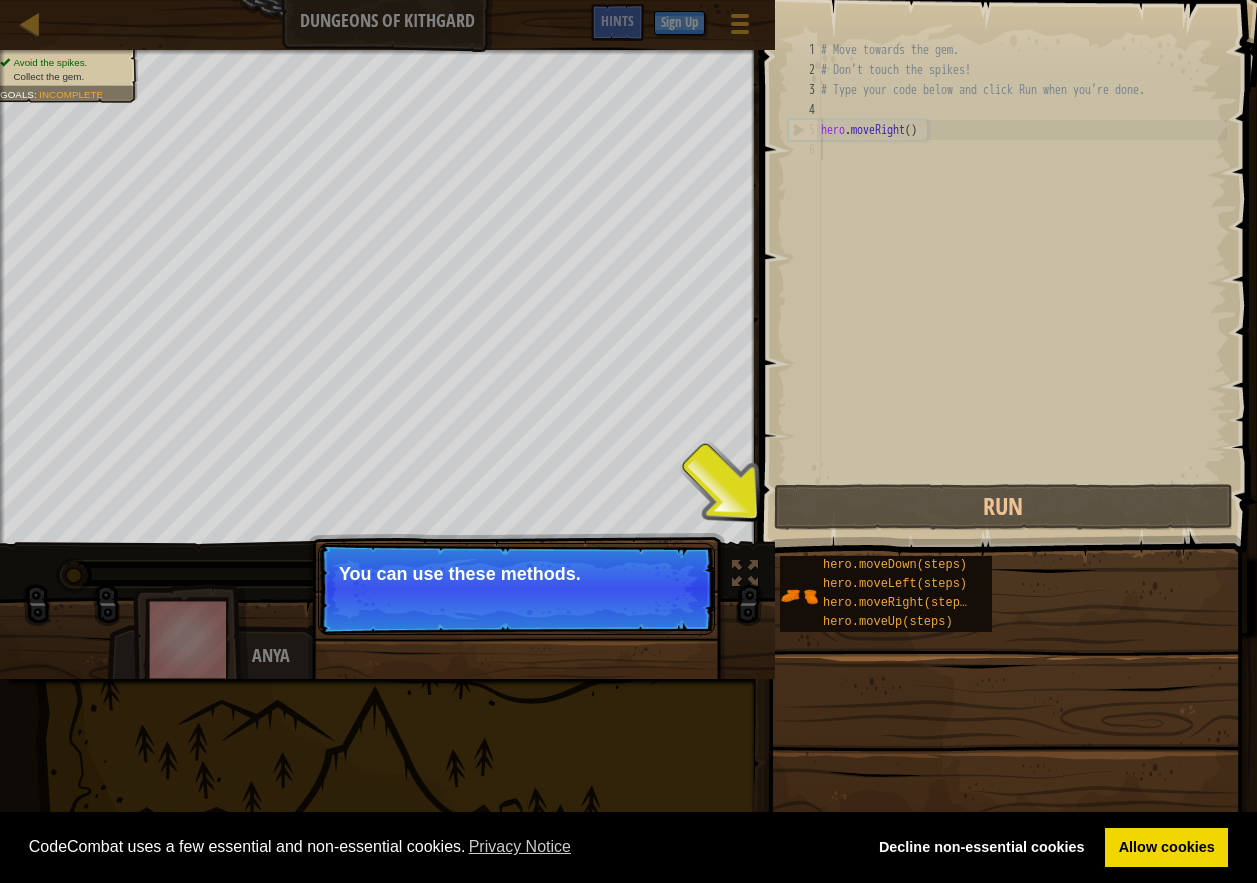 click on "Skip (esc) Continue  You can use these methods." at bounding box center [516, 681] 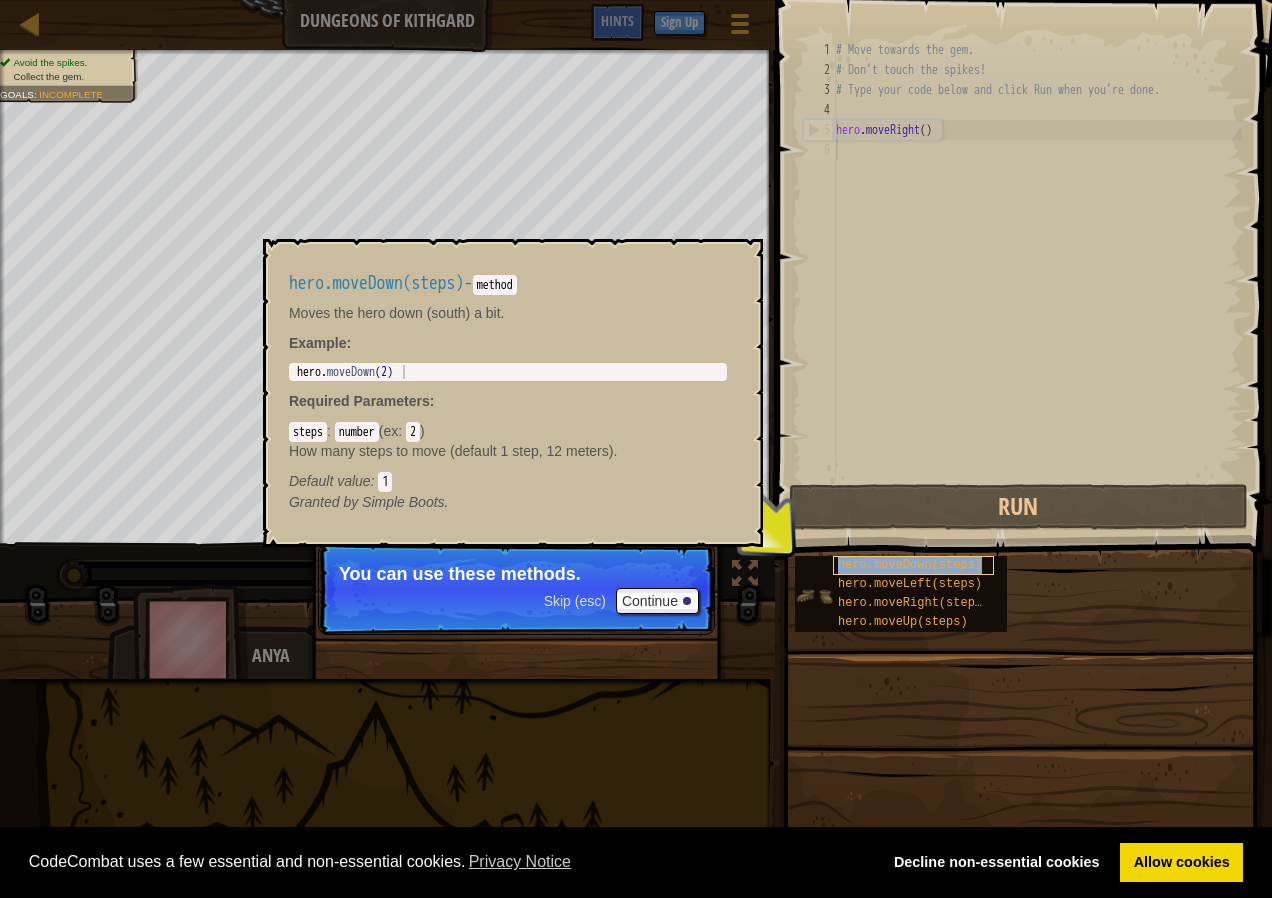 click on "hero.moveDown(steps)" at bounding box center (910, 565) 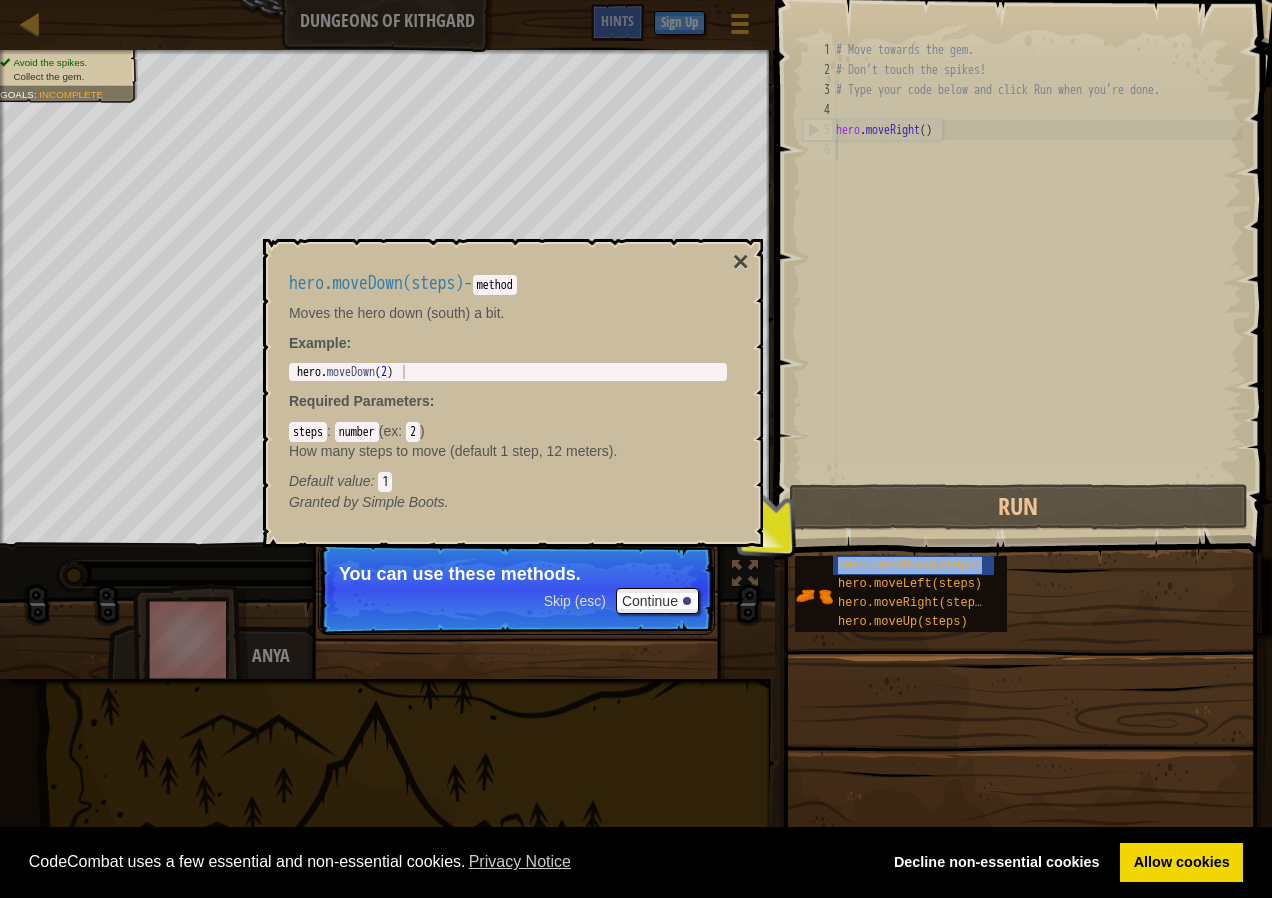 drag, startPoint x: 844, startPoint y: 571, endPoint x: 985, endPoint y: 656, distance: 164.63899 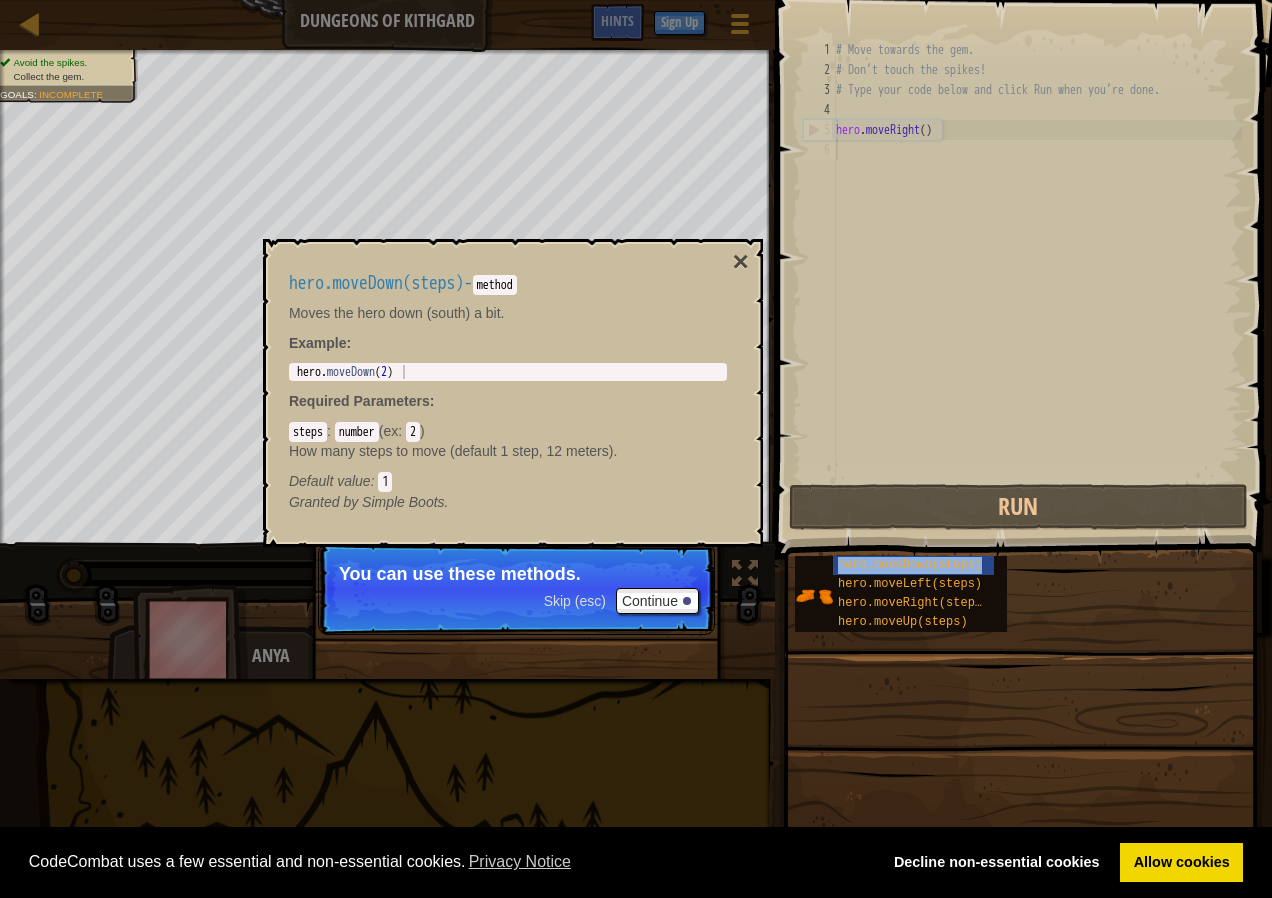 drag, startPoint x: 940, startPoint y: 686, endPoint x: 924, endPoint y: 687, distance: 16.03122 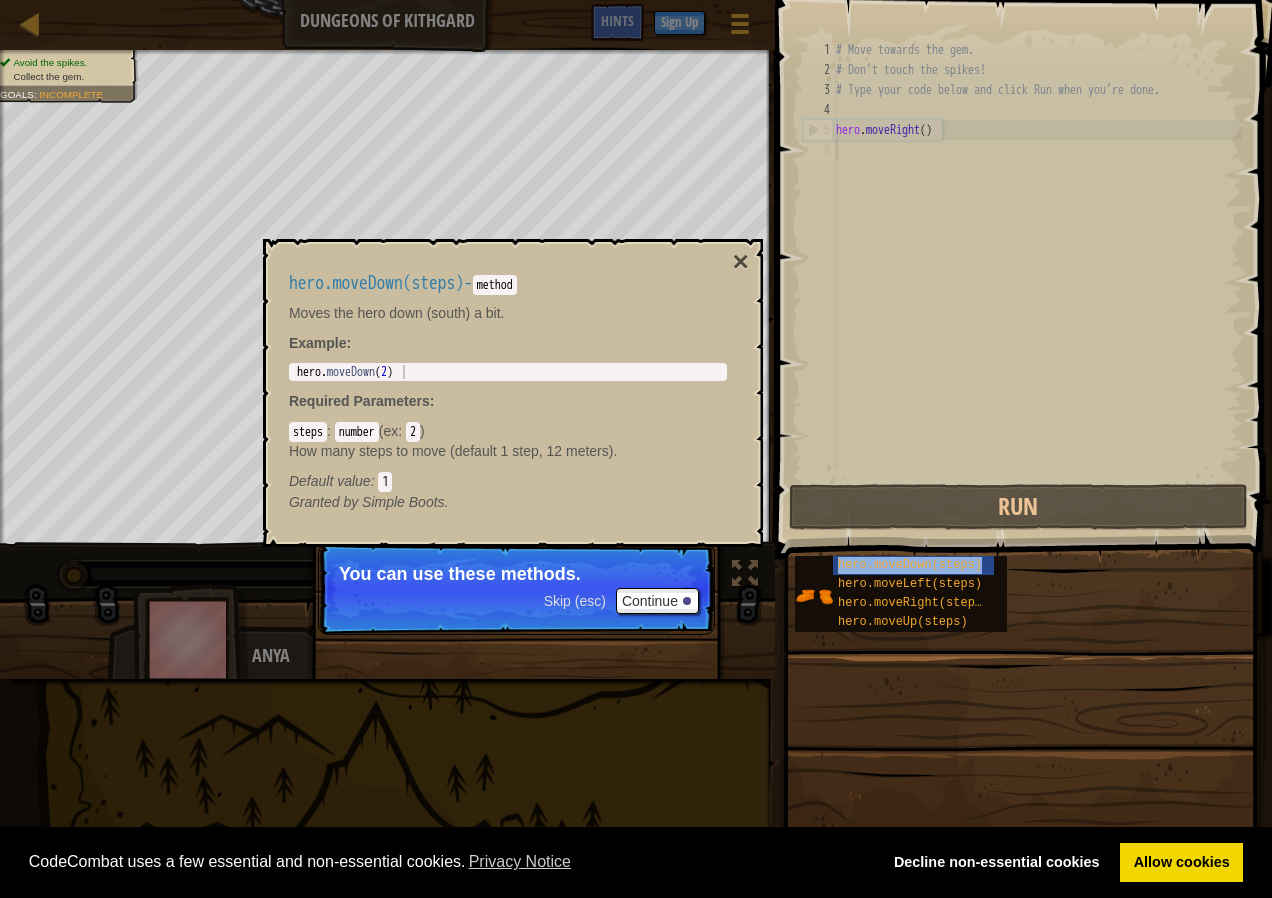 click at bounding box center [1020, 831] 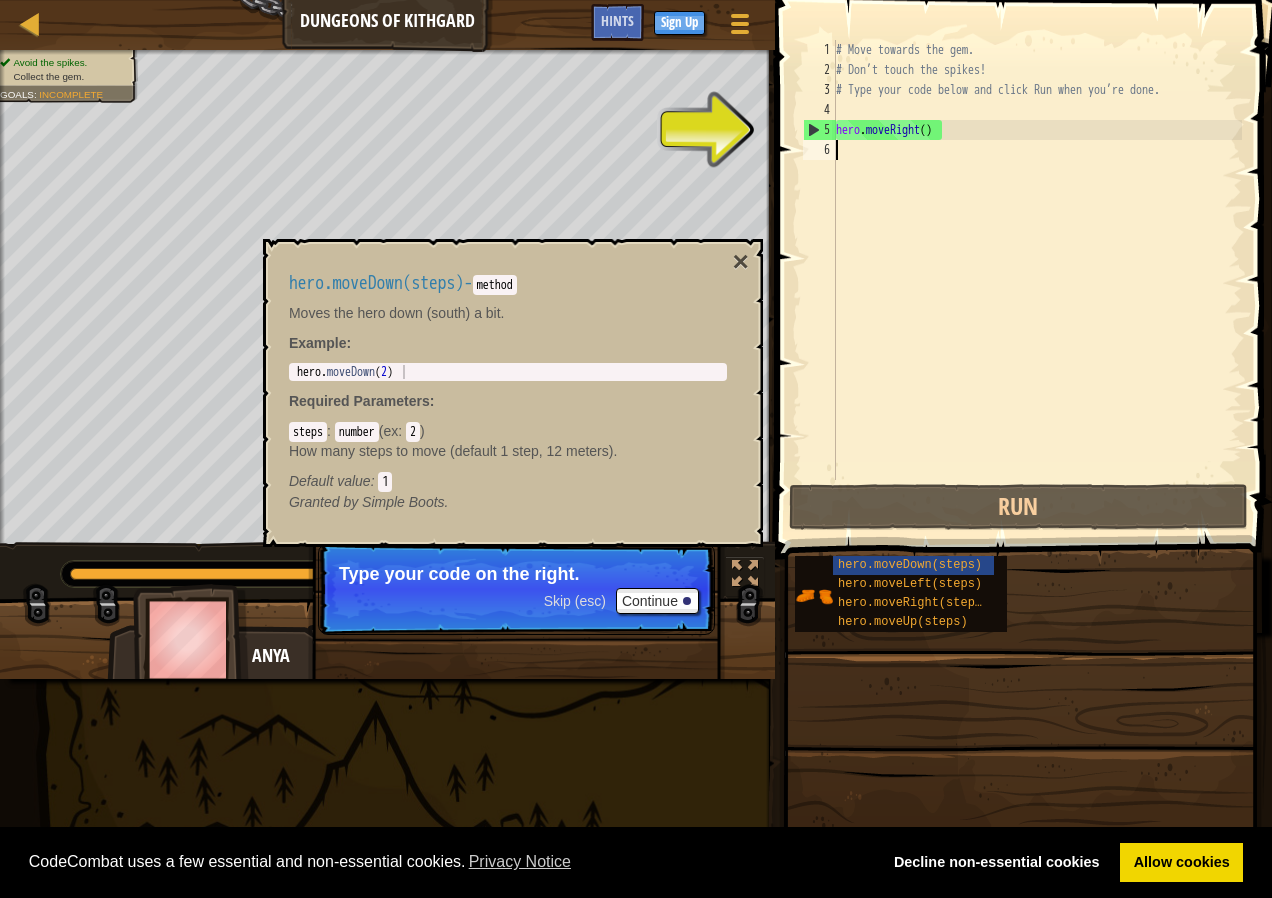 click on "5" at bounding box center [820, 130] 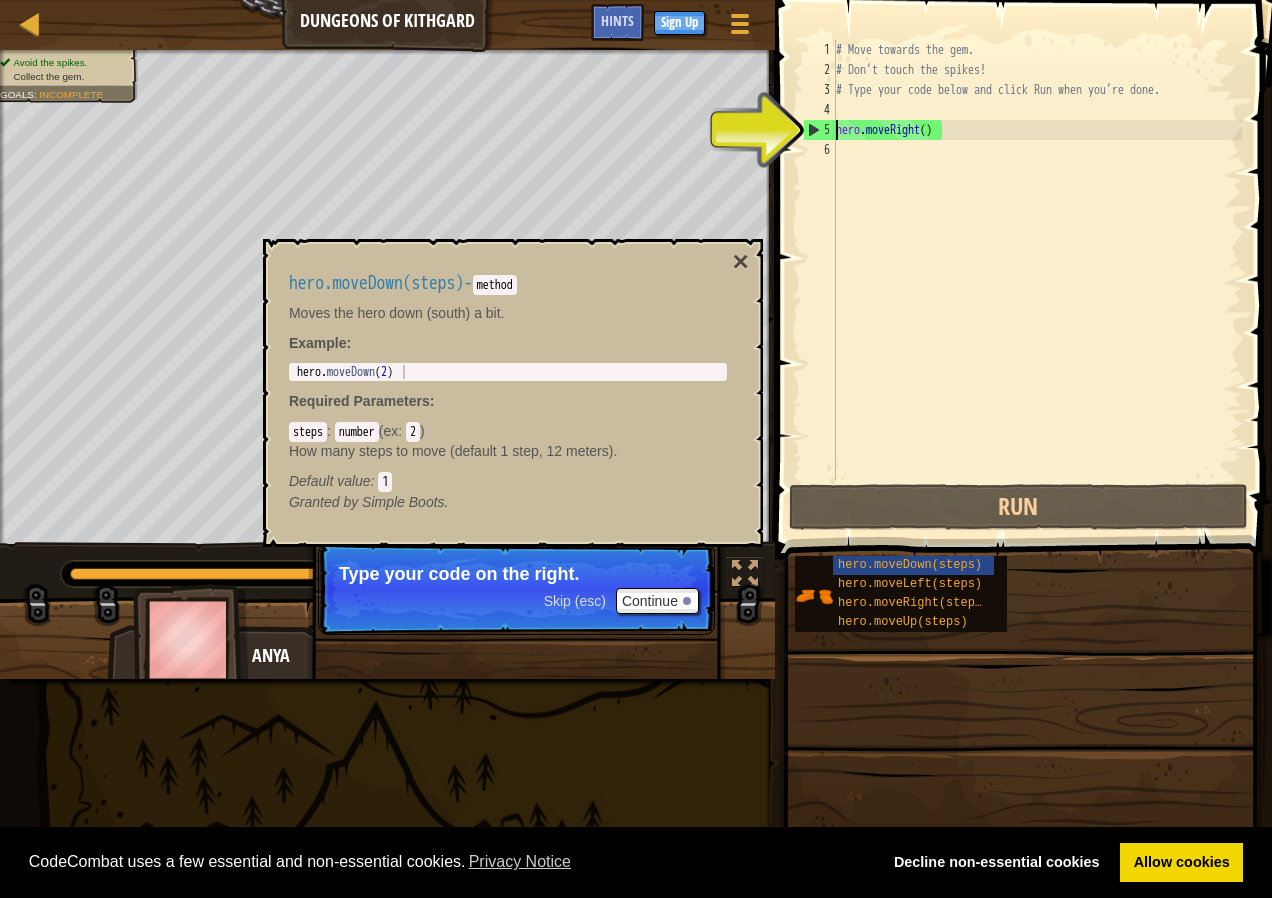 click on "5" at bounding box center (820, 130) 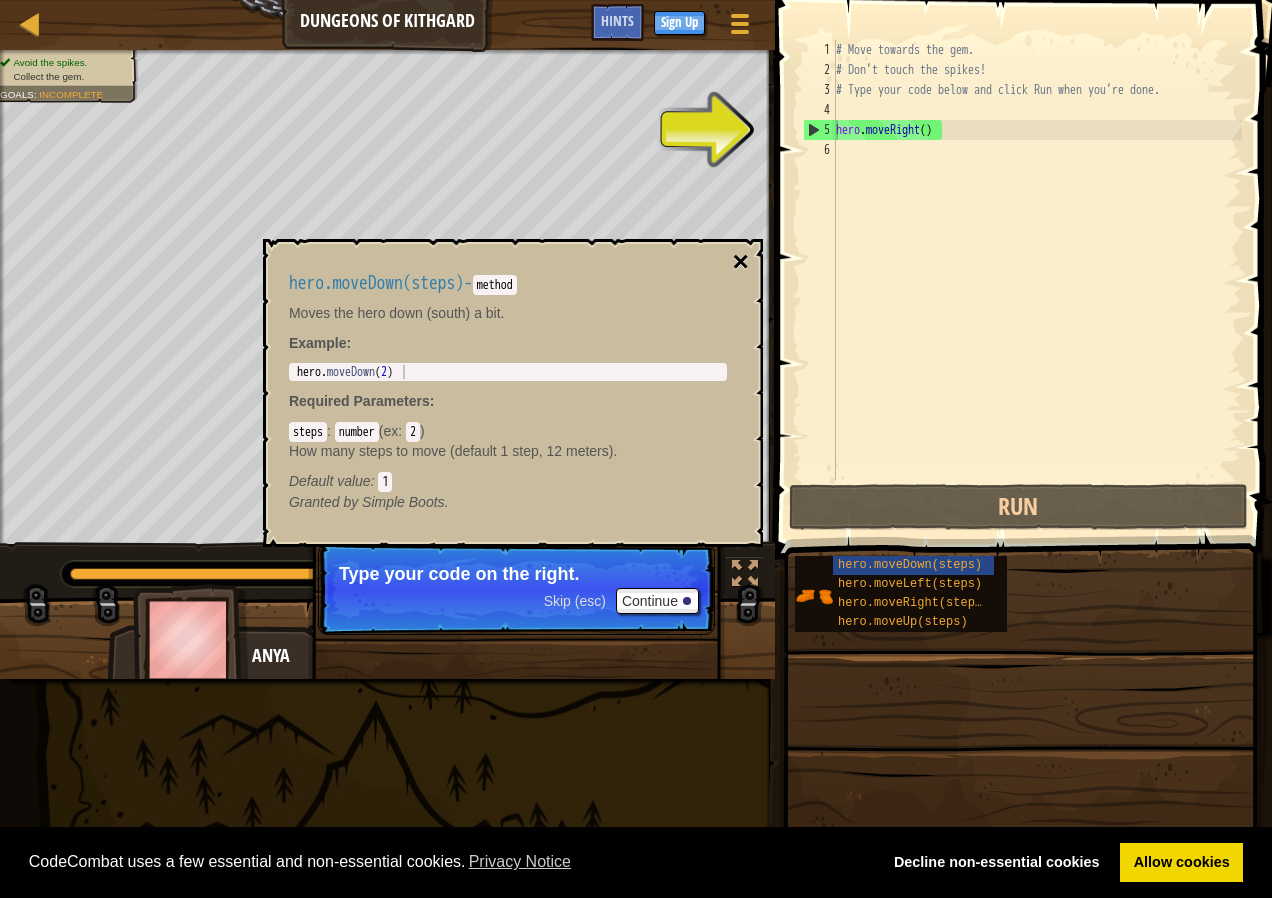 click on "×" at bounding box center (741, 262) 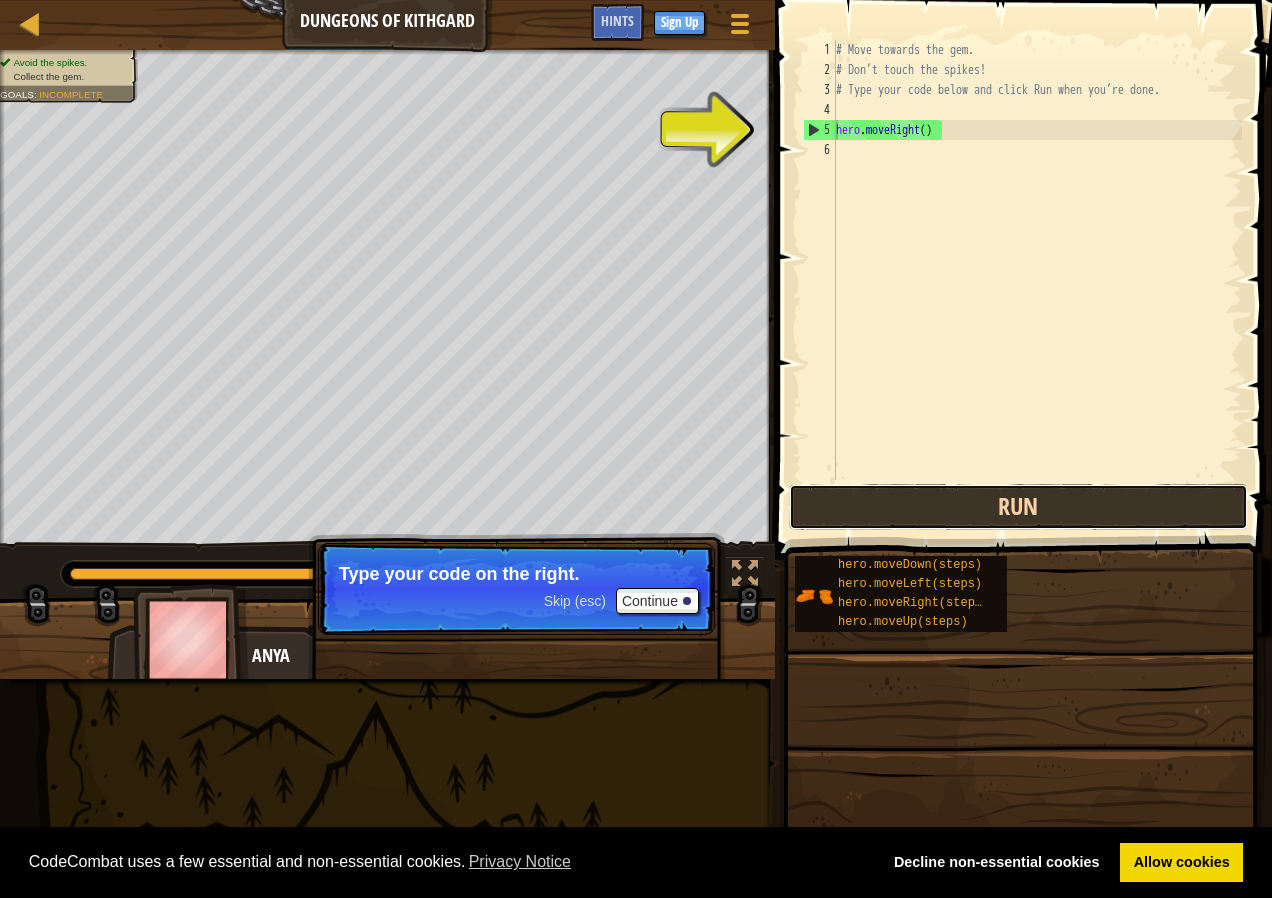 click on "Run" at bounding box center [1018, 507] 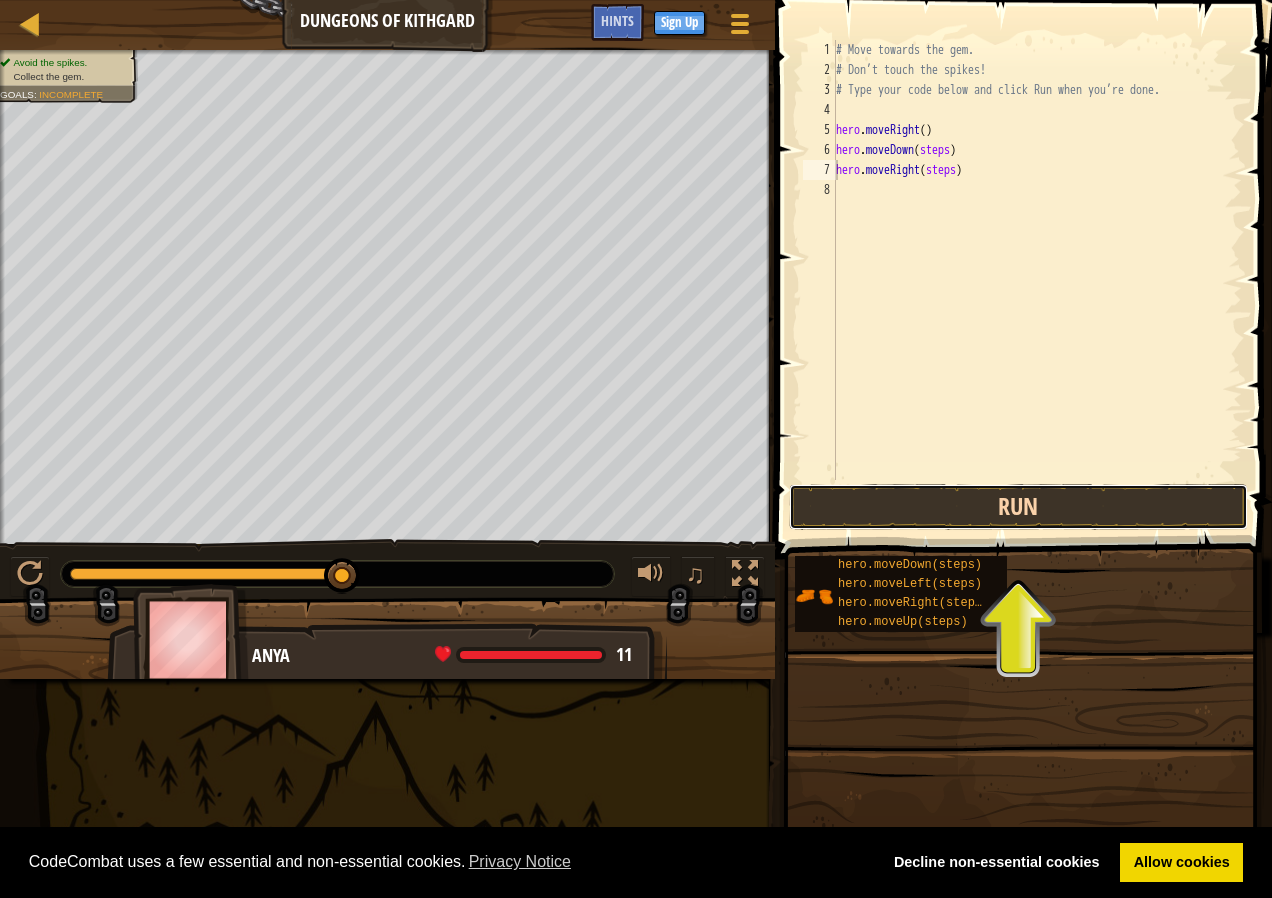click on "Run" at bounding box center [1018, 507] 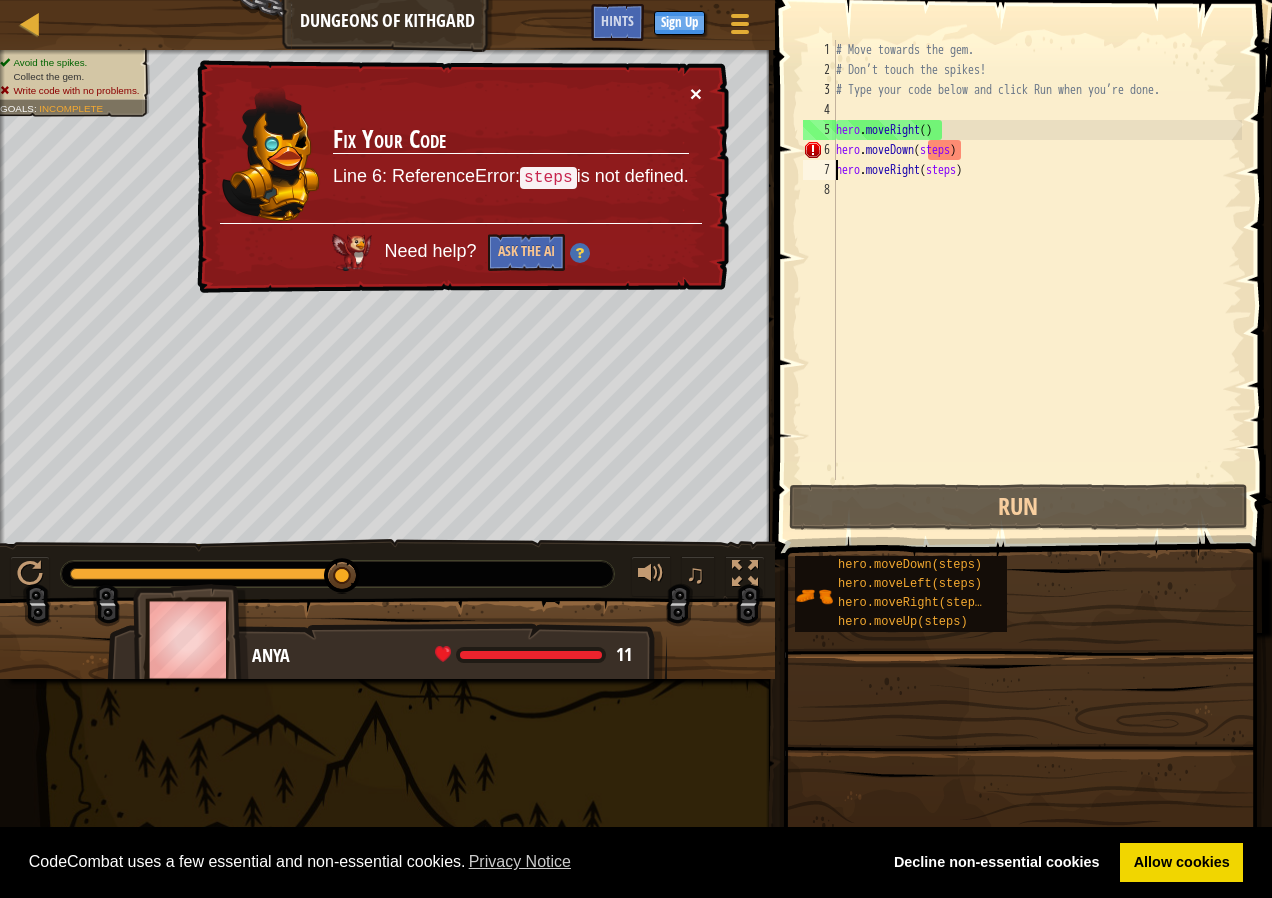 click on "×" at bounding box center (696, 93) 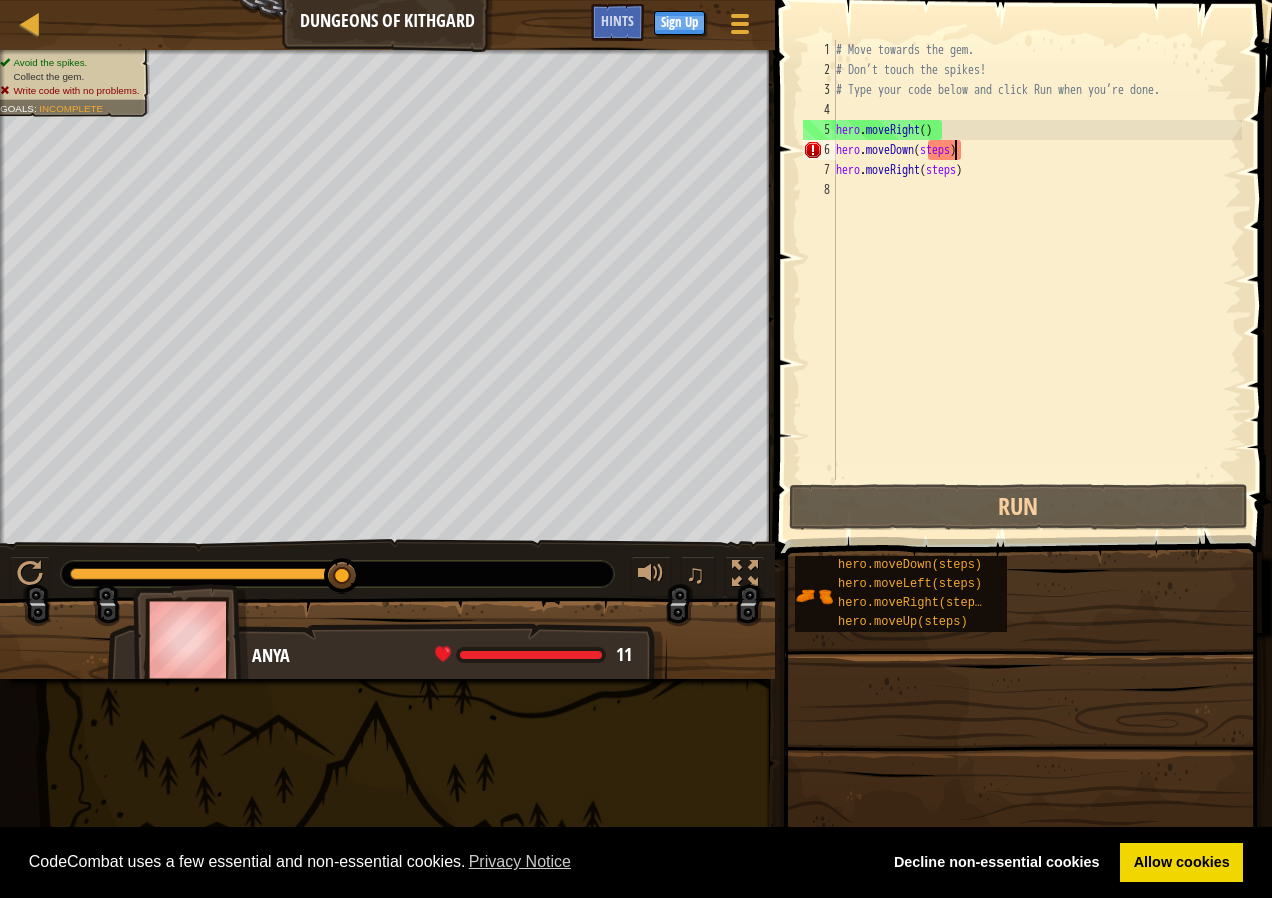 click on "# Move towards the gem. # Don’t touch the spikes! # Type your code below and click Run when you’re done. hero . moveRight ( ) hero . moveDown ( steps ) hero . moveRight ( steps )" at bounding box center [1037, 280] 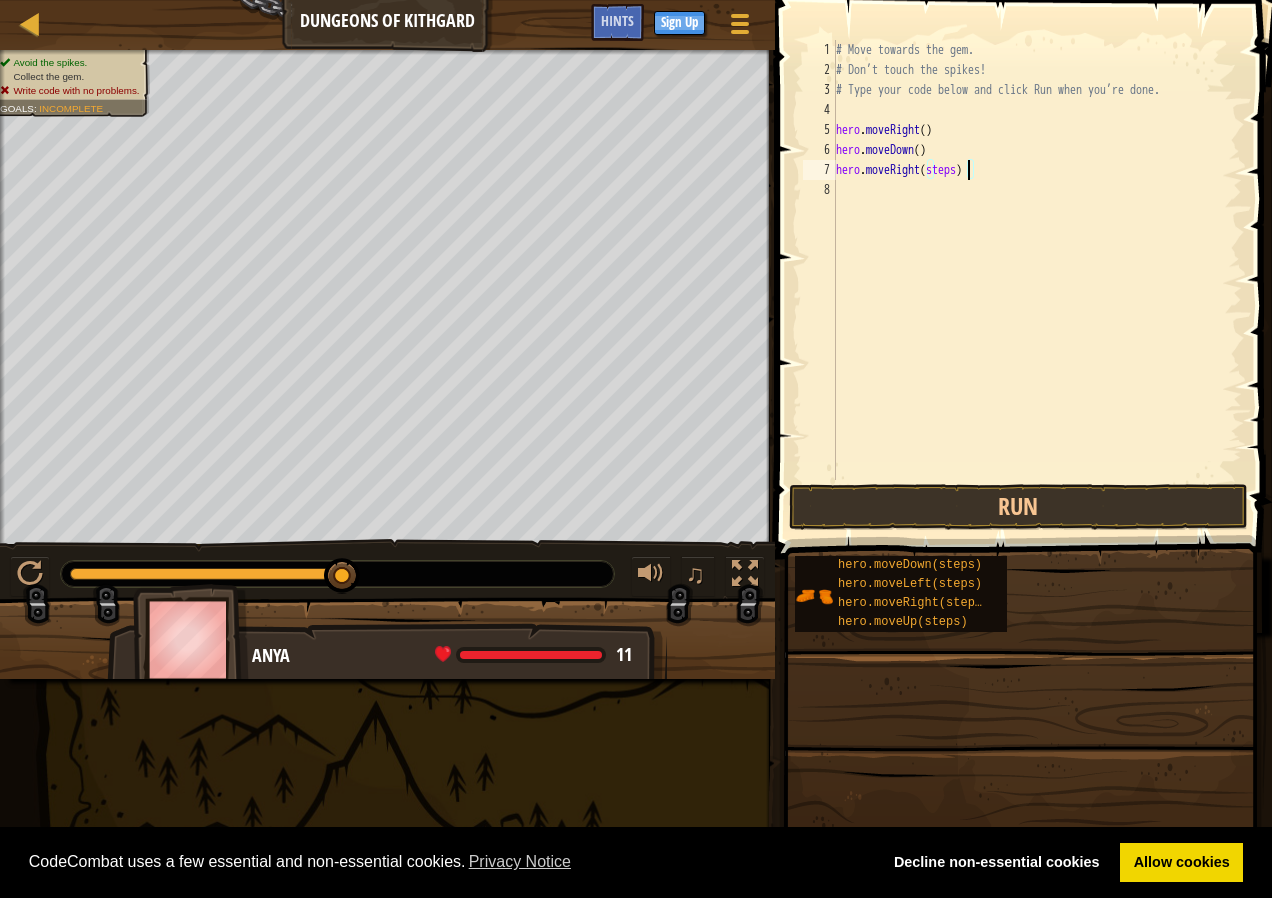 click on "# Move towards the gem. # Don’t touch the spikes! # Type your code below and click Run when you’re done. hero . moveRight ( ) hero . moveDown ( ) hero . moveRight ( steps )" at bounding box center (1037, 280) 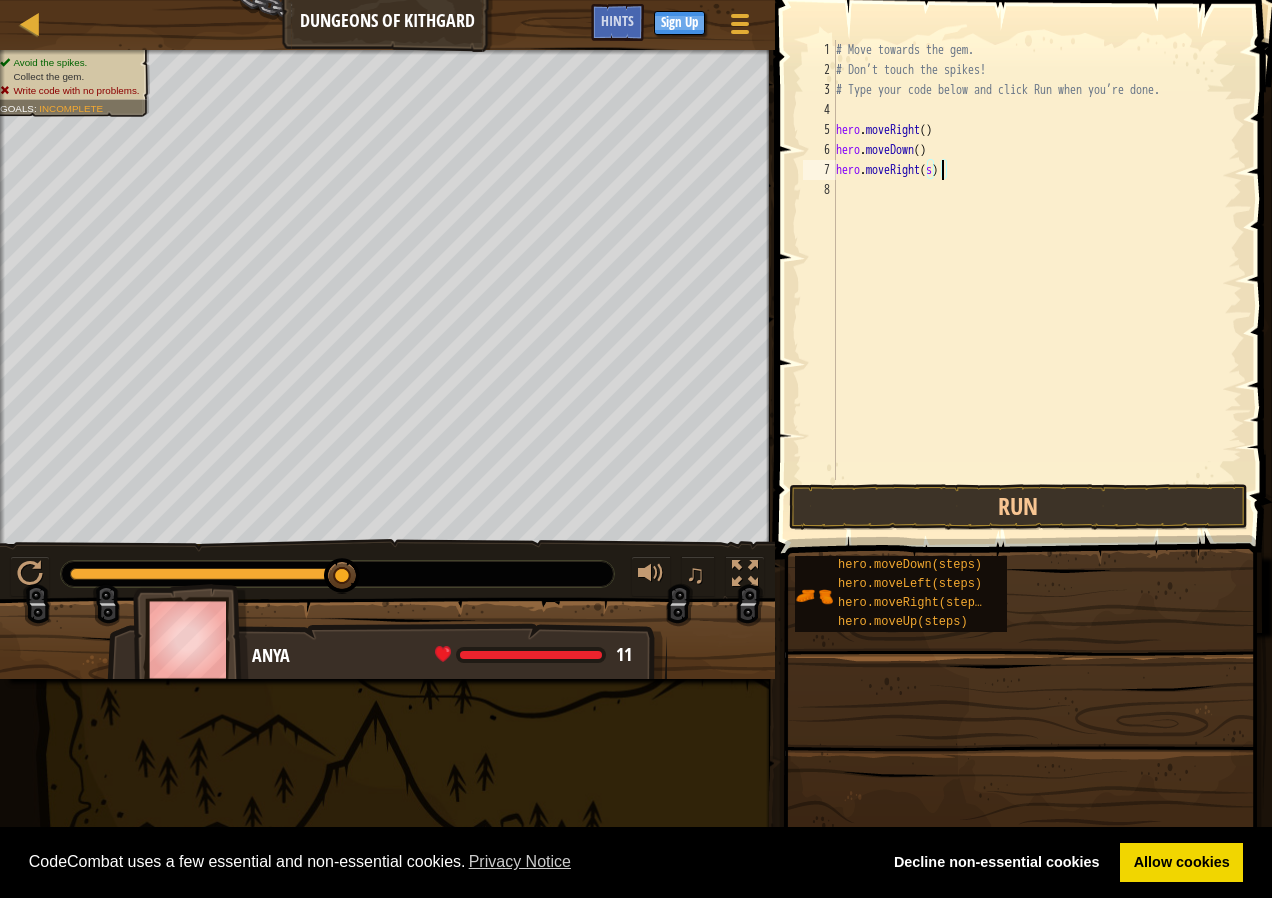 type on "hero.moveRight()" 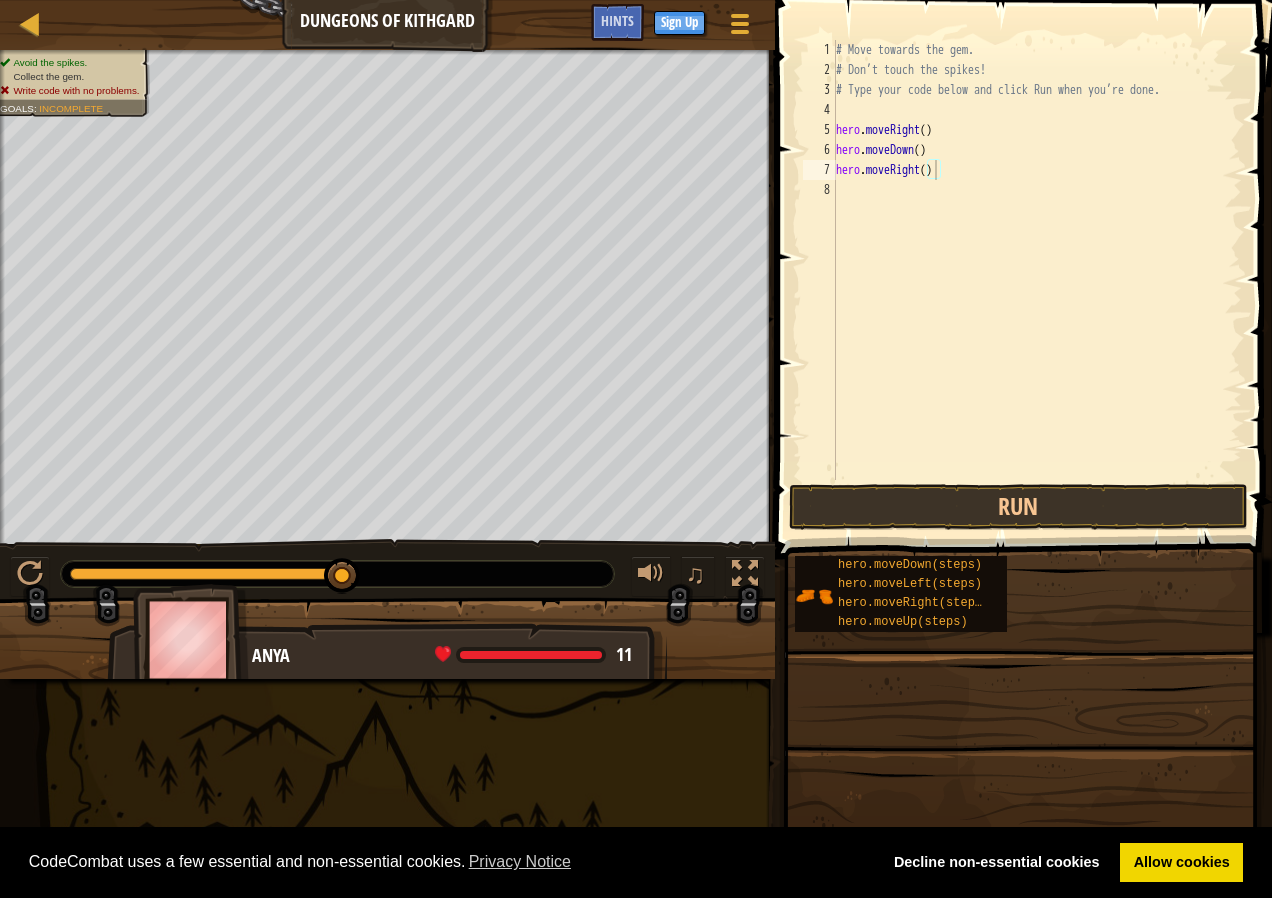 click at bounding box center [1025, 251] 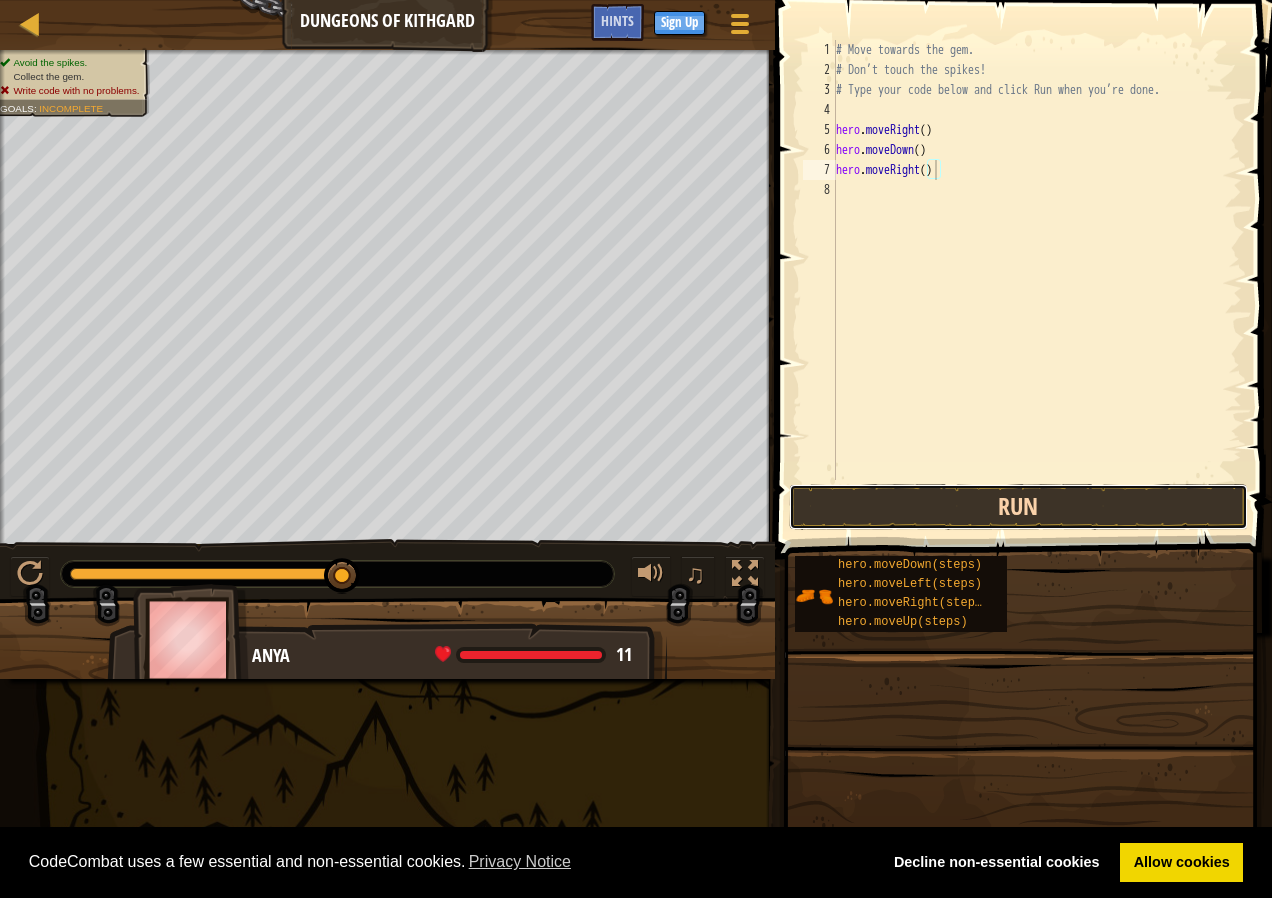 click on "Run" at bounding box center [1018, 507] 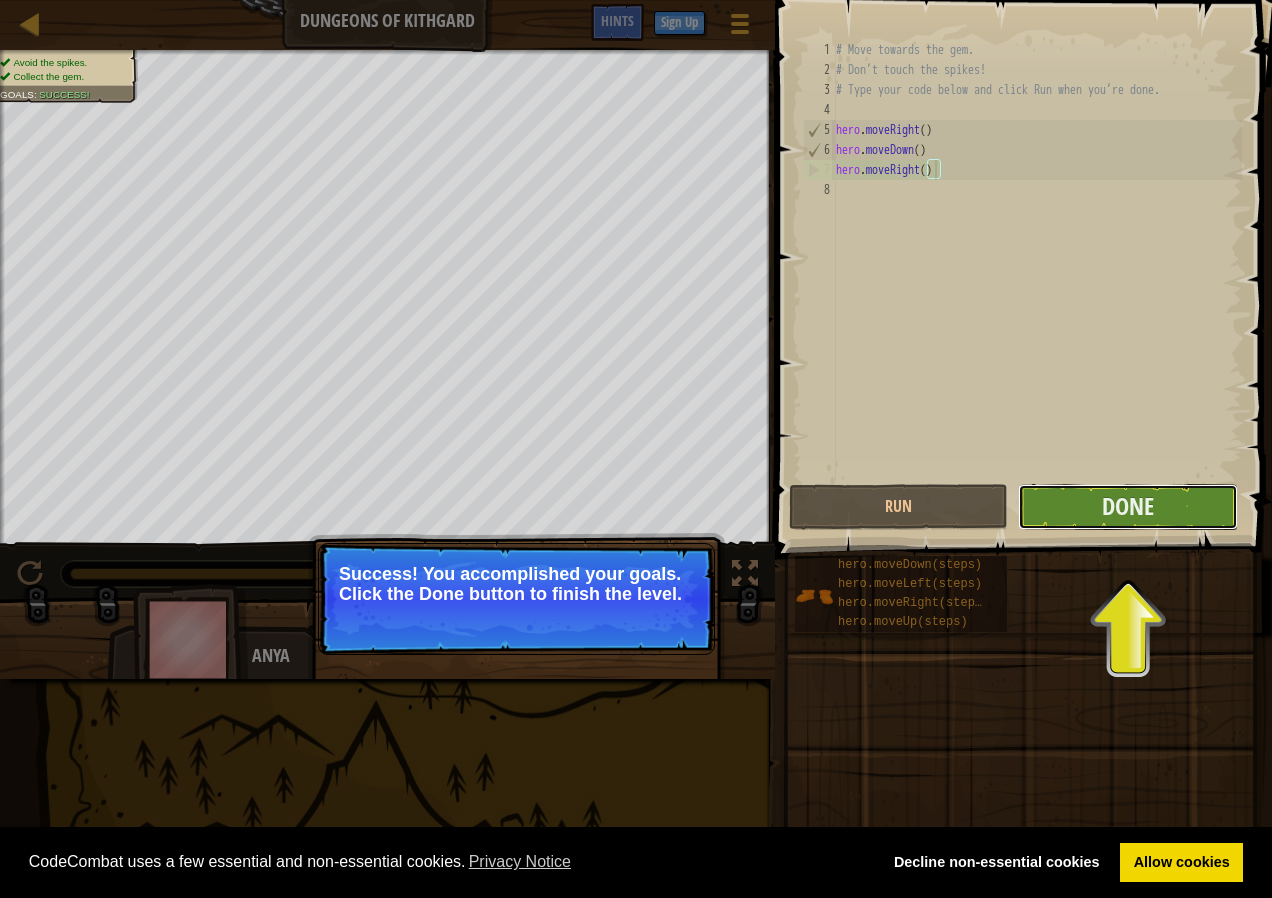 click on "Done" at bounding box center (1127, 507) 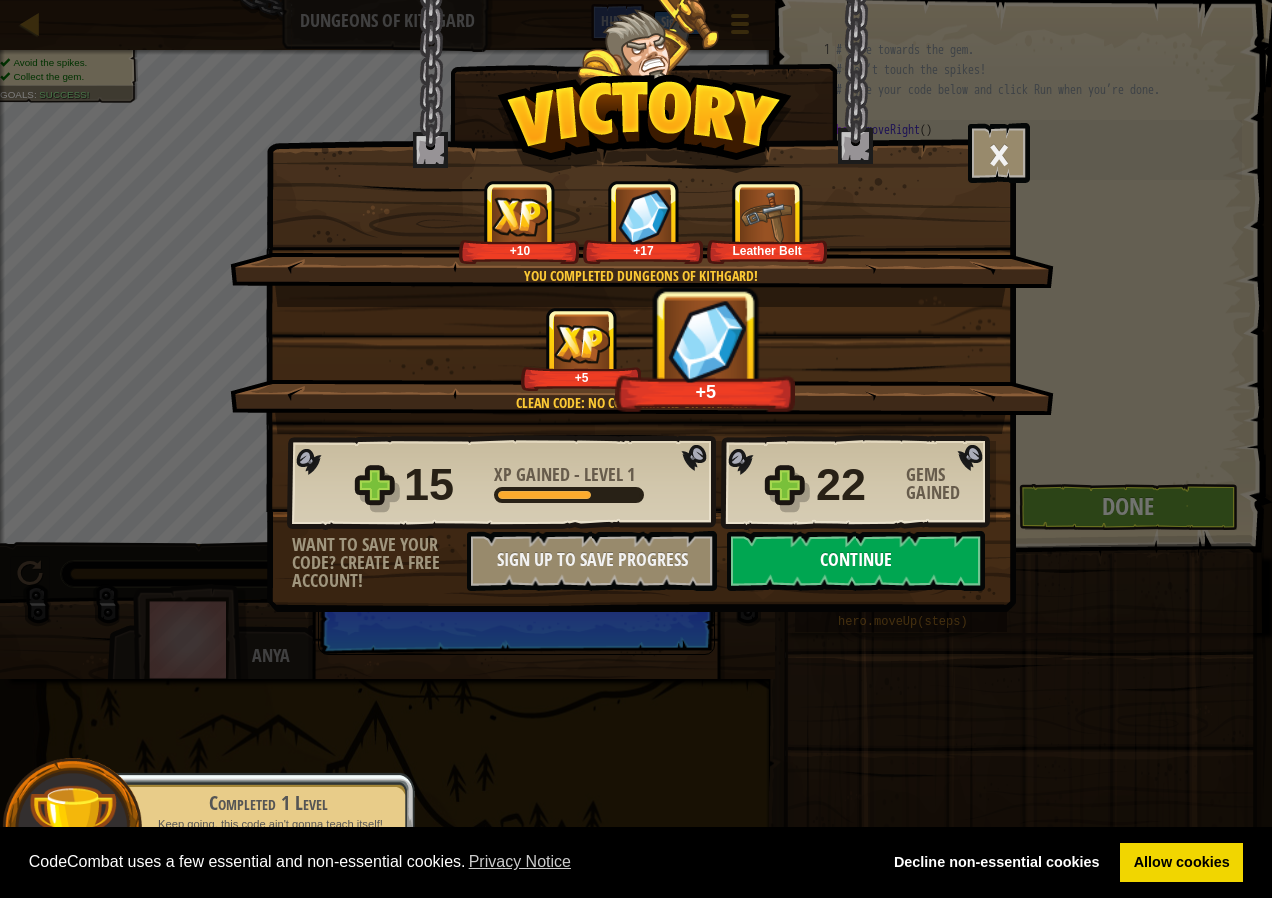 click on "Continue" at bounding box center [856, 561] 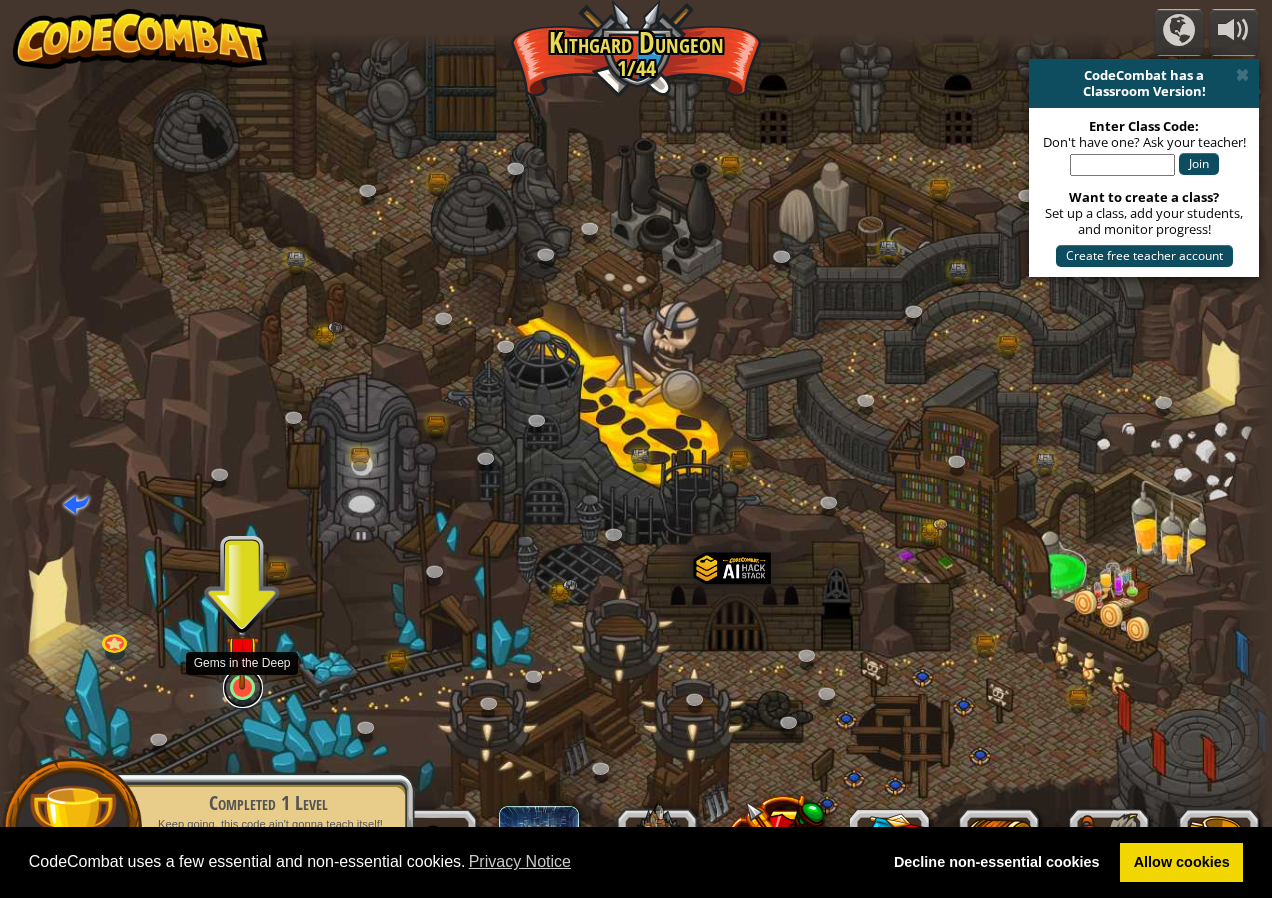 click at bounding box center [243, 688] 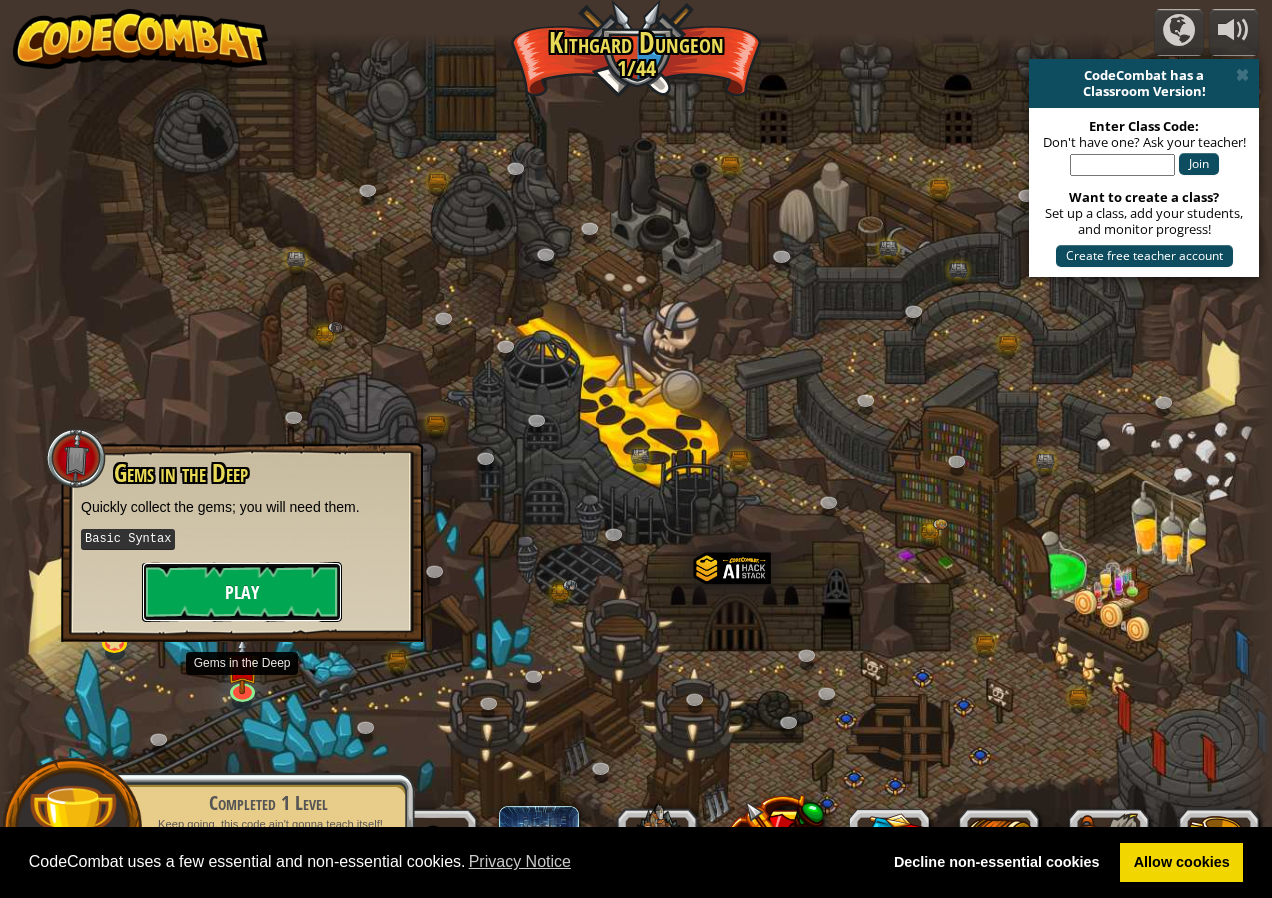click on "Play" at bounding box center [242, 592] 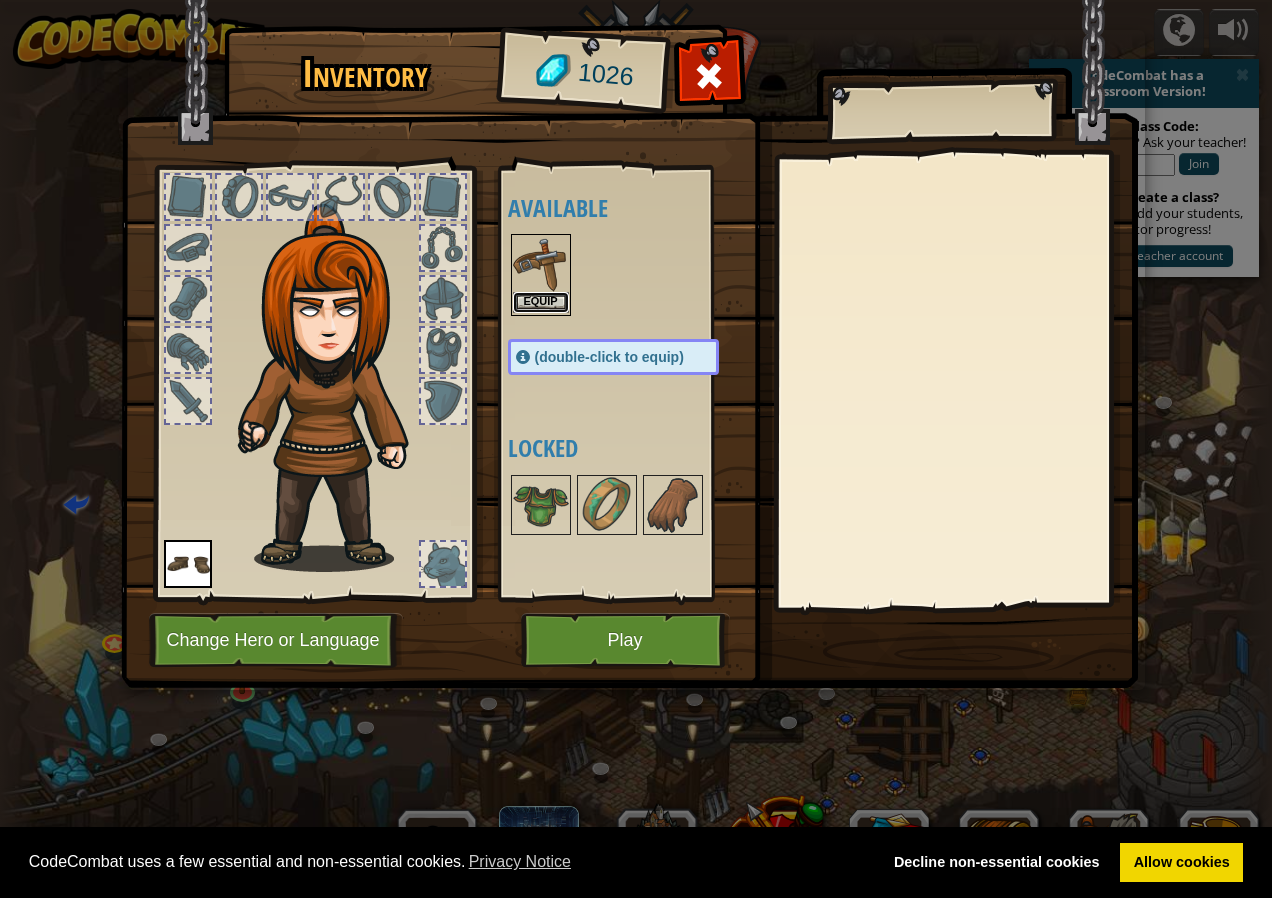 click on "Equip" at bounding box center (541, 302) 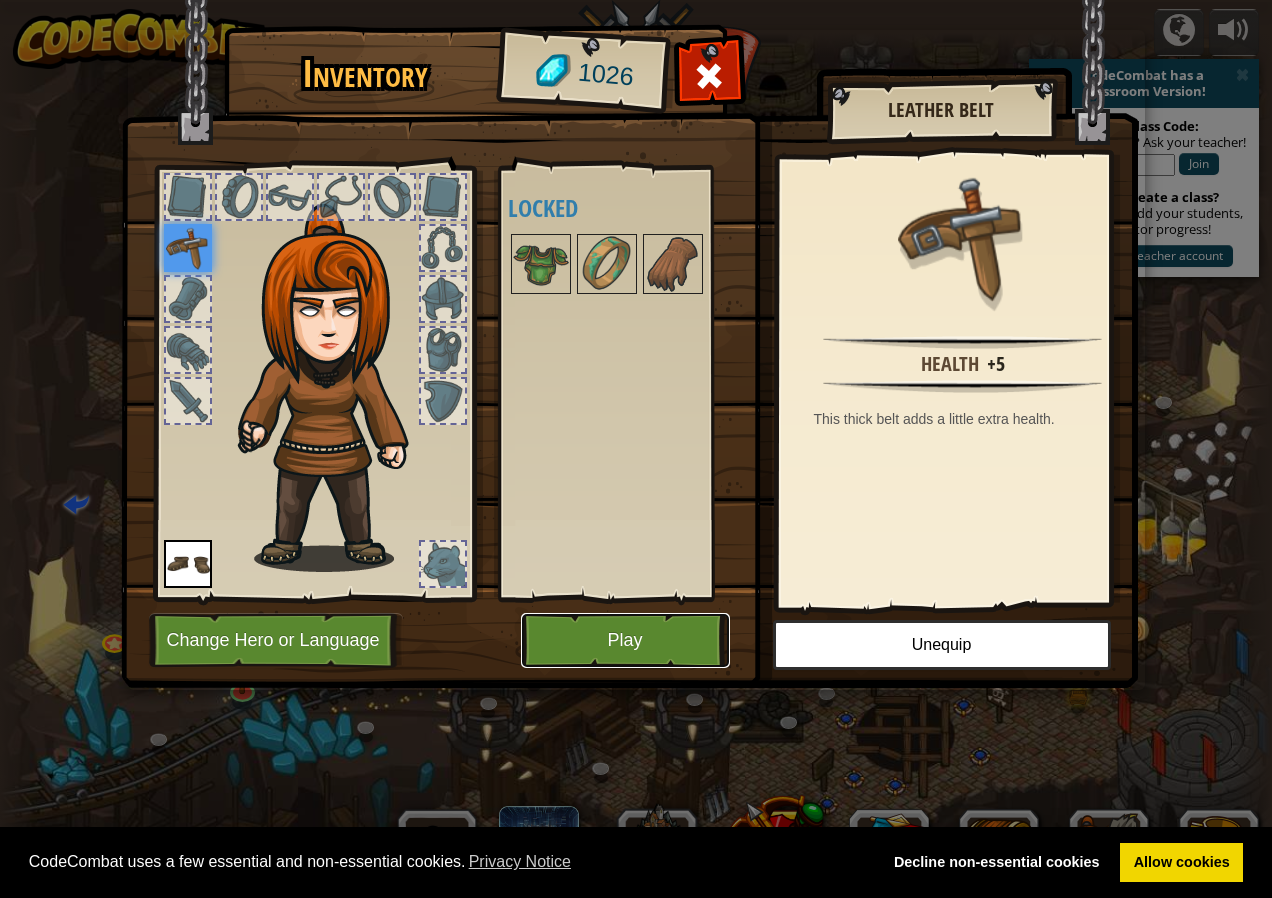 click on "Play" at bounding box center [625, 640] 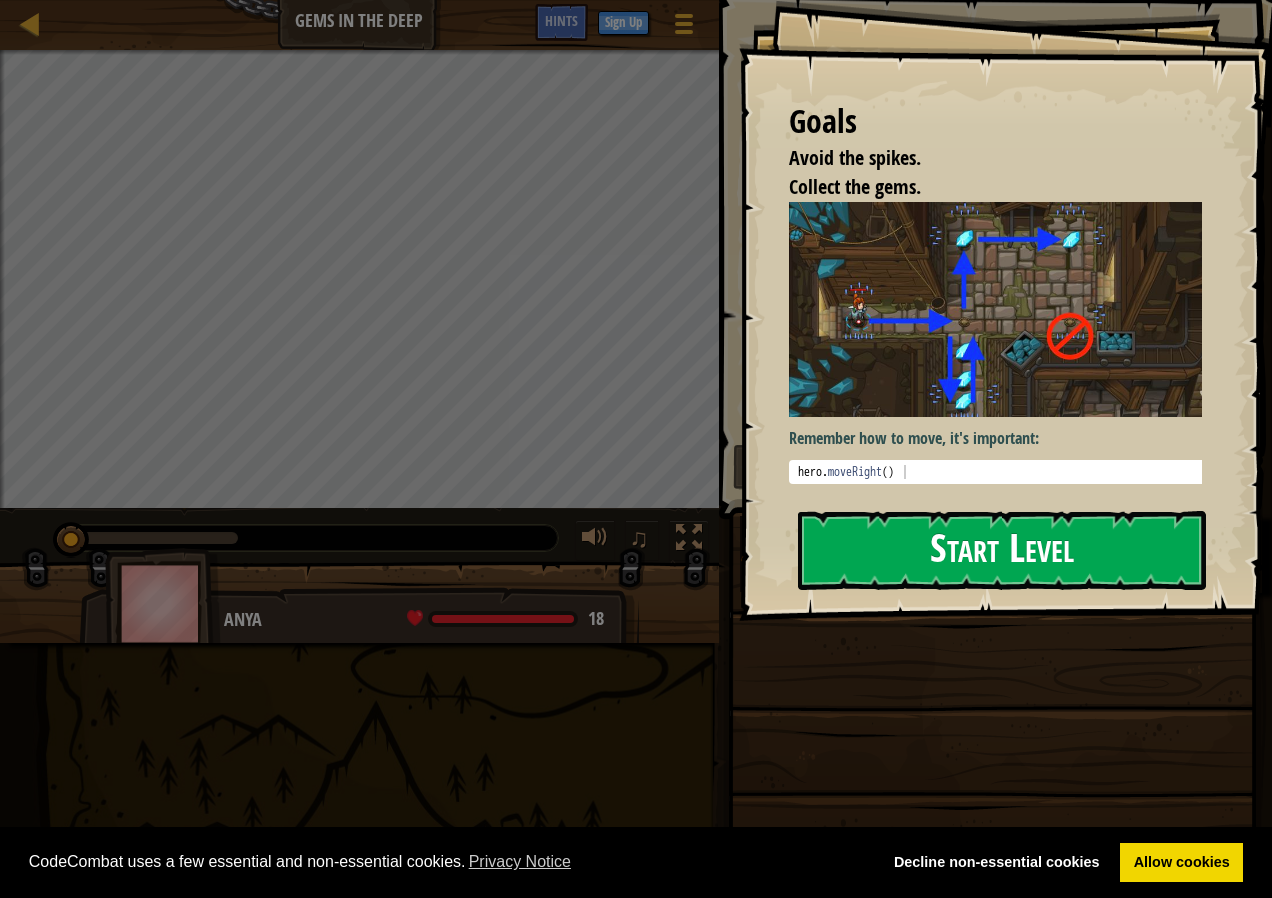 click on "Start Level" at bounding box center (1002, 550) 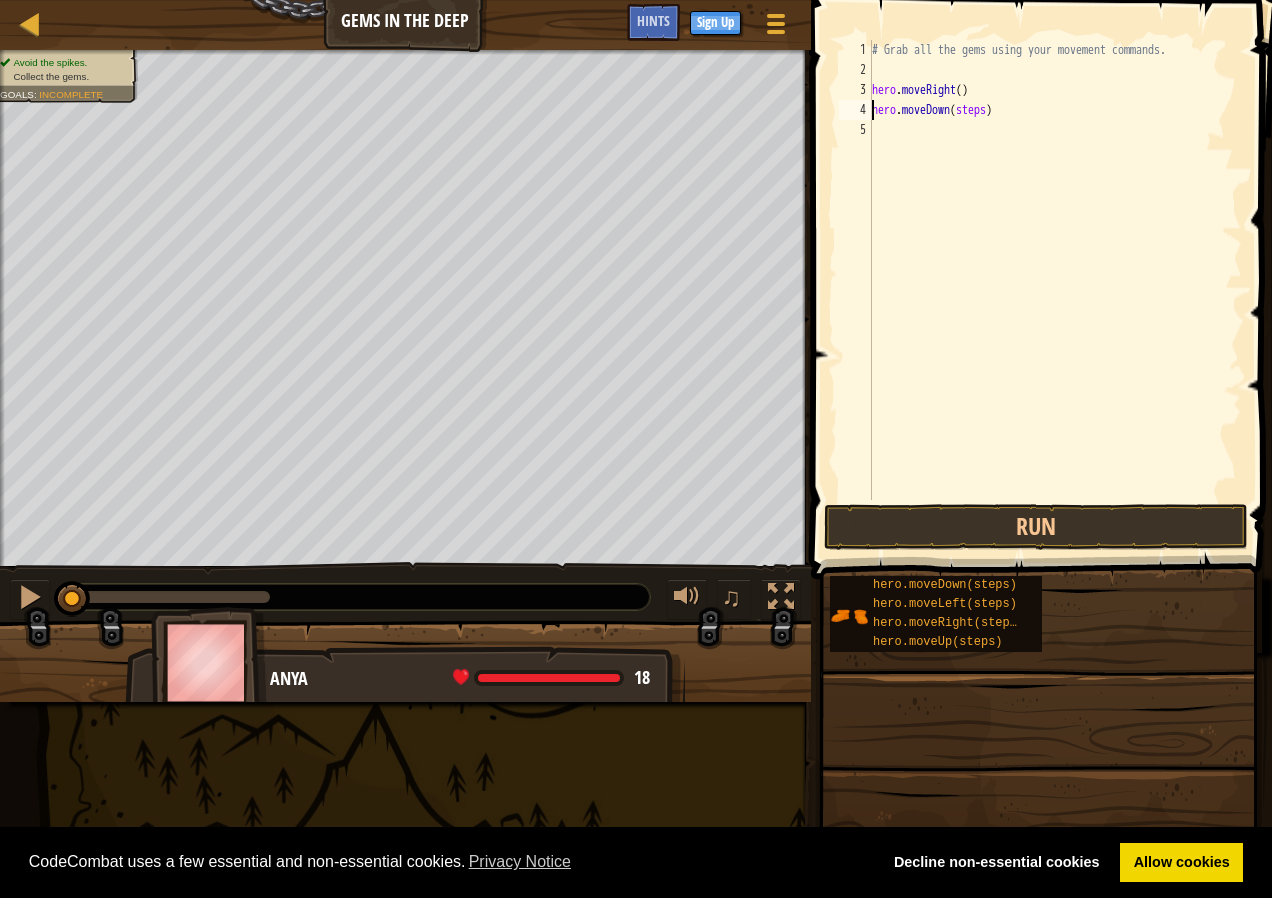 click on "# Grab all the gems using your movement commands. hero . moveRight ( ) hero . moveDown ( steps )" at bounding box center [1055, 290] 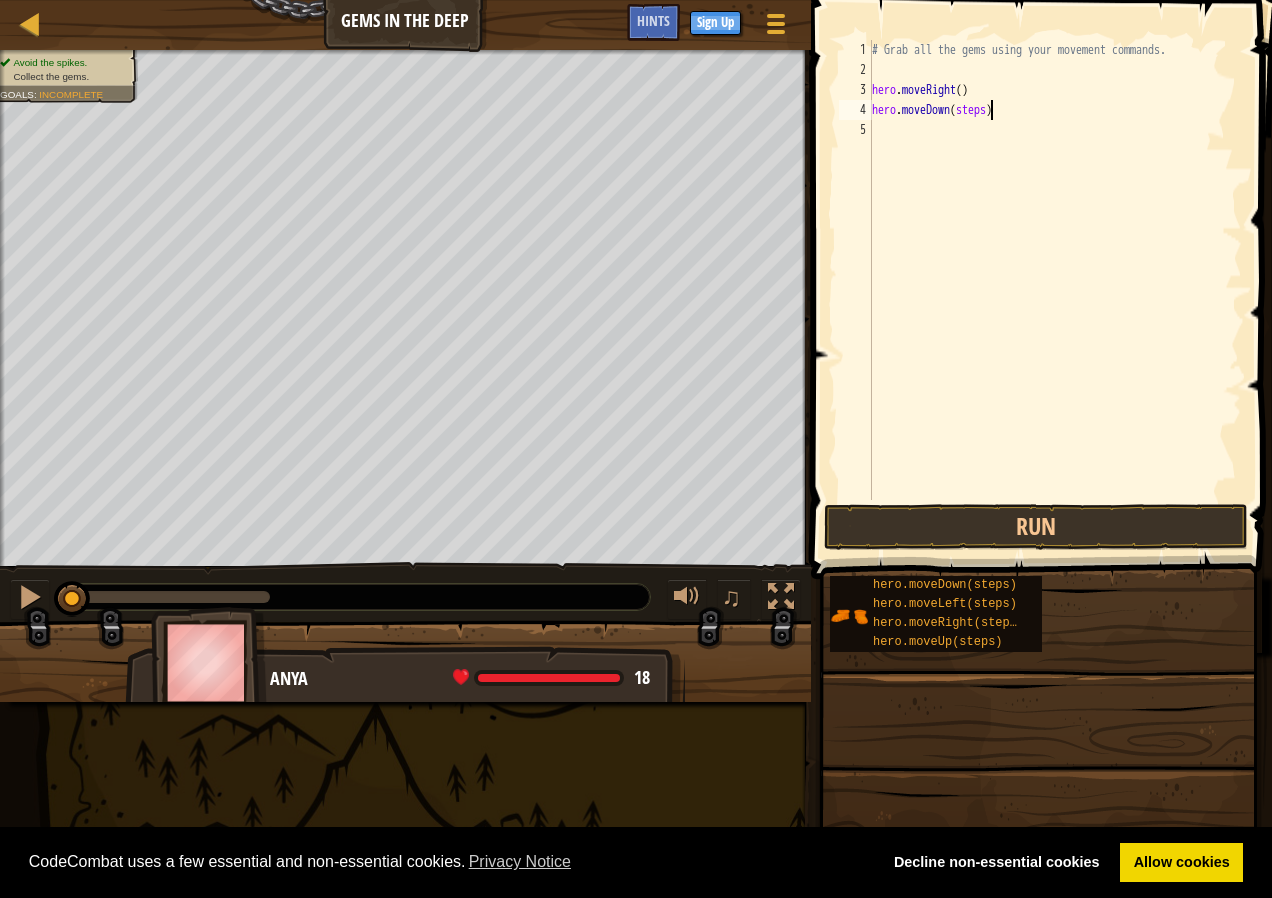 click on "# Grab all the gems using your movement commands. hero . moveRight ( ) hero . moveDown ( steps )" at bounding box center [1055, 290] 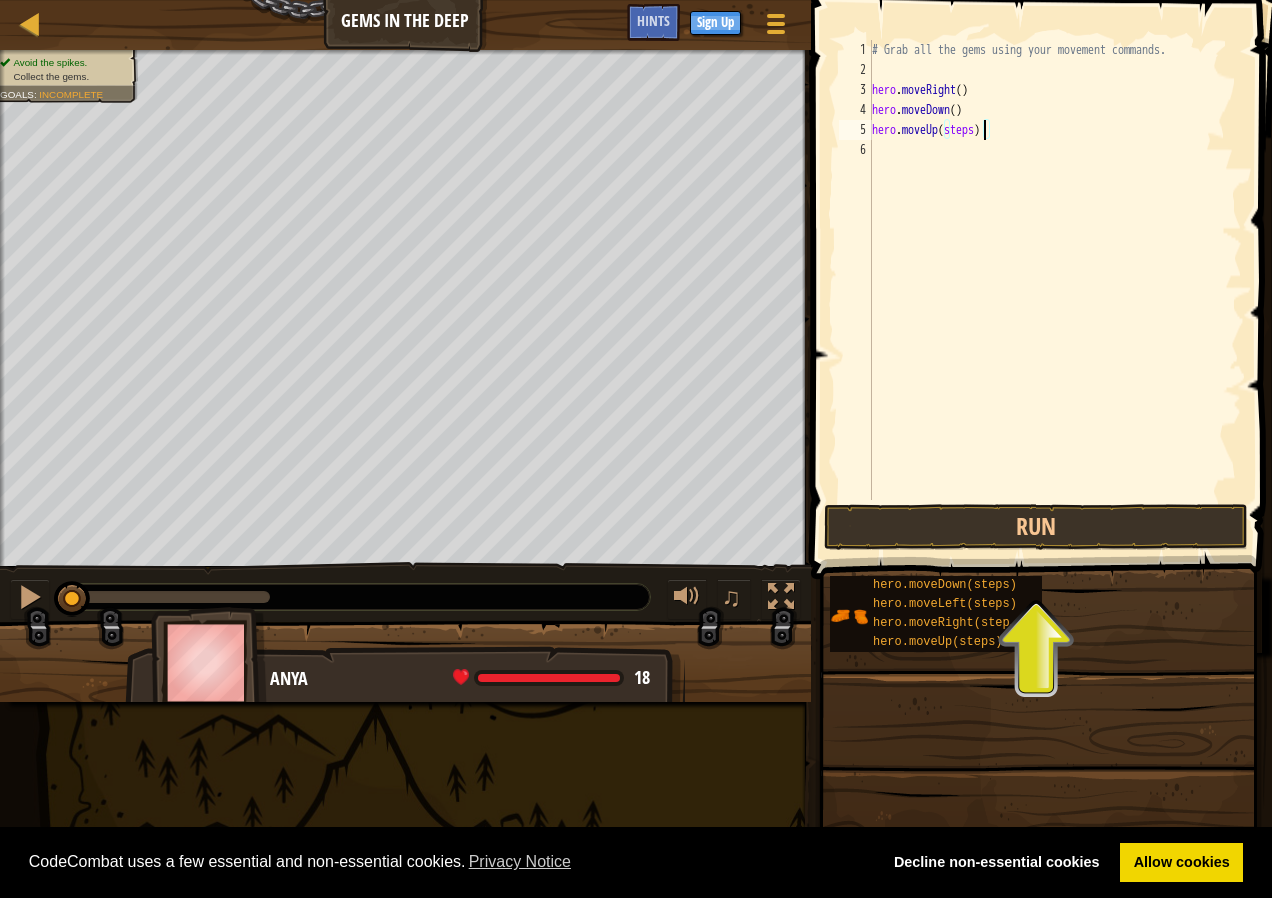 click on "# Grab all the gems using your movement commands. hero . moveRight ( ) hero . moveDown ( ) hero . moveUp ( steps )" at bounding box center [1055, 290] 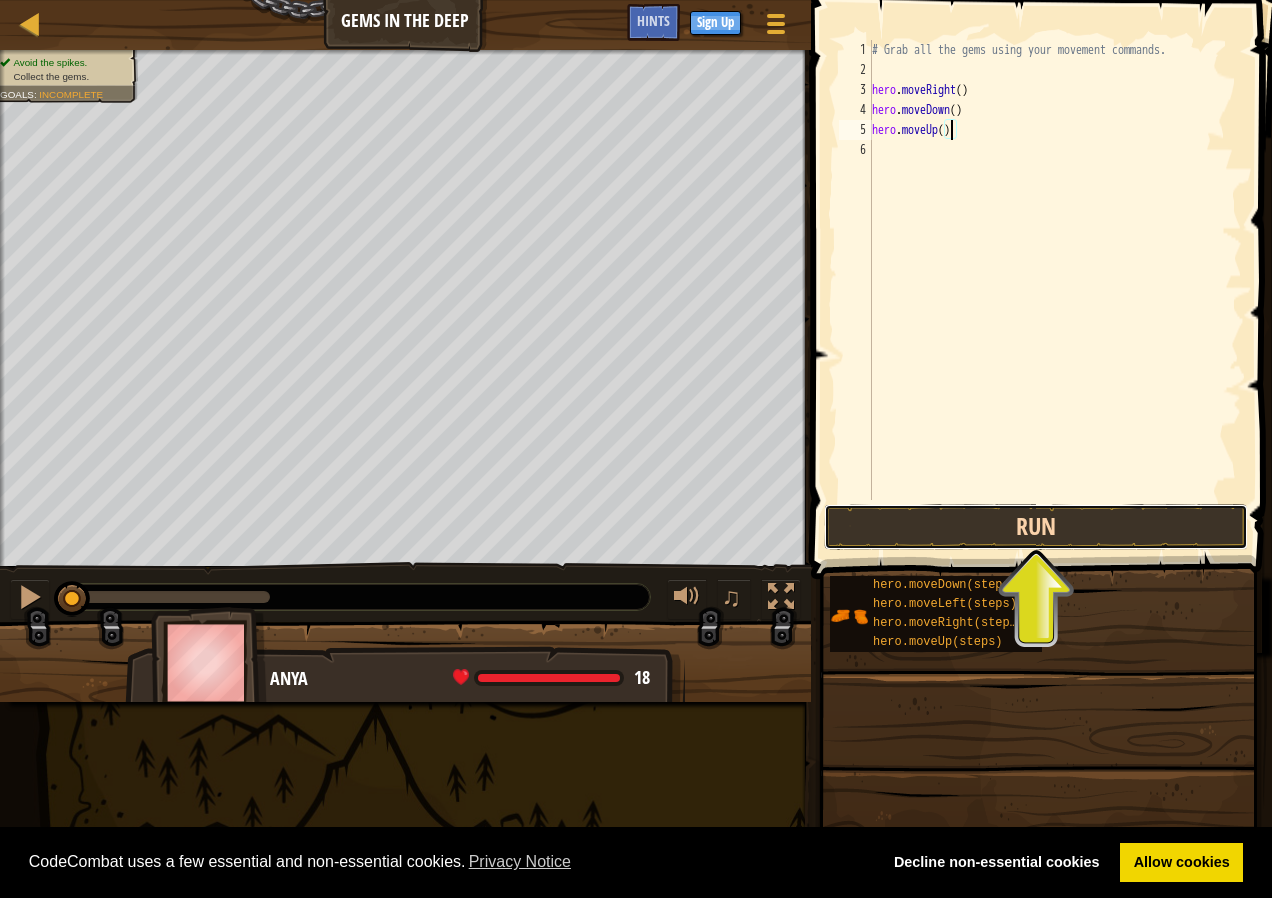 click on "Run" at bounding box center (1036, 527) 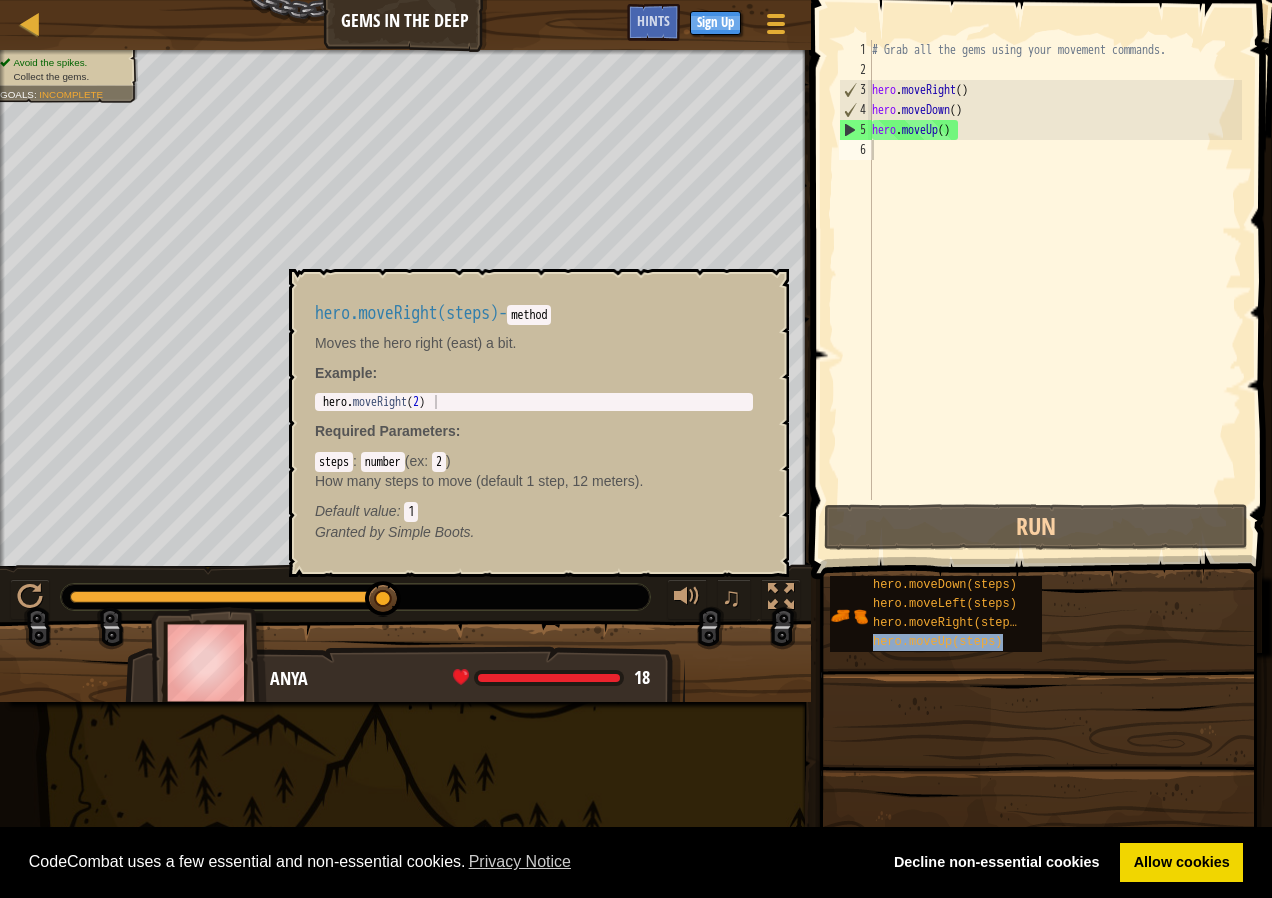 type on "hero.moveUp(steps)" 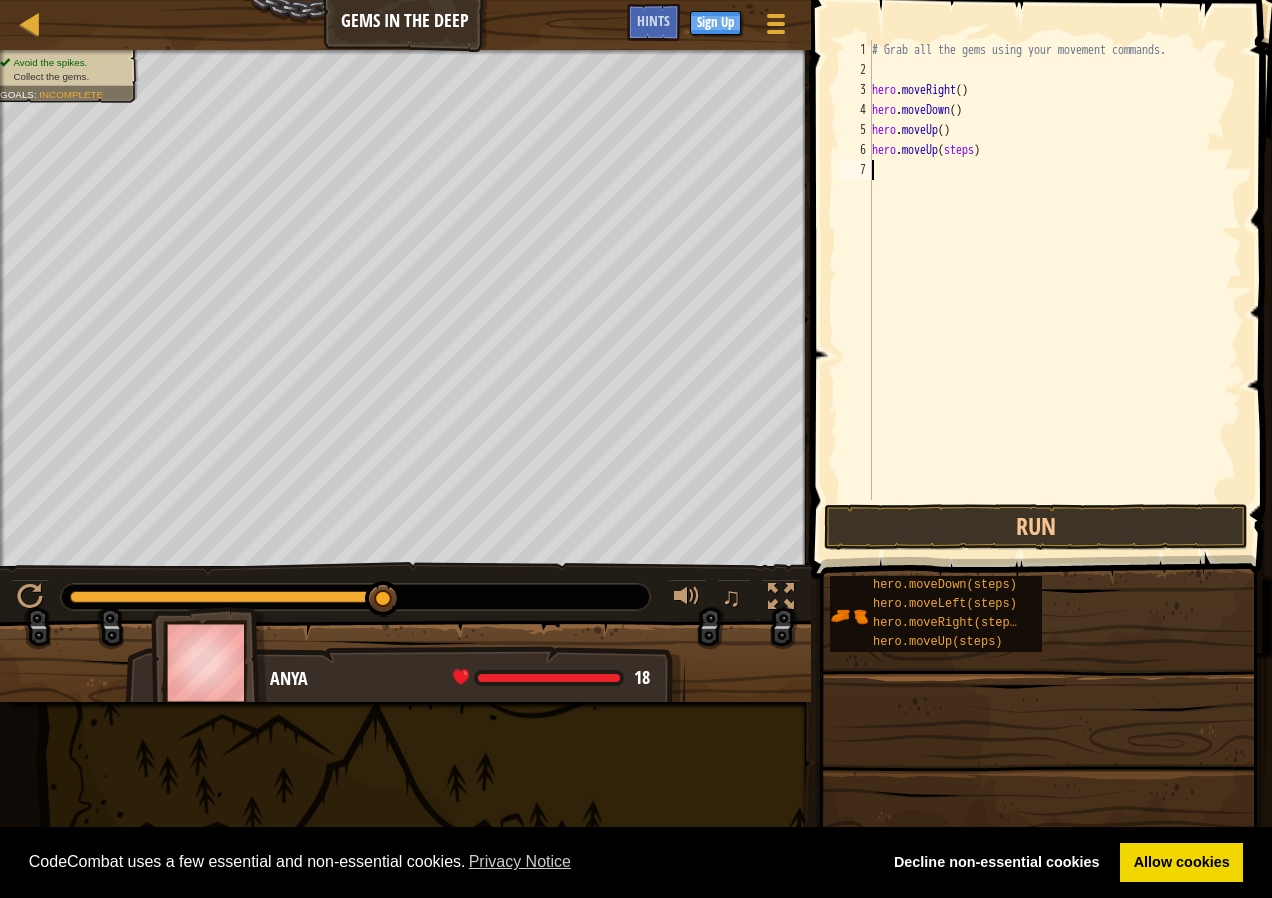 click on "# Grab all the gems using your movement commands. hero . moveRight ( ) hero . moveDown ( ) hero . moveUp ( ) hero . moveUp ( steps )" at bounding box center [1055, 290] 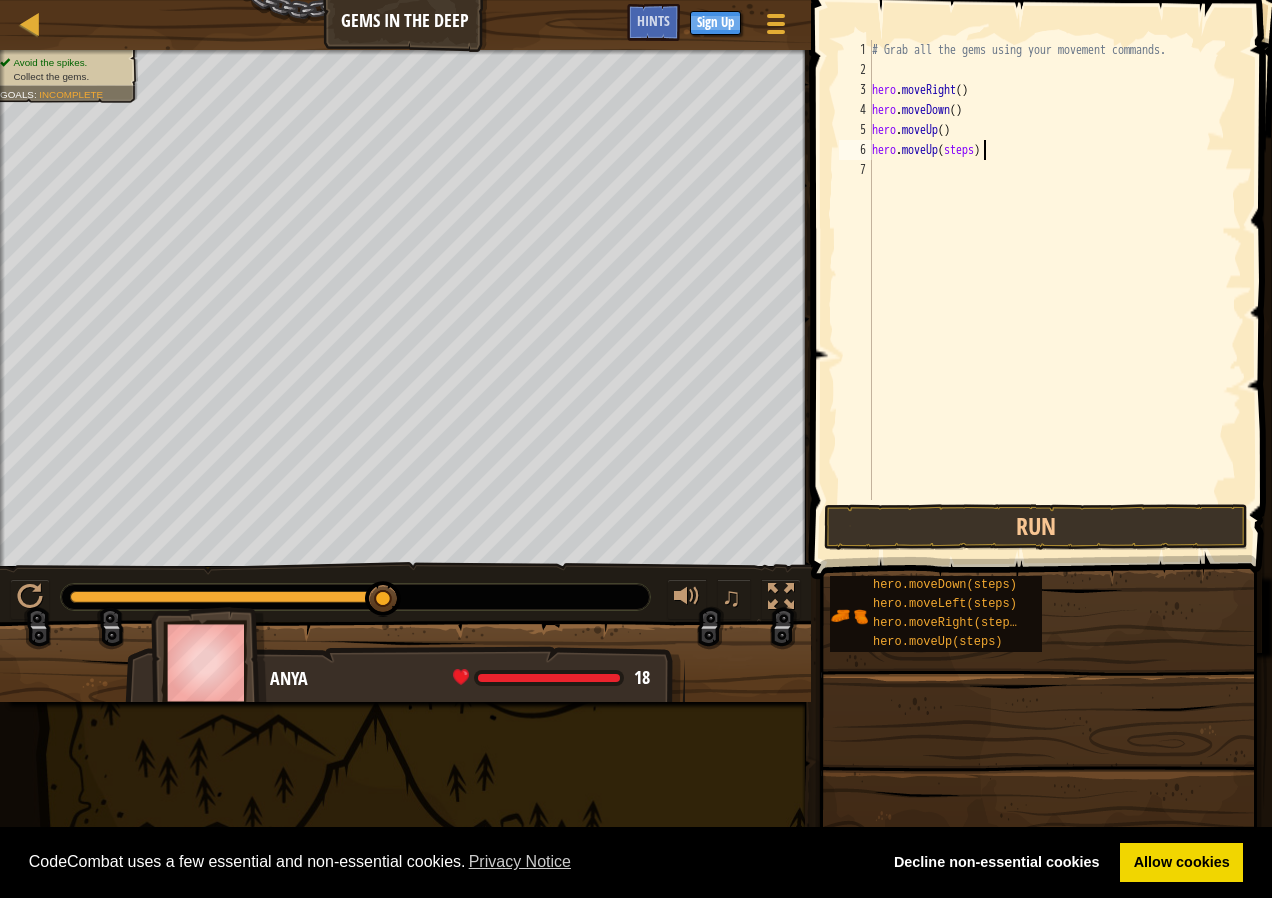 click on "# Grab all the gems using your movement commands. hero . moveRight ( ) hero . moveDown ( ) hero . moveUp ( ) hero . moveUp ( steps )" at bounding box center (1055, 290) 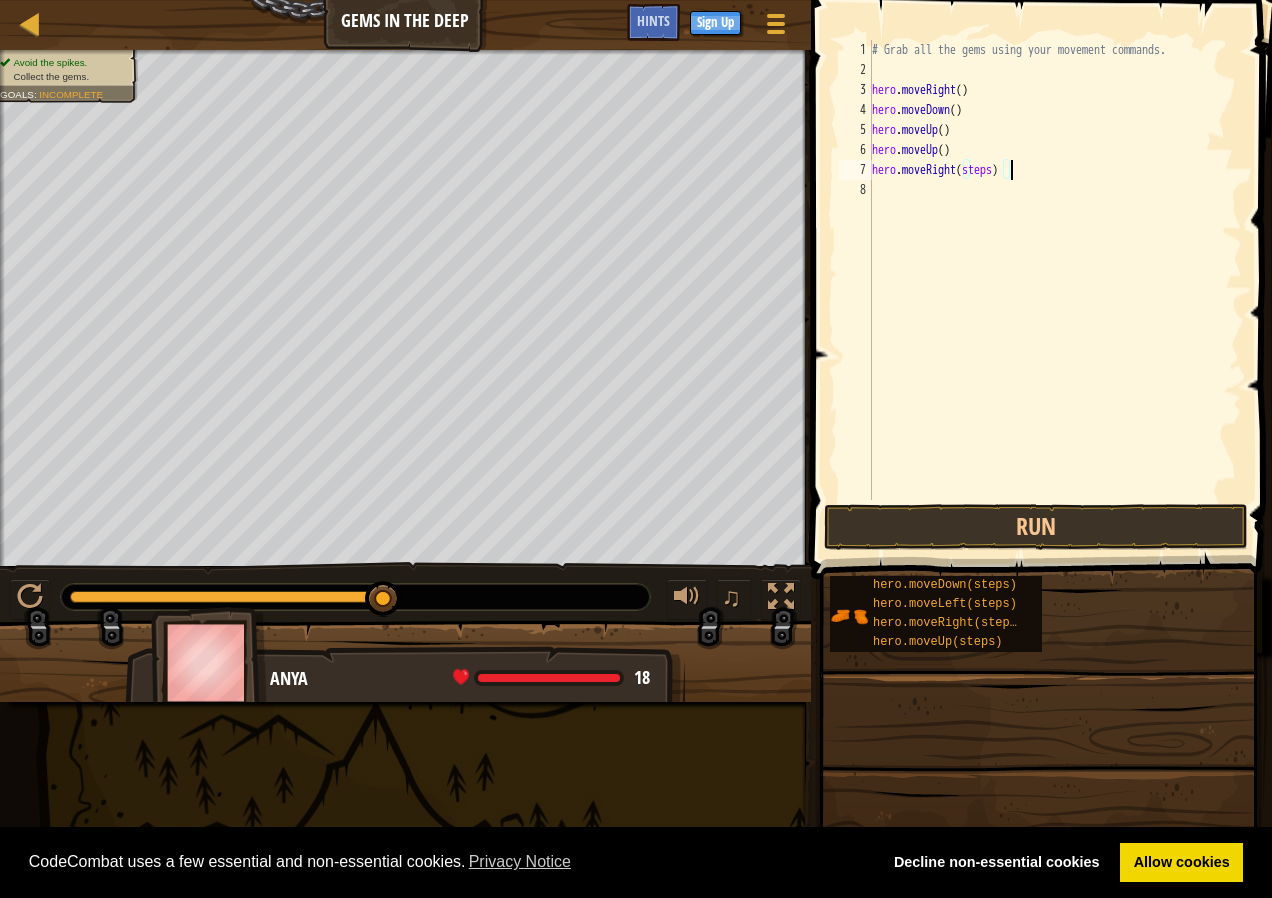 click on "# Grab all the gems using your movement commands. hero . moveRight ( ) hero . moveDown ( ) hero . moveUp ( ) hero . moveUp ( ) hero . moveRight ( steps )" at bounding box center (1055, 290) 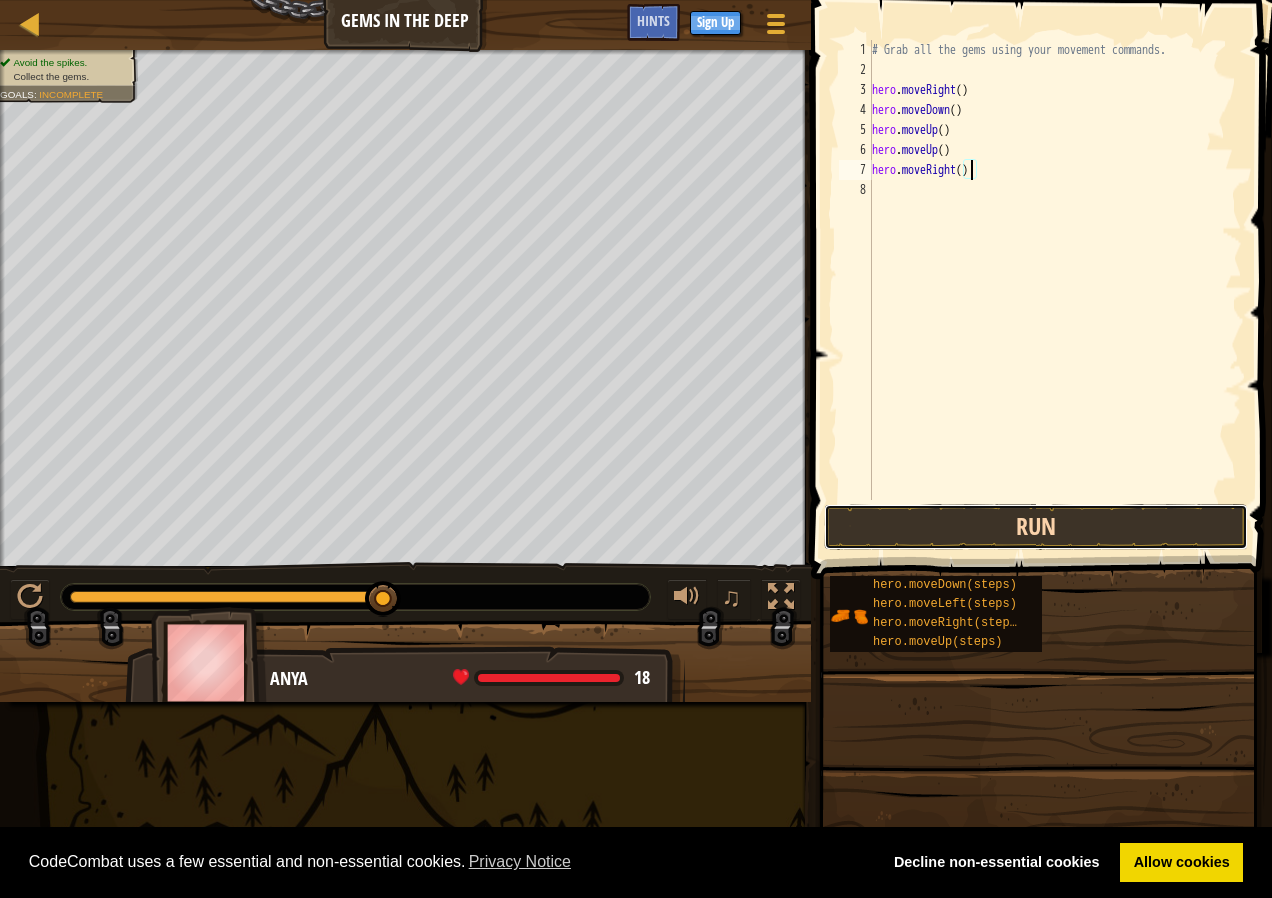 click on "Run" at bounding box center (1036, 527) 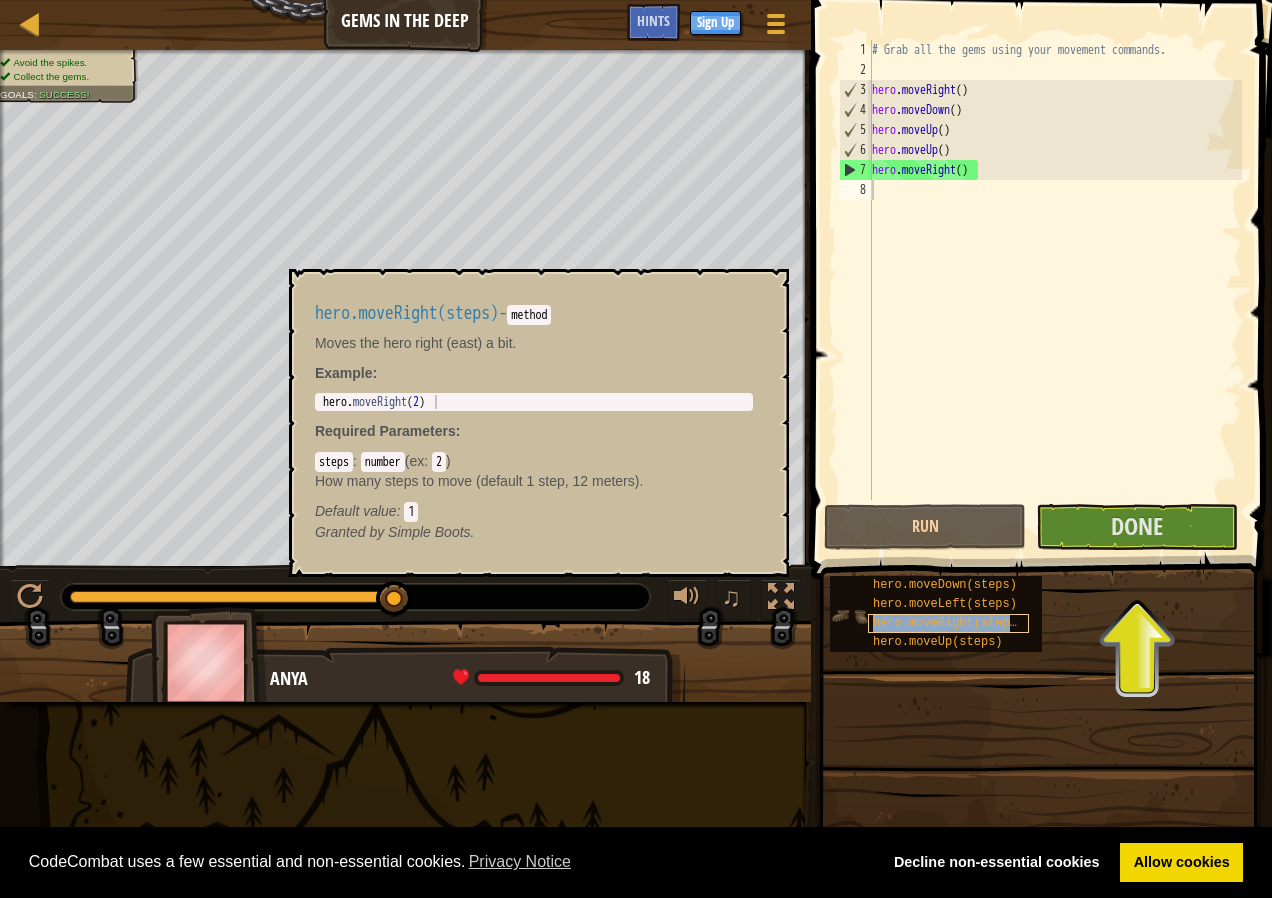 type on "hero.moveRight(steps)" 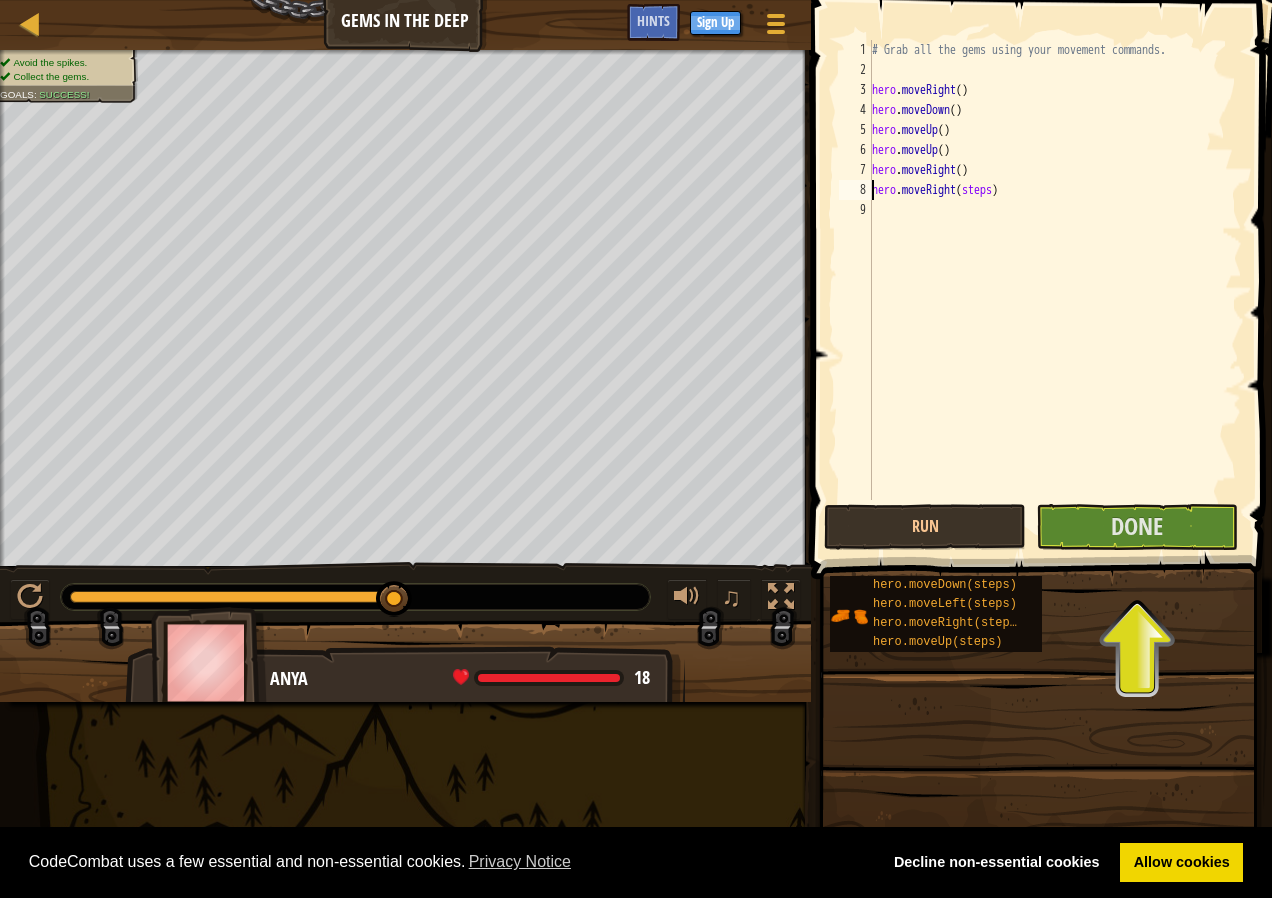 click on "# Grab all the gems using your movement commands. hero . moveRight ( ) hero . moveDown ( ) hero . moveUp ( ) hero . moveUp ( ) hero . moveRight ( ) hero . moveRight ( steps )" at bounding box center [1055, 290] 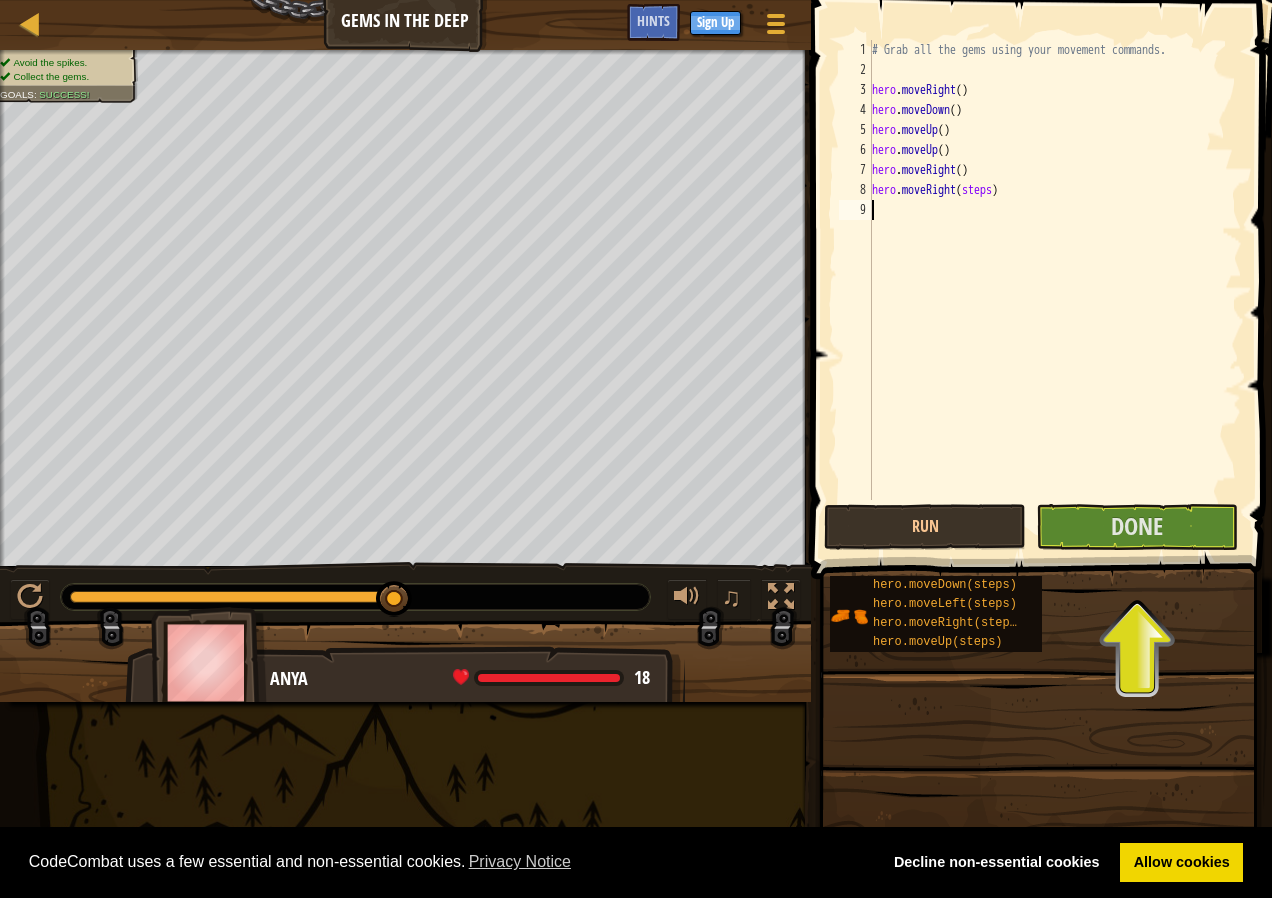 click on "# Grab all the gems using your movement commands. hero . moveRight ( ) hero . moveDown ( ) hero . moveUp ( ) hero . moveUp ( ) hero . moveRight ( ) hero . moveRight ( steps )" at bounding box center [1055, 290] 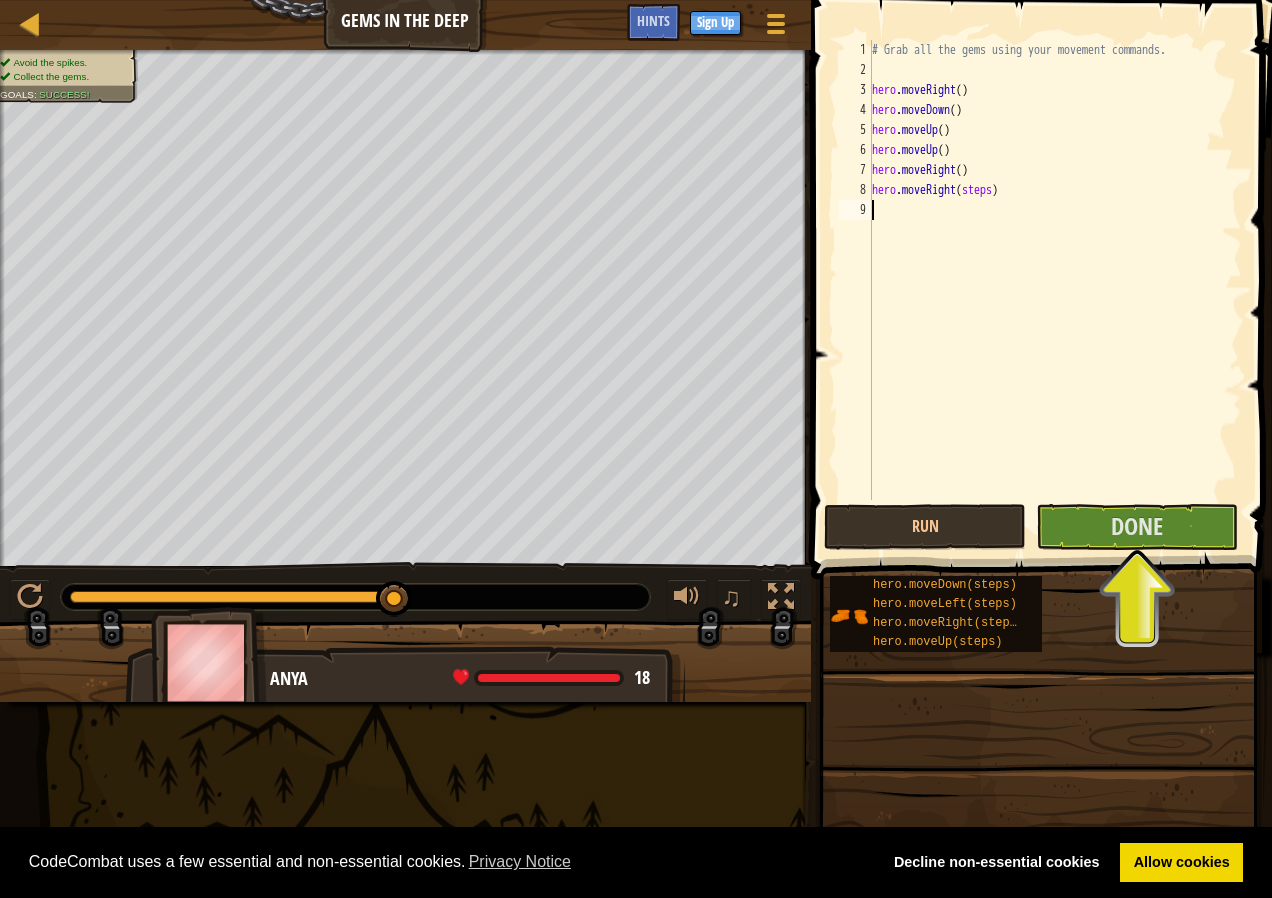click on "# Grab all the gems using your movement commands. hero . moveRight ( ) hero . moveDown ( ) hero . moveUp ( ) hero . moveUp ( ) hero . moveRight ( ) hero . moveRight ( steps )" at bounding box center [1055, 290] 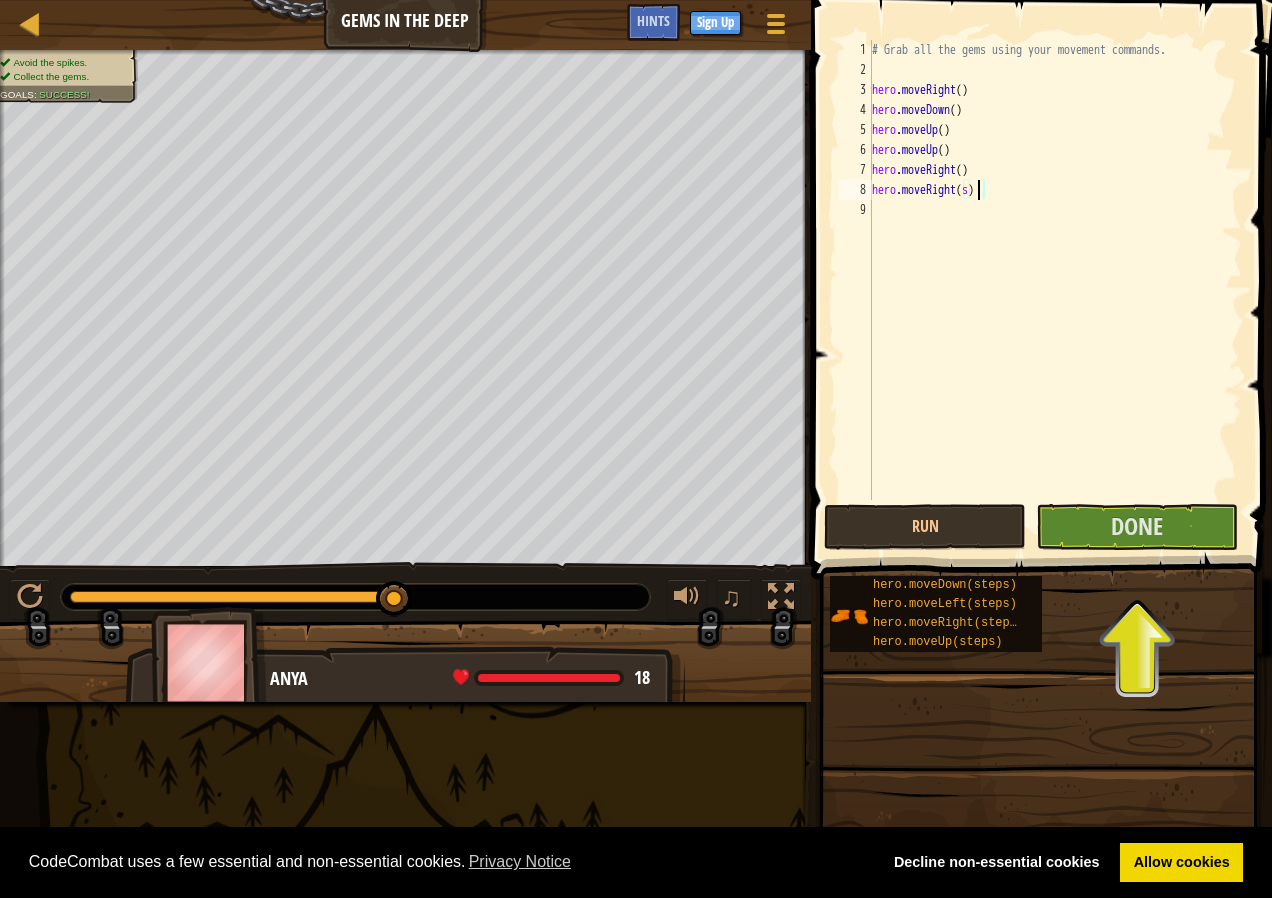type on "hero.moveRight()" 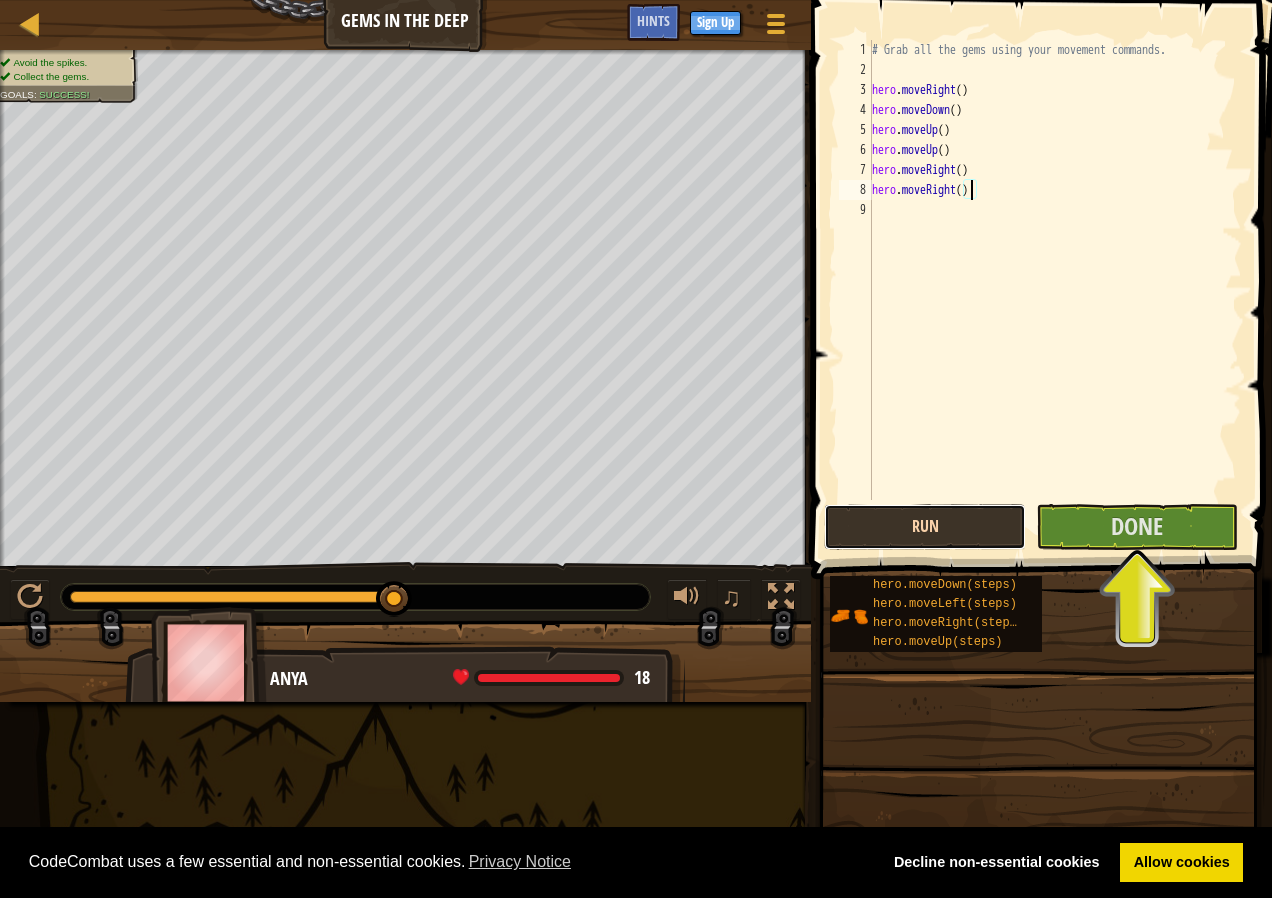 click on "Run" at bounding box center [925, 527] 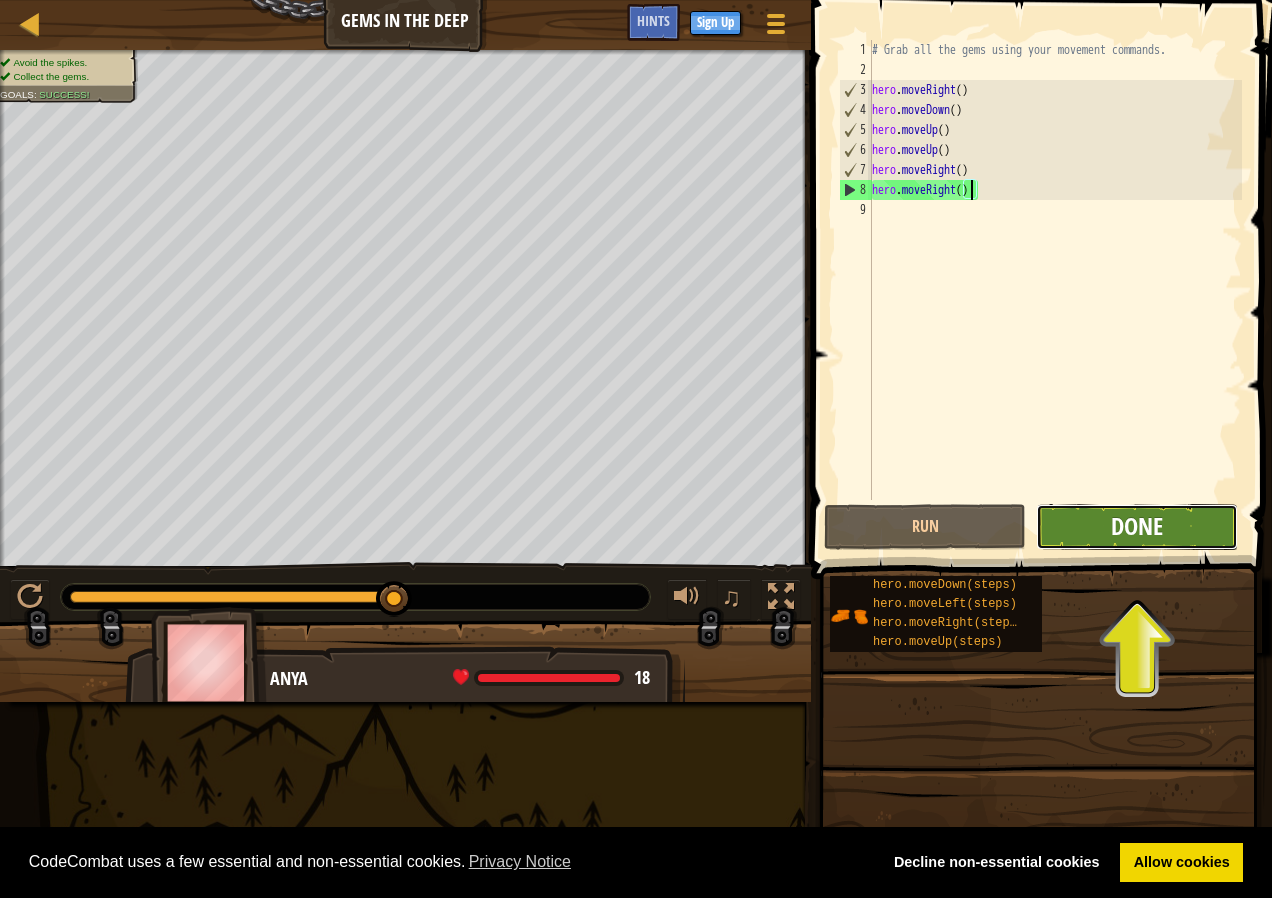 click on "Done" at bounding box center (1137, 526) 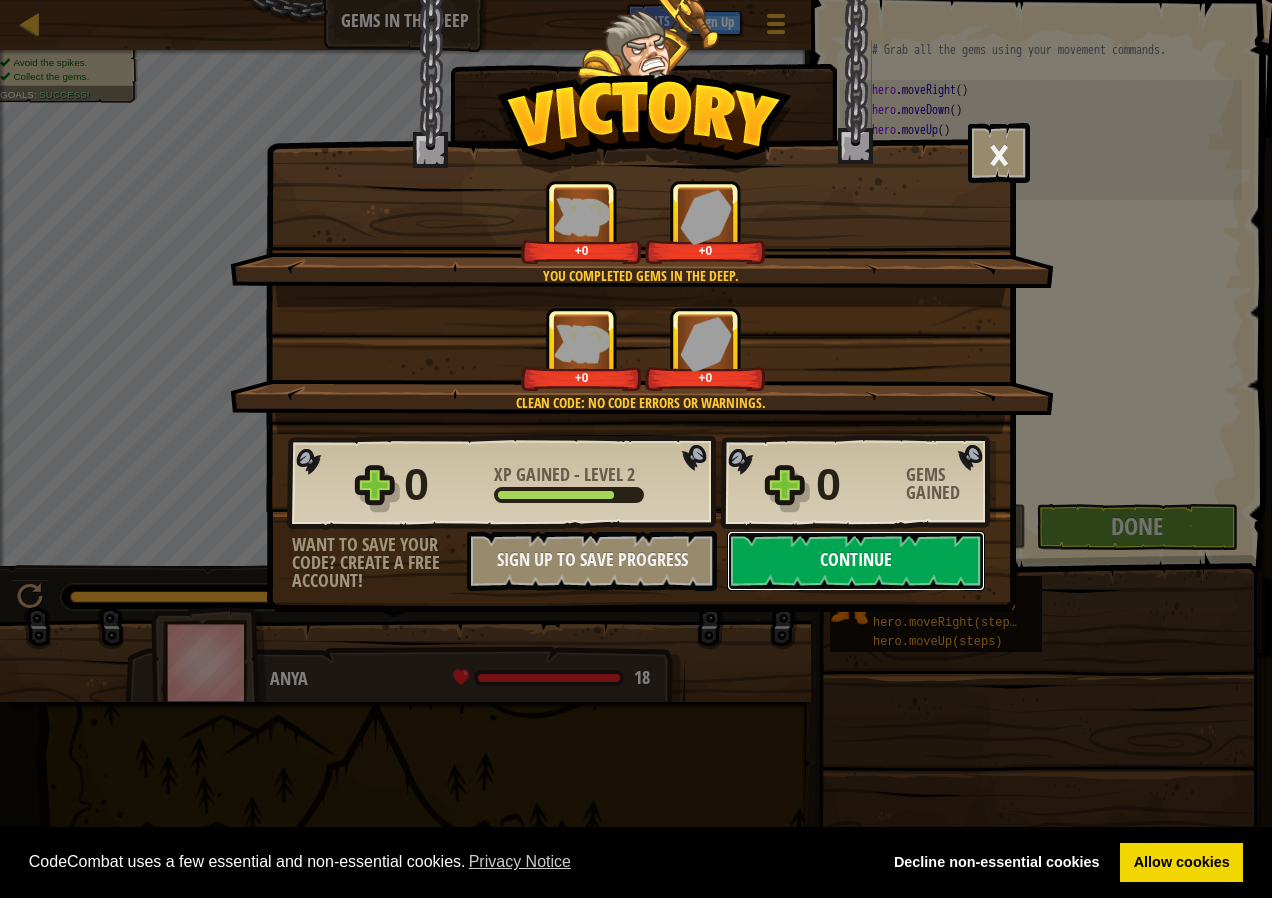 click on "Continue" at bounding box center (856, 561) 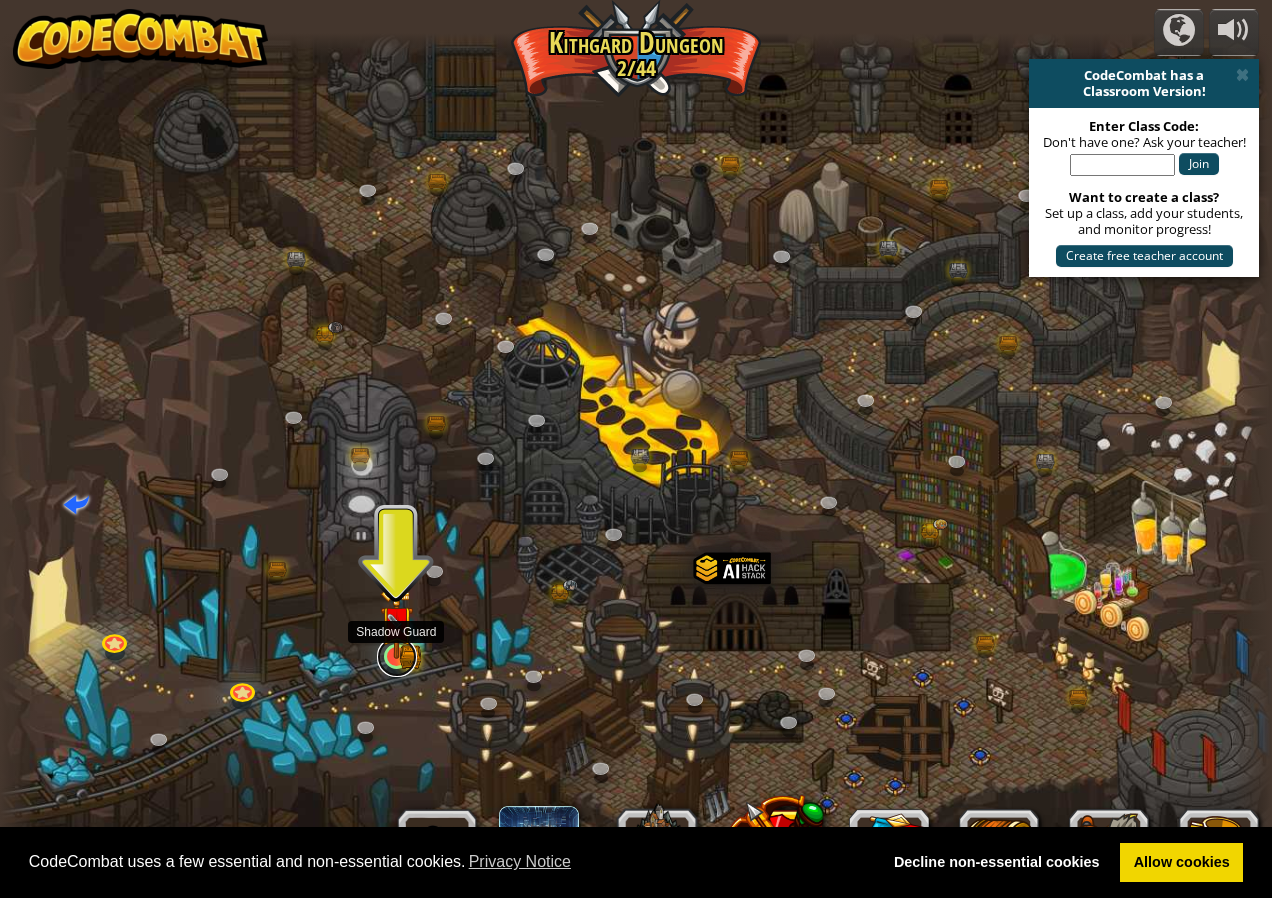 click at bounding box center (397, 657) 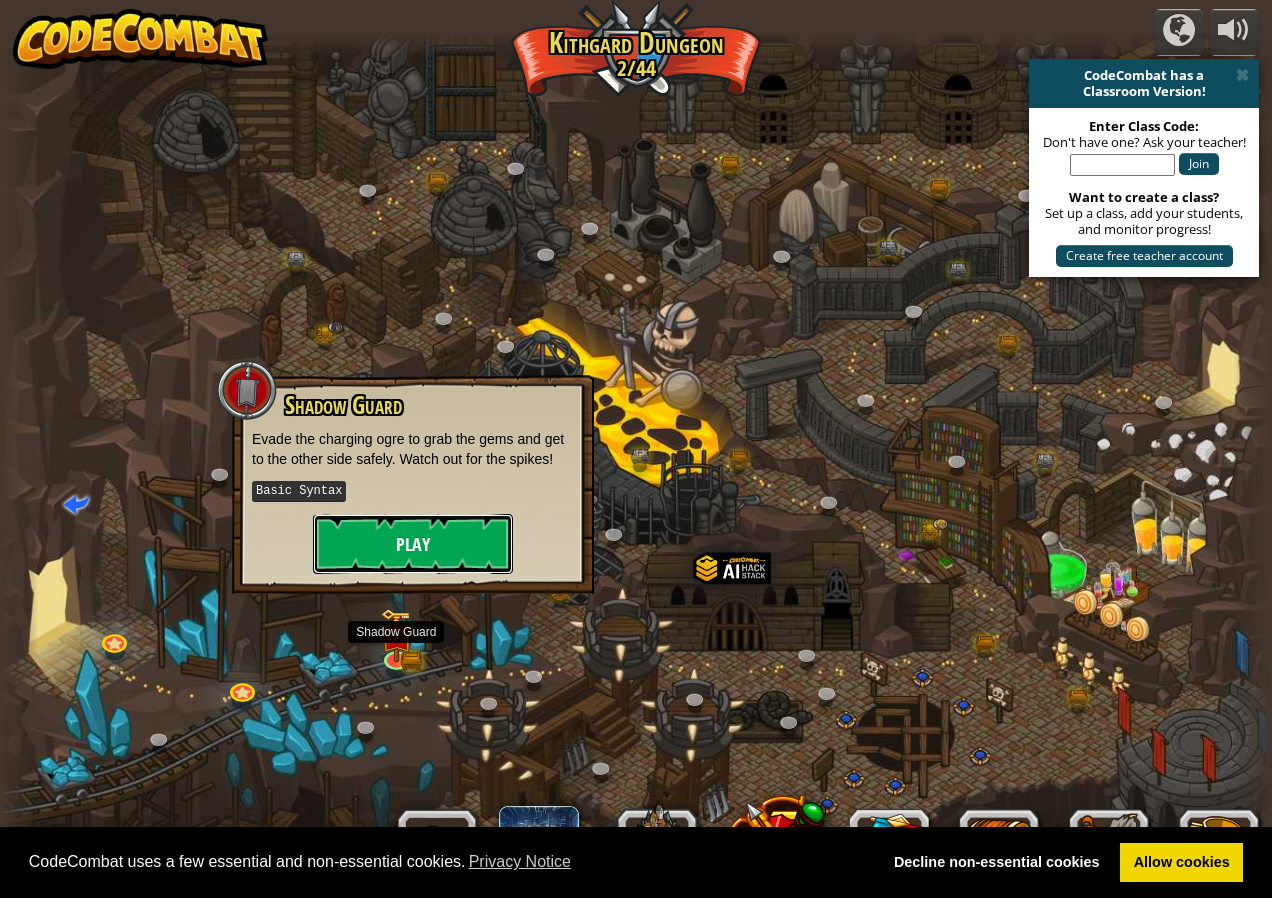 click on "Play" at bounding box center [413, 544] 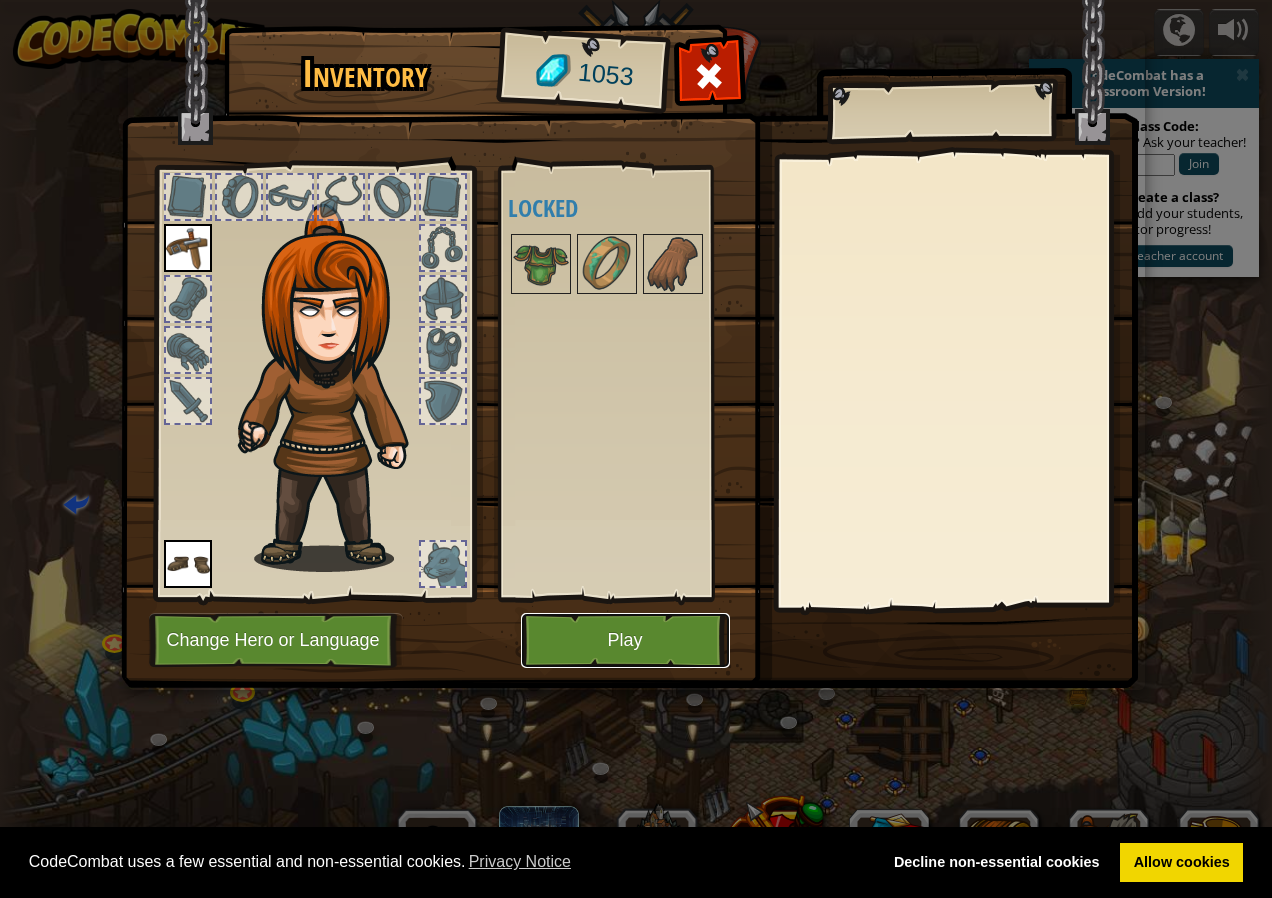 click on "Play" at bounding box center [625, 640] 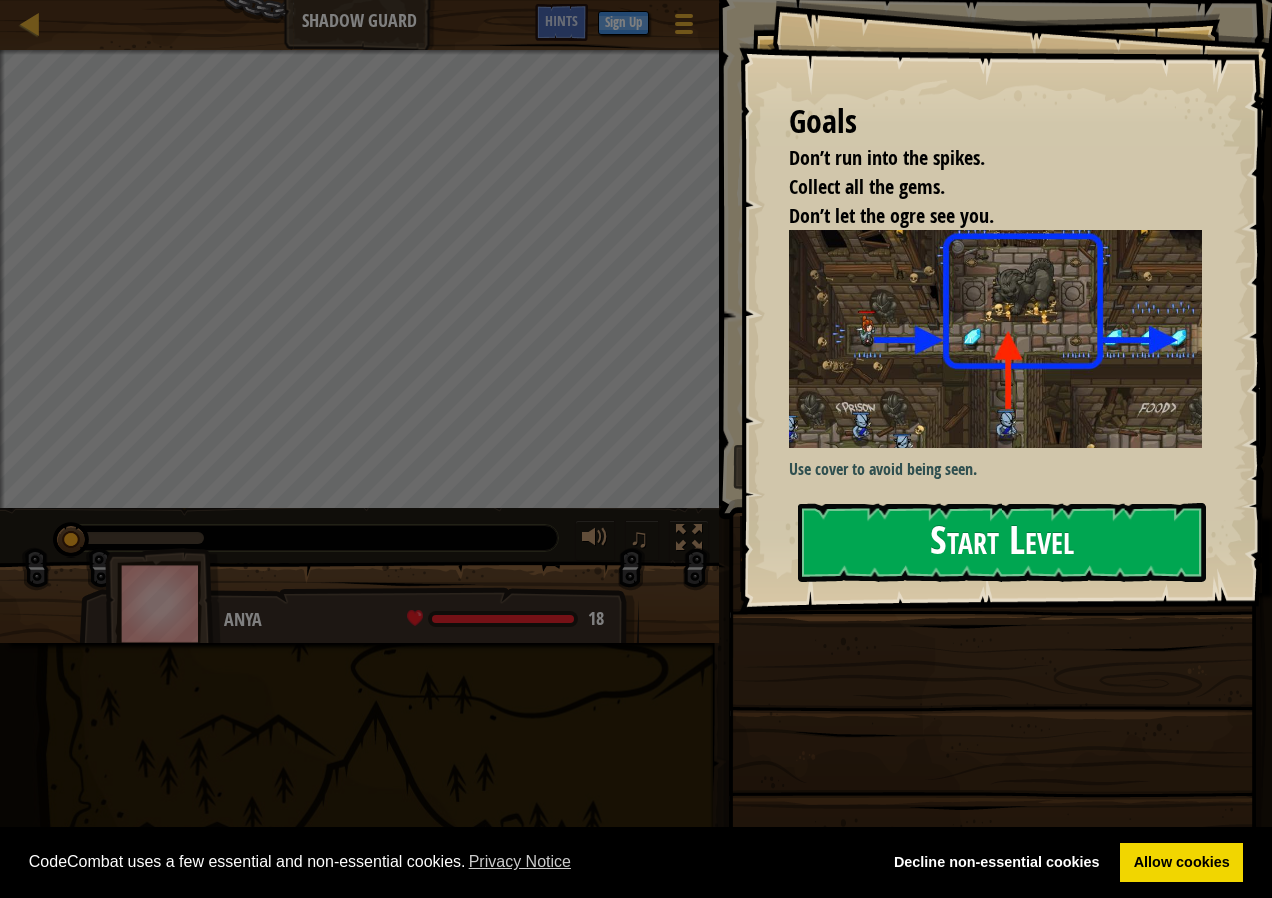 drag, startPoint x: 905, startPoint y: 549, endPoint x: 895, endPoint y: 553, distance: 10.770329 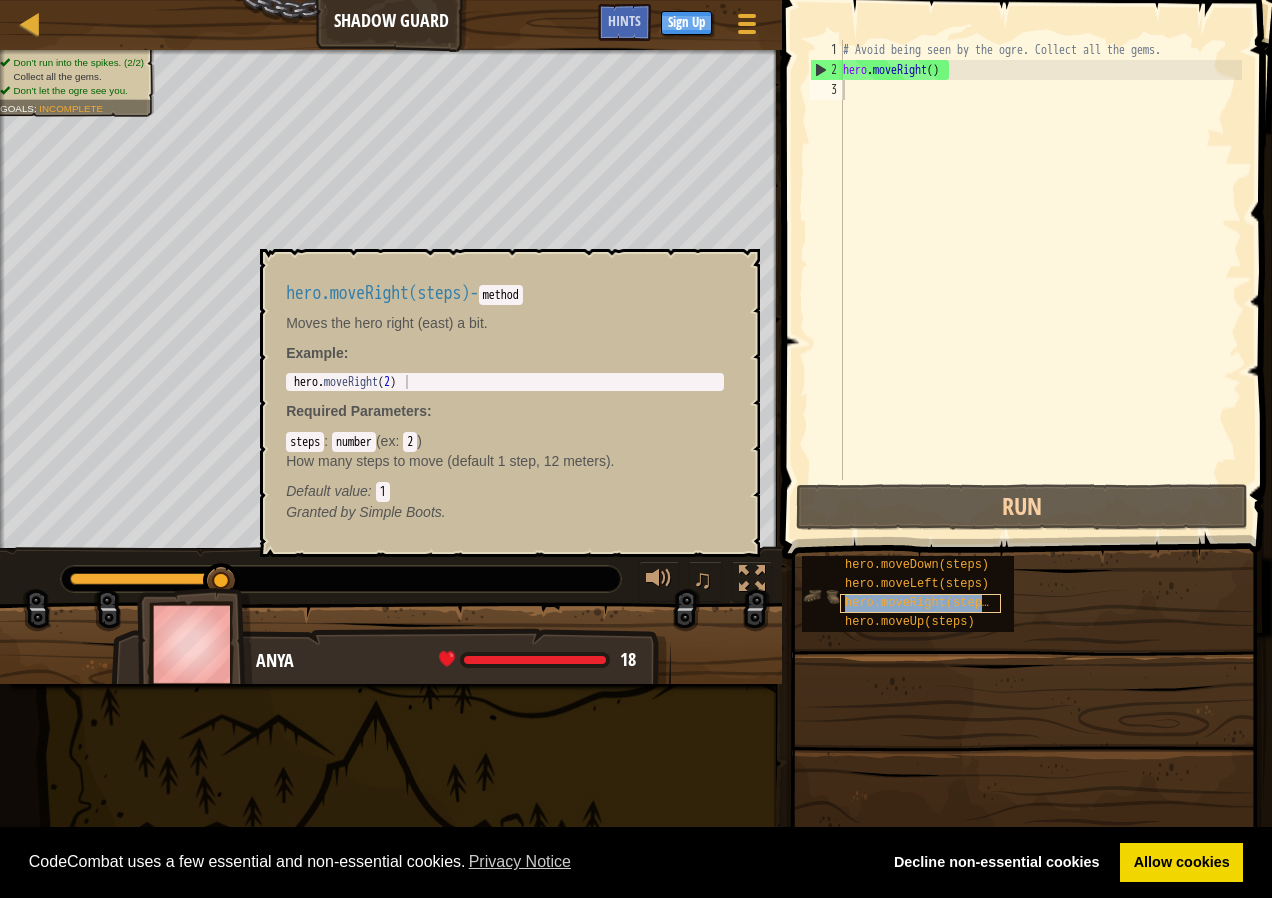 type on "hero.moveRight(steps)" 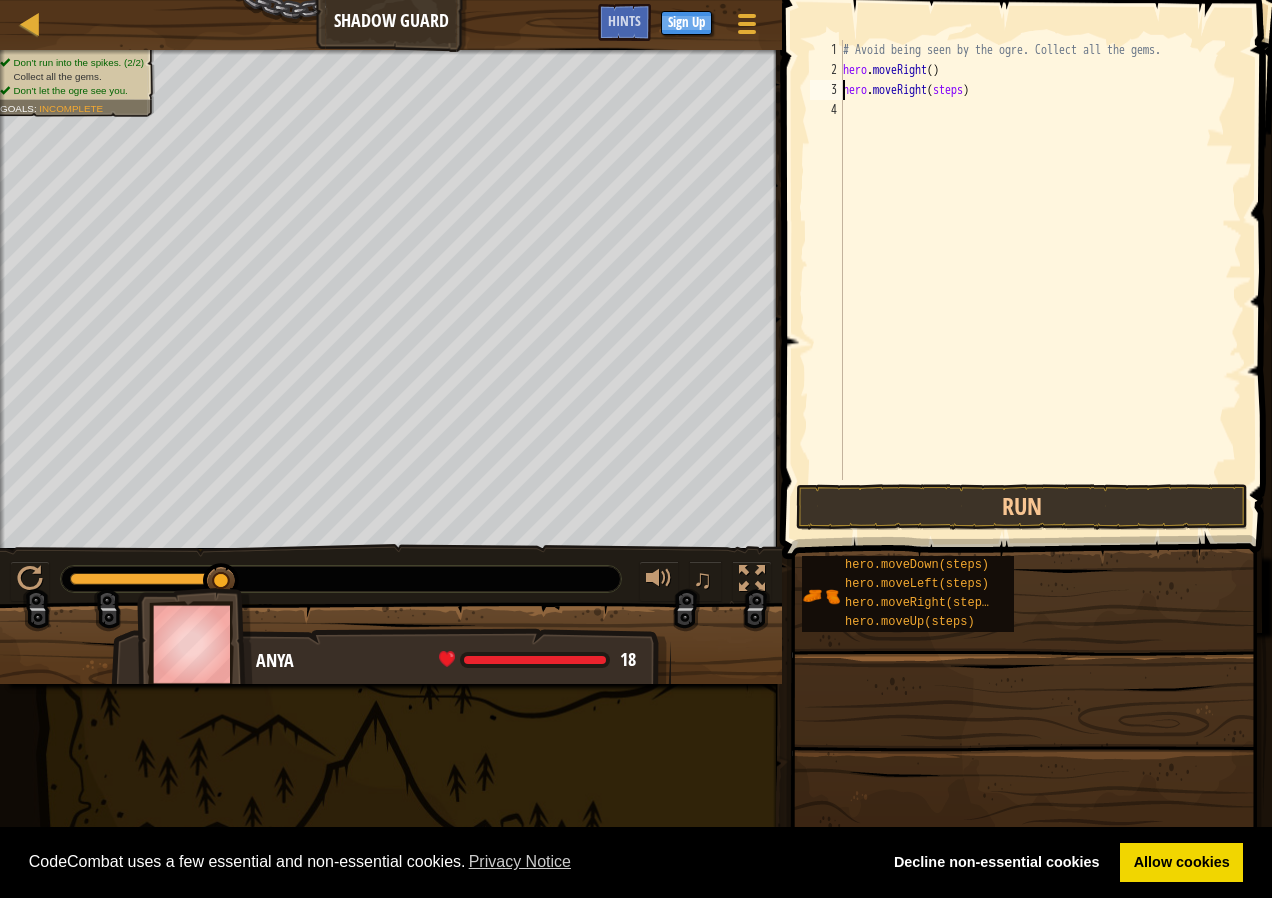 click on "# Avoid being seen by the ogre. Collect all the gems. hero . moveRight ( ) hero . moveRight ( steps )" at bounding box center (1040, 280) 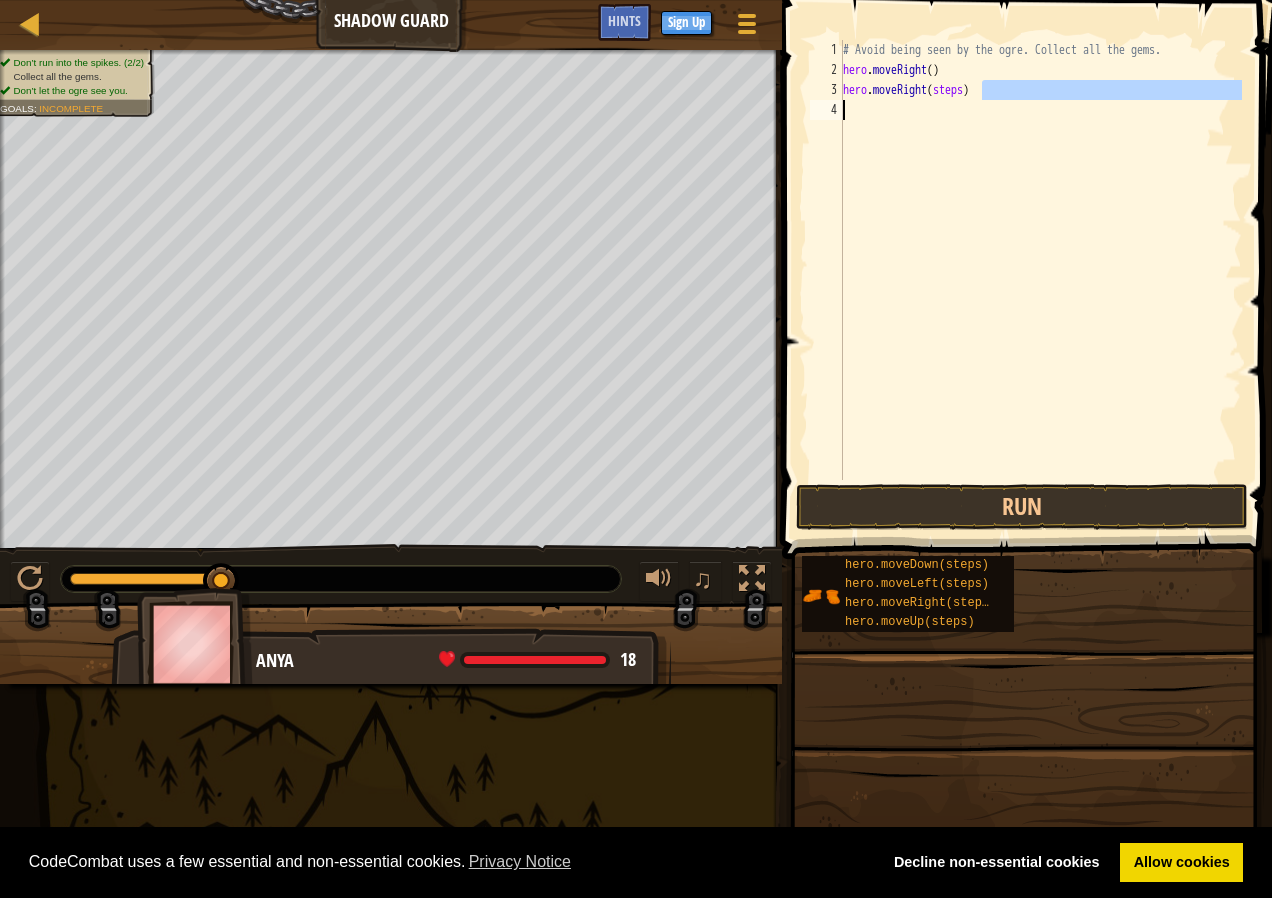 drag, startPoint x: 1048, startPoint y: 97, endPoint x: 891, endPoint y: 106, distance: 157.25775 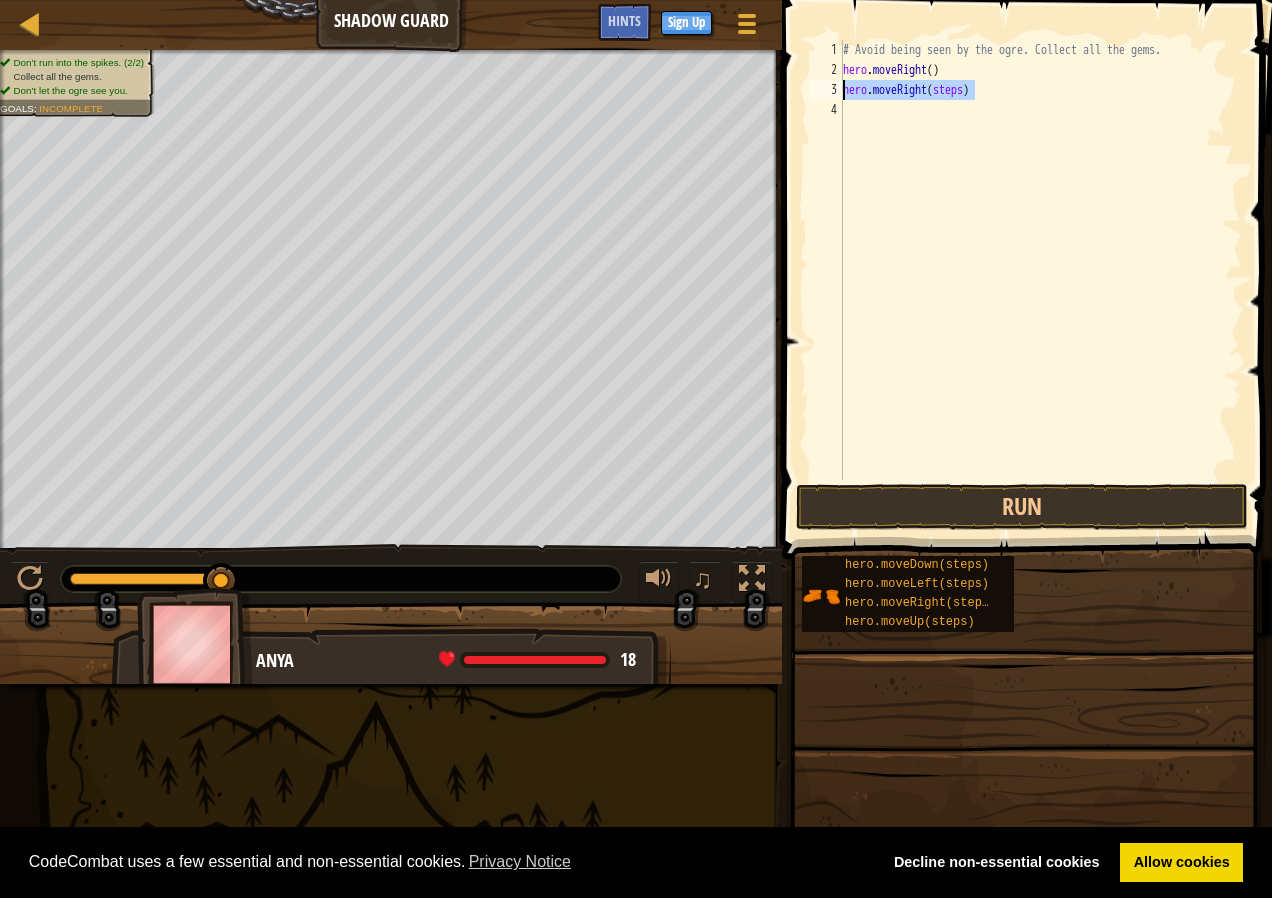 drag, startPoint x: 975, startPoint y: 83, endPoint x: 837, endPoint y: 86, distance: 138.03261 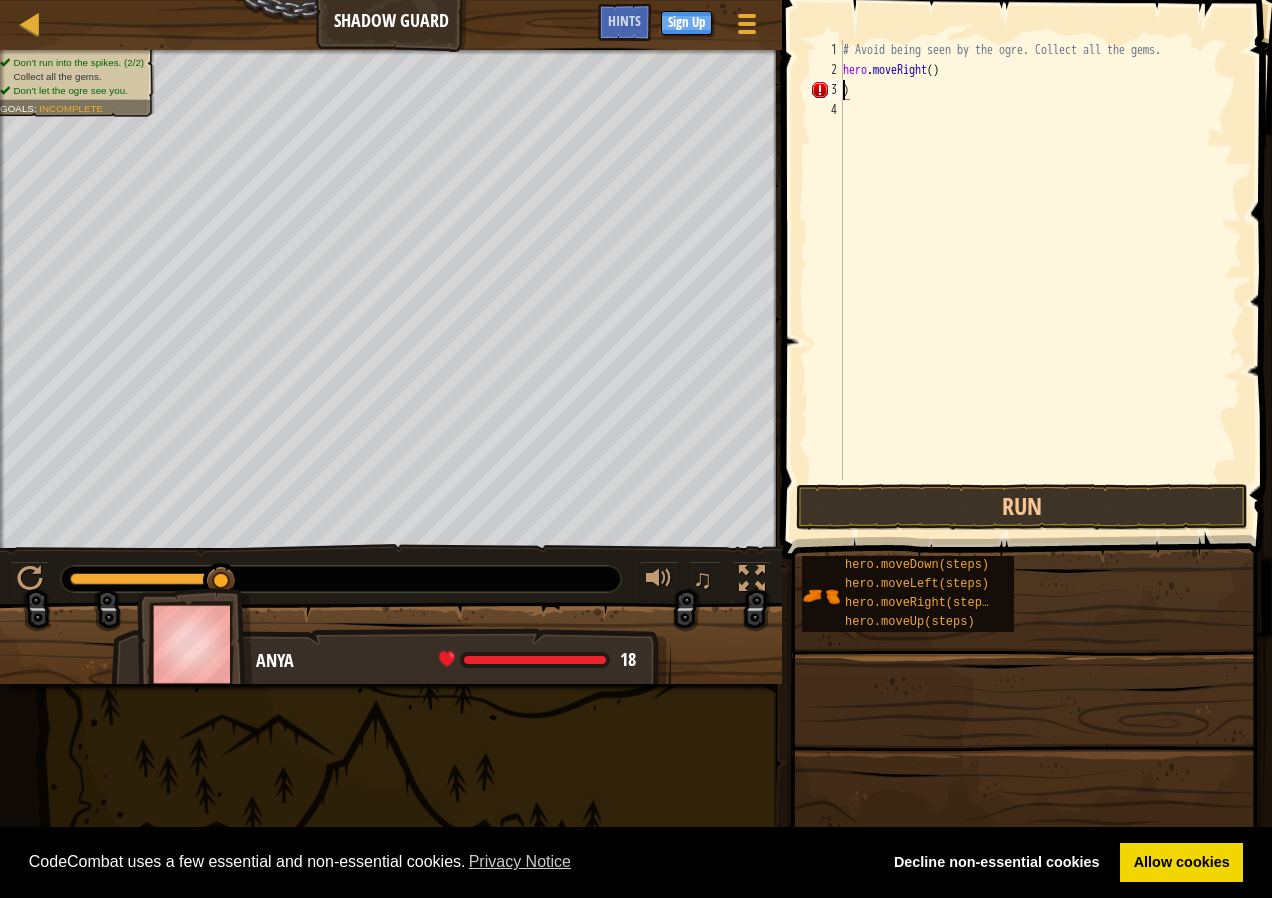 click on "# Avoid being seen by the ogre. Collect all the gems. hero . moveRight ( ) )" at bounding box center [1040, 280] 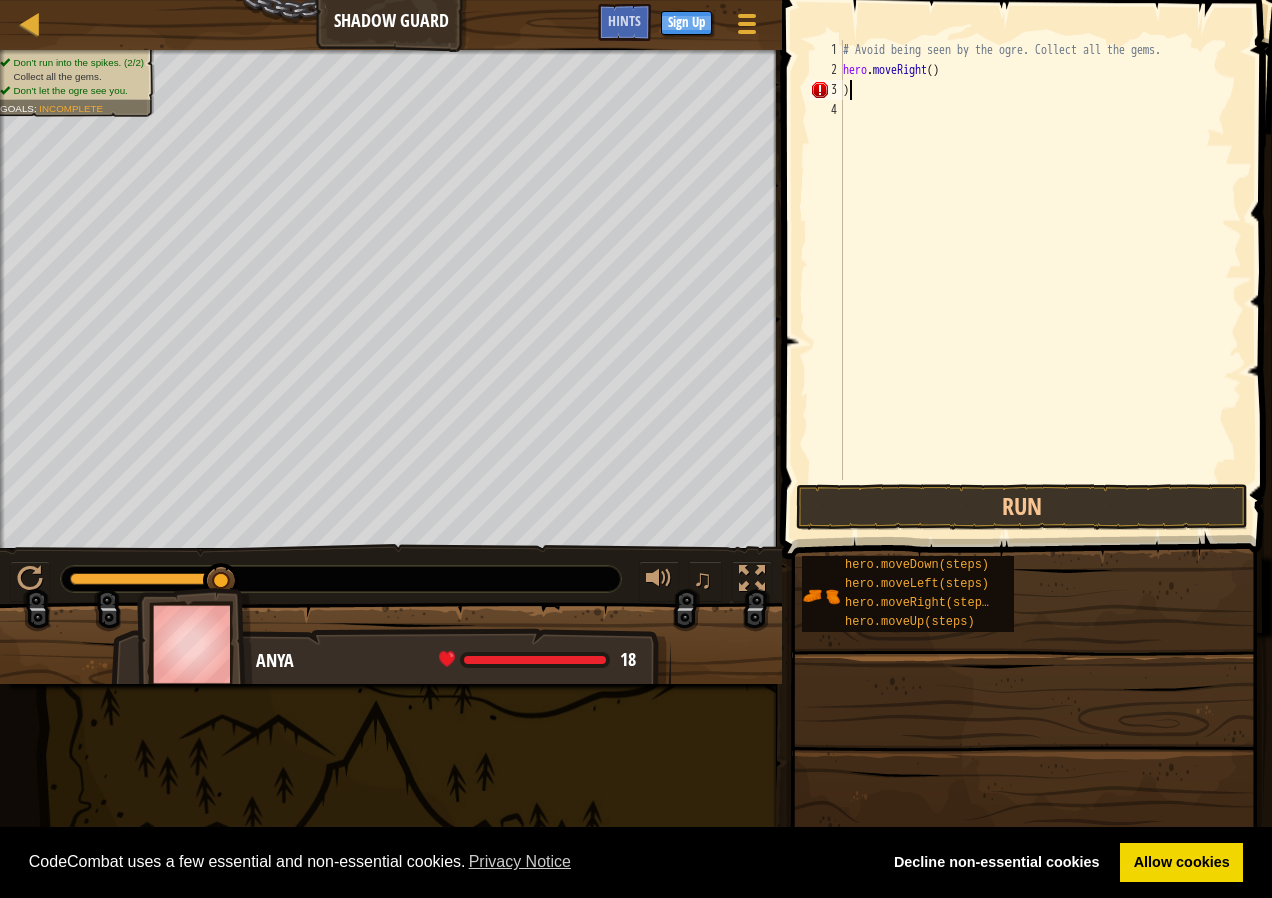 click on "# Avoid being seen by the ogre. Collect all the gems. hero . moveRight ( ) )" at bounding box center [1040, 280] 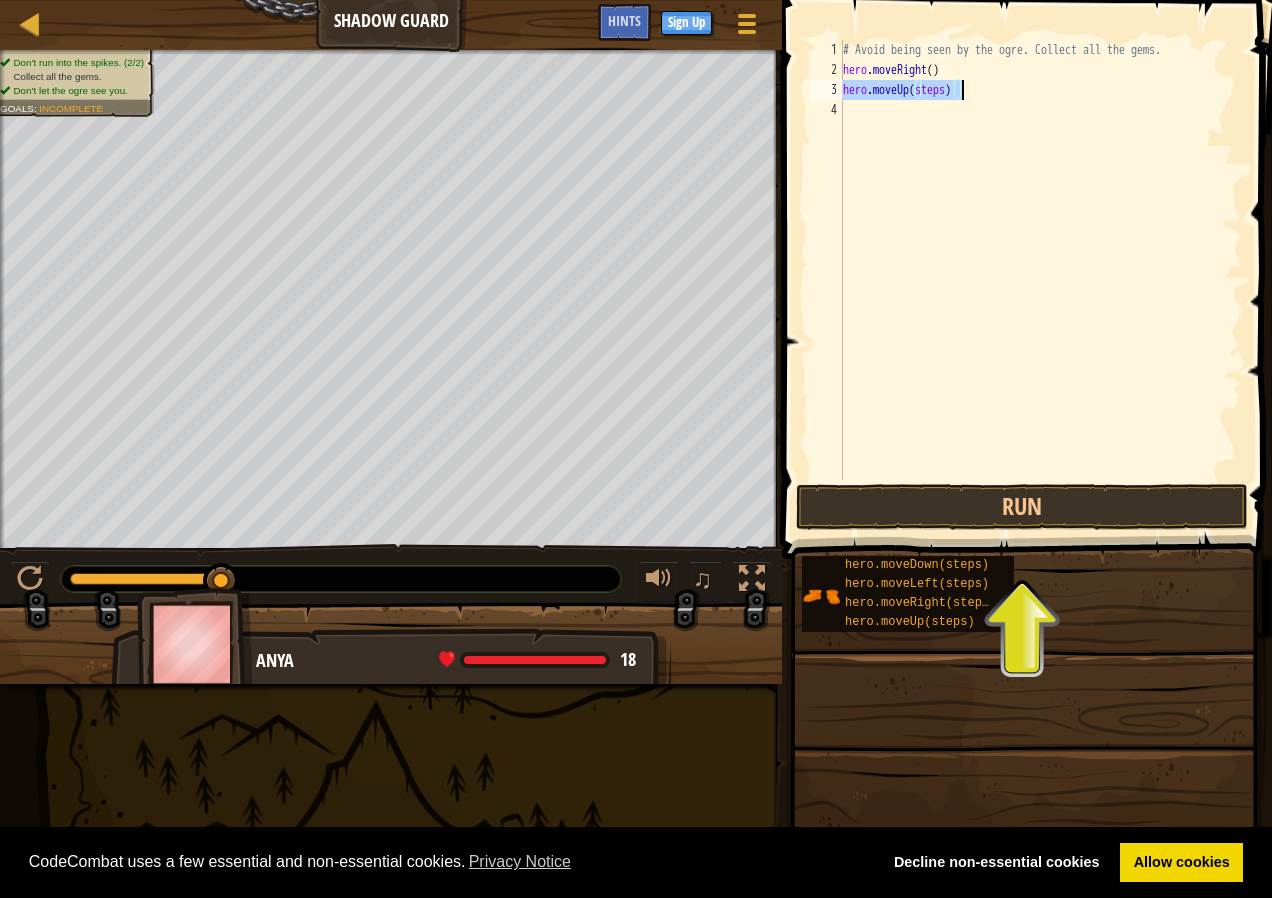 click on "# Avoid being seen by the ogre. Collect all the gems. hero . moveRight ( ) hero . moveUp ( steps )" at bounding box center (1040, 260) 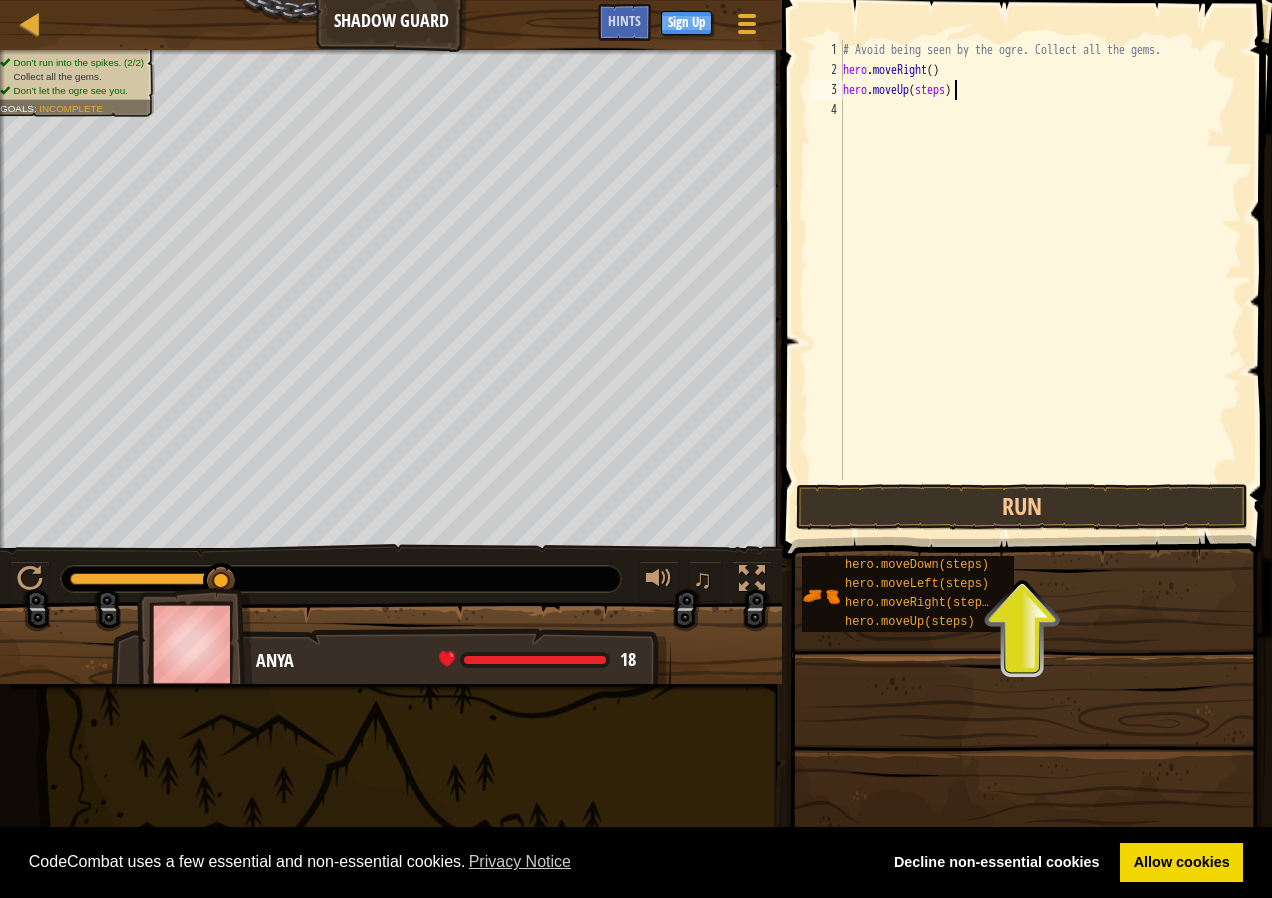 click on "# Avoid being seen by the ogre. Collect all the gems. hero . moveRight ( ) hero . moveUp ( steps )" at bounding box center (1040, 280) 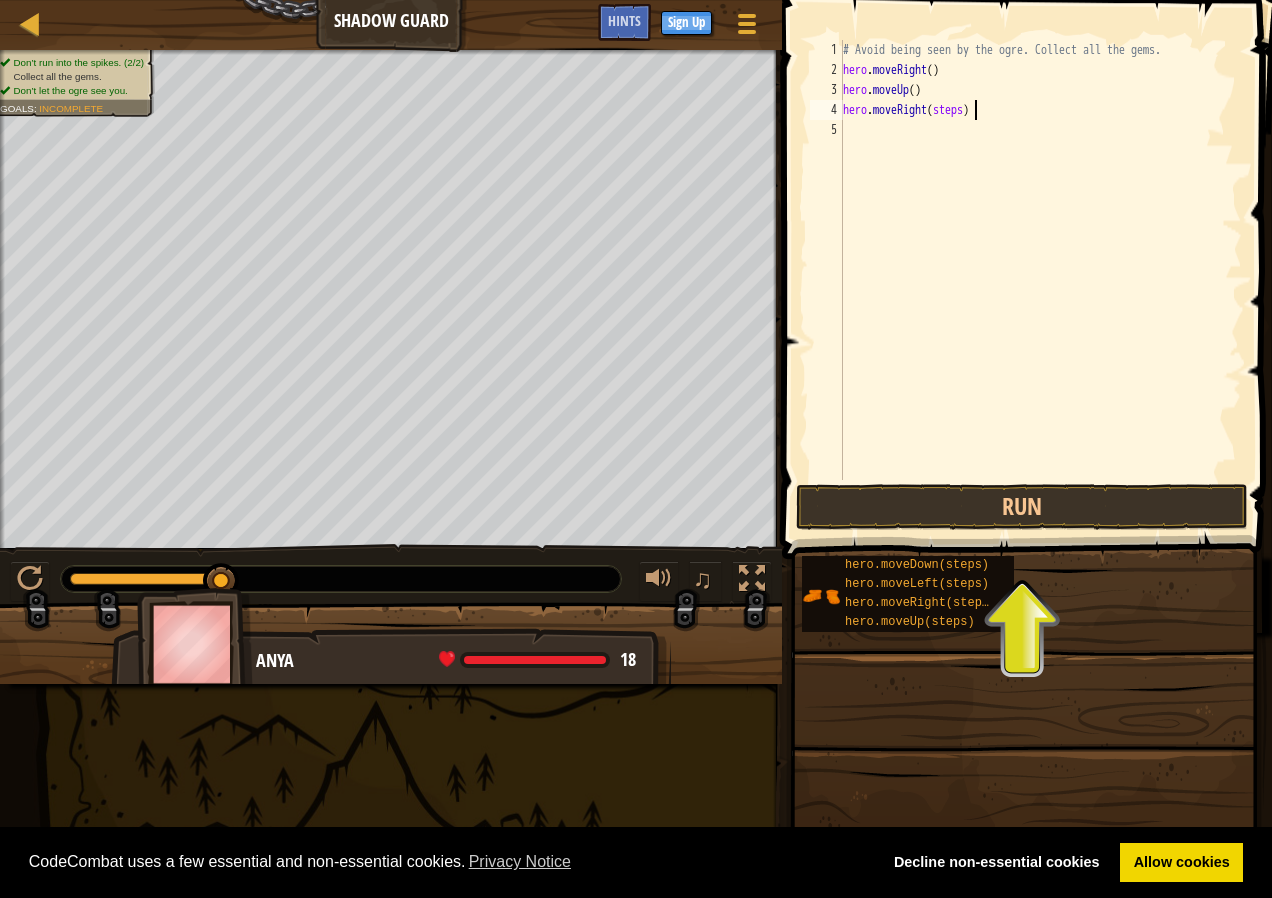 click on "# Avoid being seen by the ogre. Collect all the gems. hero . moveRight ( ) hero . moveUp ( ) hero . moveRight ( steps )" at bounding box center (1040, 280) 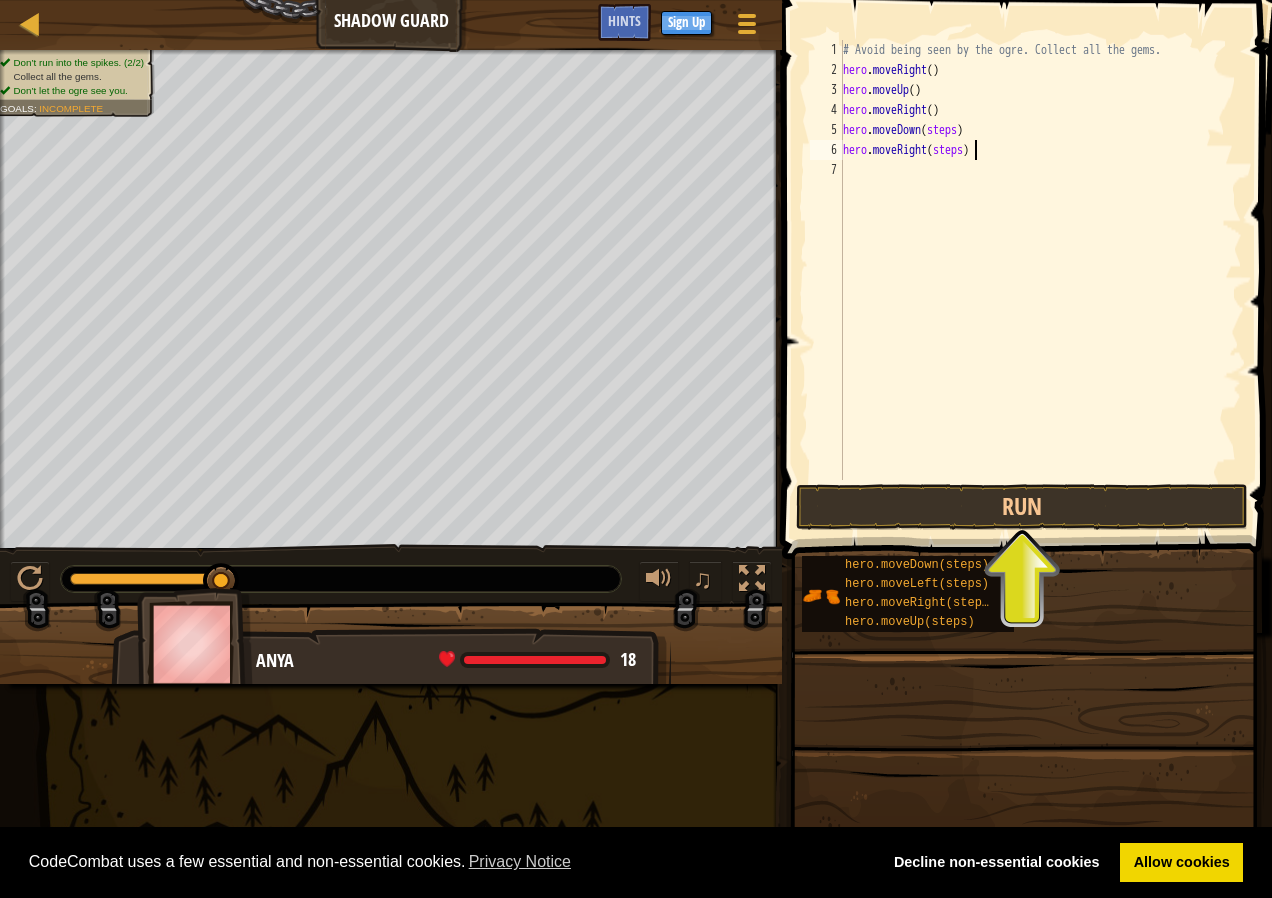 click on "# Avoid being seen by the ogre. Collect all the gems. hero . moveRight ( ) hero . moveUp ( ) hero . moveRight ( ) hero . moveDown ( steps ) hero . moveRight ( steps )" at bounding box center (1040, 280) 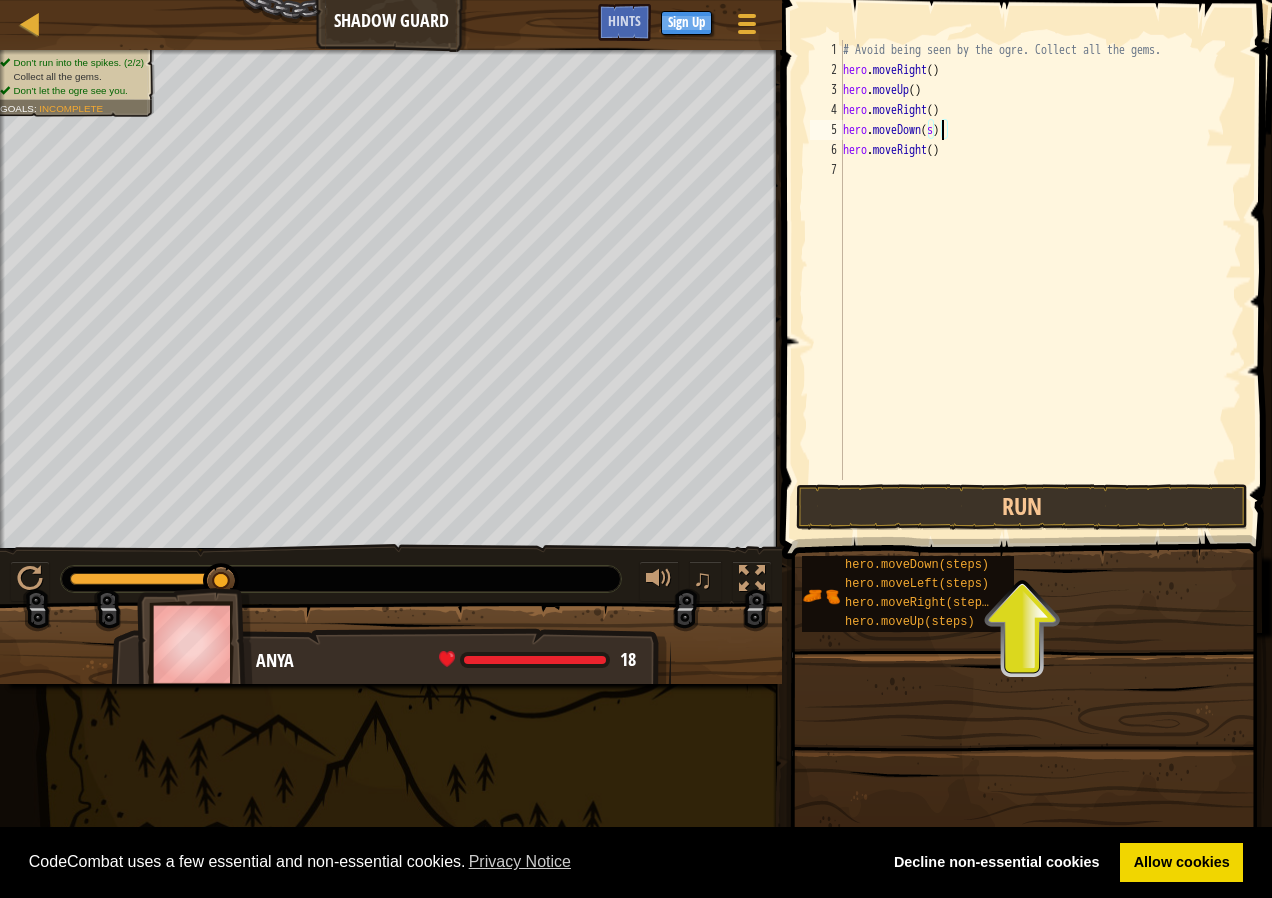 type on "hero.moveDown()" 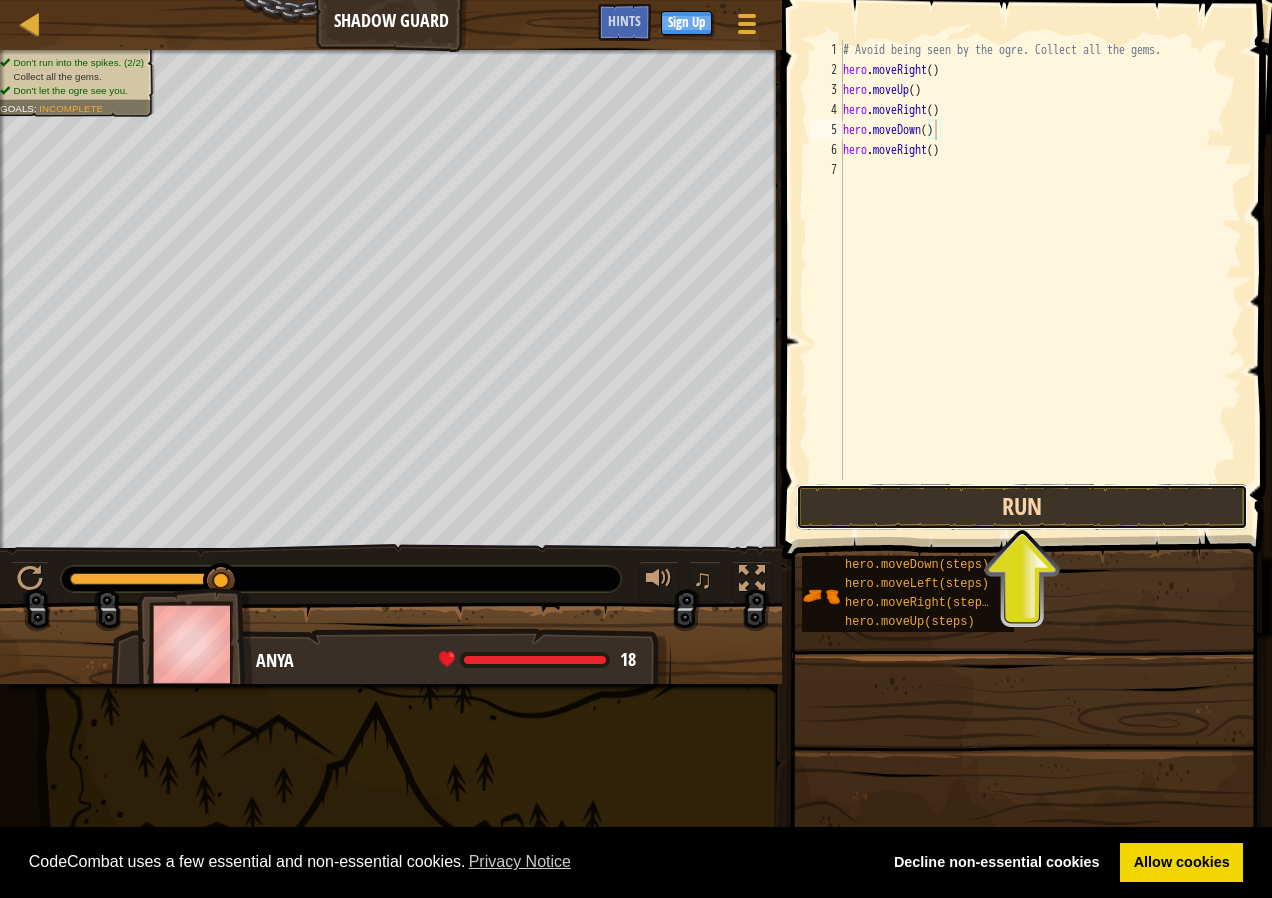 click on "Run" at bounding box center (1022, 507) 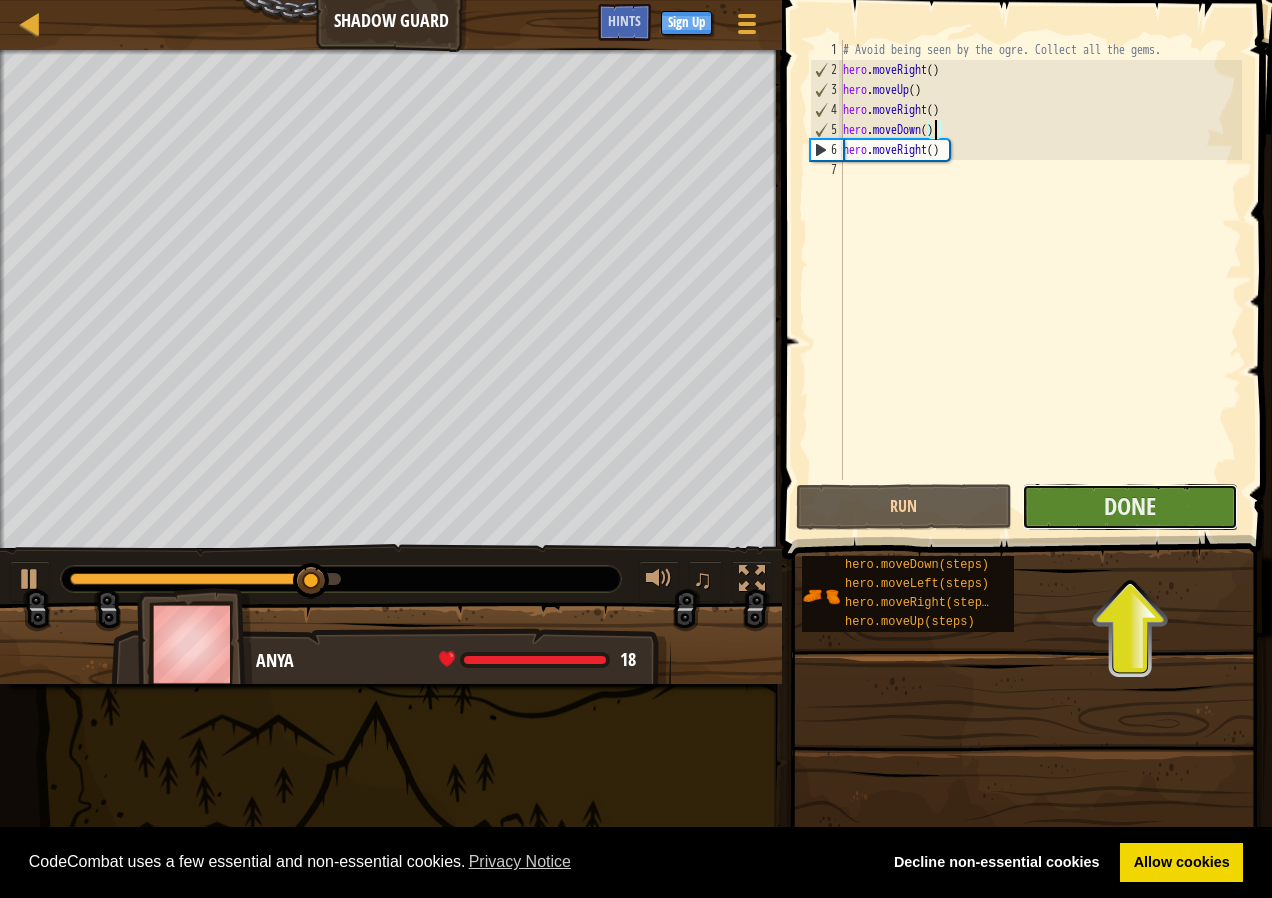 click on "Done" at bounding box center [1130, 507] 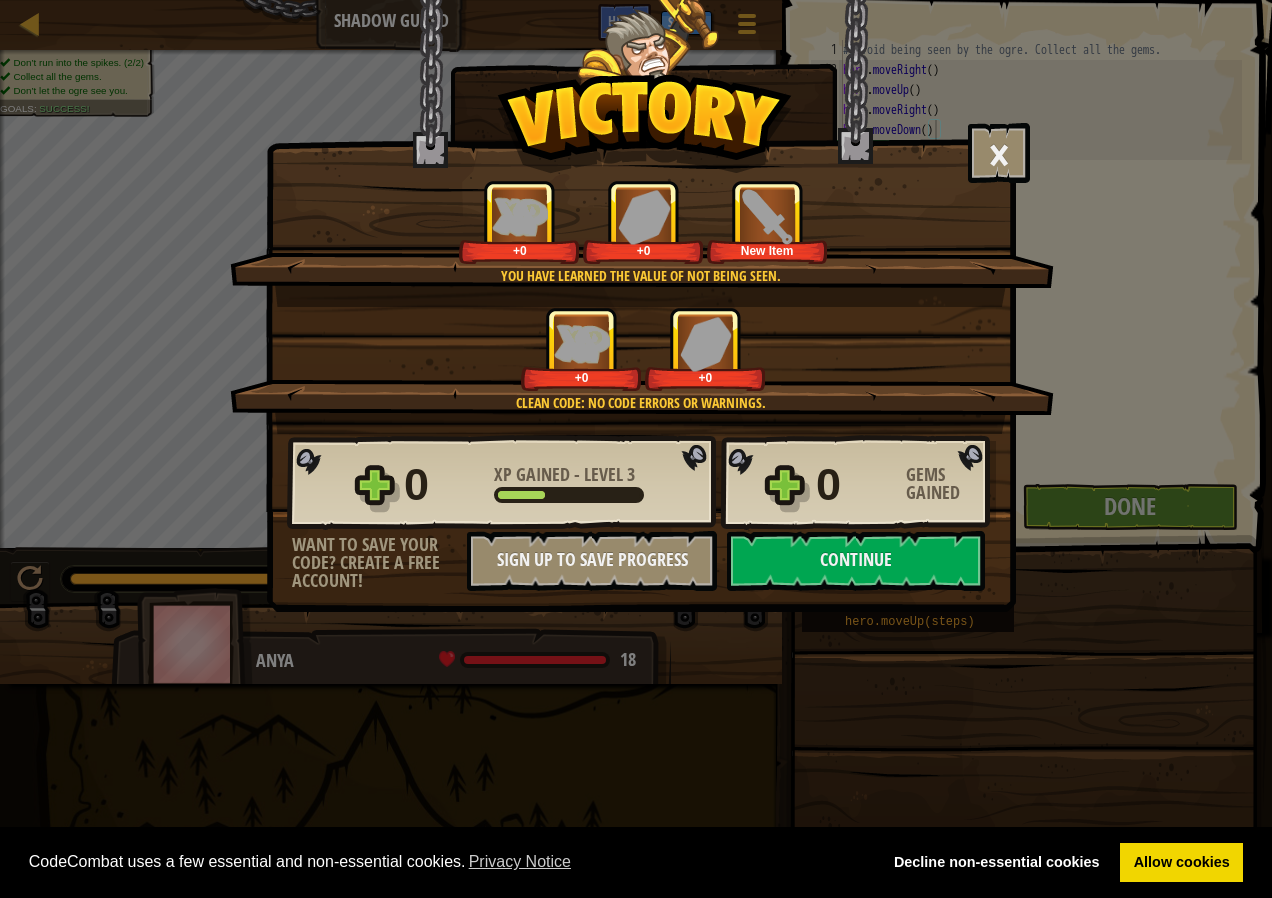 click on "× Nicely done. You finished undetected. Keep going—there will come a time when you will learn to fight. How fun was this level? You have learned the value of not being seen. +0 +0 New Item Clean code: no code errors or warnings. +0 +0 Reticulating Splines... 0 XP Gained - Level 3 0 Gems Gained Want to save your code? Create a free account! Sign Up to Save Progress Saving Progress Continue" at bounding box center [641, 306] 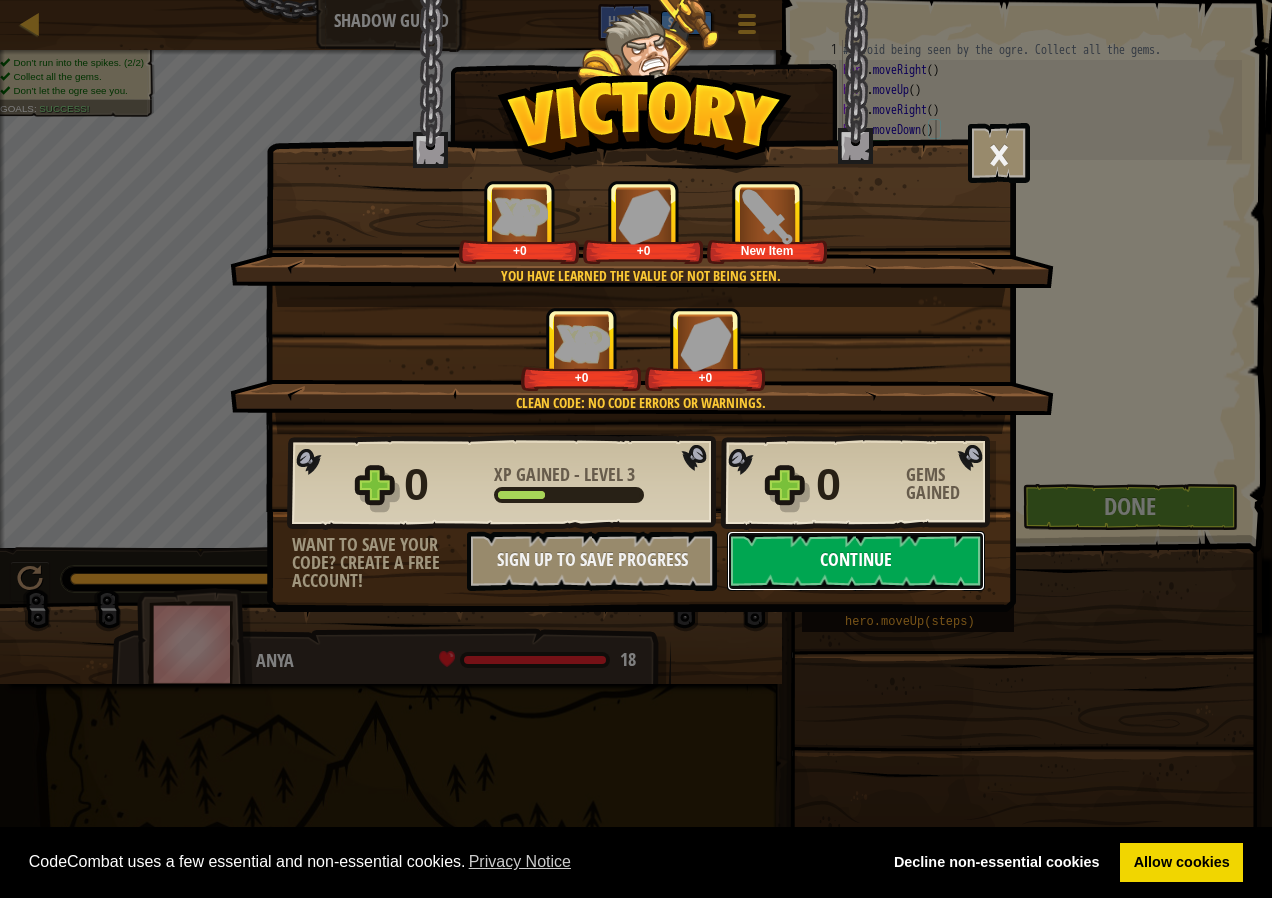 click on "Continue" at bounding box center [856, 561] 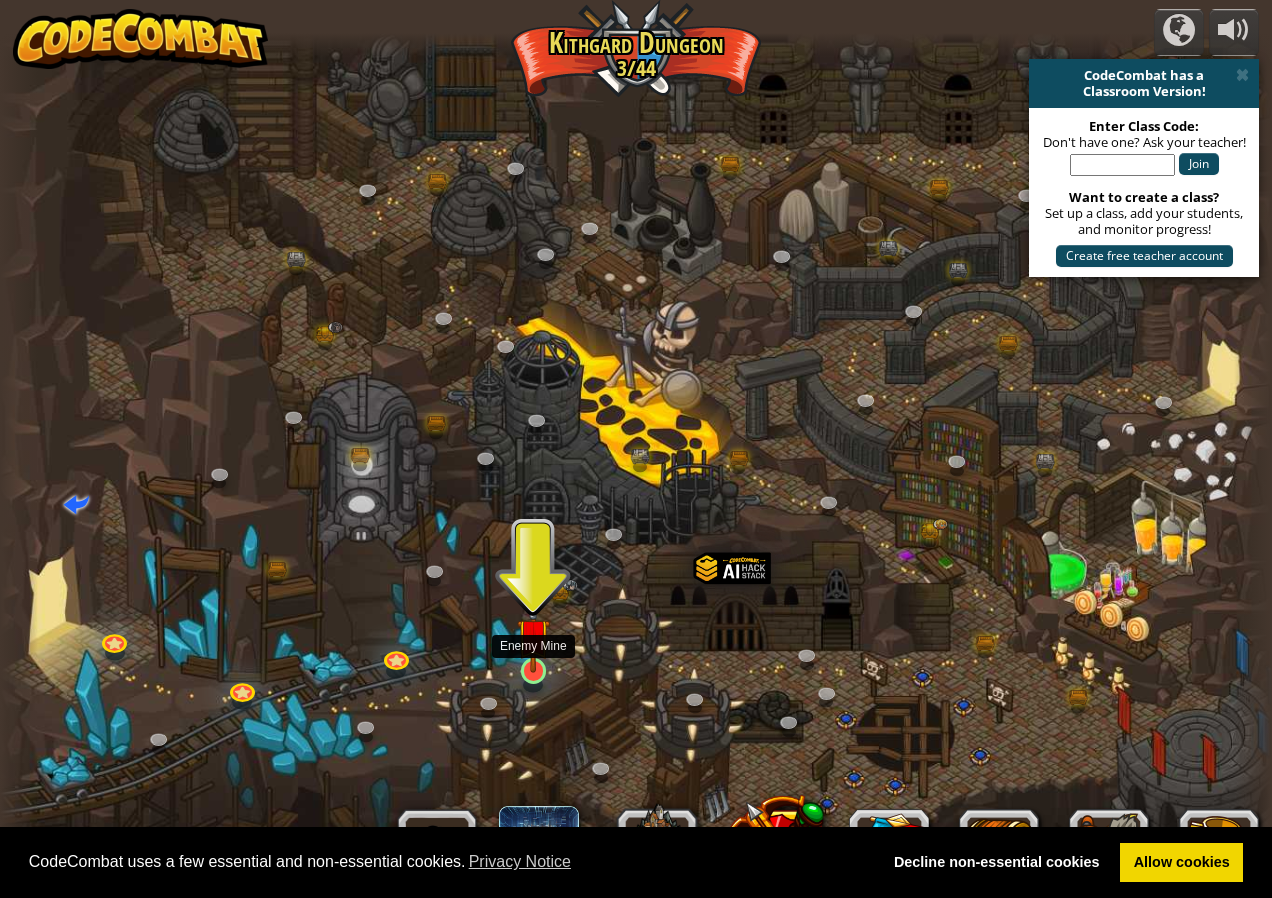 click at bounding box center (533, 635) 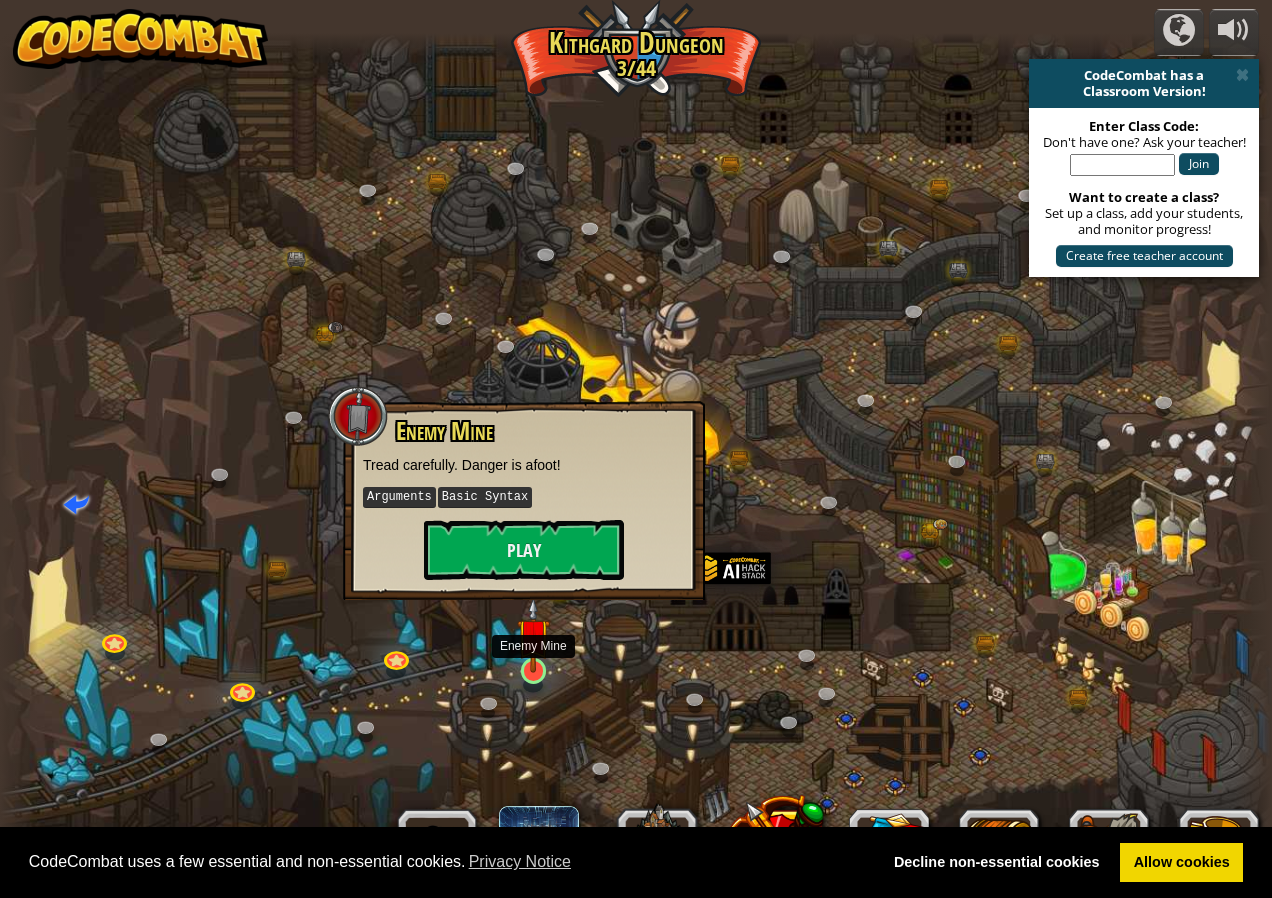 click at bounding box center [533, 635] 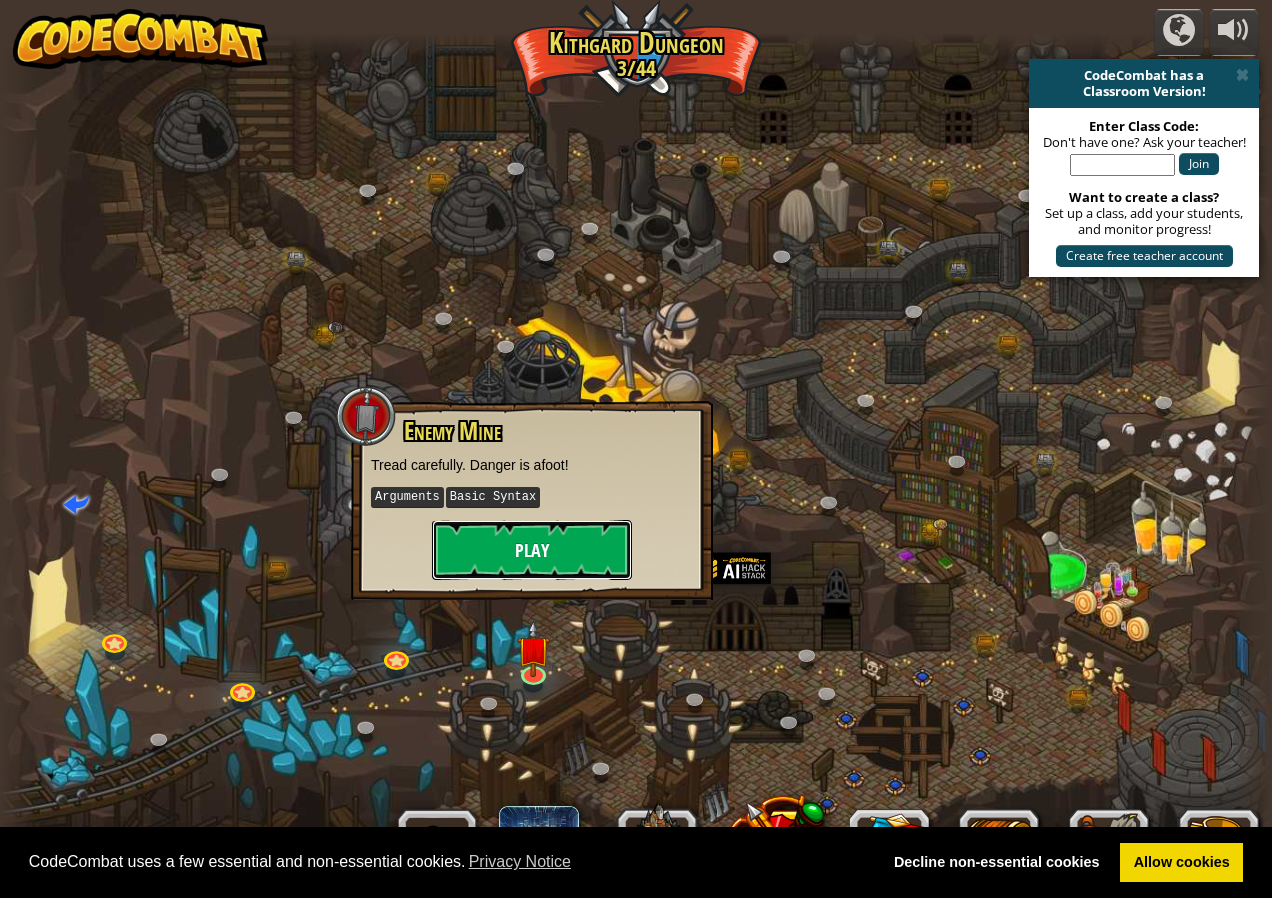 click on "Play" at bounding box center [532, 550] 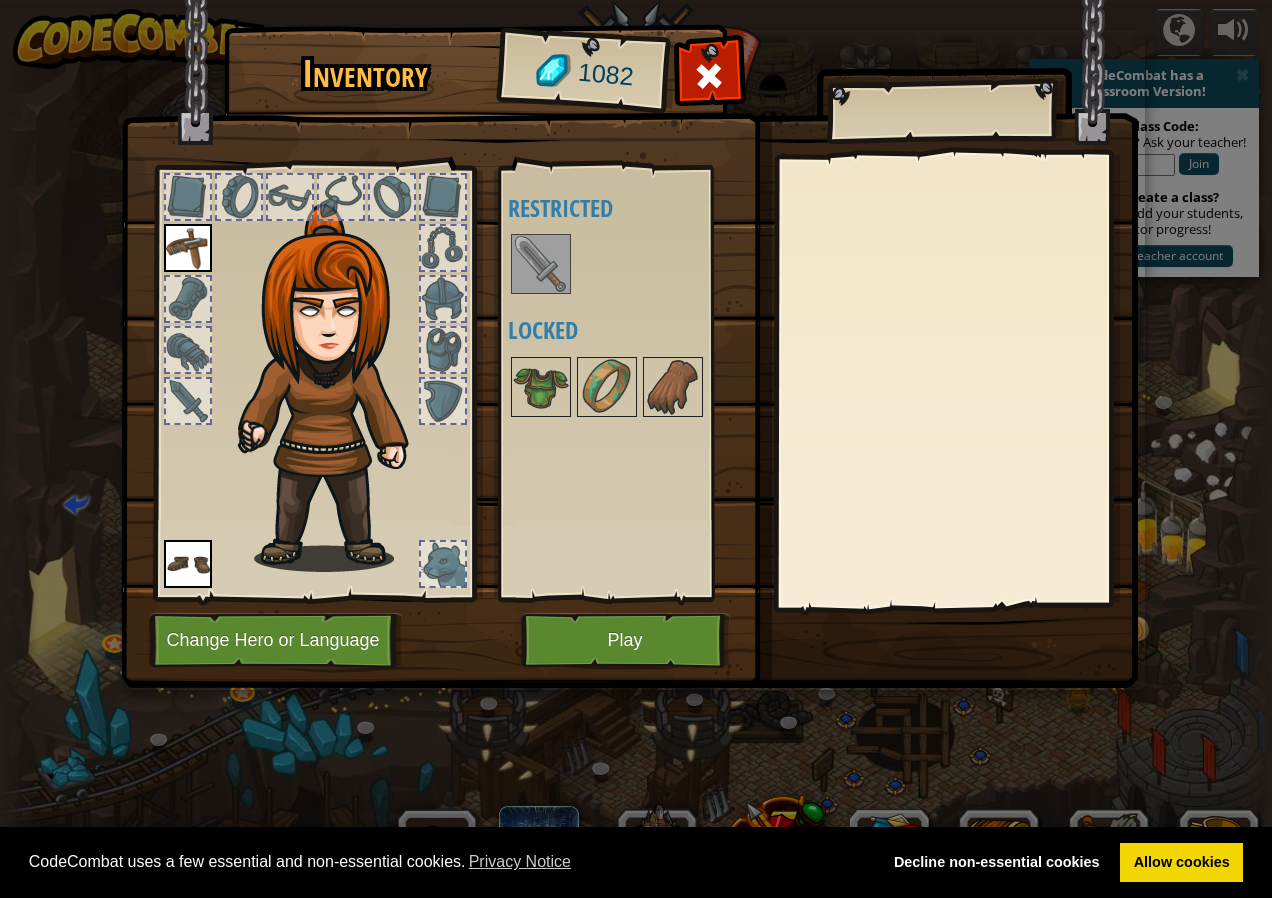 click at bounding box center (541, 264) 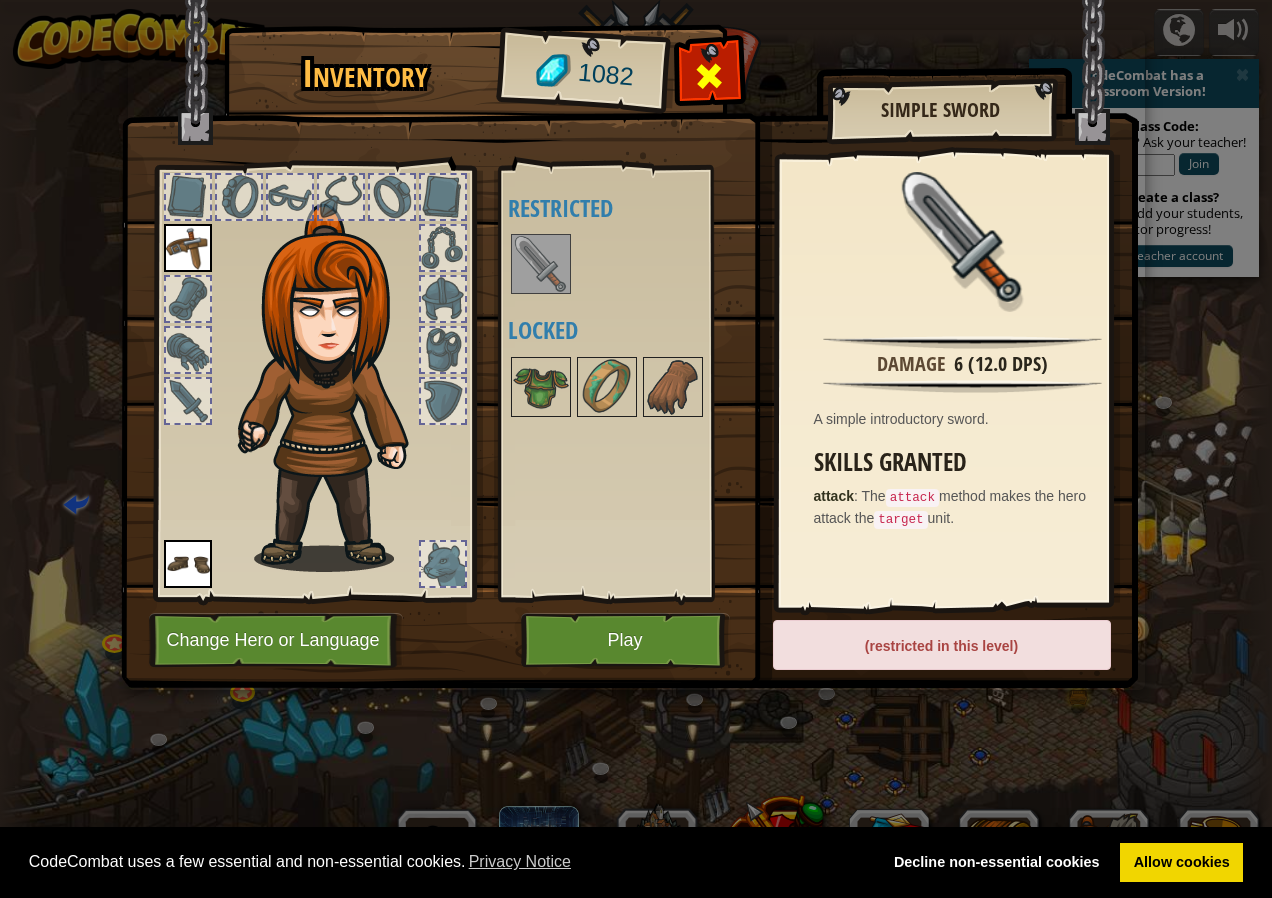 click at bounding box center [709, 81] 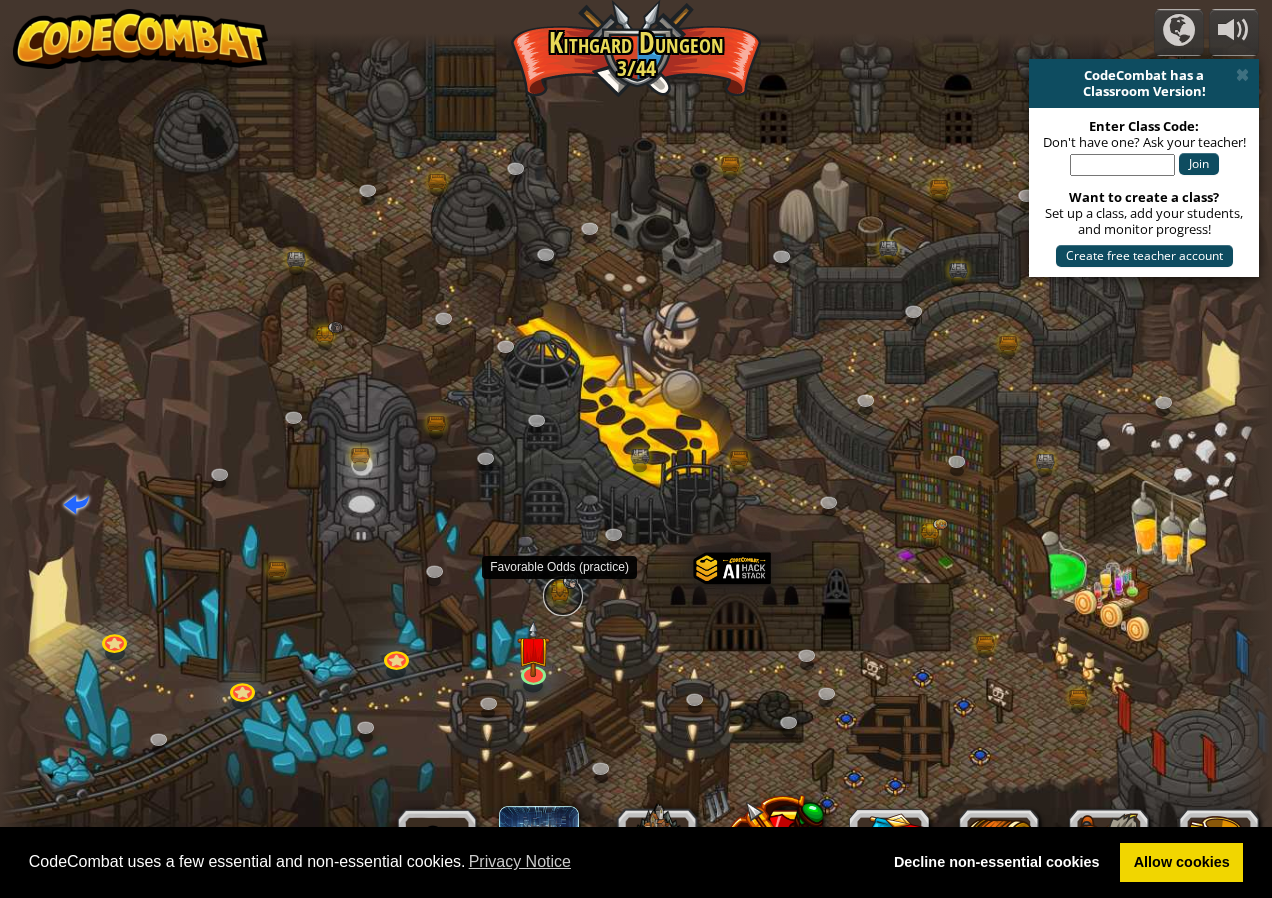 click at bounding box center (563, 596) 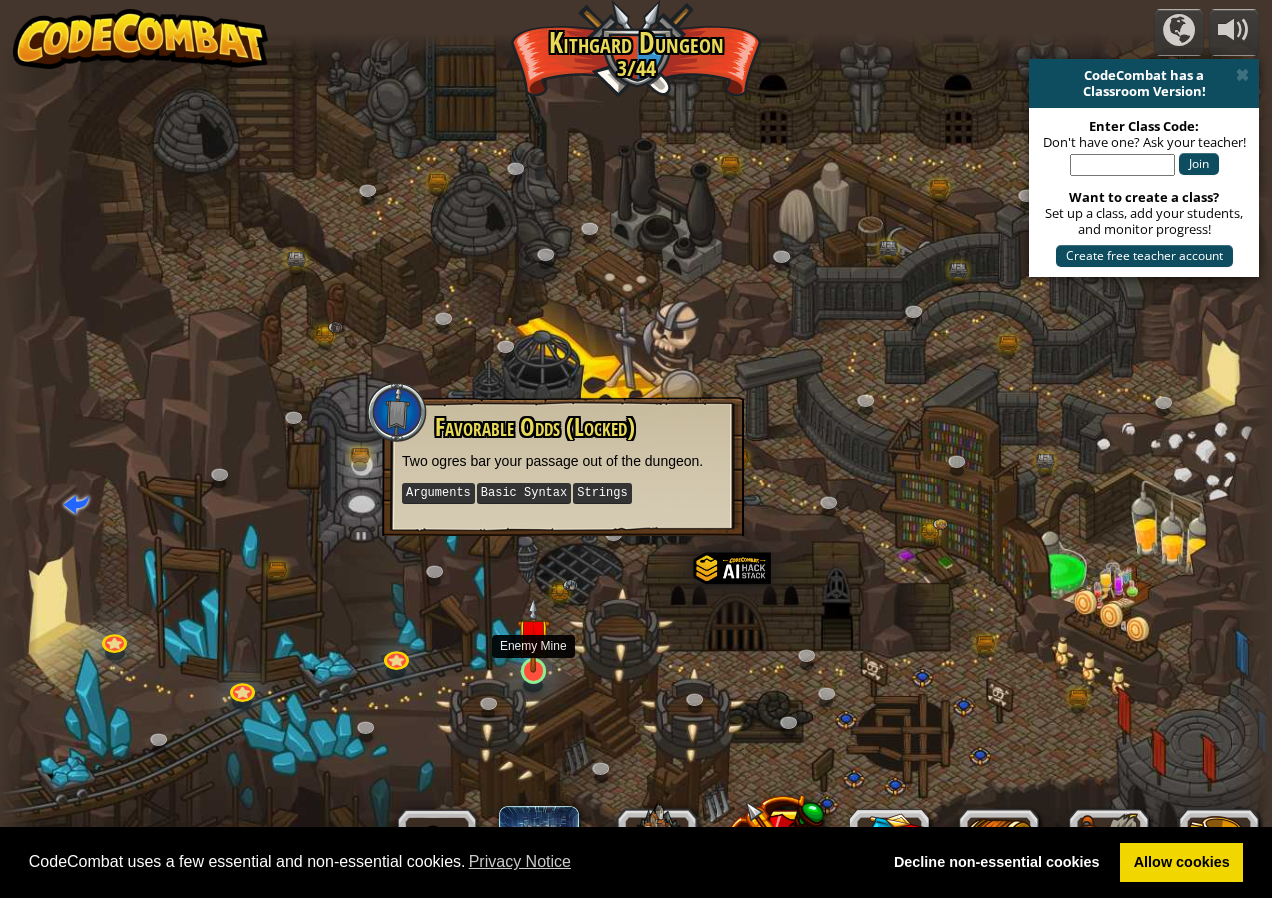click at bounding box center (533, 635) 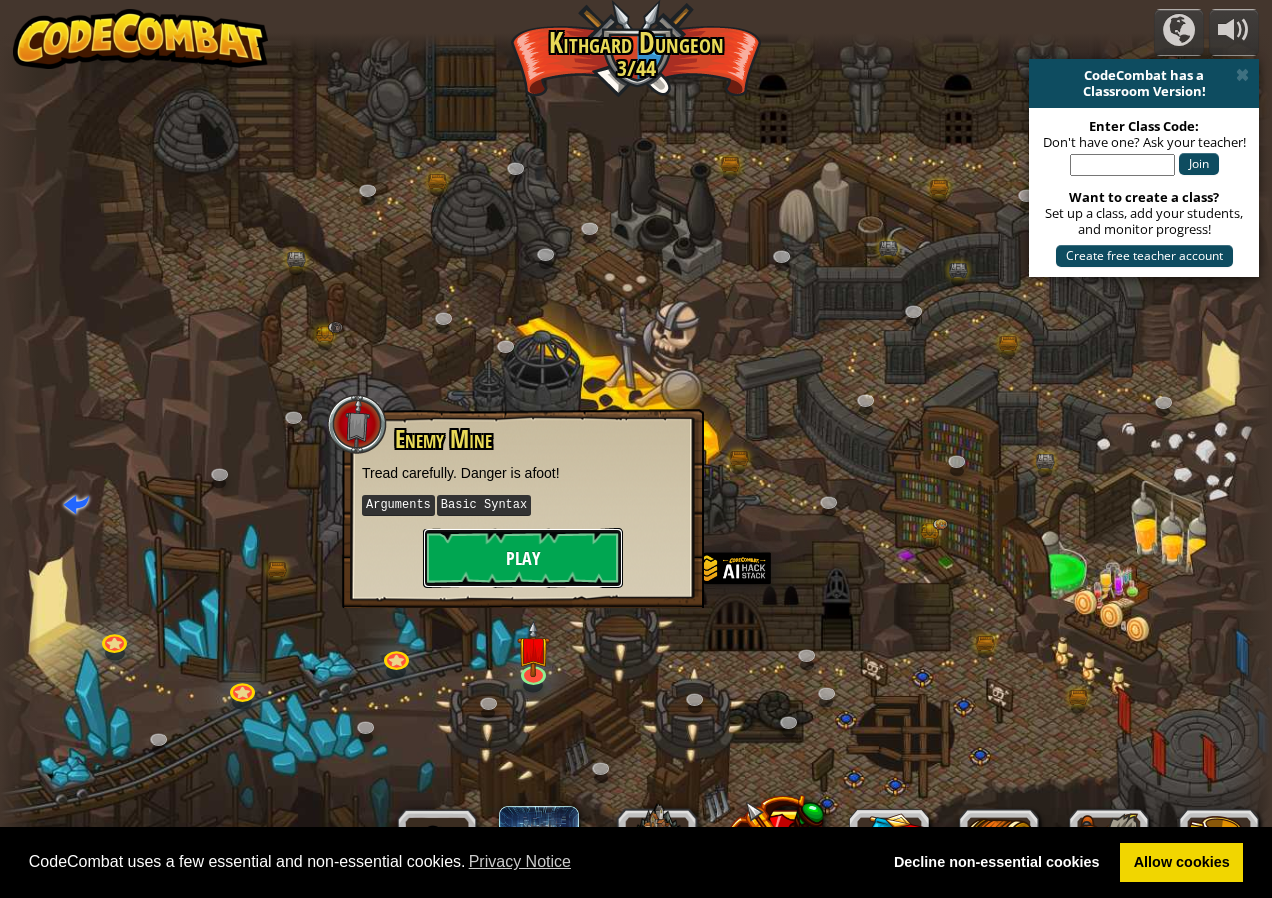 click on "Play" at bounding box center [523, 558] 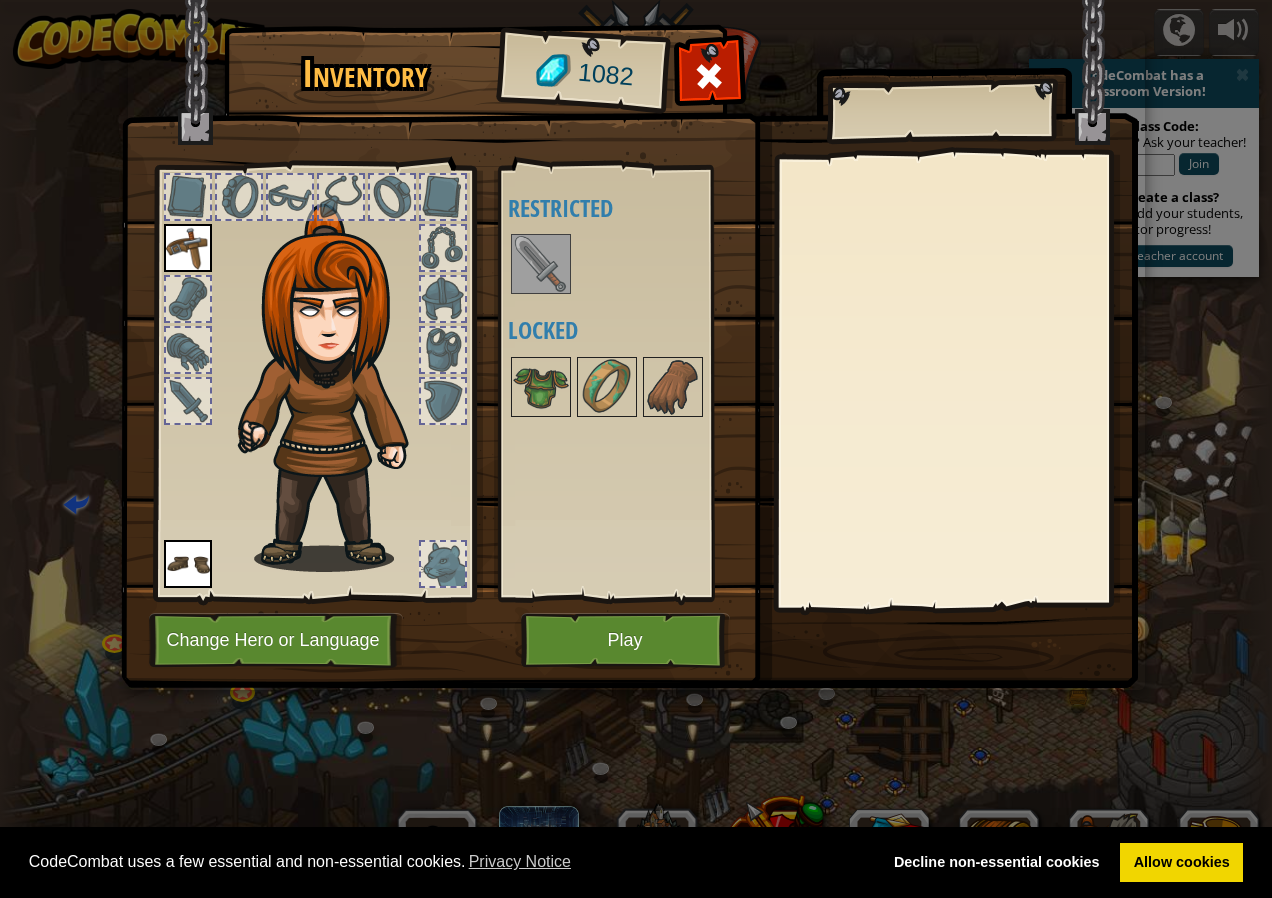 click at bounding box center (541, 264) 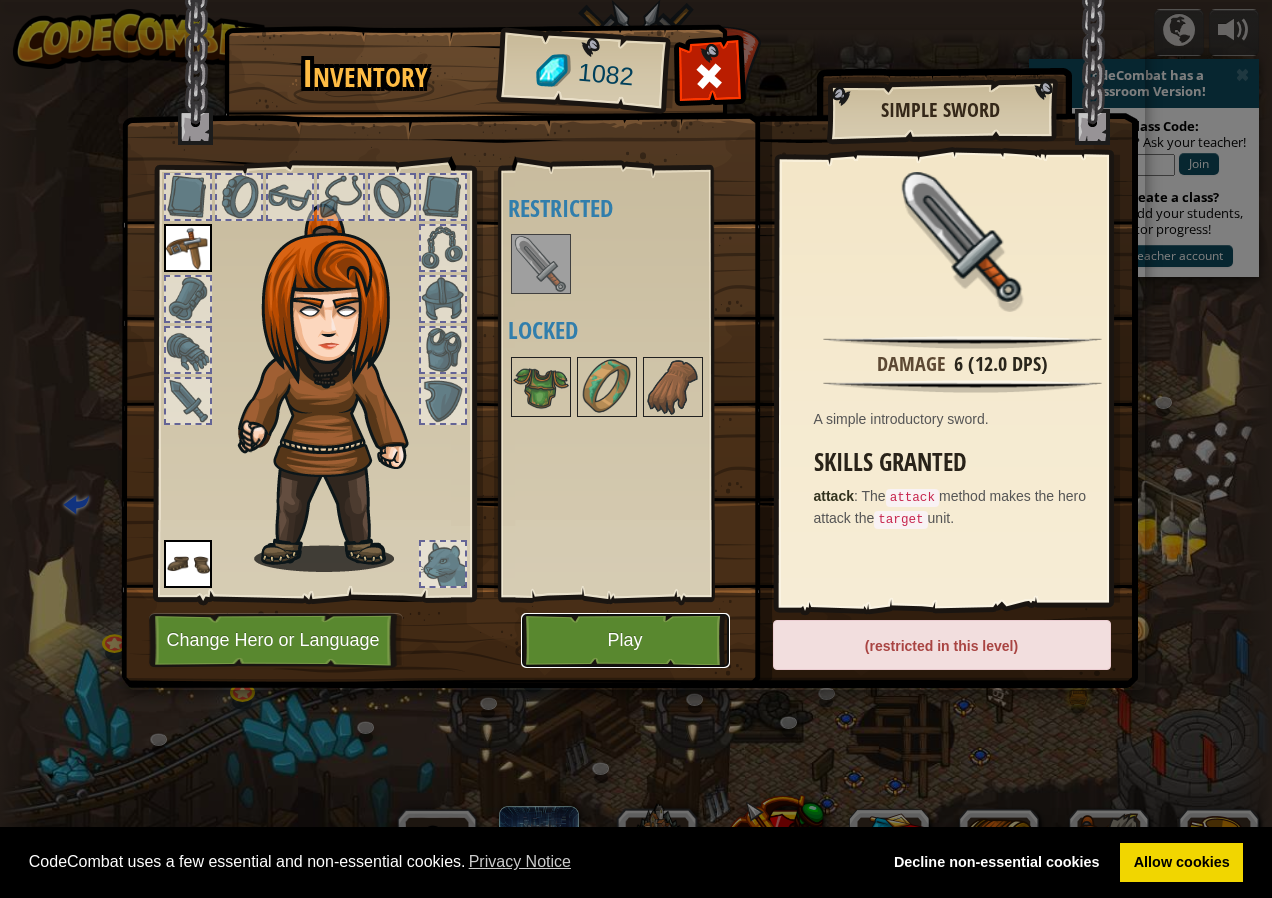 click on "Play" at bounding box center (625, 640) 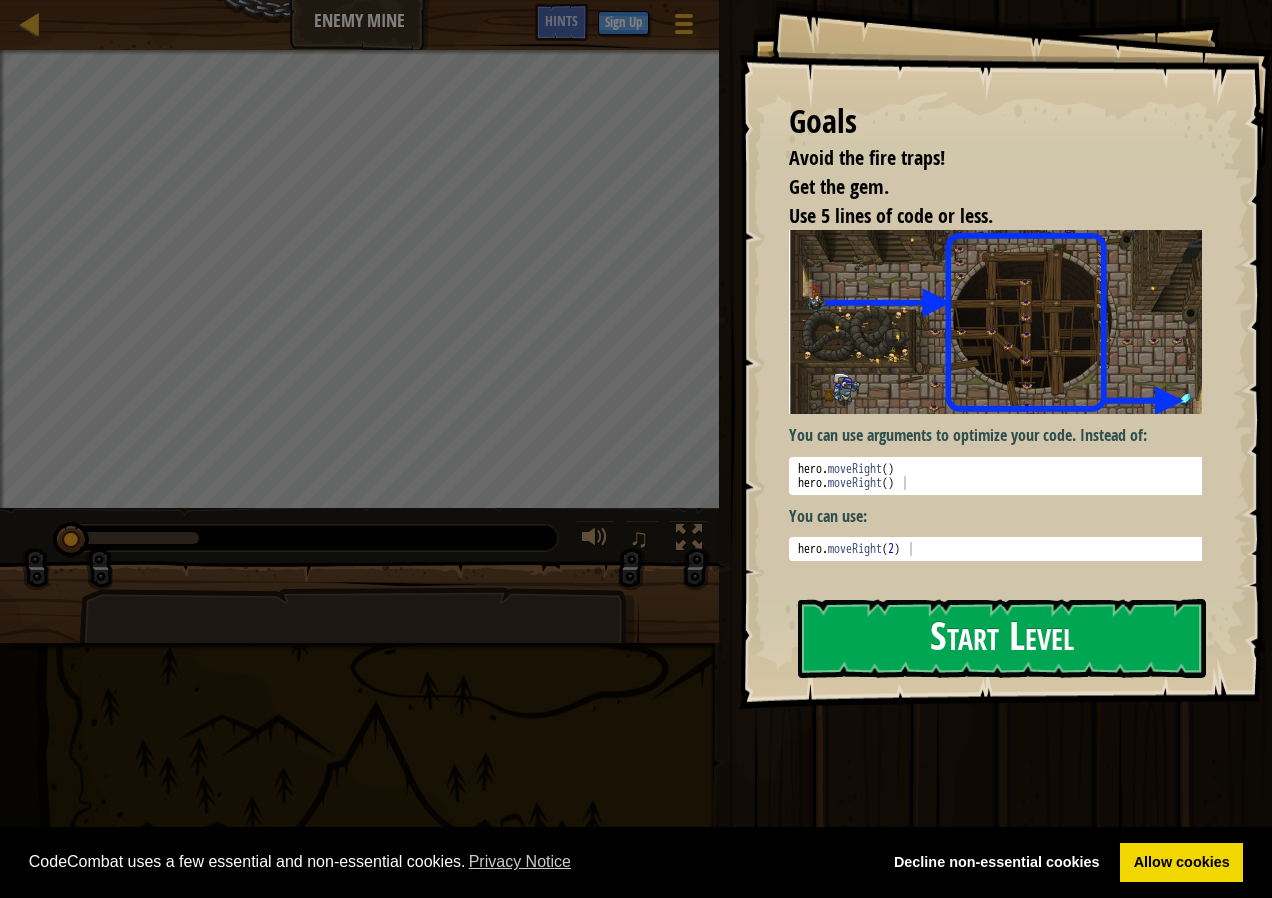 click on "Start Level" at bounding box center [1002, 638] 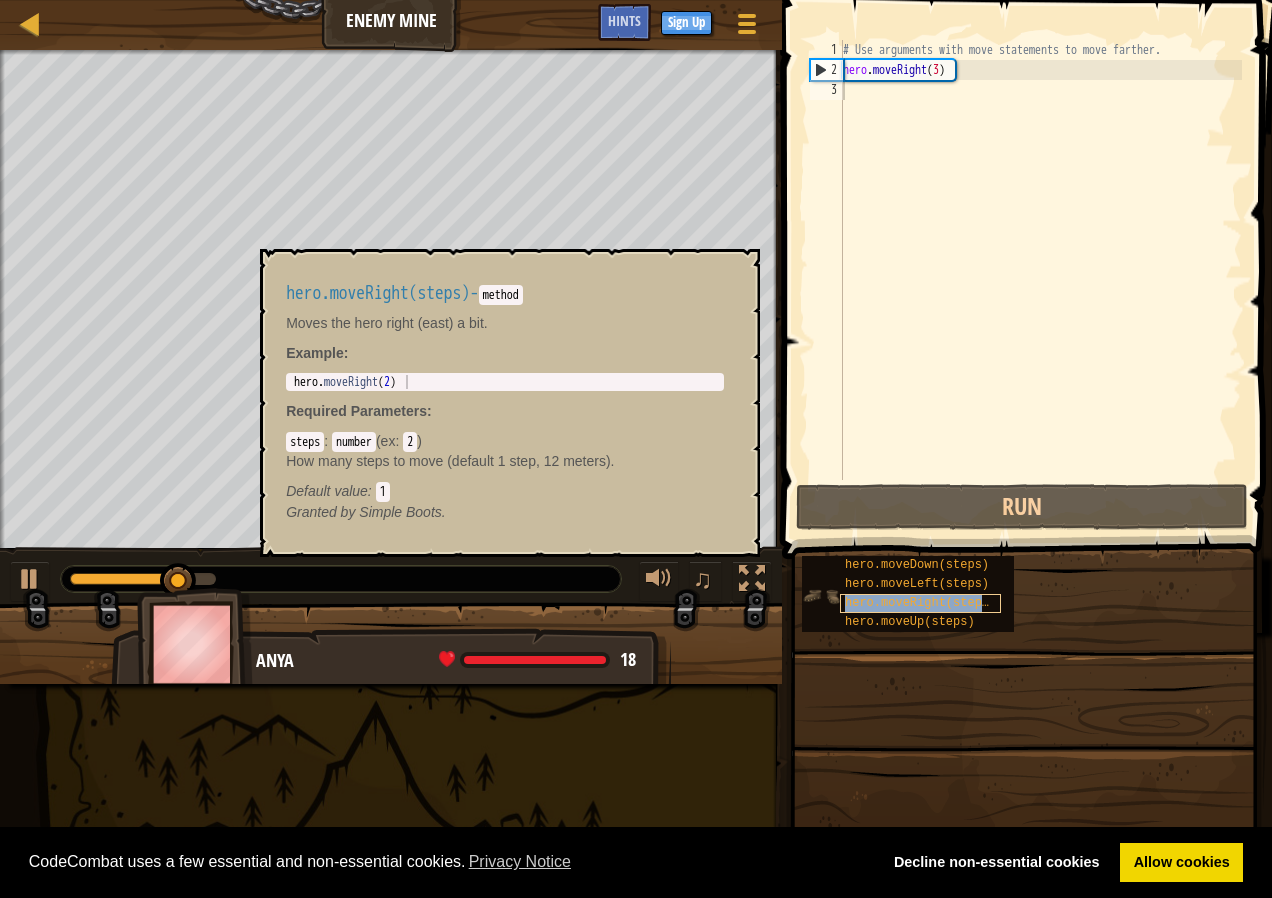 click on "hero.moveRight(steps)" at bounding box center [920, 603] 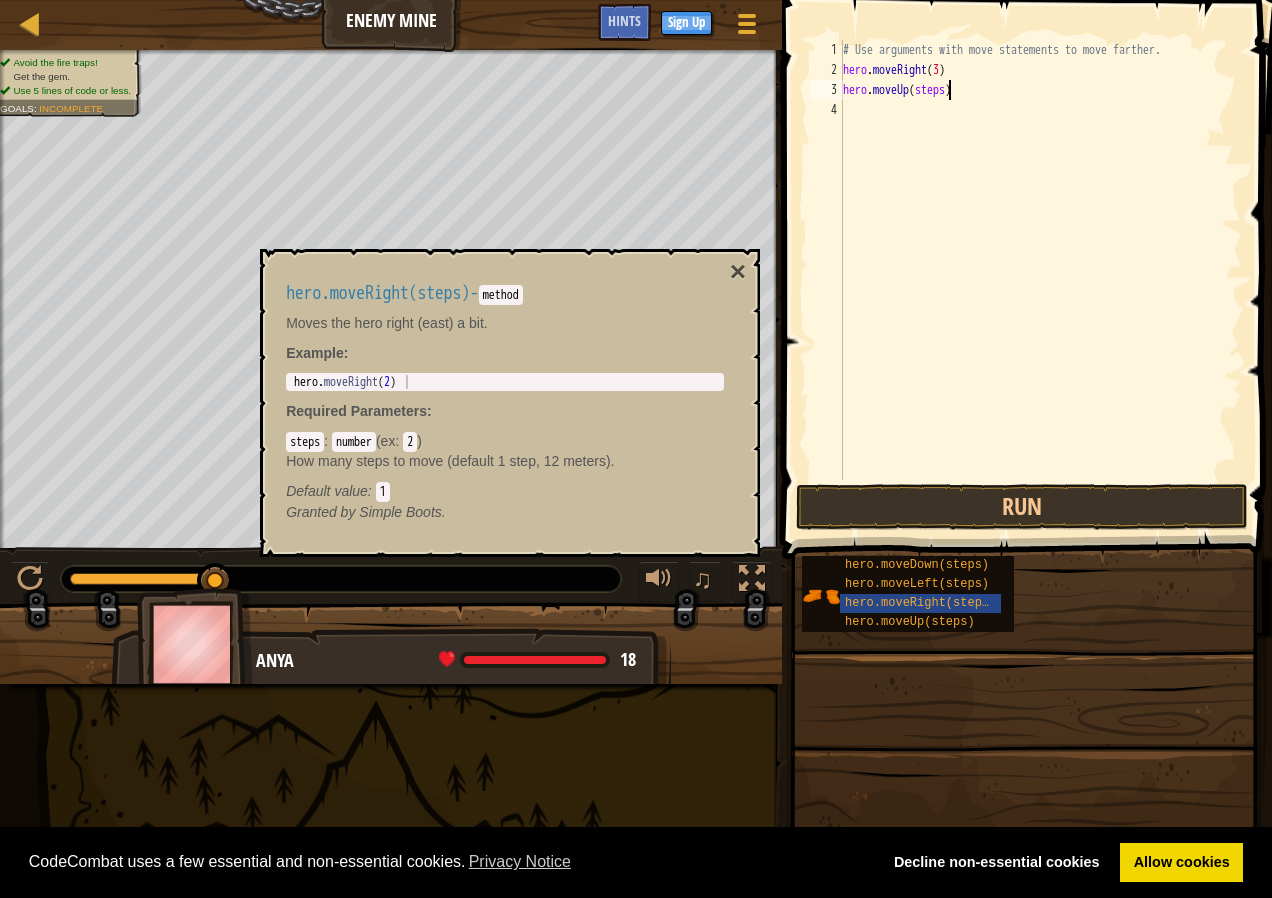 click on "# Use arguments with move statements to move farther. hero . moveRight ( 3 ) hero . moveUp ( steps )" at bounding box center (1040, 280) 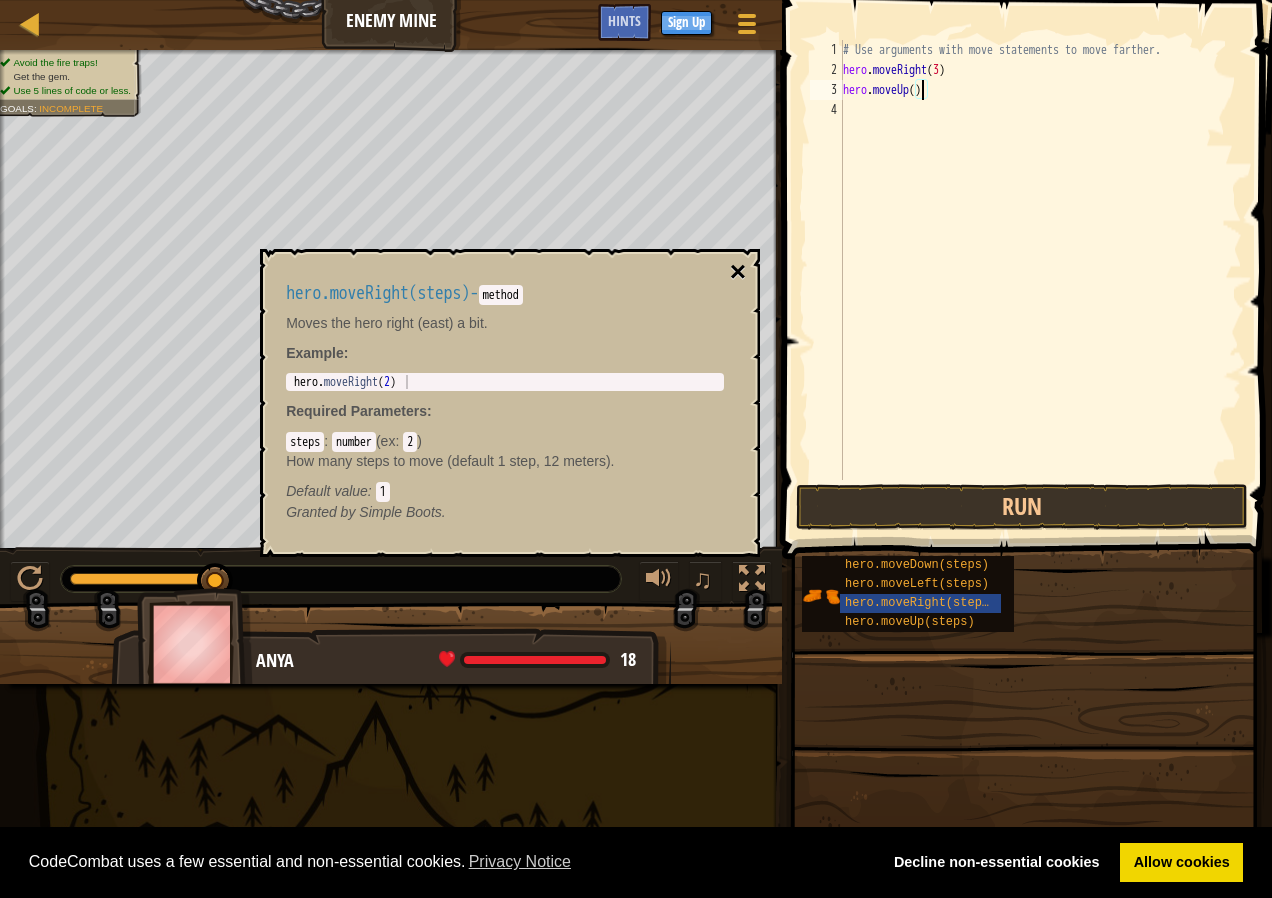 click on "×" at bounding box center [738, 272] 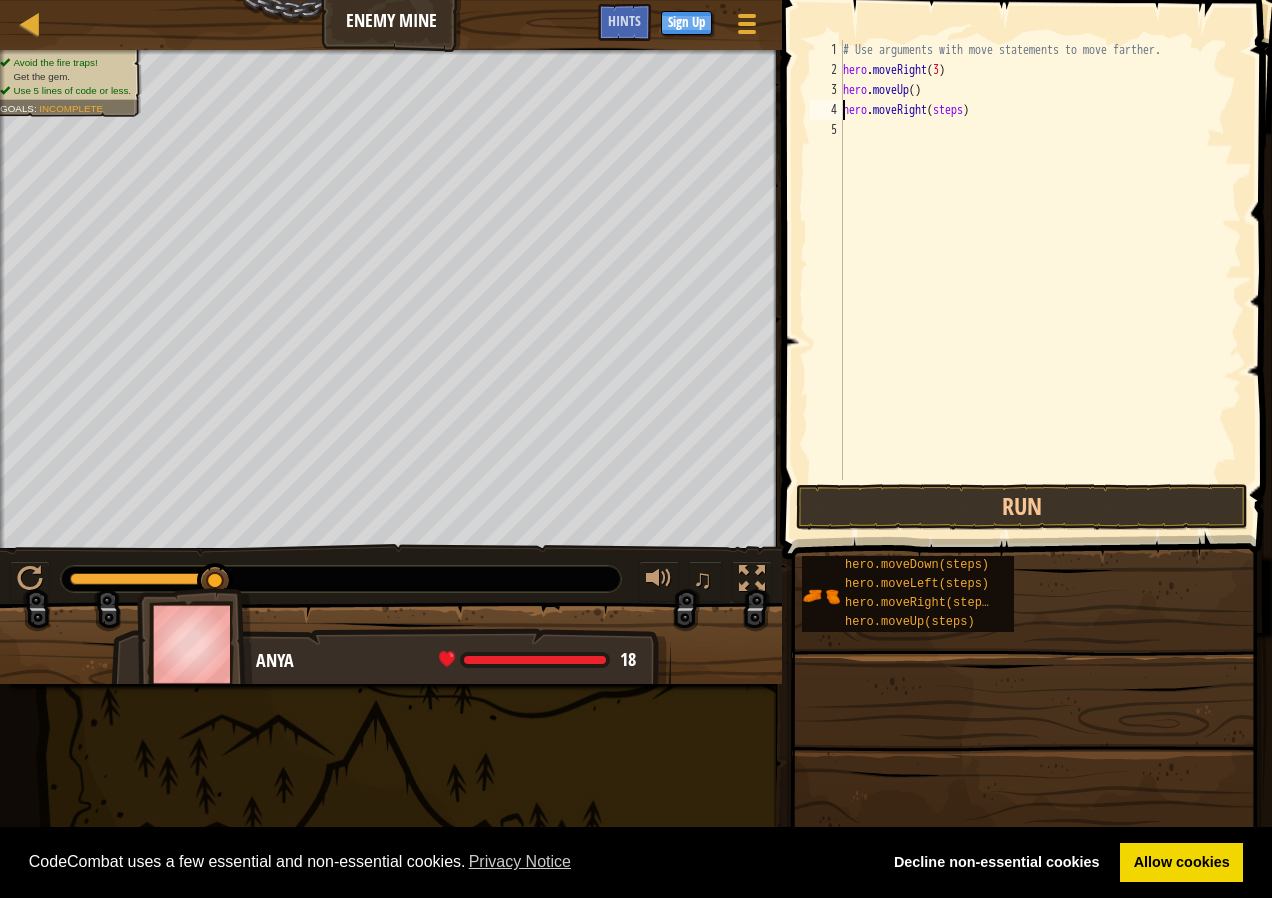 click on "# Use arguments with move statements to move farther. hero . moveRight ( 3 ) hero . moveUp ( ) hero . moveRight ( steps )" at bounding box center (1040, 280) 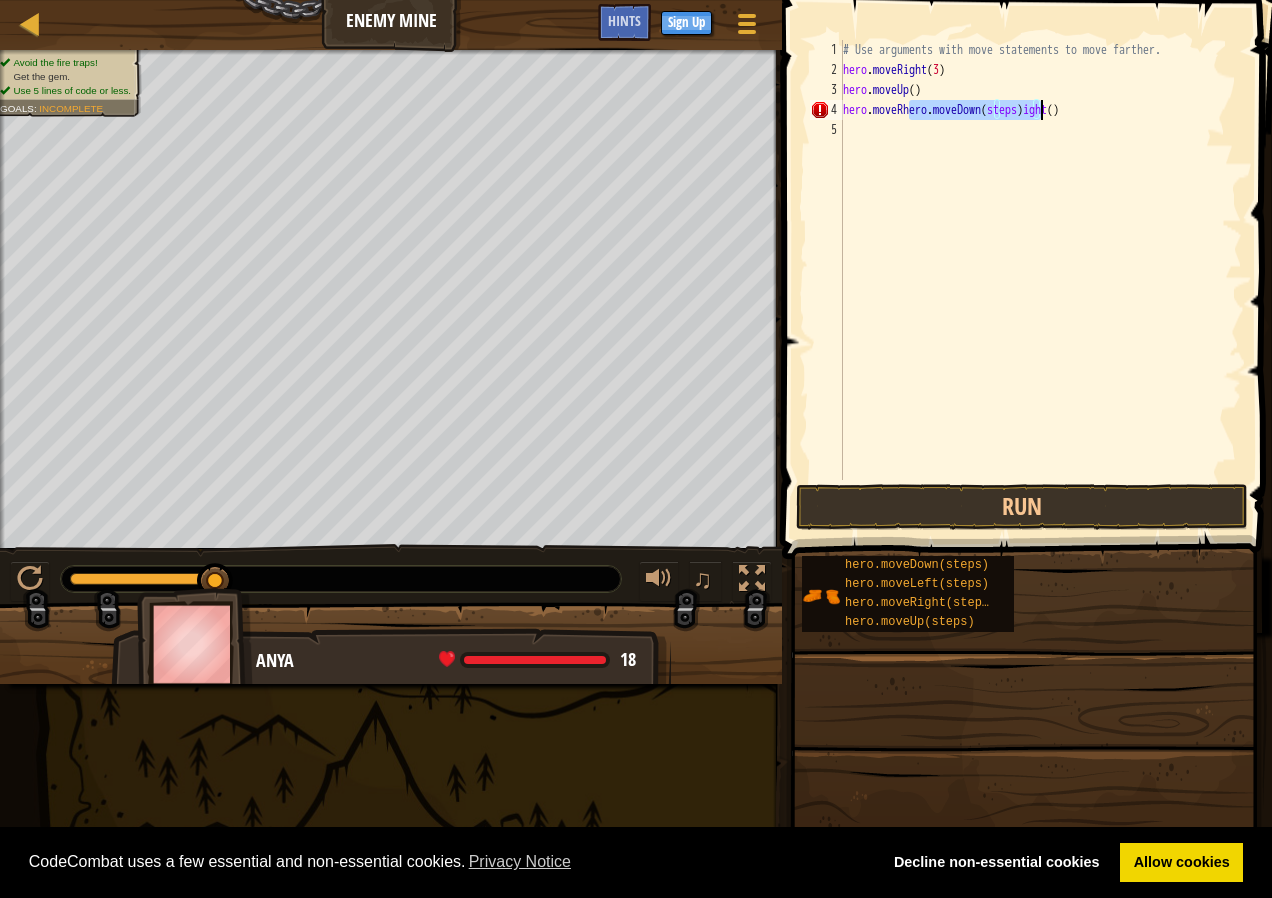 type on "hero.moveRight()" 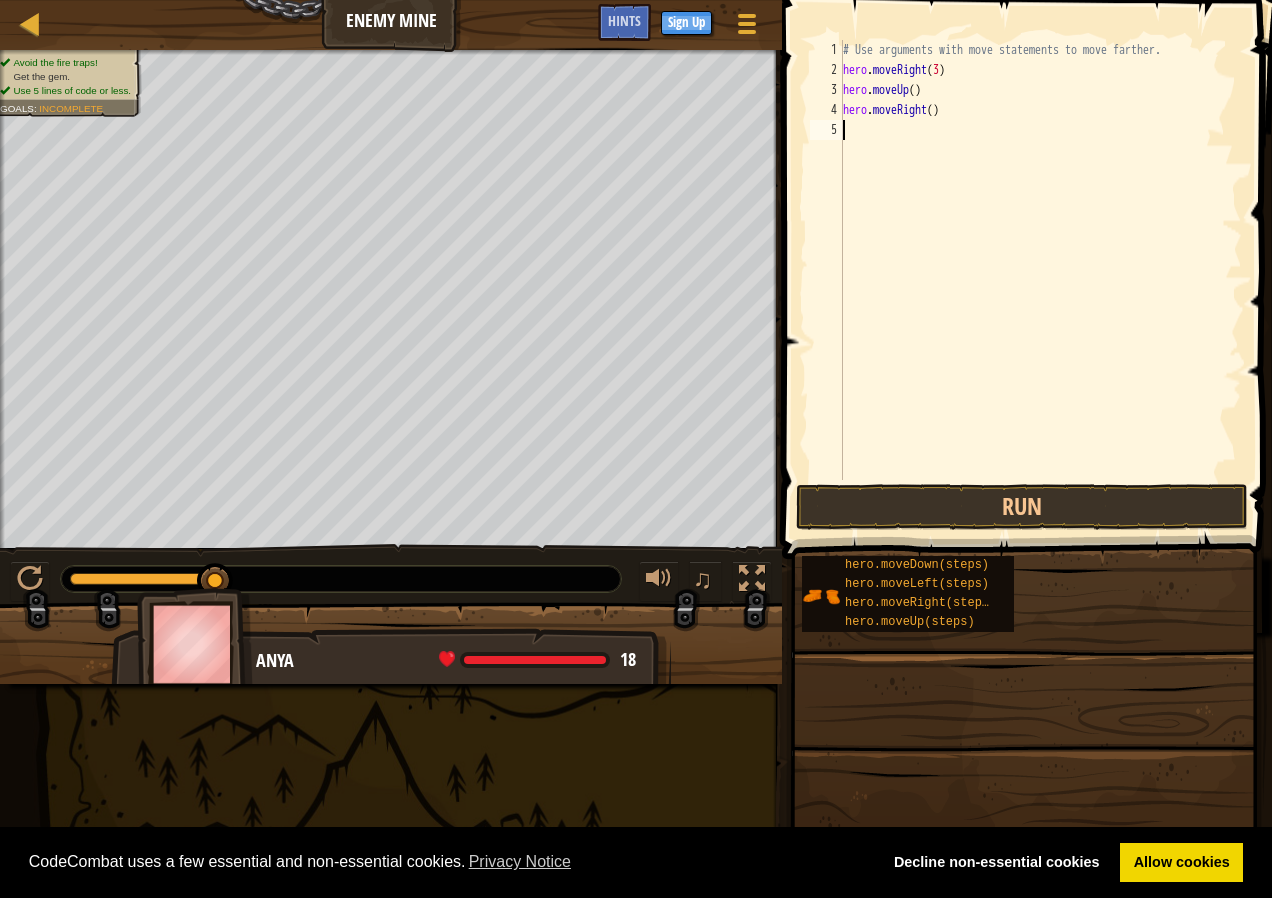 click on "# Use arguments with move statements to move farther. hero . moveRight ( 3 ) hero . moveUp ( ) hero . moveRight ( )" at bounding box center (1040, 280) 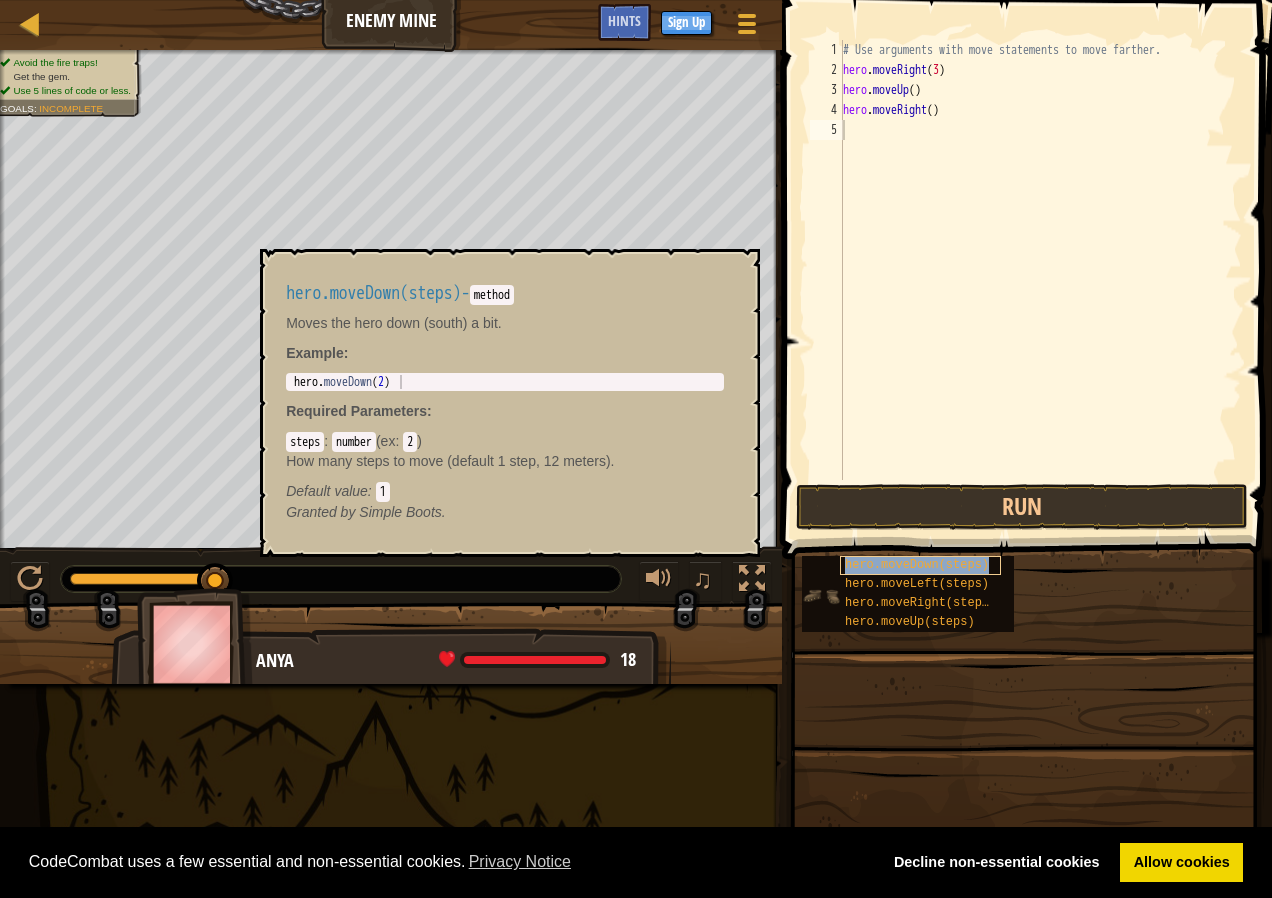 type on "hero.moveDown(steps)" 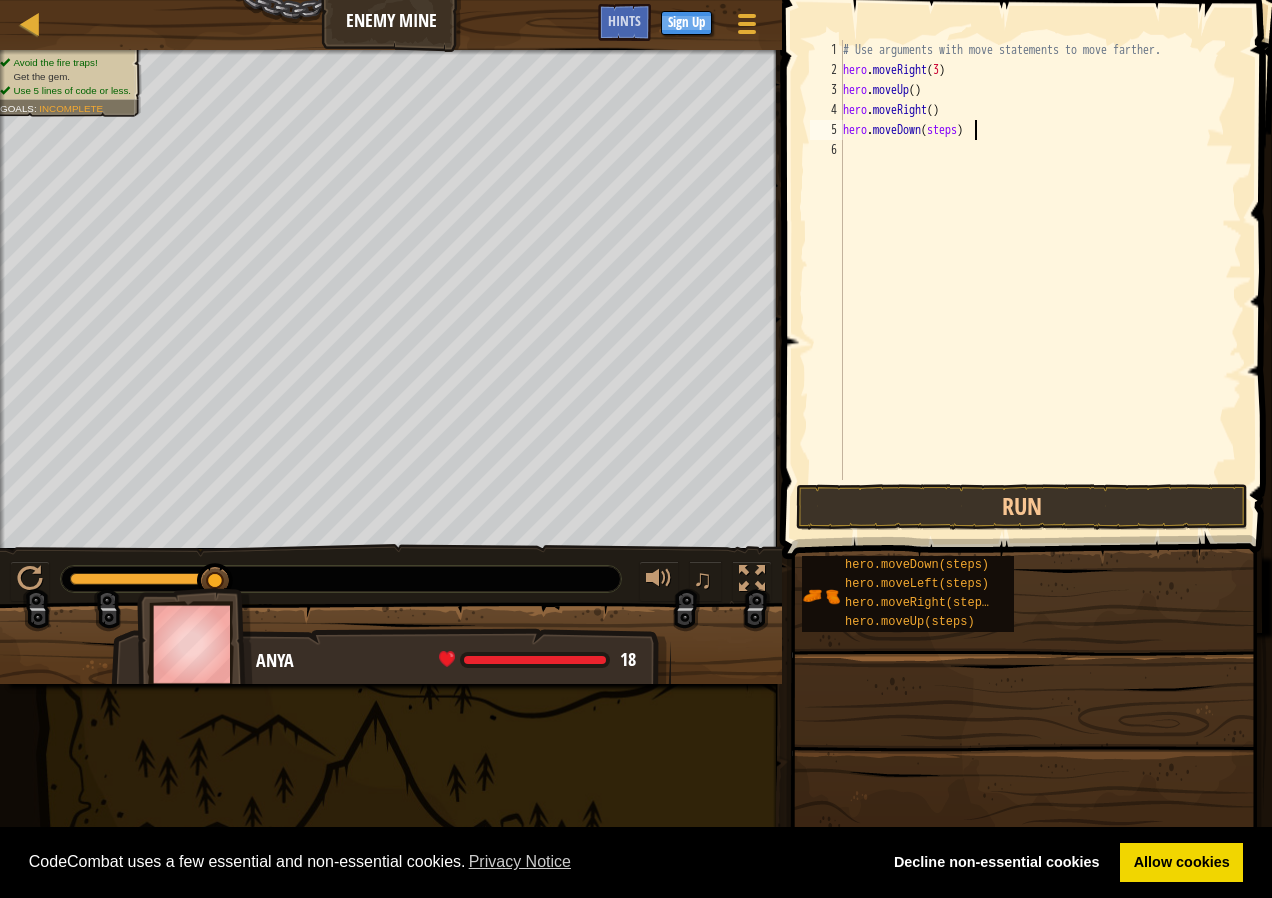 click on "# Use arguments with move statements to move farther. hero . moveRight ( 3 ) hero . moveUp ( ) hero . moveRight ( ) hero . moveDown ( steps )" at bounding box center [1040, 280] 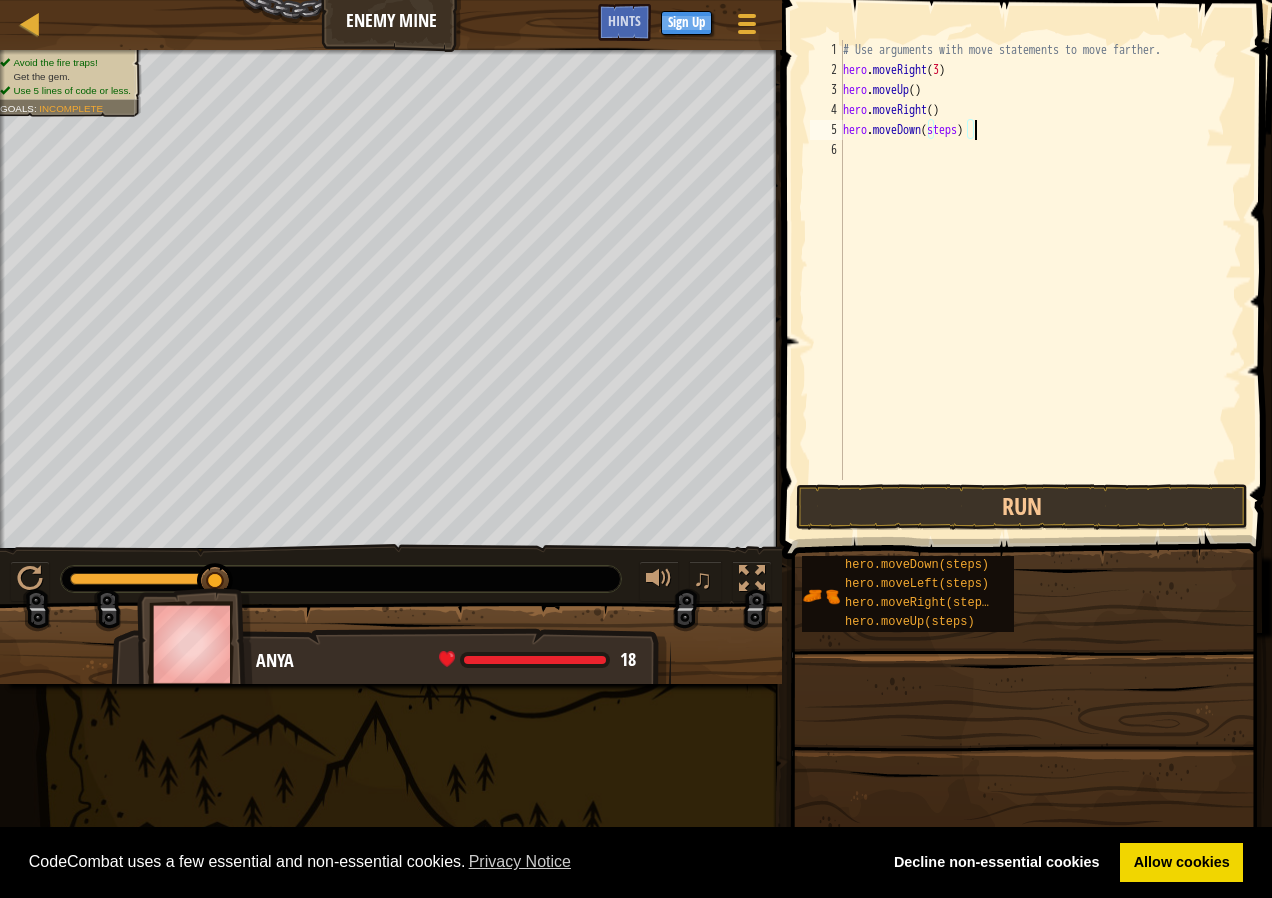 click on "# Use arguments with move statements to move farther. hero . moveRight ( 3 ) hero . moveUp ( ) hero . moveRight ( ) hero . moveDown ( steps )" at bounding box center (1040, 280) 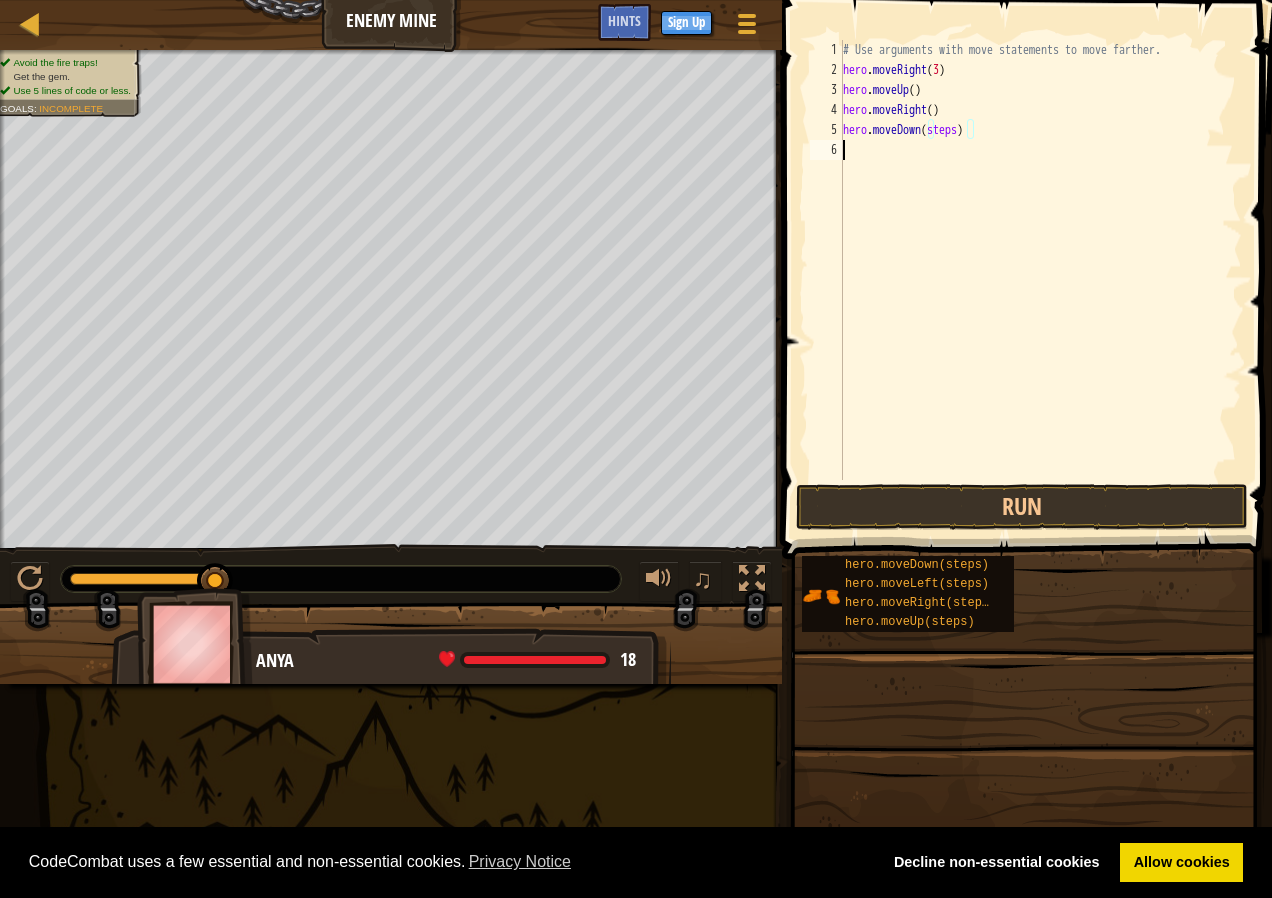 click on "# Use arguments with move statements to move farther. hero . moveRight ( 3 ) hero . moveUp ( ) hero . moveRight ( ) hero . moveDown ( steps )" at bounding box center (1040, 280) 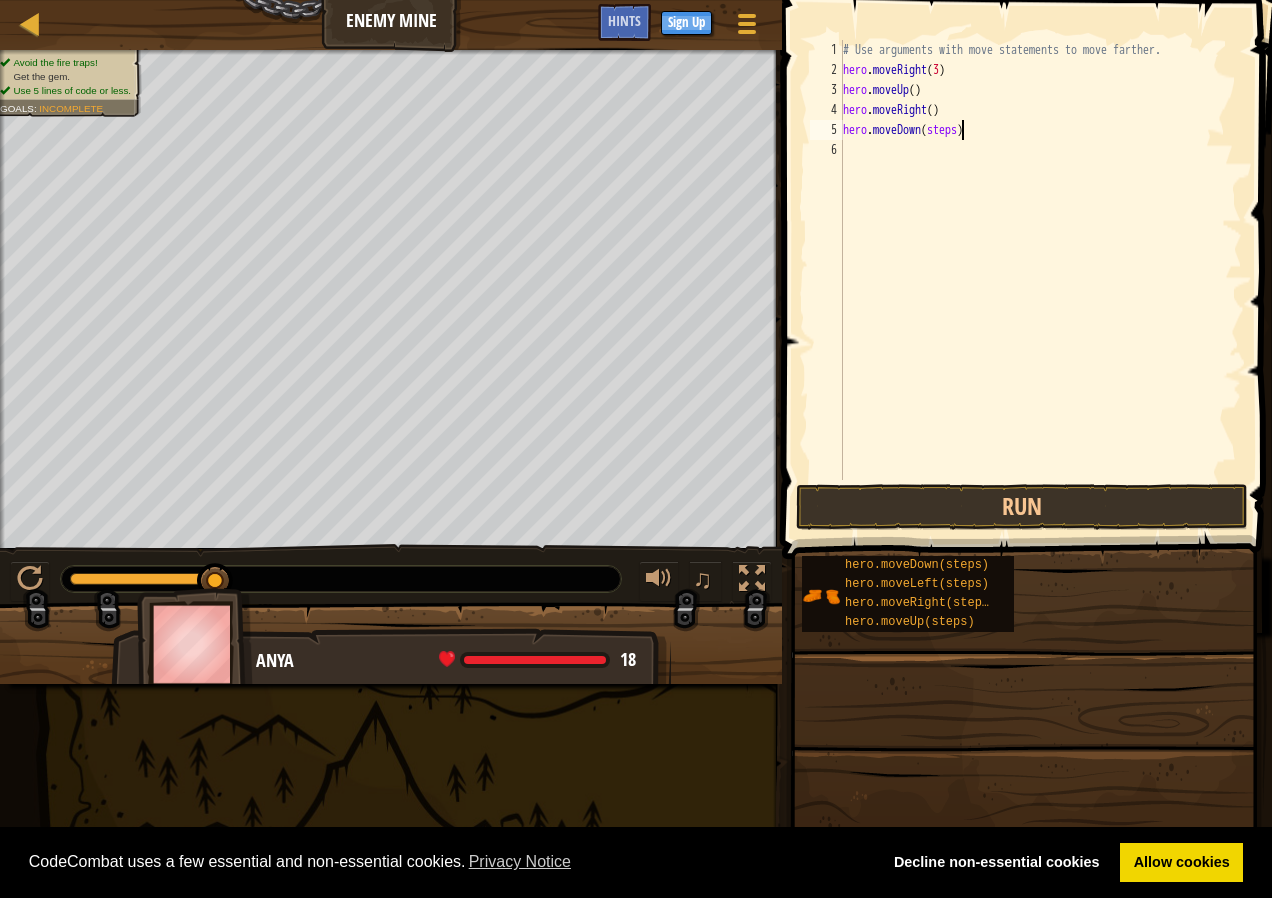 click on "# Use arguments with move statements to move farther. hero . moveRight ( 3 ) hero . moveUp ( ) hero . moveRight ( ) hero . moveDown ( steps )" at bounding box center (1040, 280) 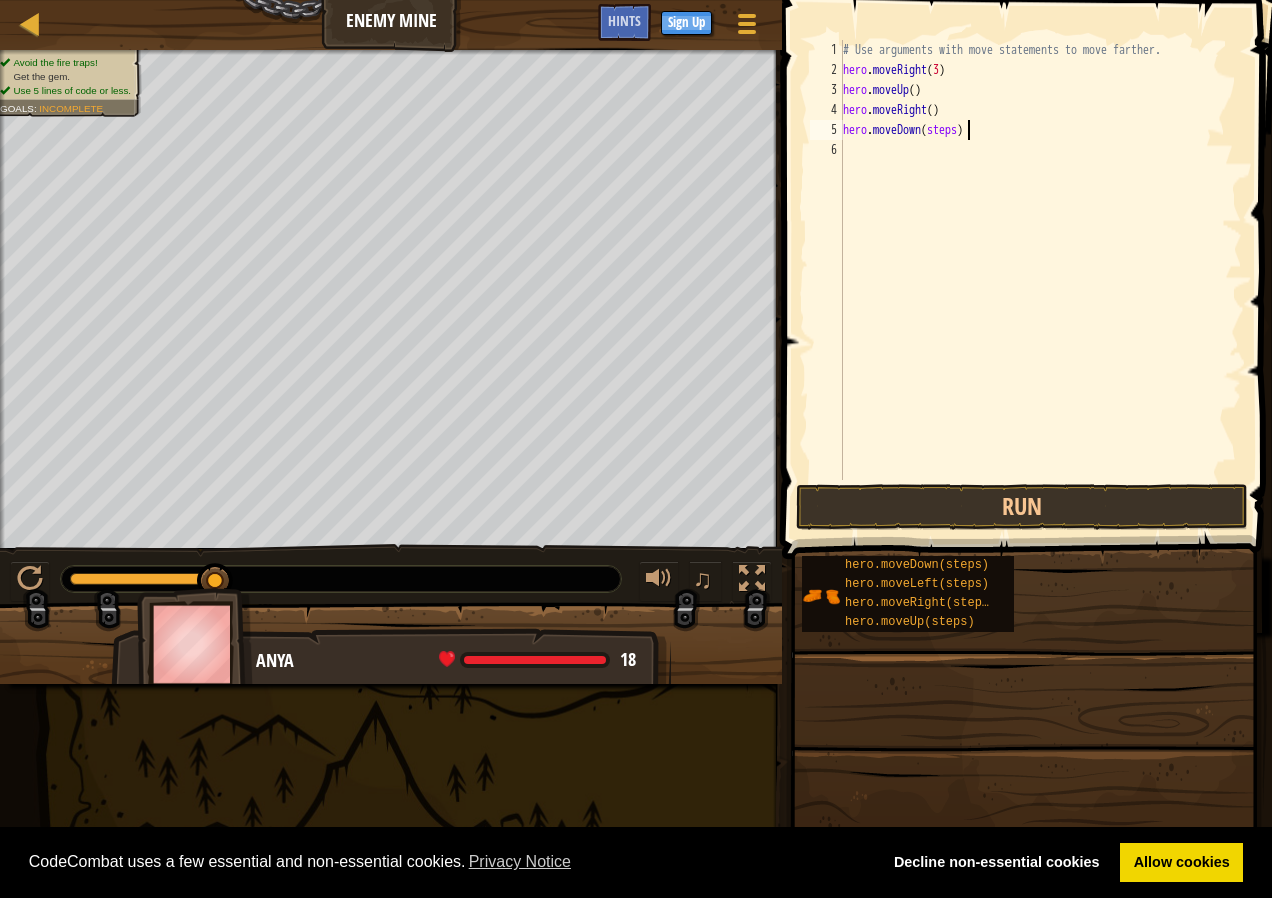 click on "# Use arguments with move statements to move farther. hero . moveRight ( 3 ) hero . moveUp ( ) hero . moveRight ( ) hero . moveDown ( steps )" at bounding box center (1040, 280) 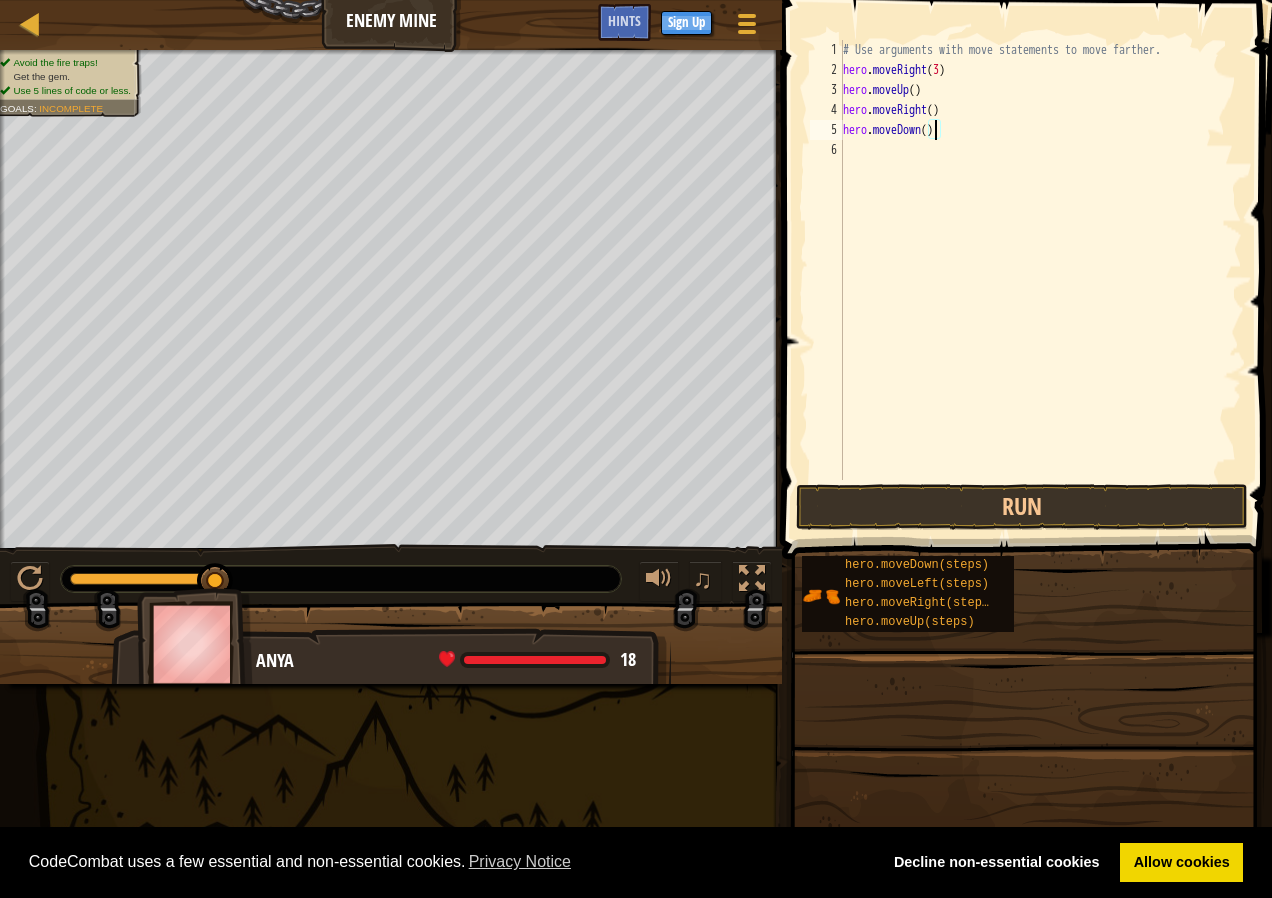 scroll, scrollTop: 9, scrollLeft: 8, axis: both 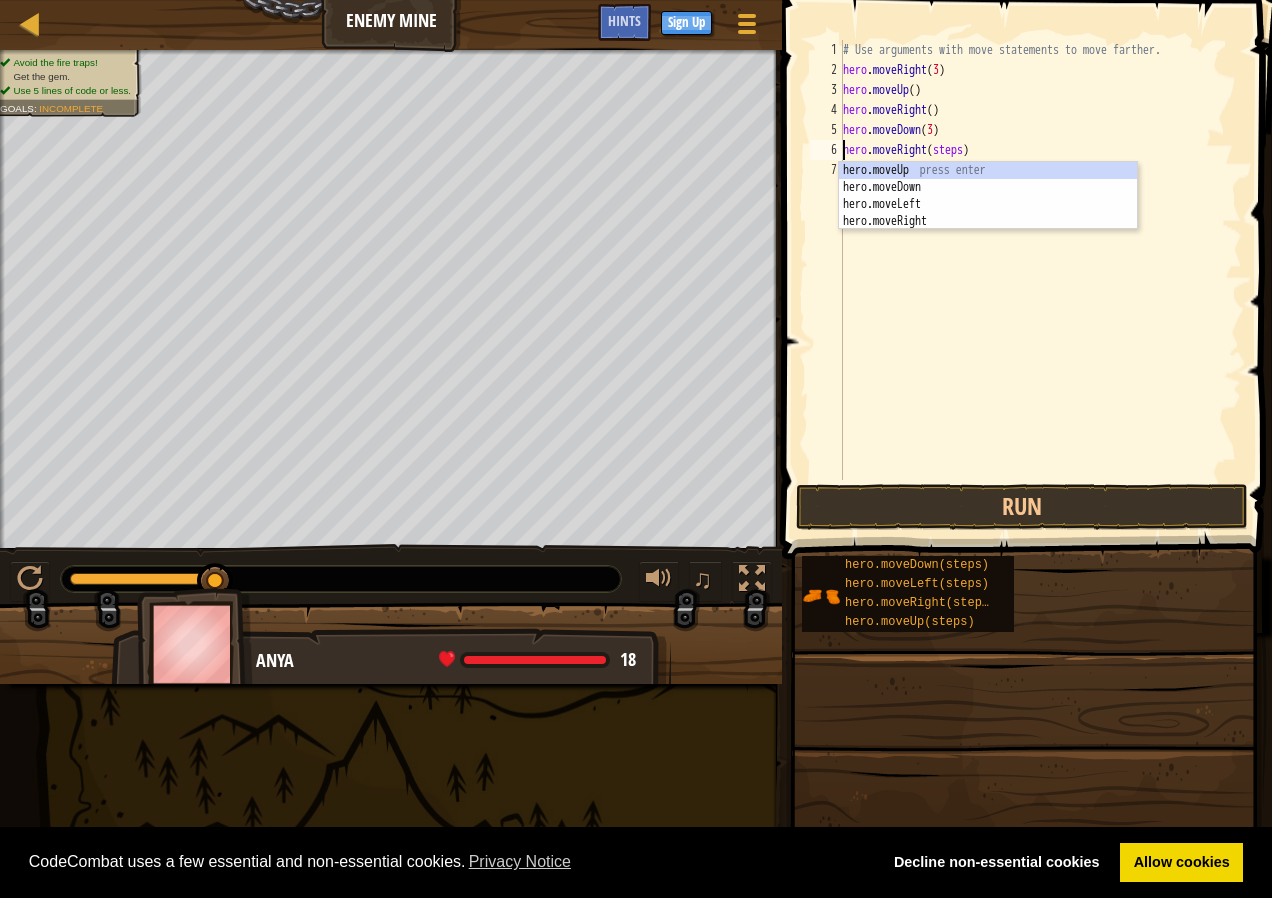 click on "# Use arguments with move statements to move farther. hero . moveRight ( 3 ) hero . moveUp ( ) hero . moveRight ( ) hero . moveDown ( 3 ) hero . moveRight ( steps )" at bounding box center (1040, 280) 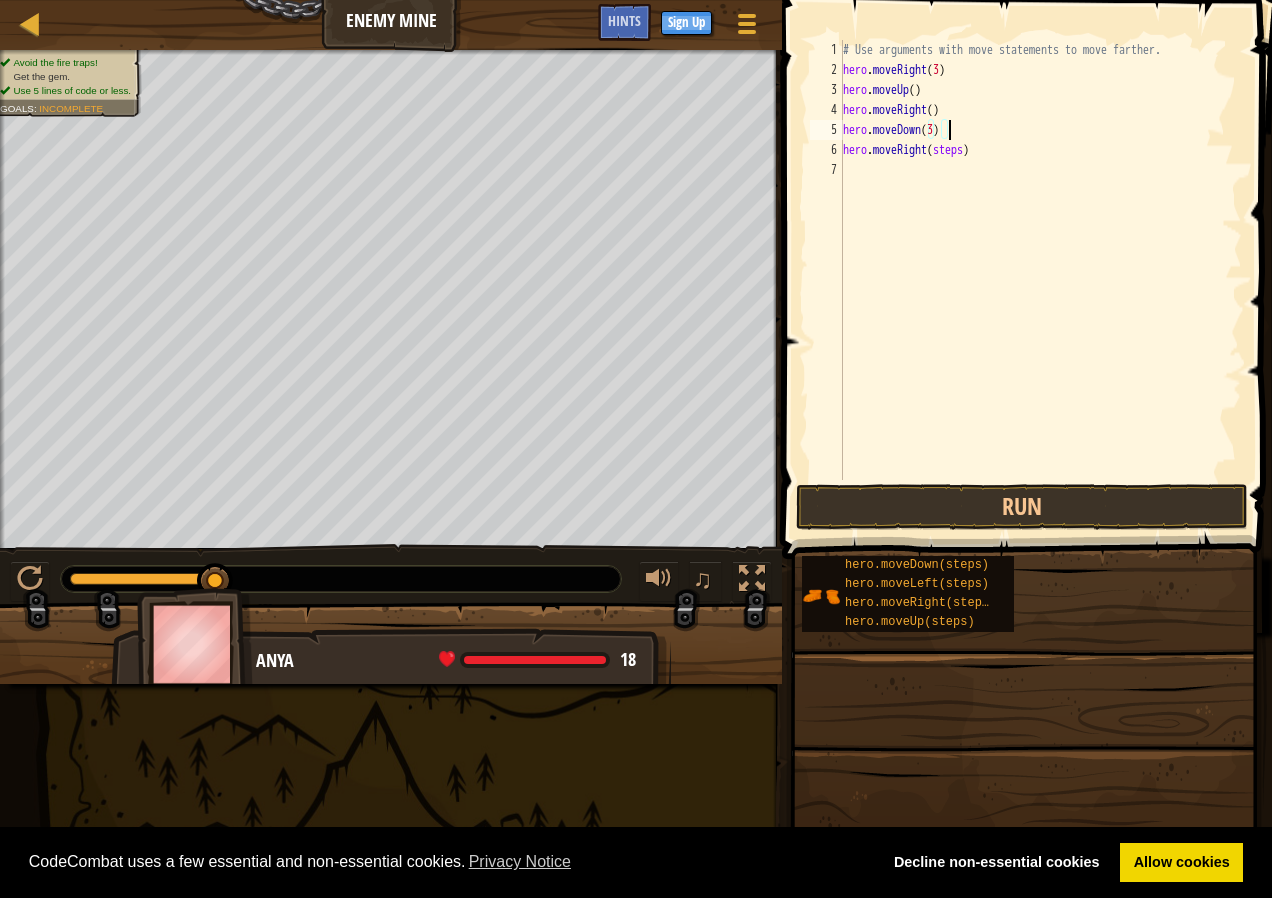 click on "# Use arguments with move statements to move farther. hero . moveRight ( 3 ) hero . moveUp ( ) hero . moveRight ( ) hero . moveDown ( 3 ) hero . moveRight ( steps )" at bounding box center [1040, 280] 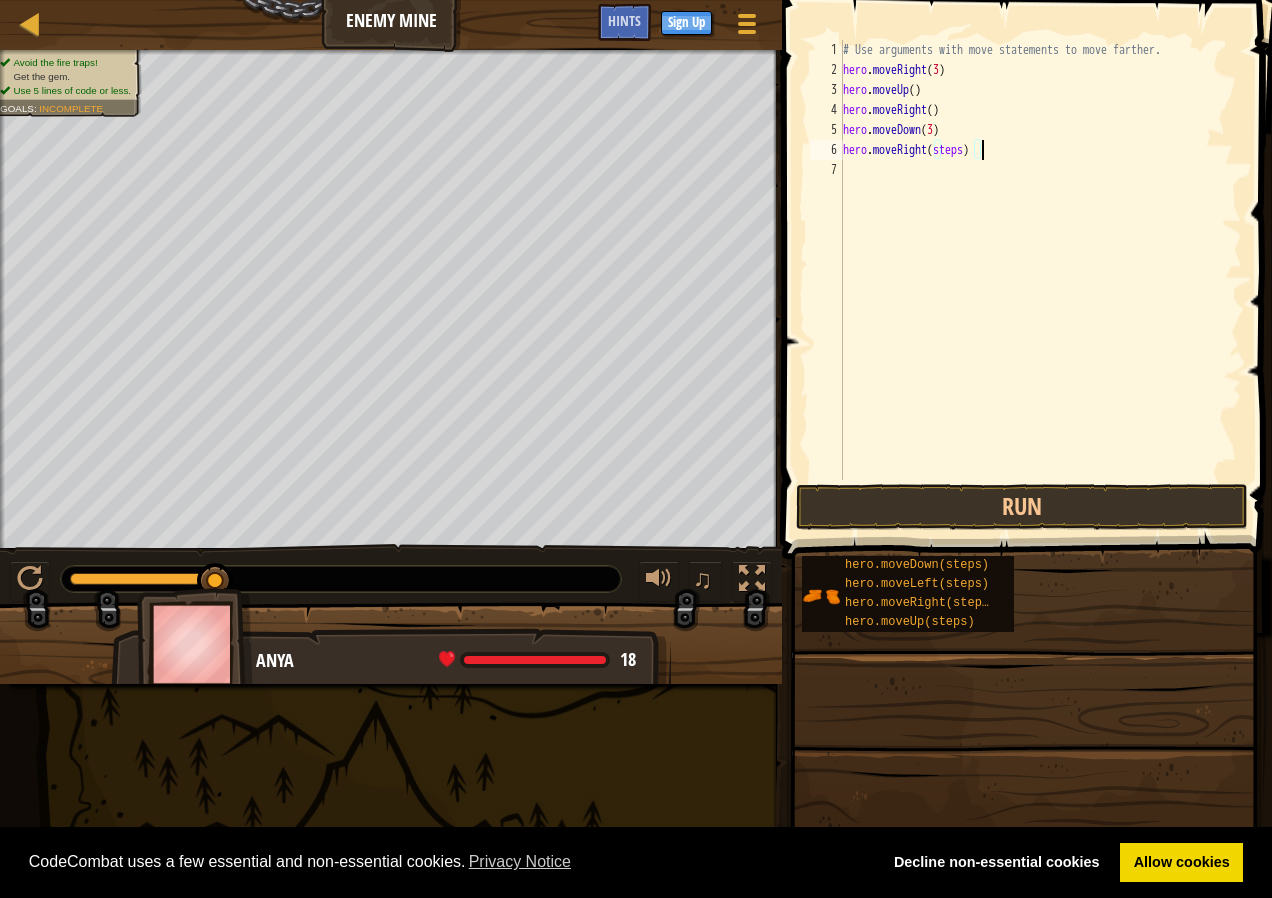 click on "# Use arguments with move statements to move farther. hero . moveRight ( 3 ) hero . moveUp ( ) hero . moveRight ( ) hero . moveDown ( 3 ) hero . moveRight ( steps )" at bounding box center [1040, 280] 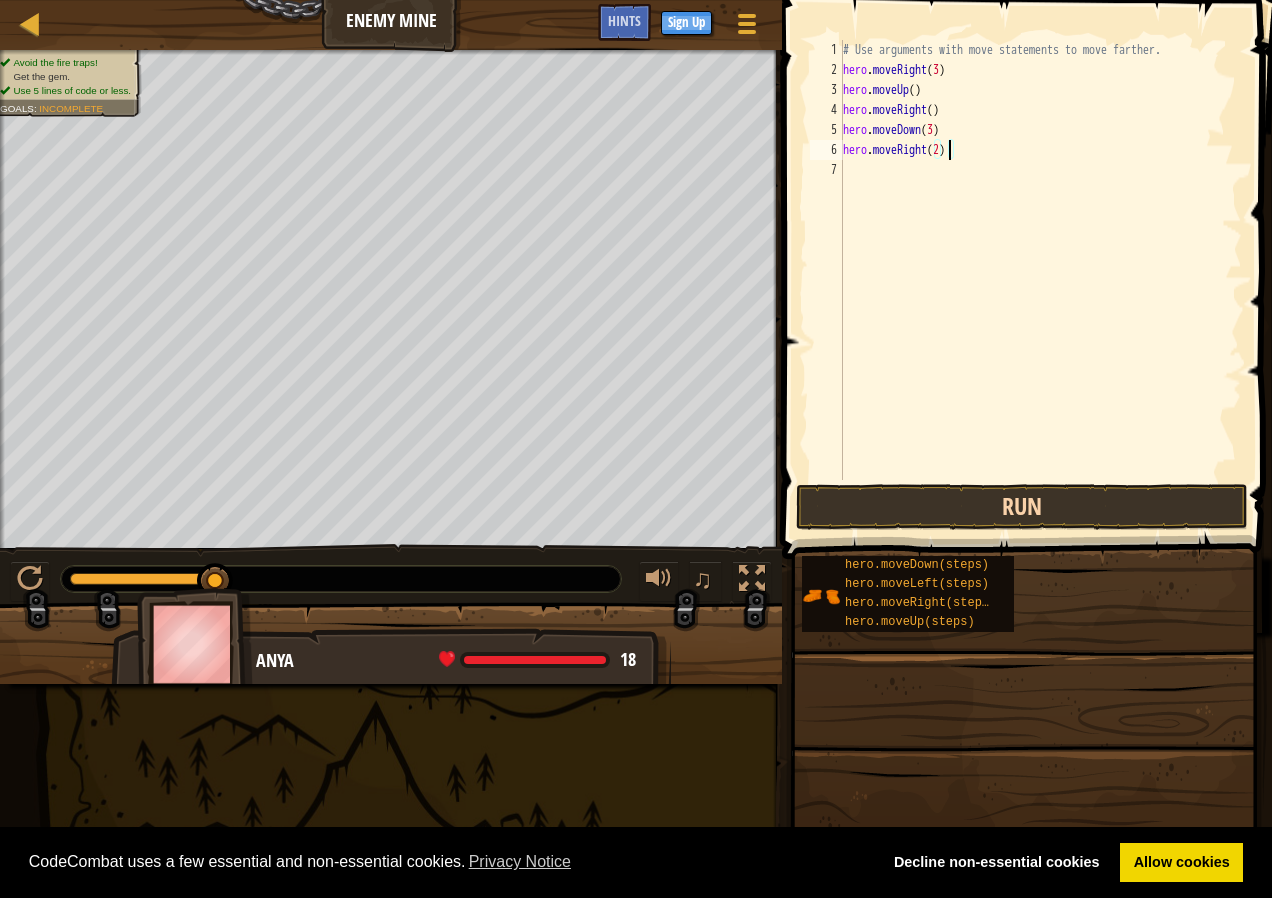 type on "hero.moveRight(2)" 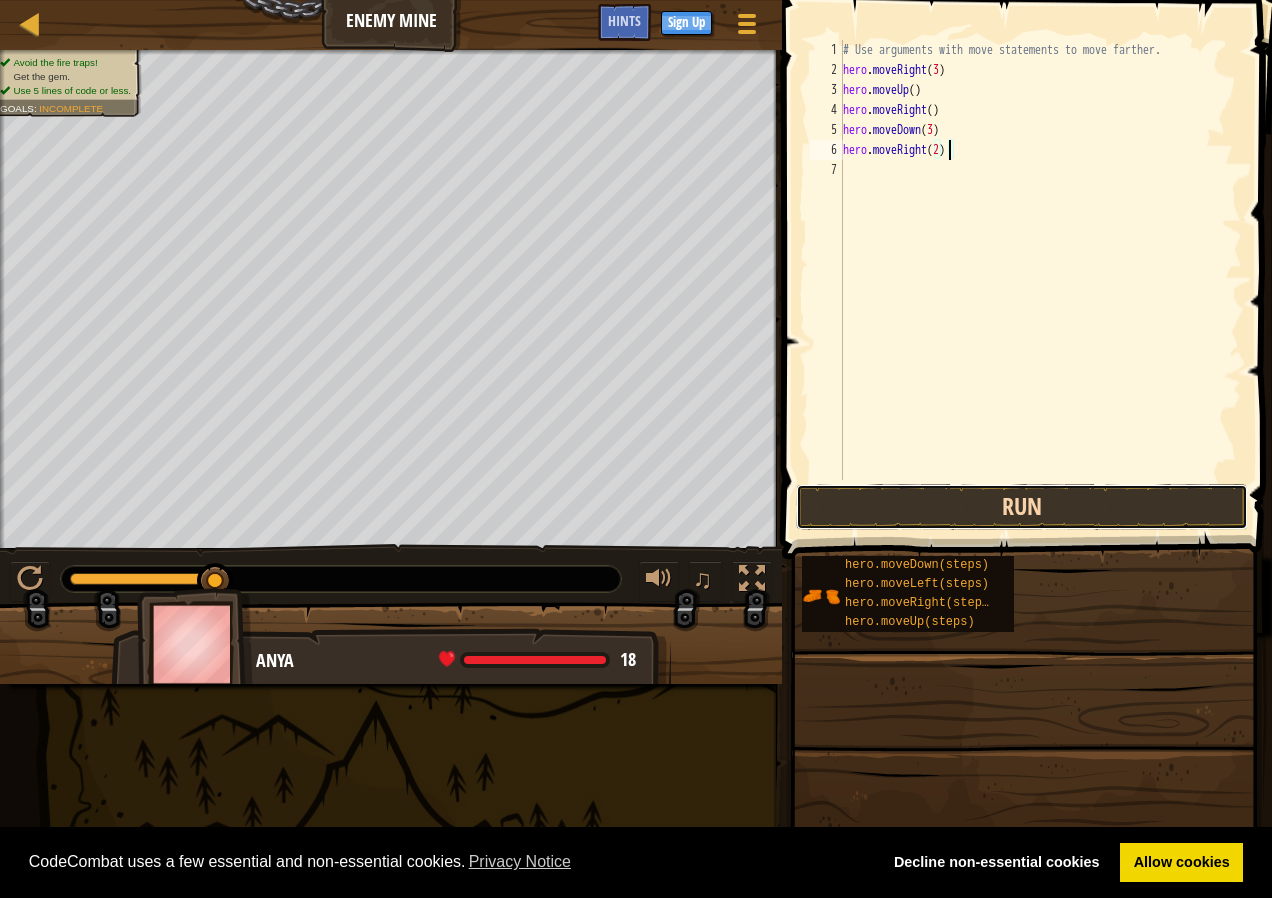 click on "Run" at bounding box center (1022, 507) 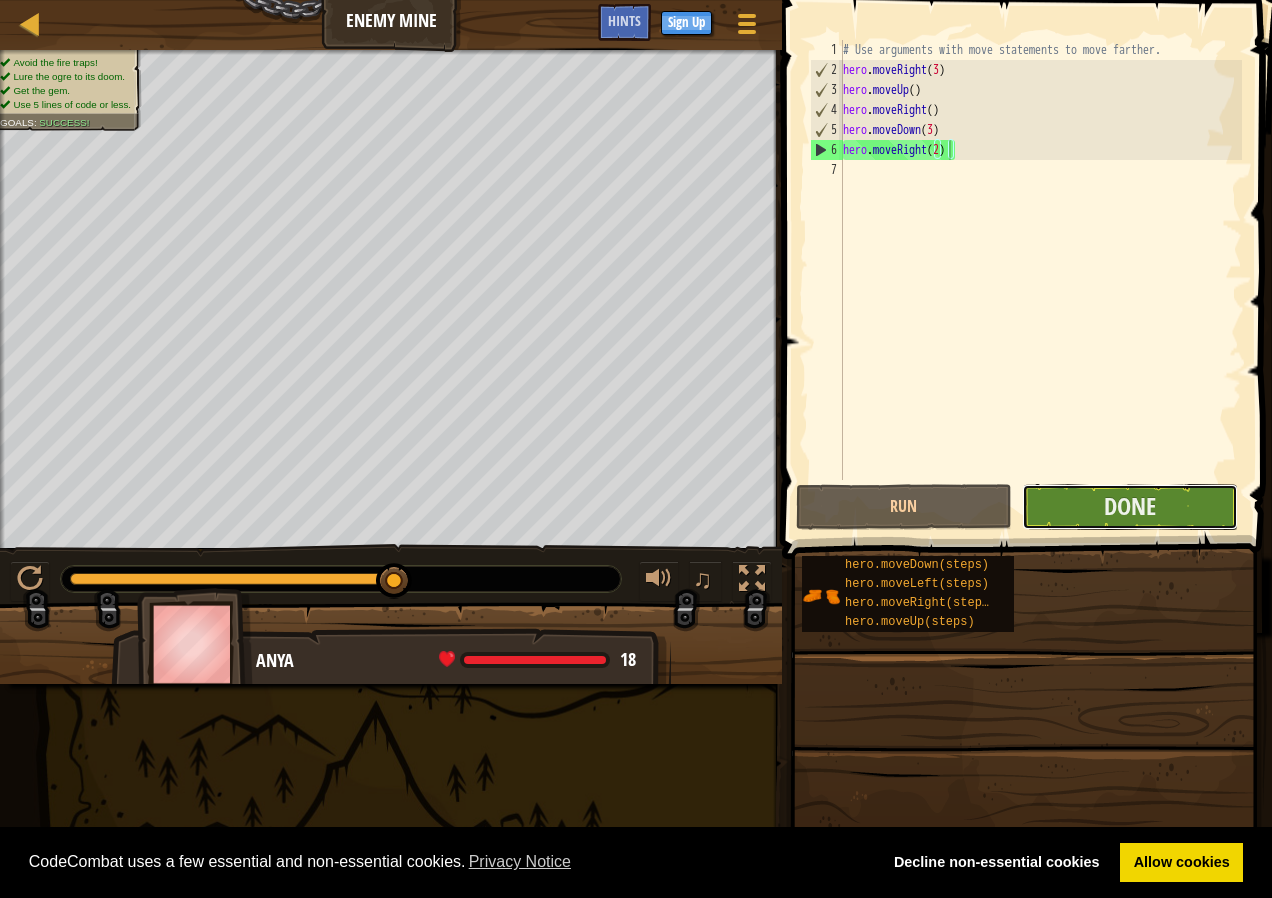 click on "Done" at bounding box center [1130, 507] 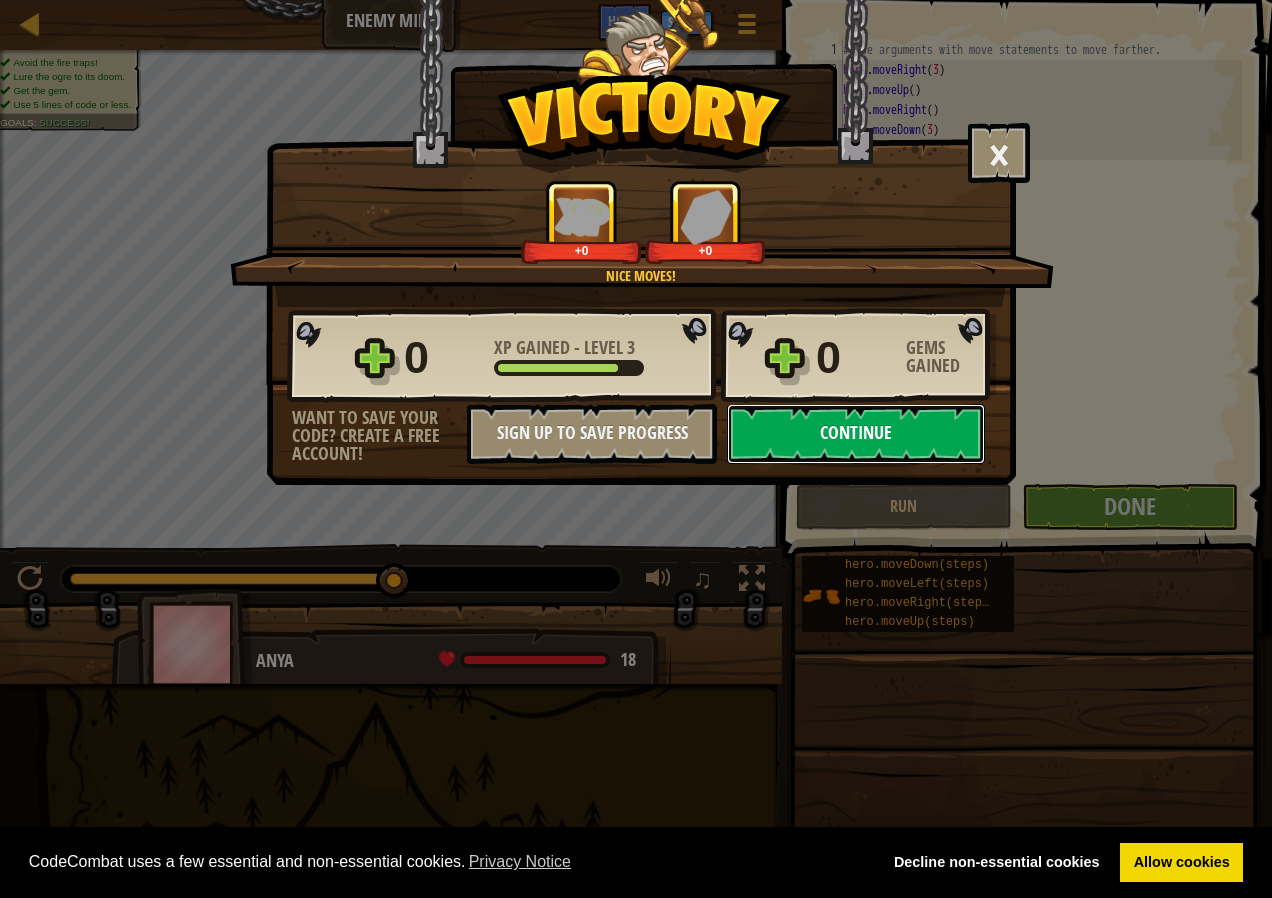 click on "Continue" at bounding box center [856, 434] 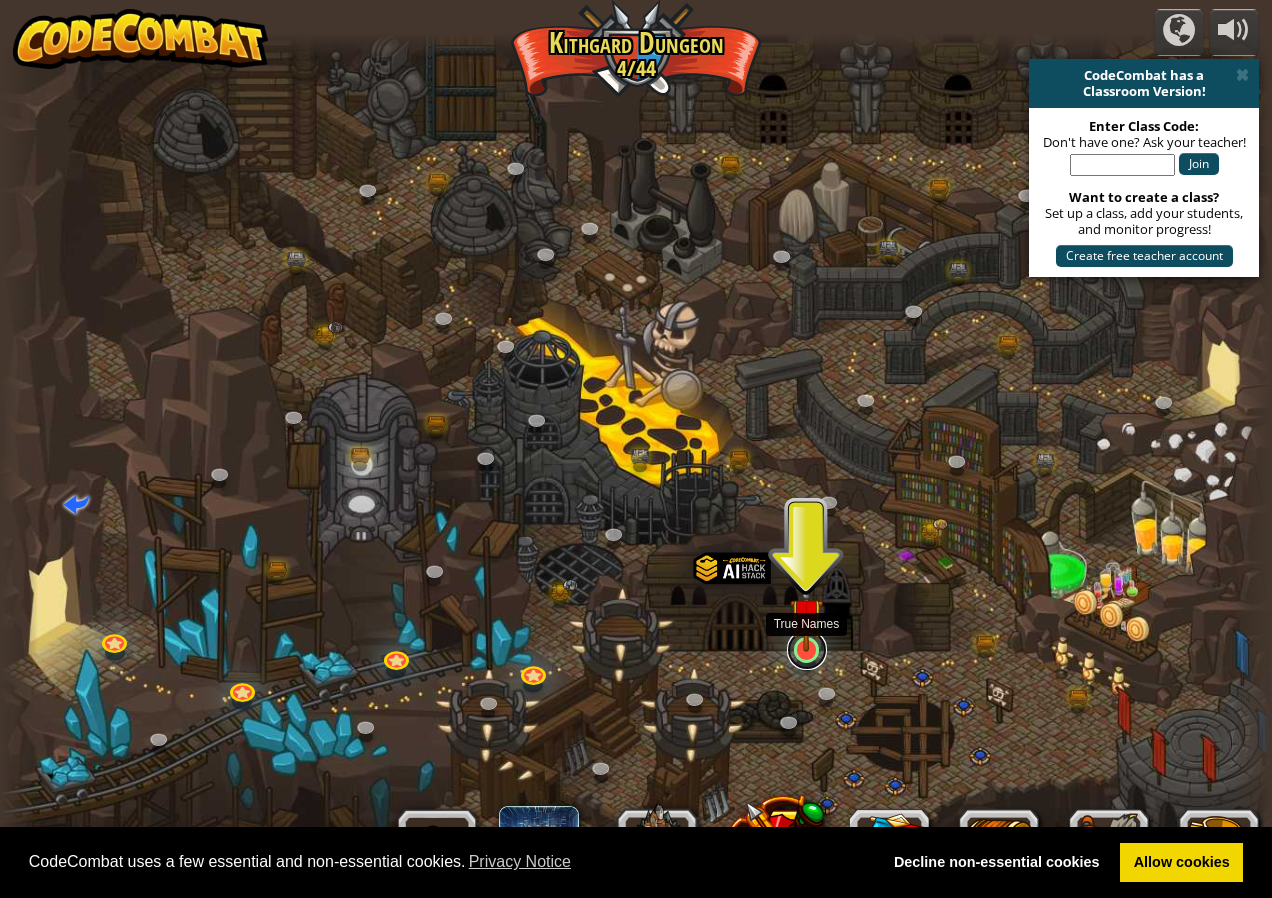 click at bounding box center (807, 650) 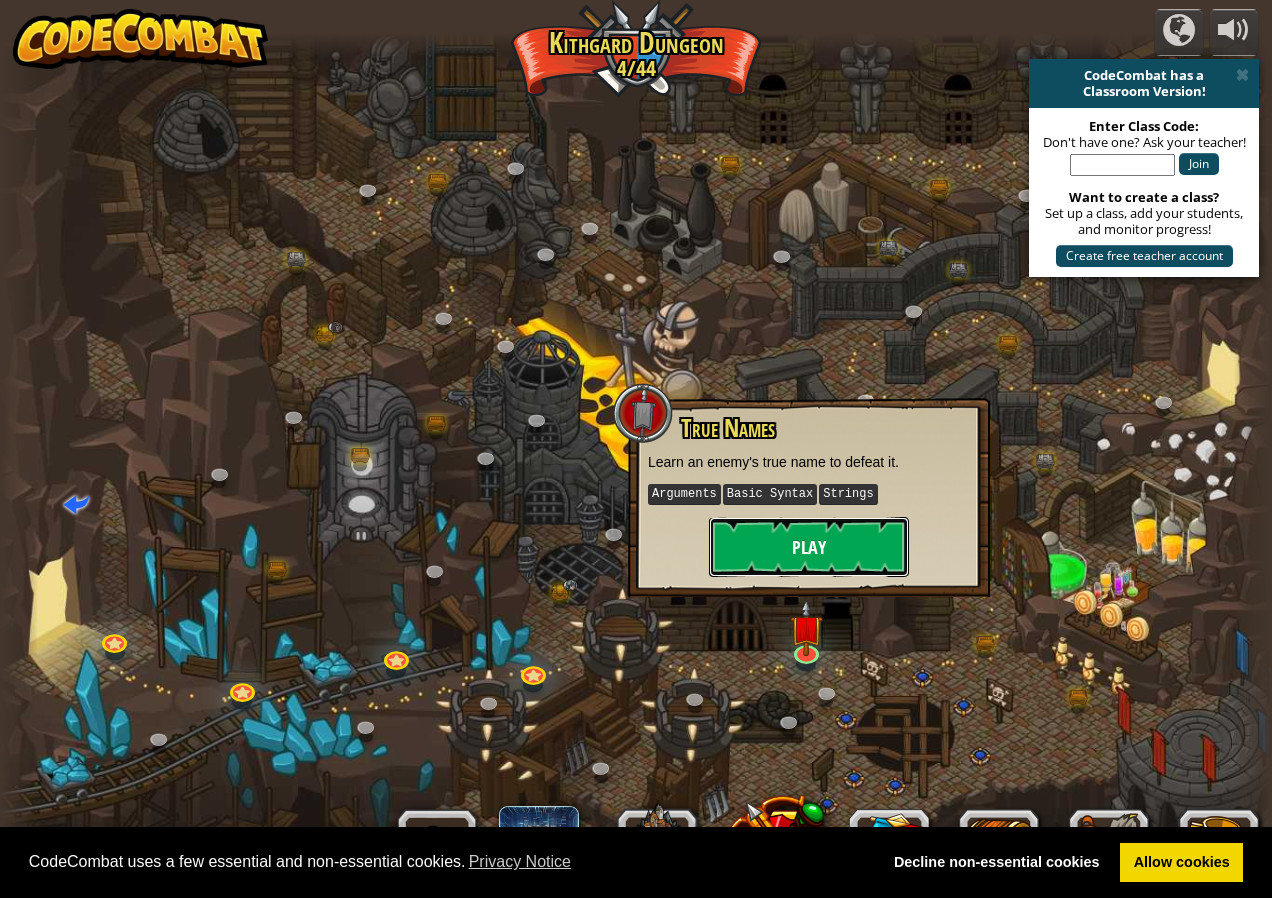 click on "Play" at bounding box center [809, 547] 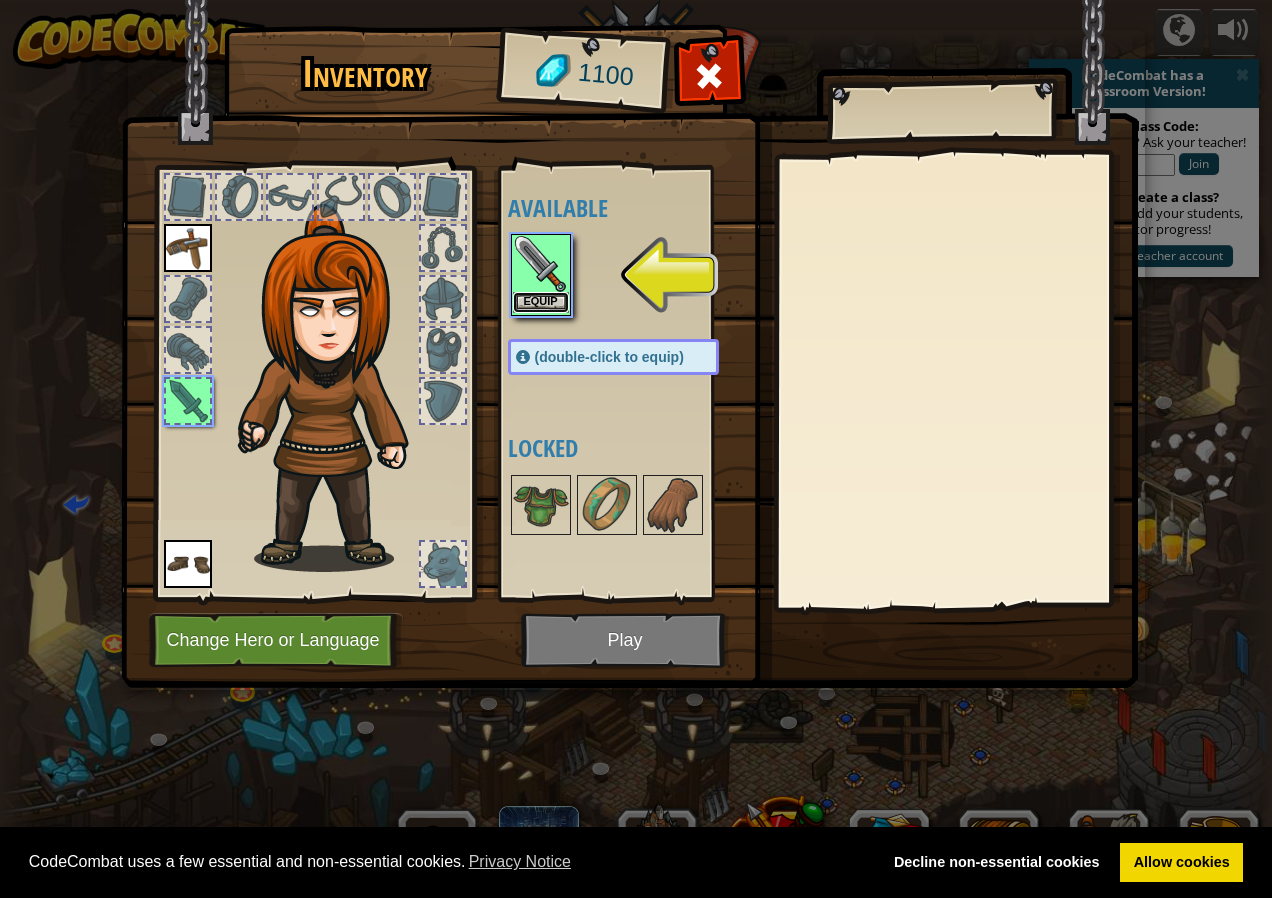 click on "Equip" at bounding box center (541, 302) 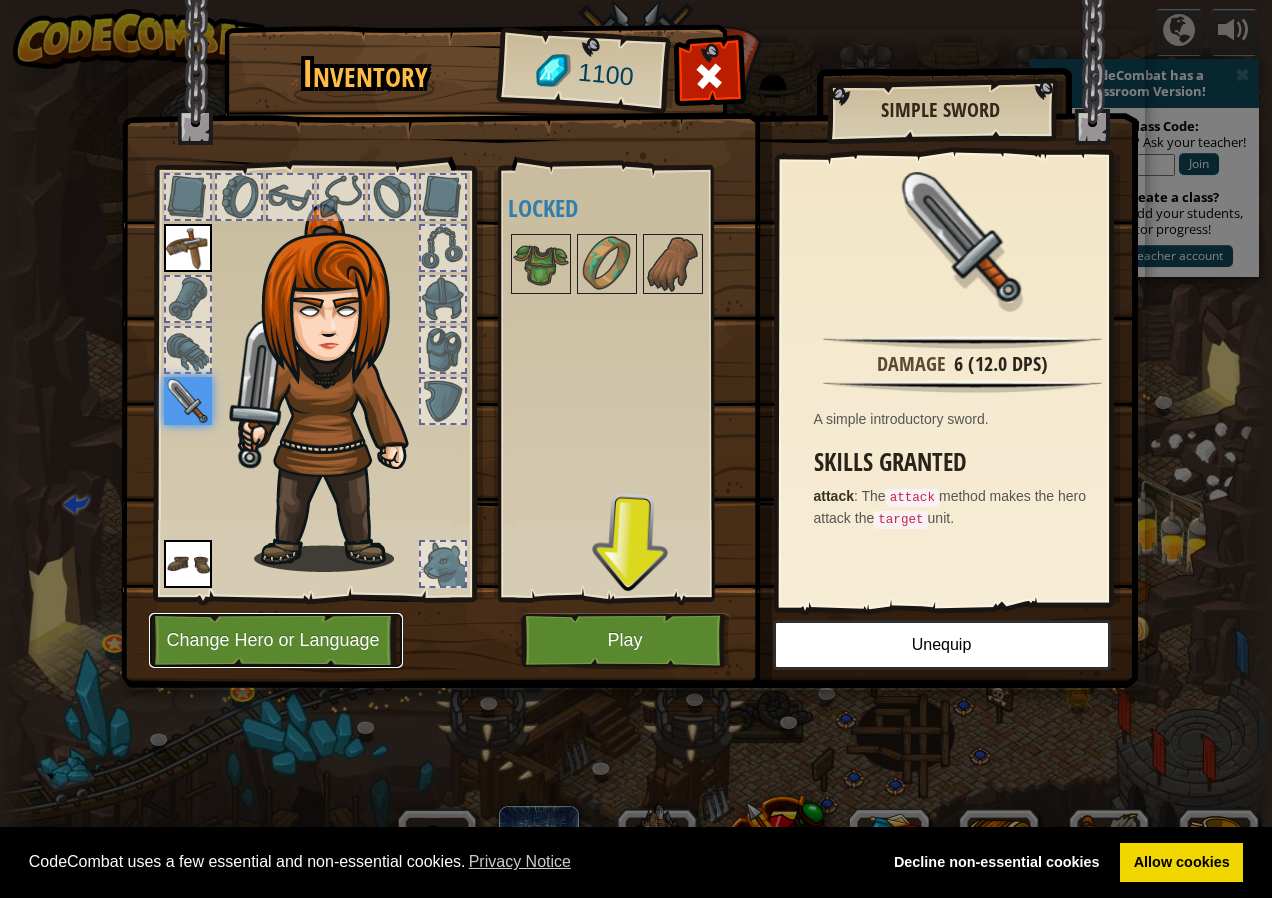 click on "Change Hero or Language" at bounding box center (276, 640) 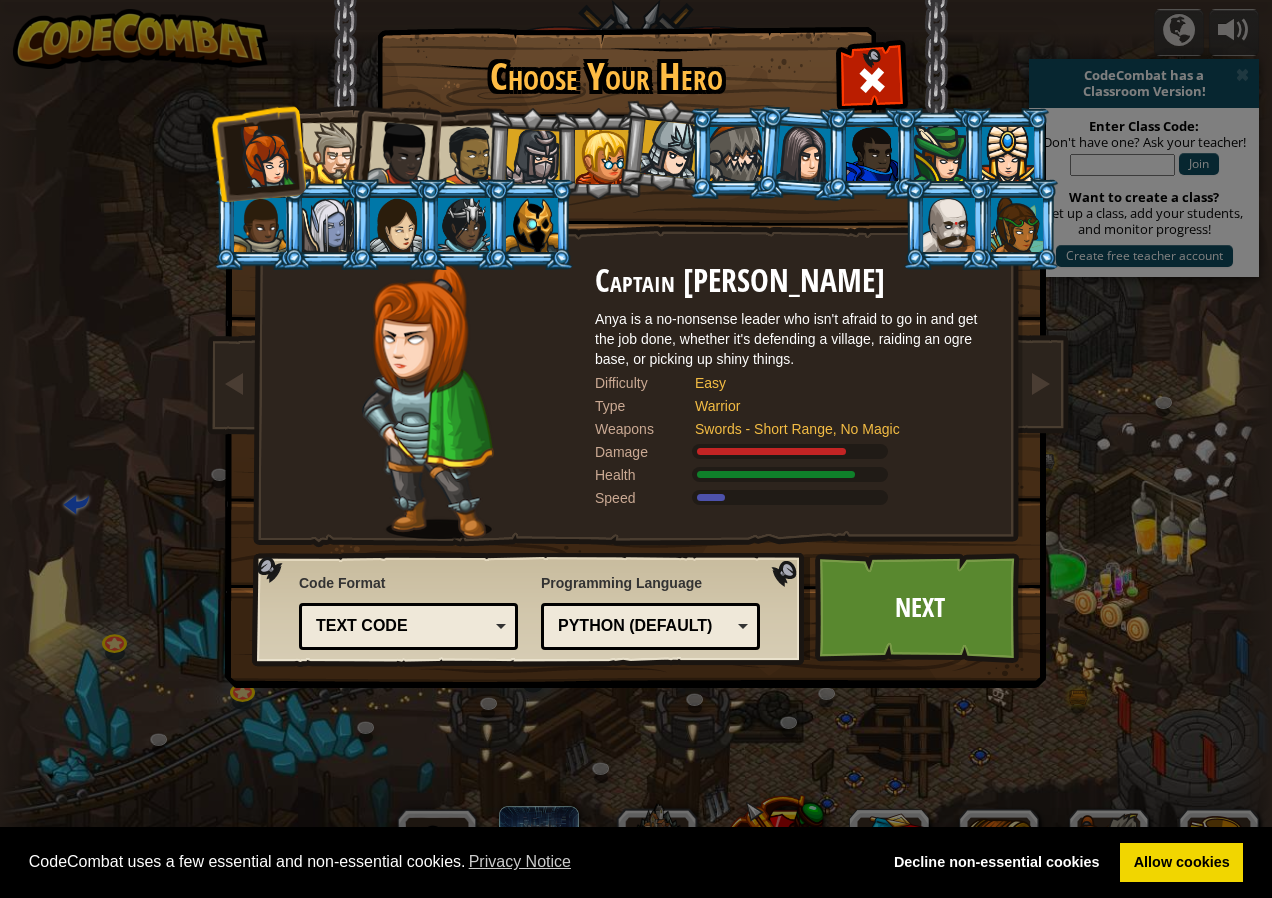 click at bounding box center (400, 154) 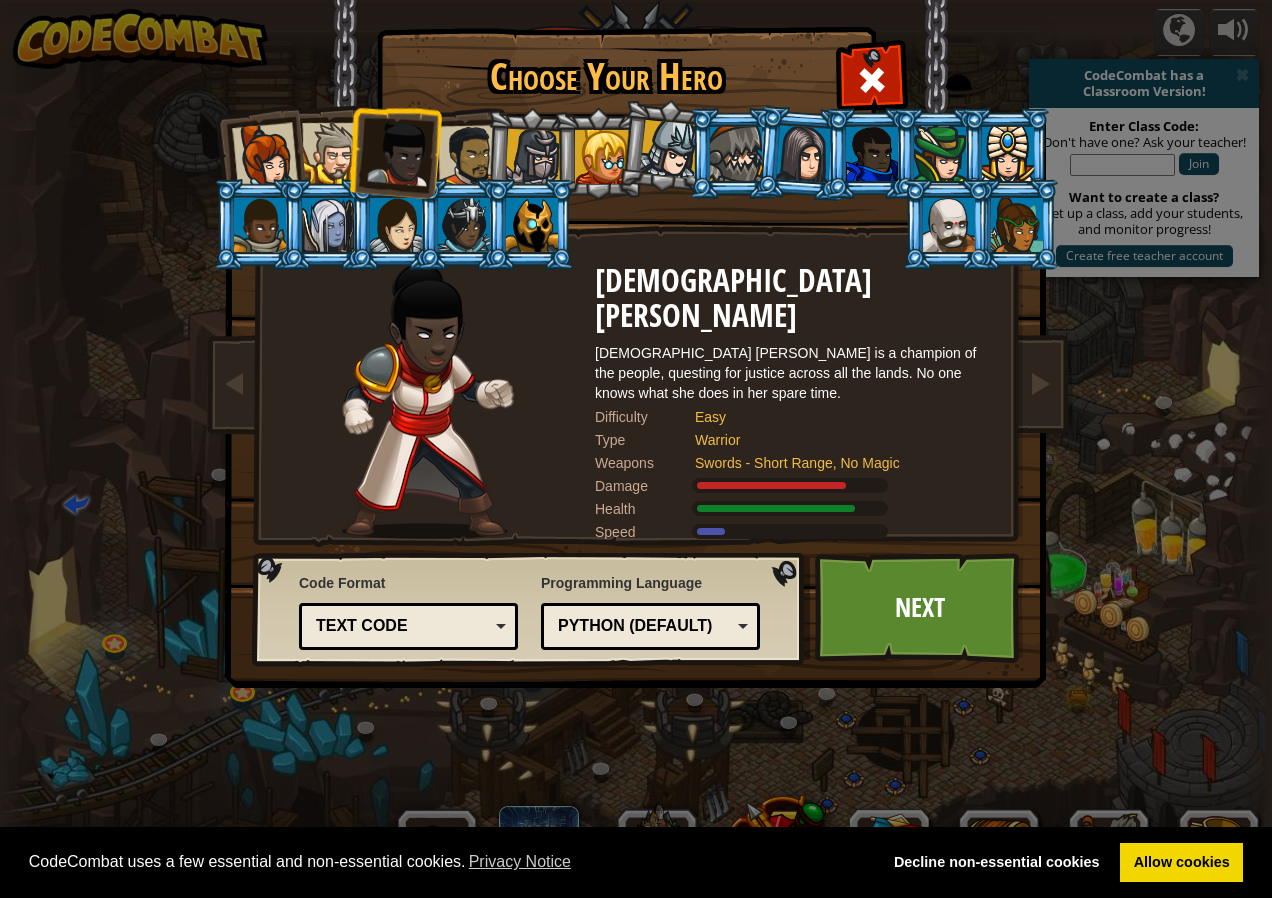 click at bounding box center [469, 156] 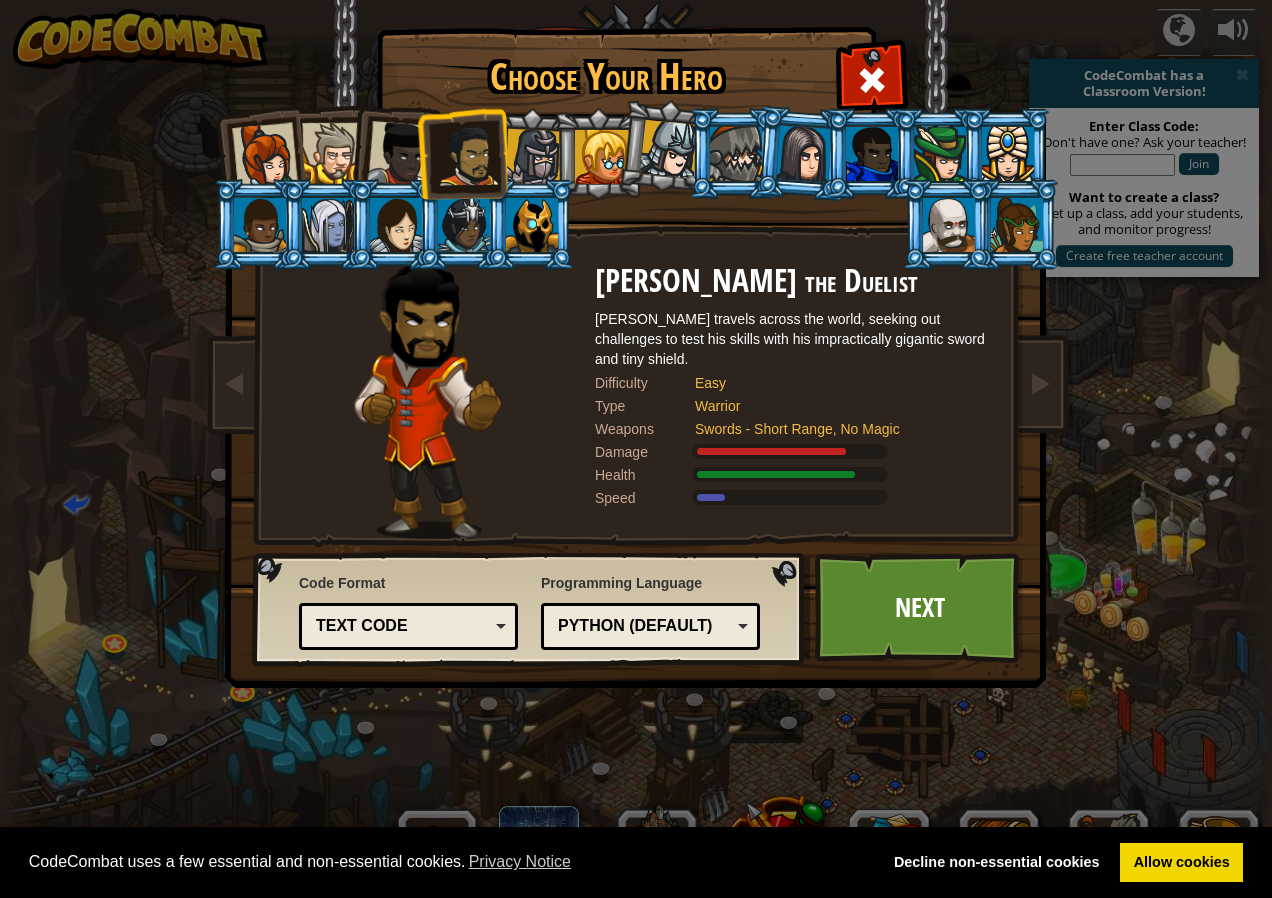 click at bounding box center [394, 150] 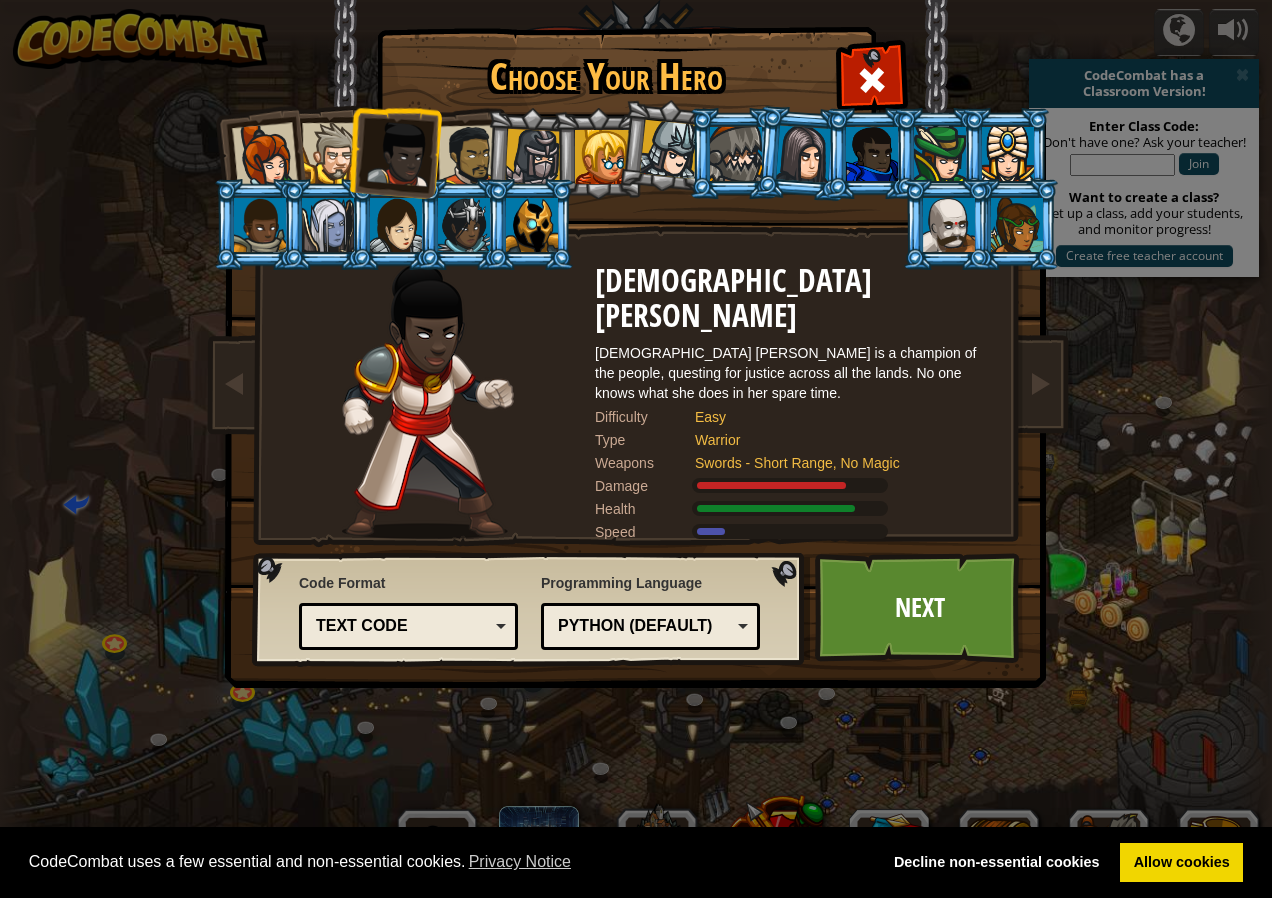 click at bounding box center (258, 153) 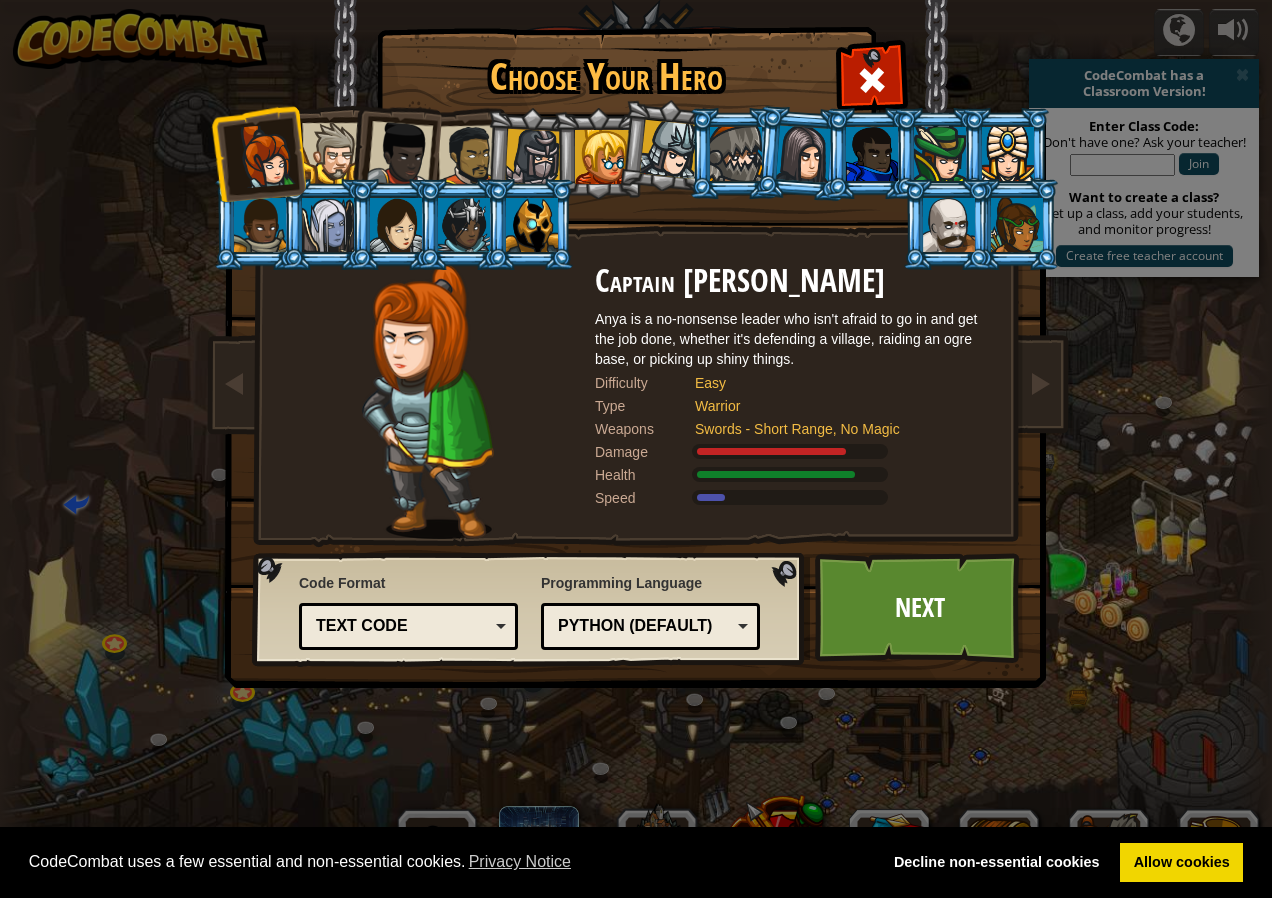 click at bounding box center (949, 225) 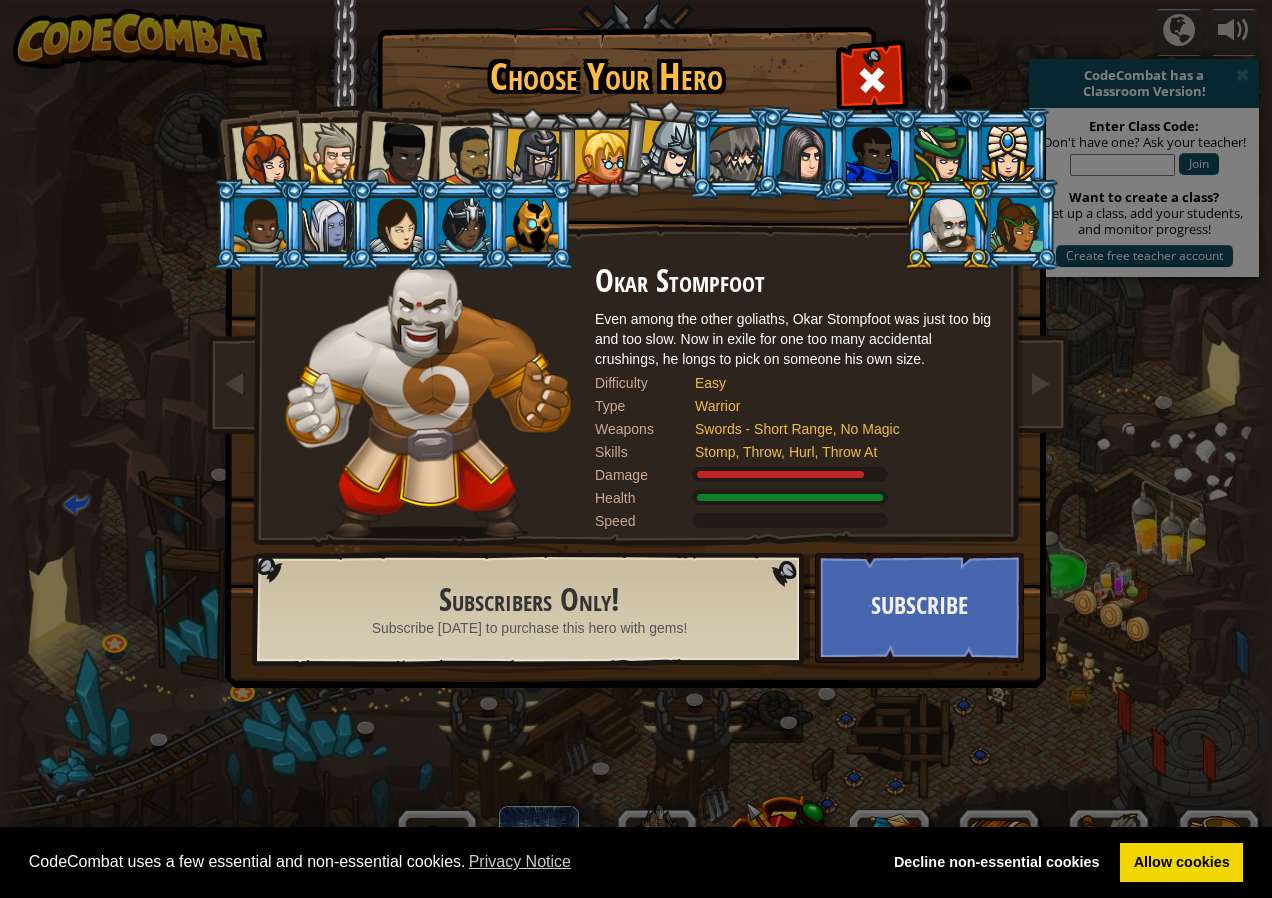 click at bounding box center [1017, 225] 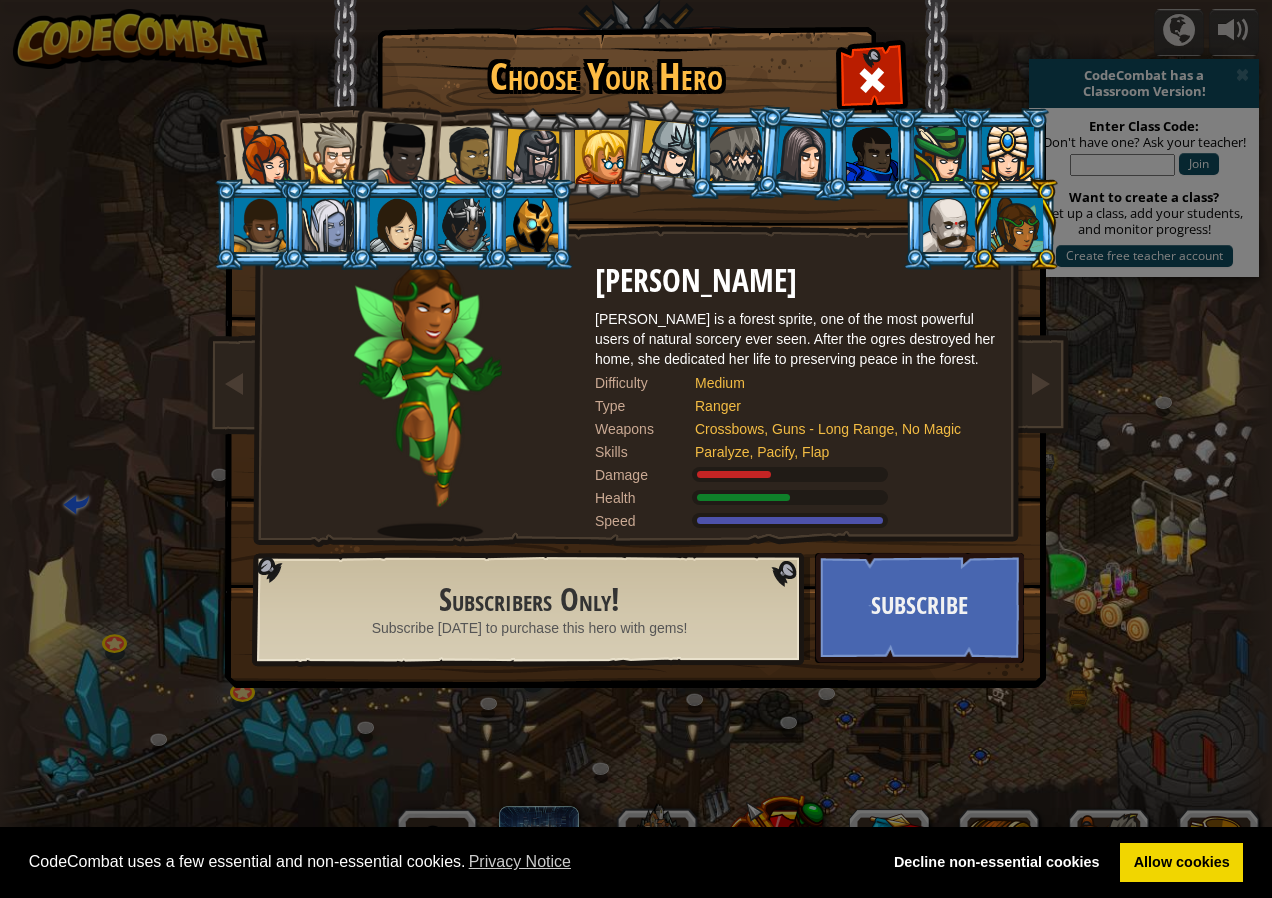 click at bounding box center [332, 153] 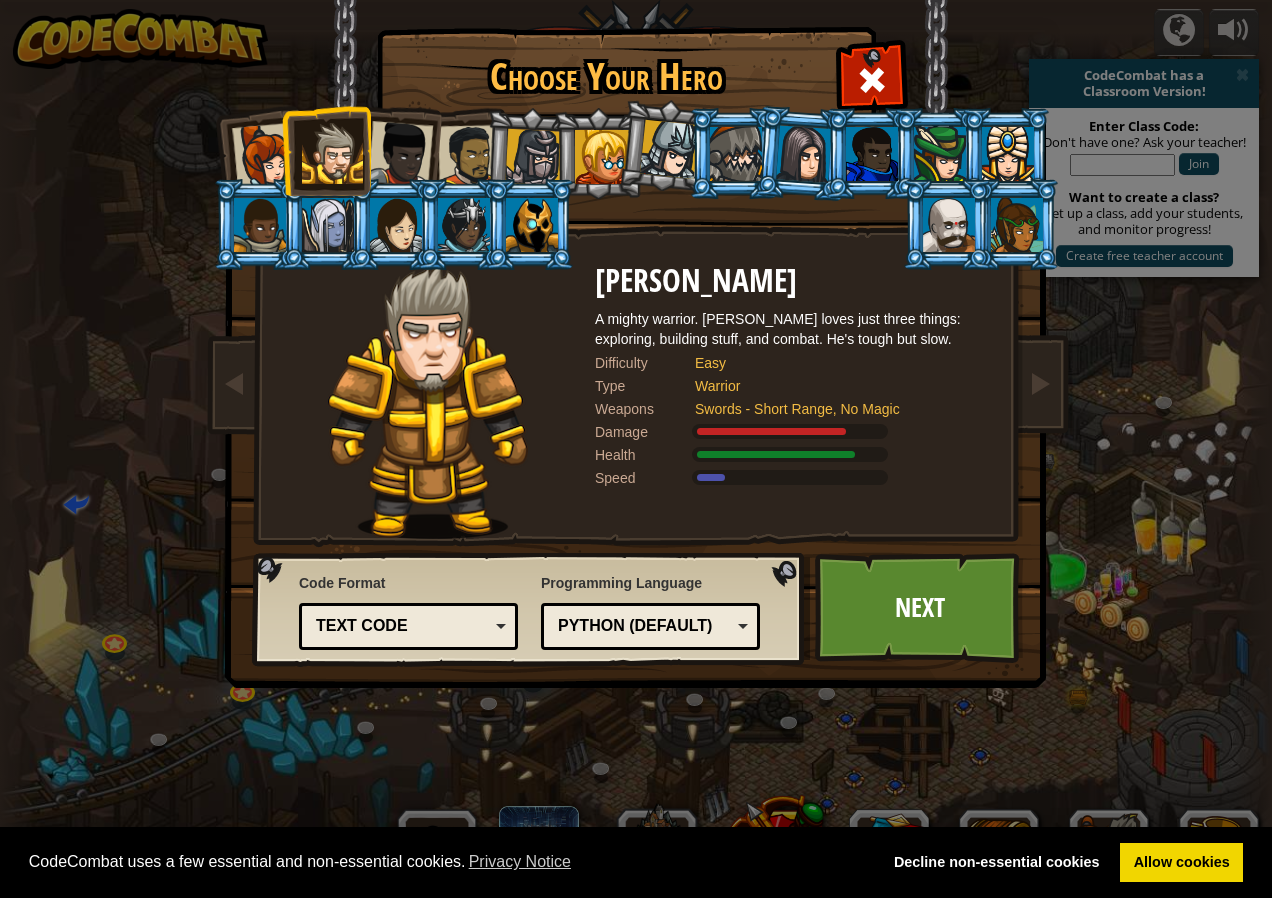 click at bounding box center [265, 156] 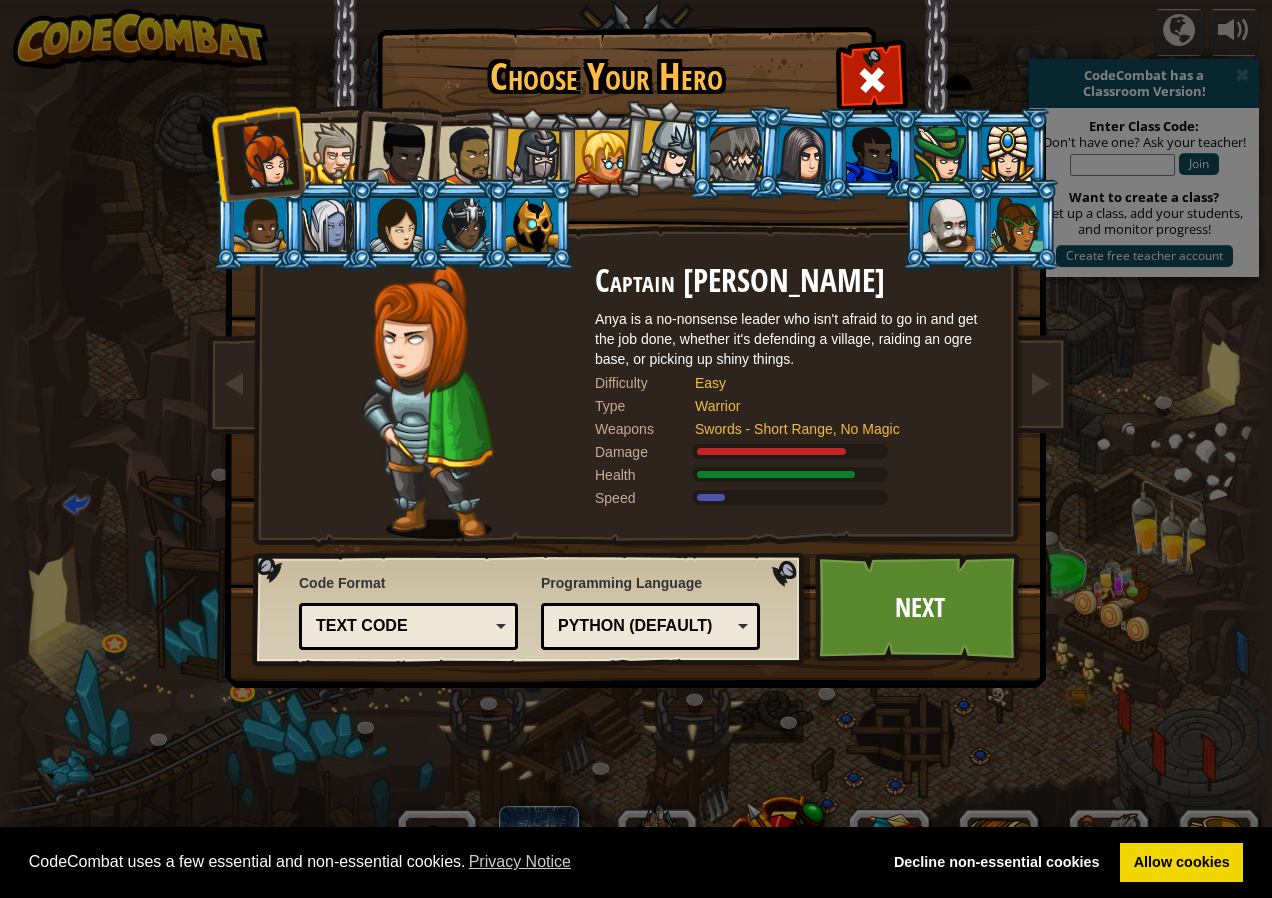 click at bounding box center (332, 153) 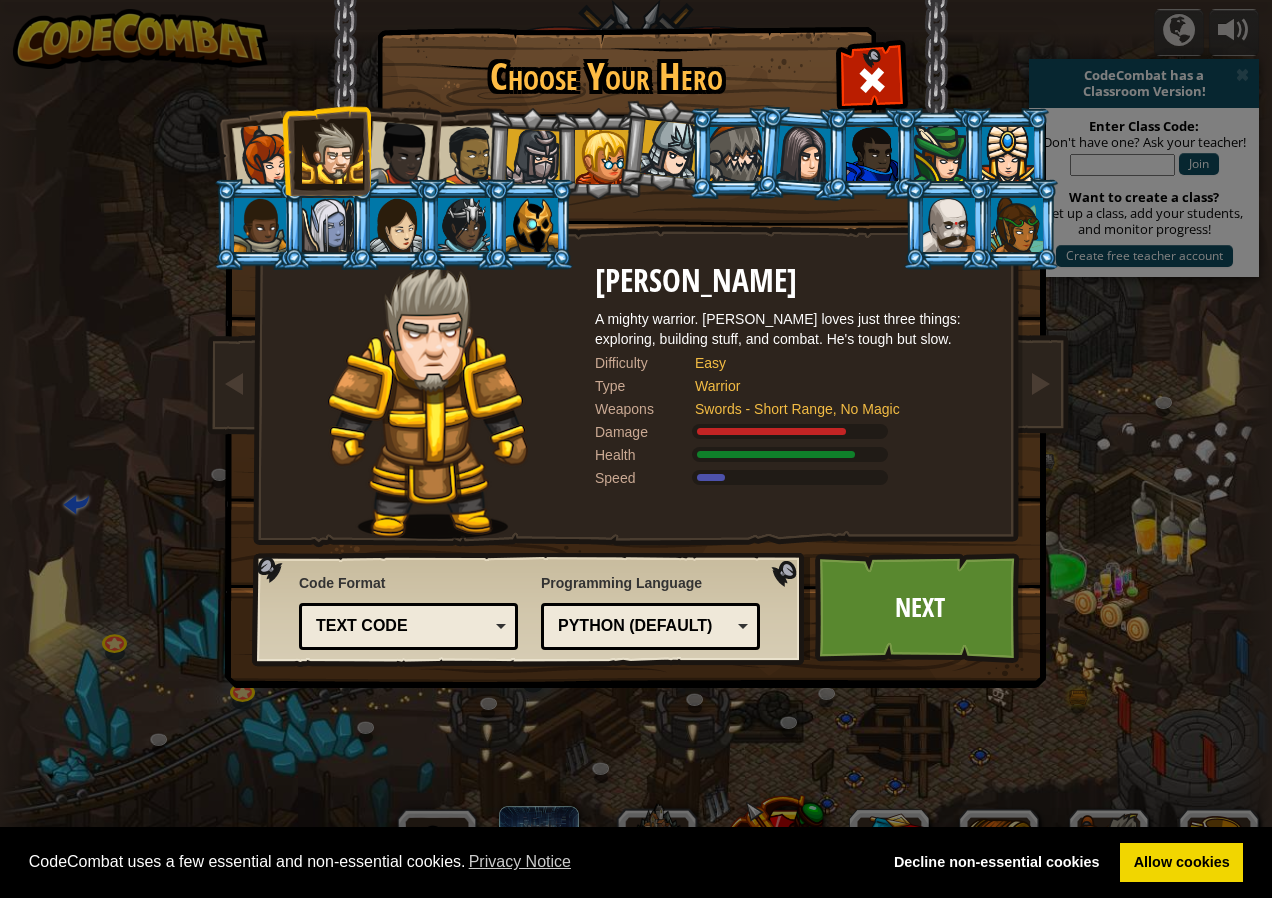click at bounding box center (400, 154) 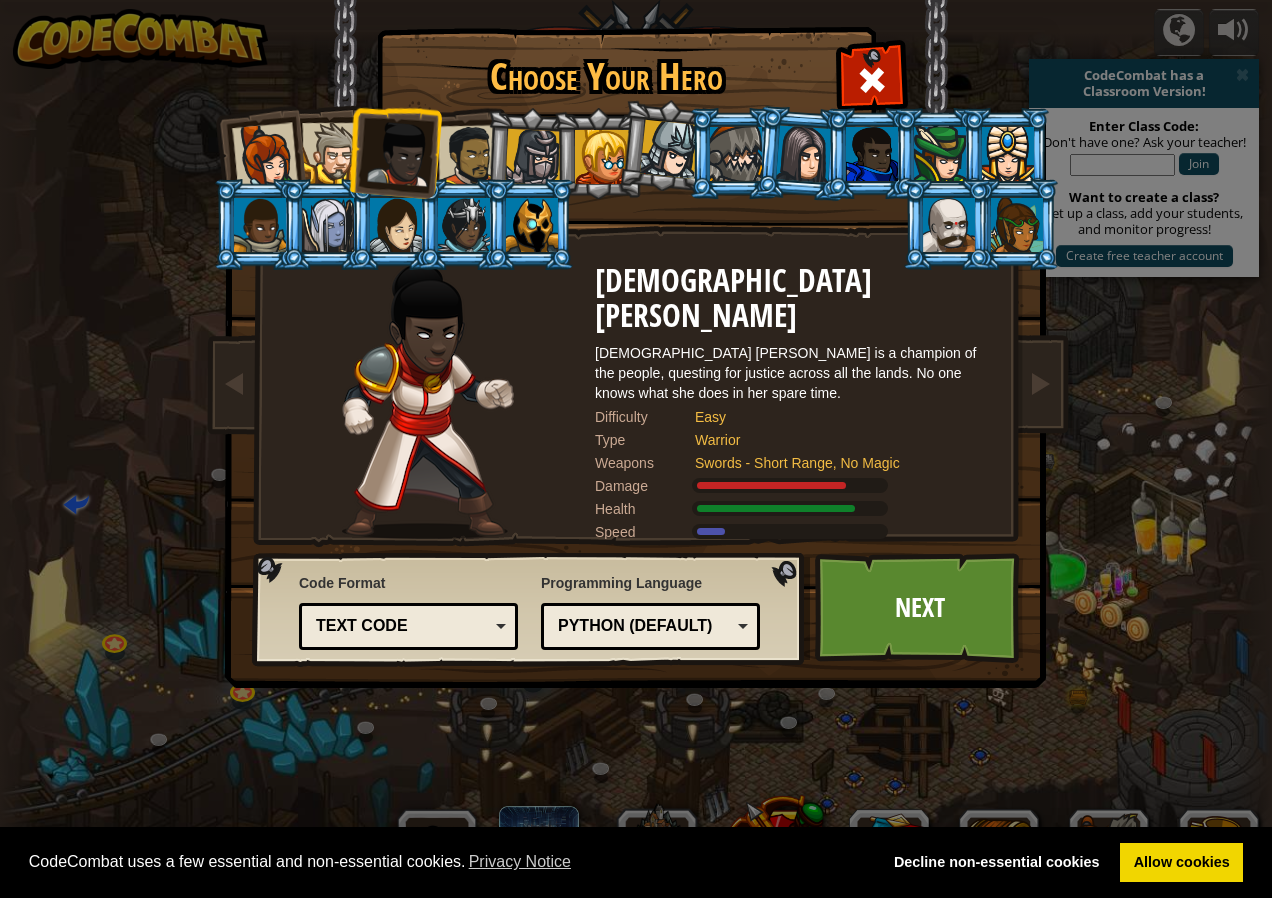 click at bounding box center (469, 156) 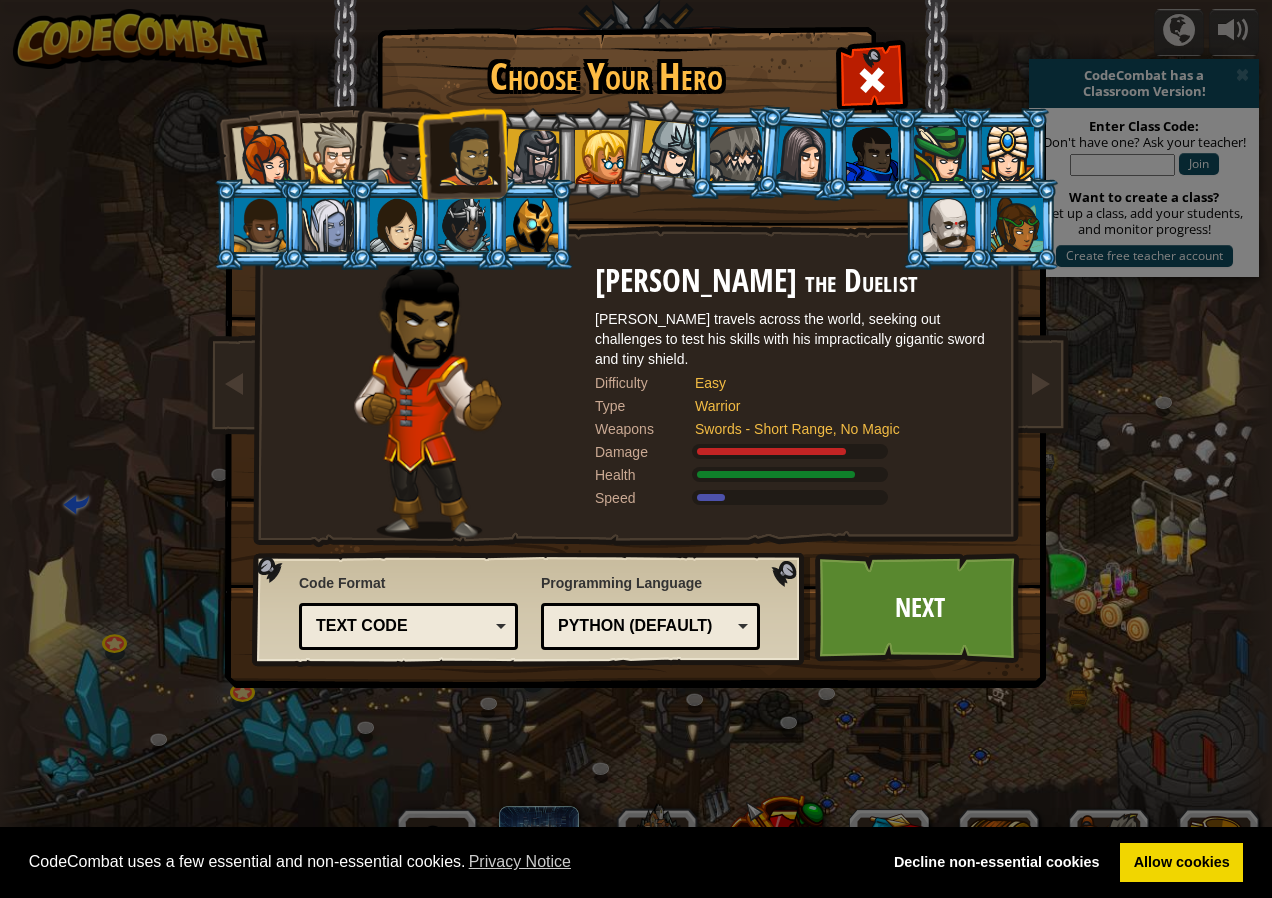 click at bounding box center (533, 157) 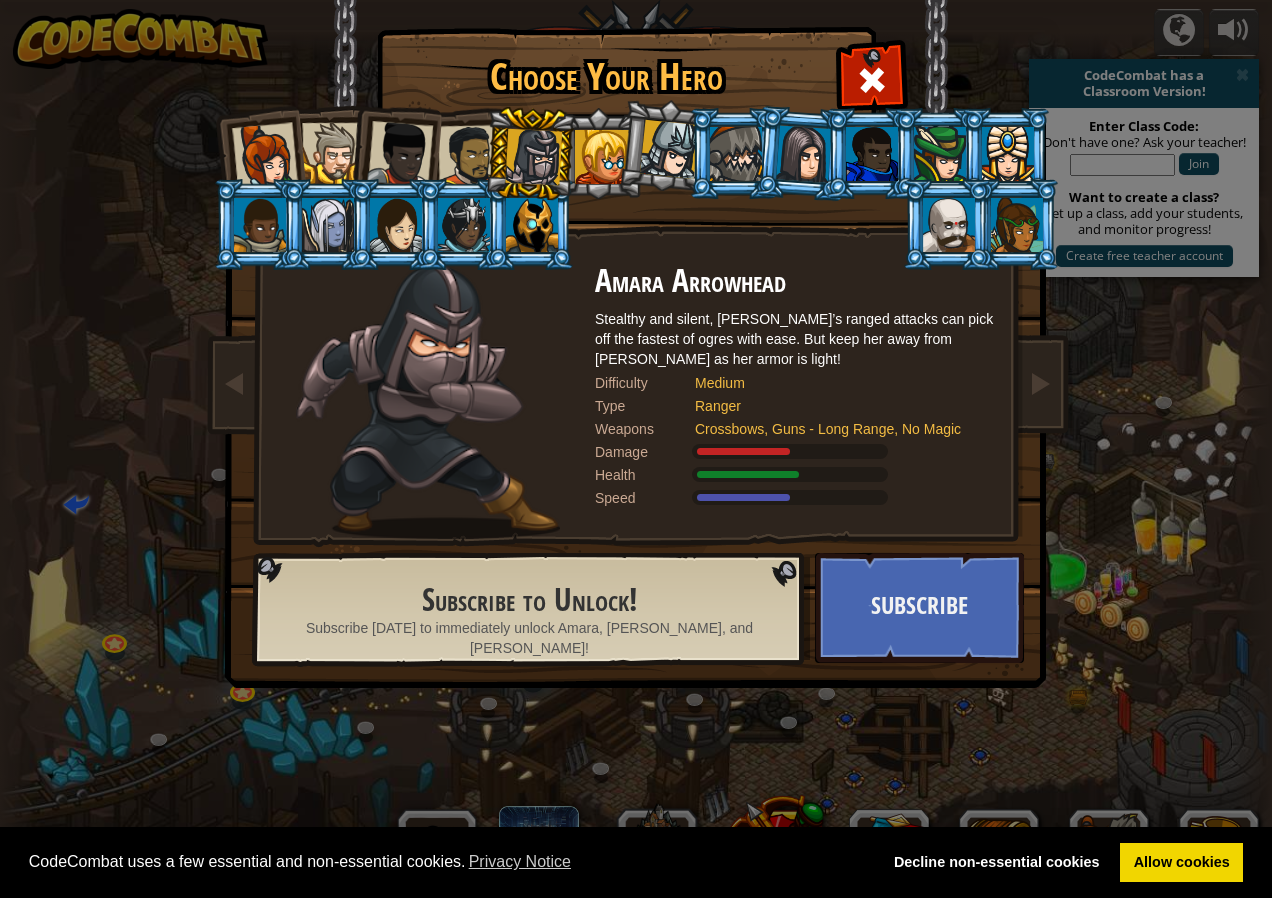 click at bounding box center [665, 146] 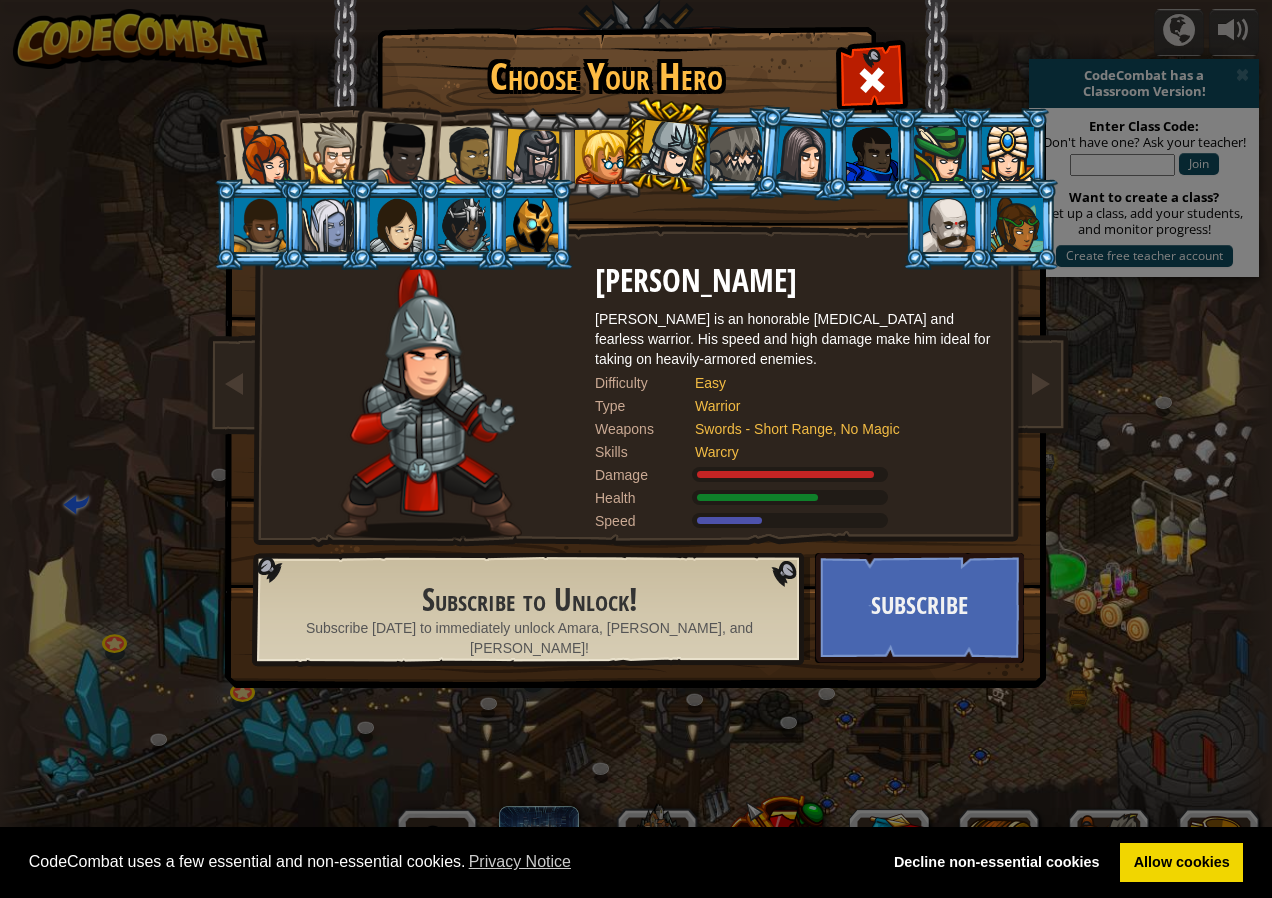 click at bounding box center [530, 224] 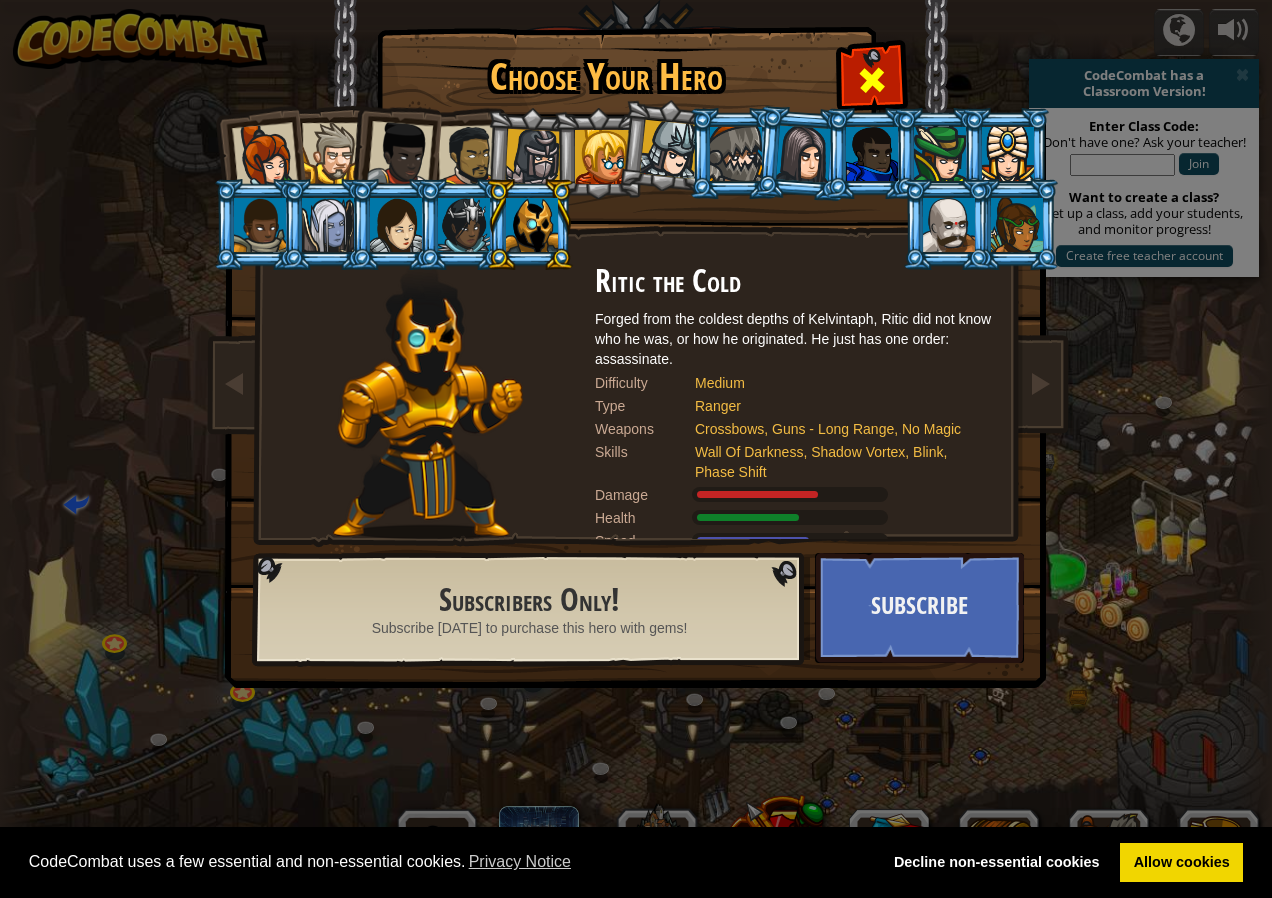 click at bounding box center [872, 80] 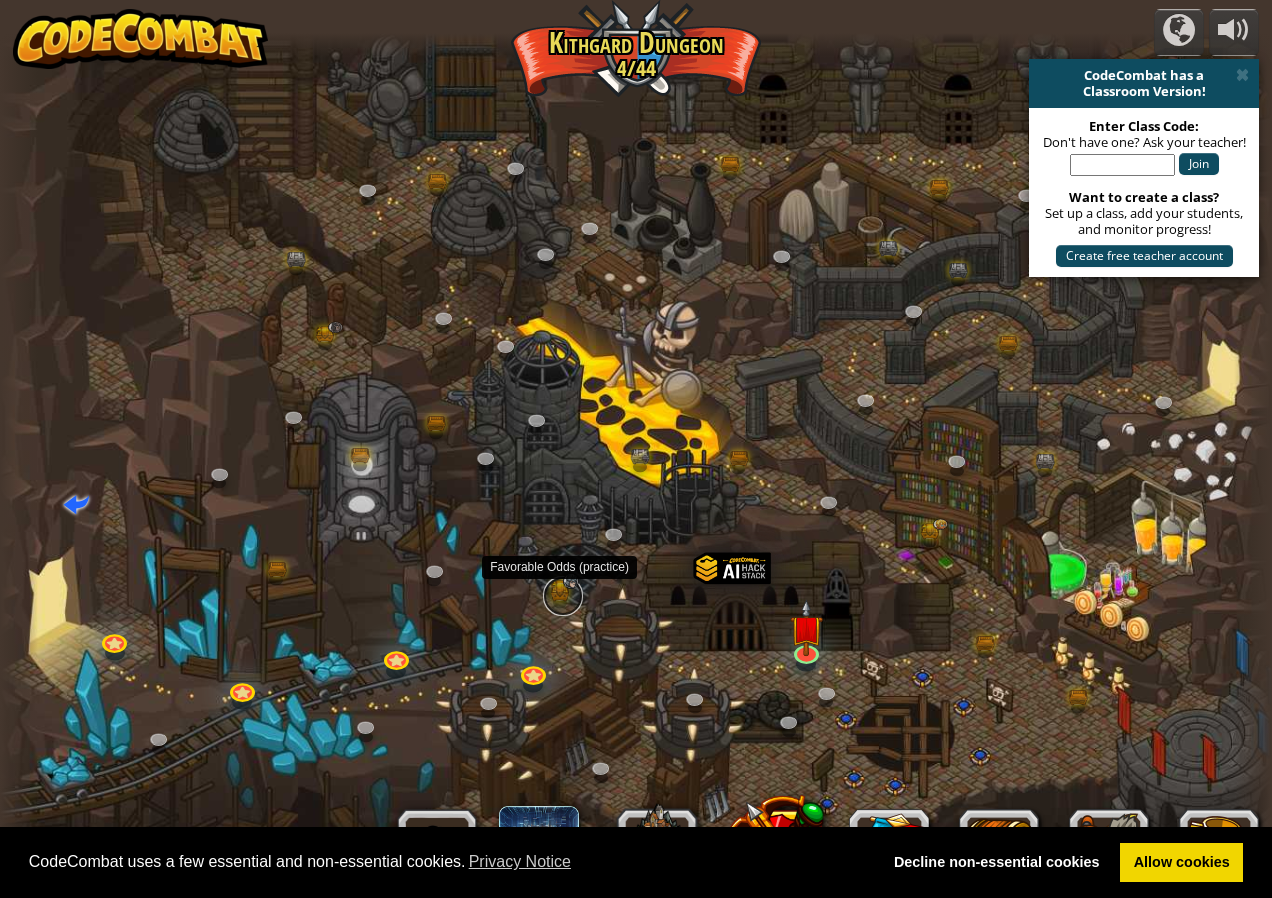 click at bounding box center (563, 596) 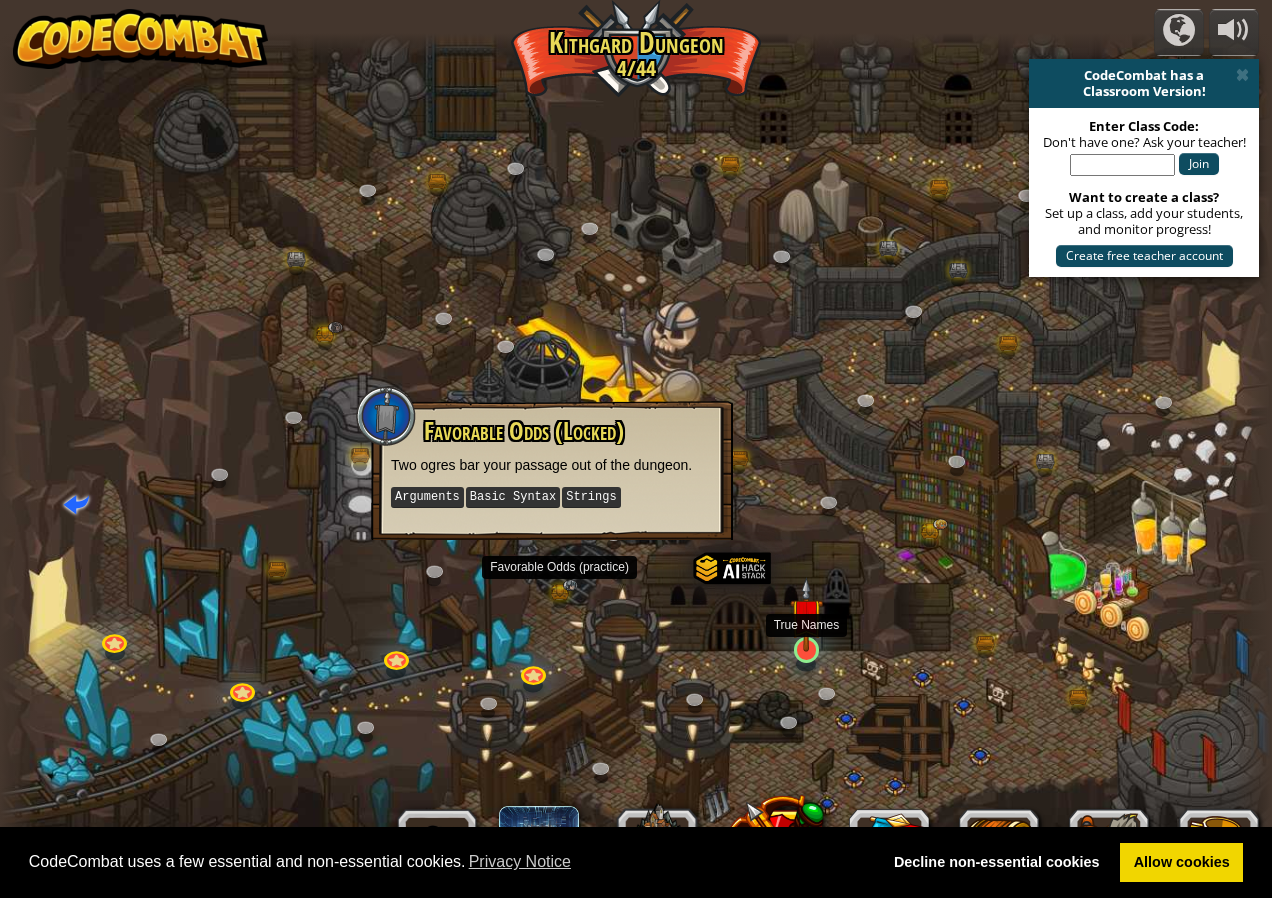 click at bounding box center [806, 615] 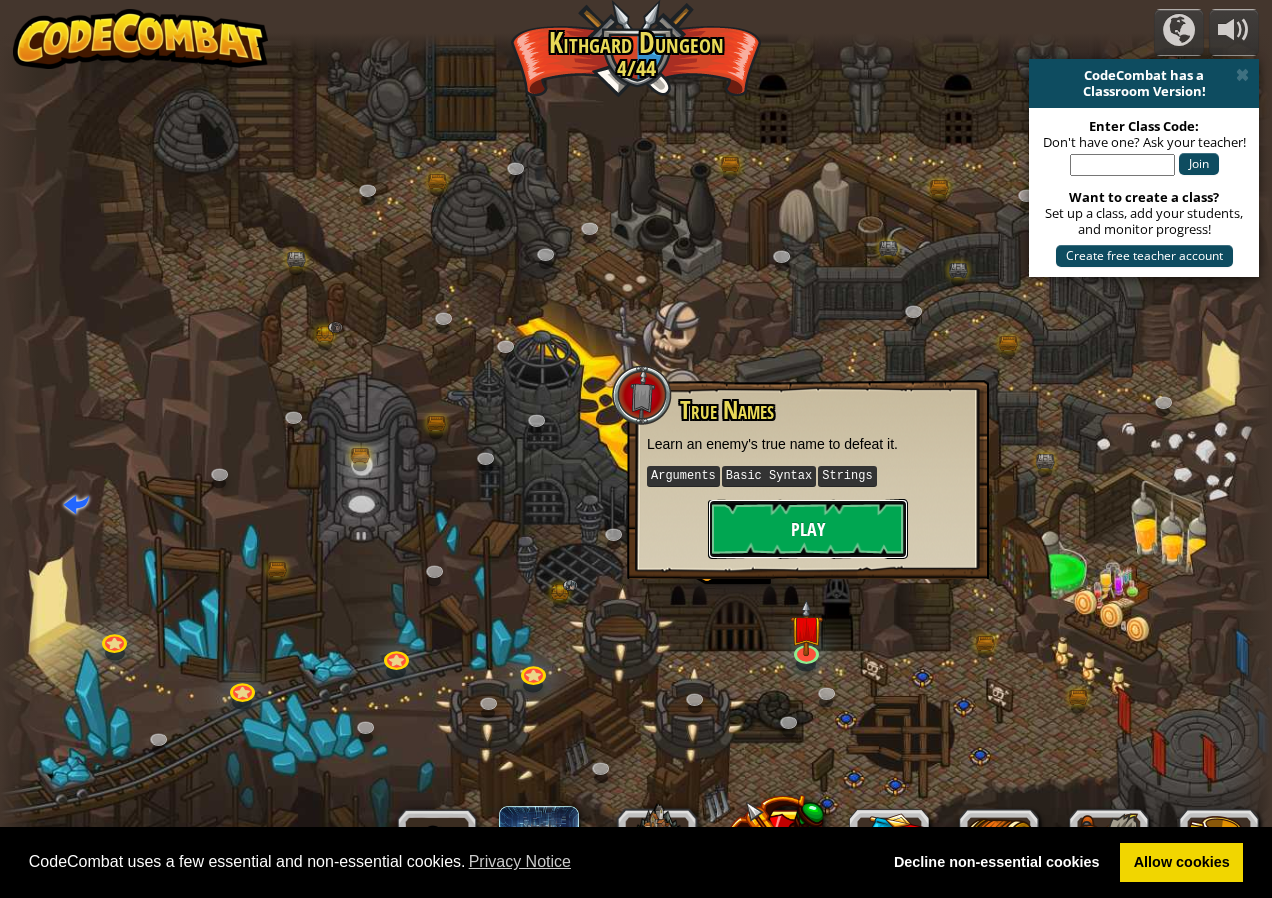 click on "Play" at bounding box center [808, 529] 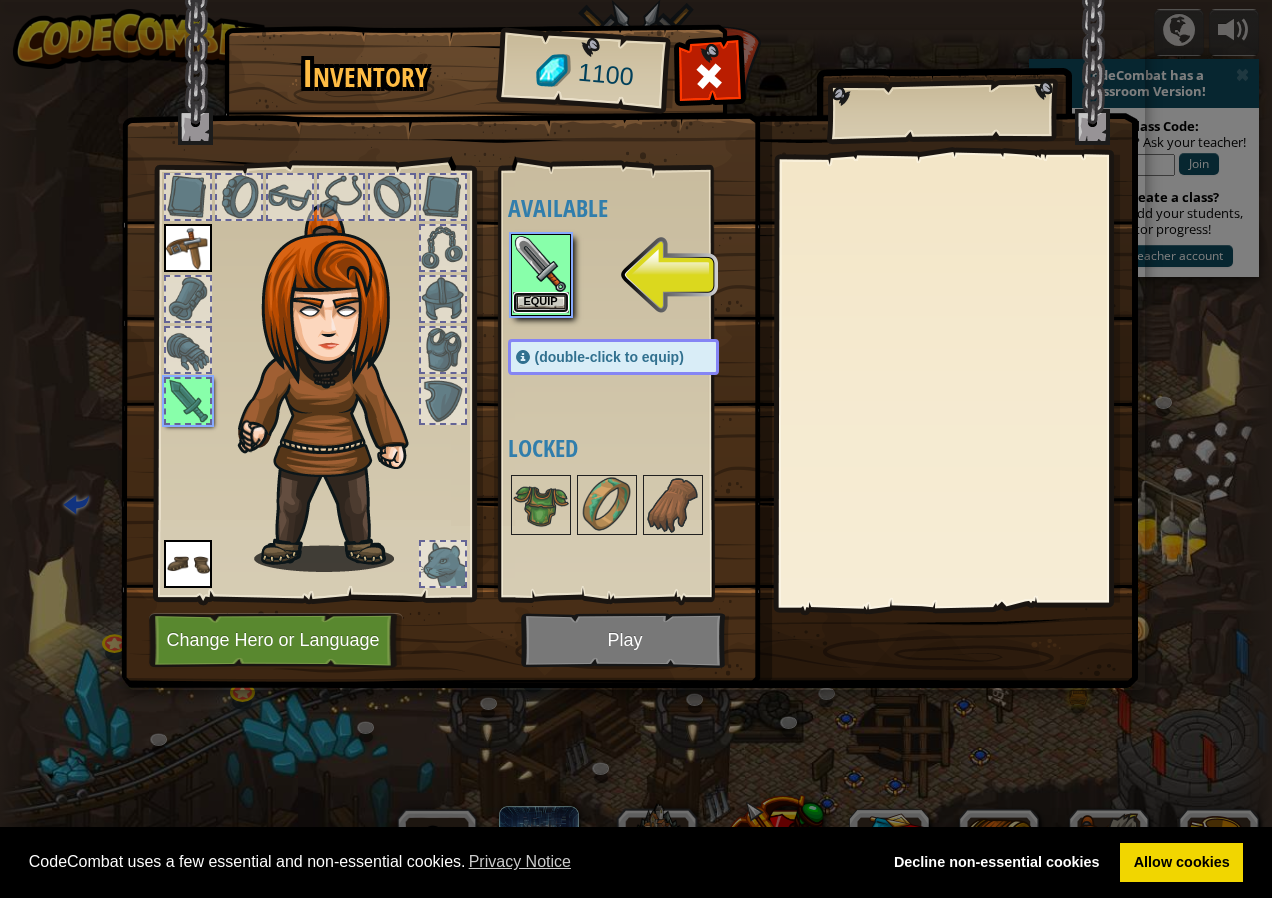 click on "Equip" at bounding box center [541, 302] 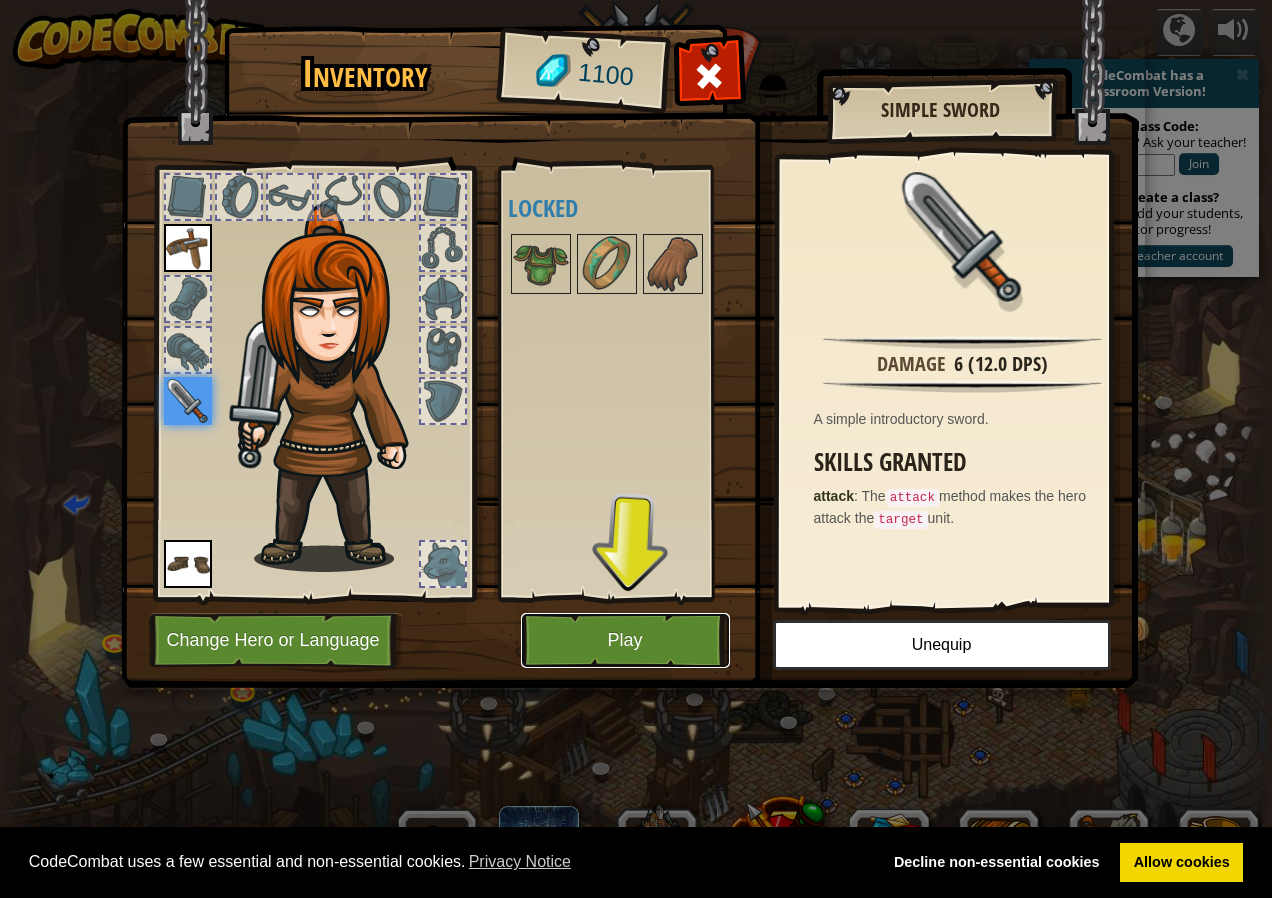 click on "Play" at bounding box center [625, 640] 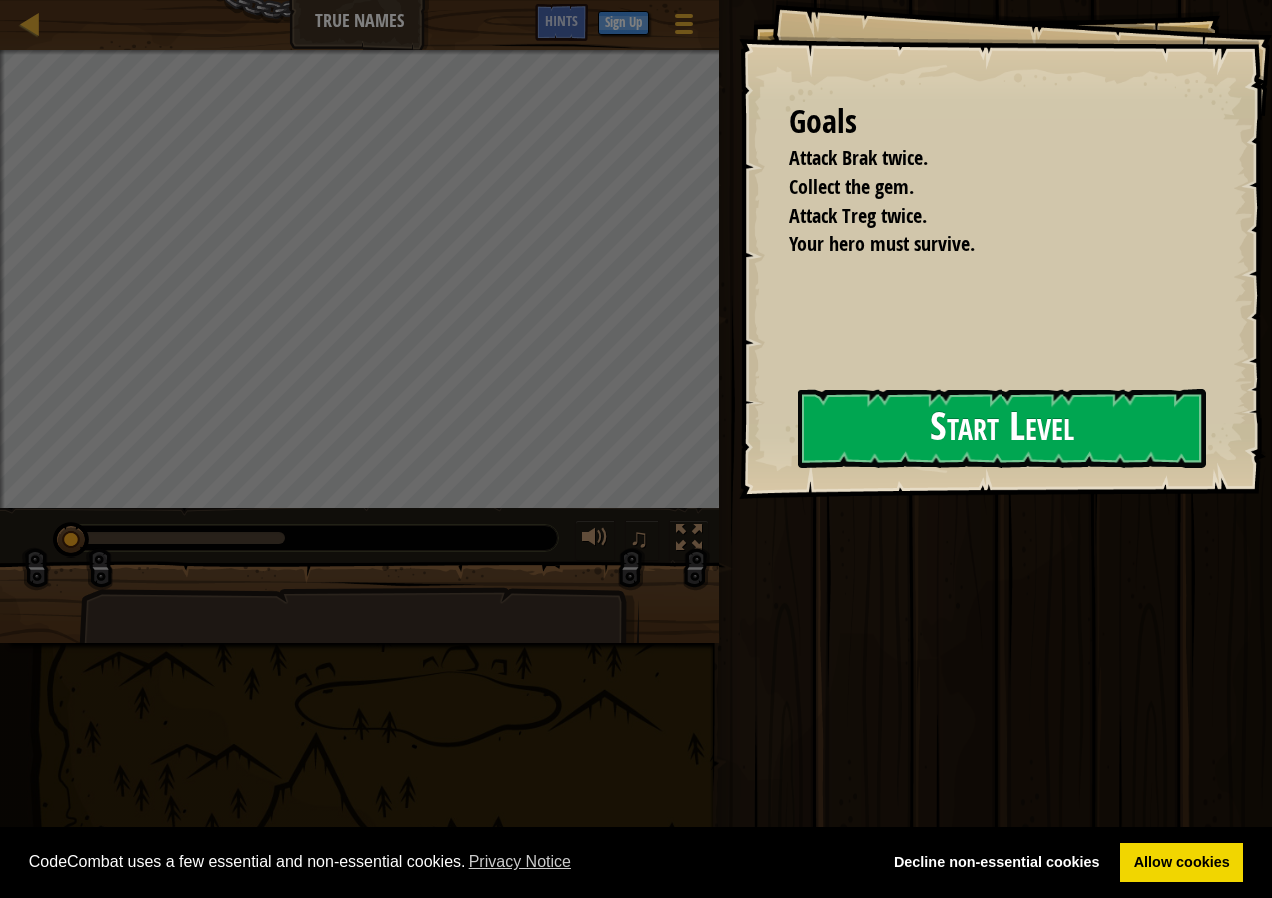 click on "Start Level" at bounding box center (1002, 428) 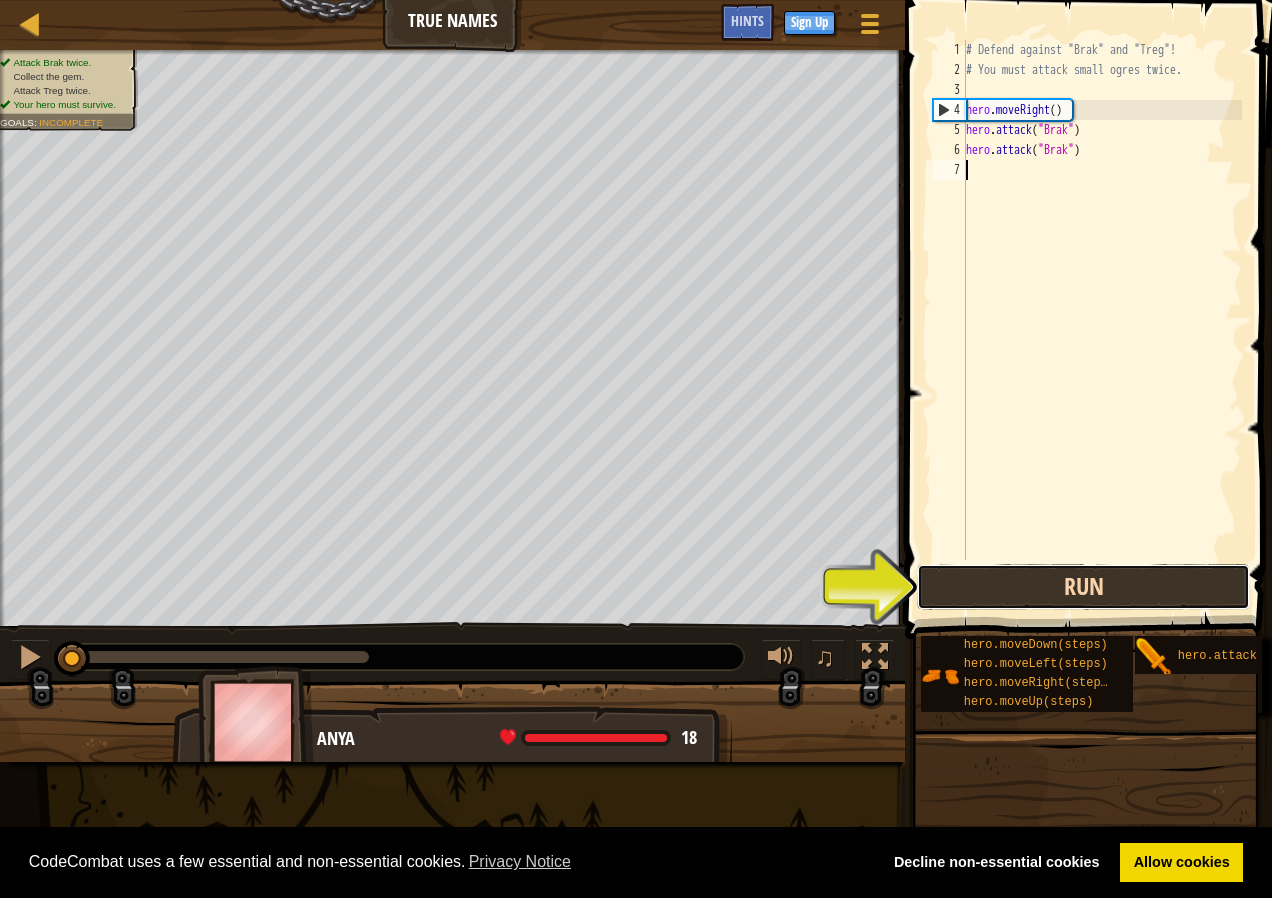 click on "Run" at bounding box center [1083, 587] 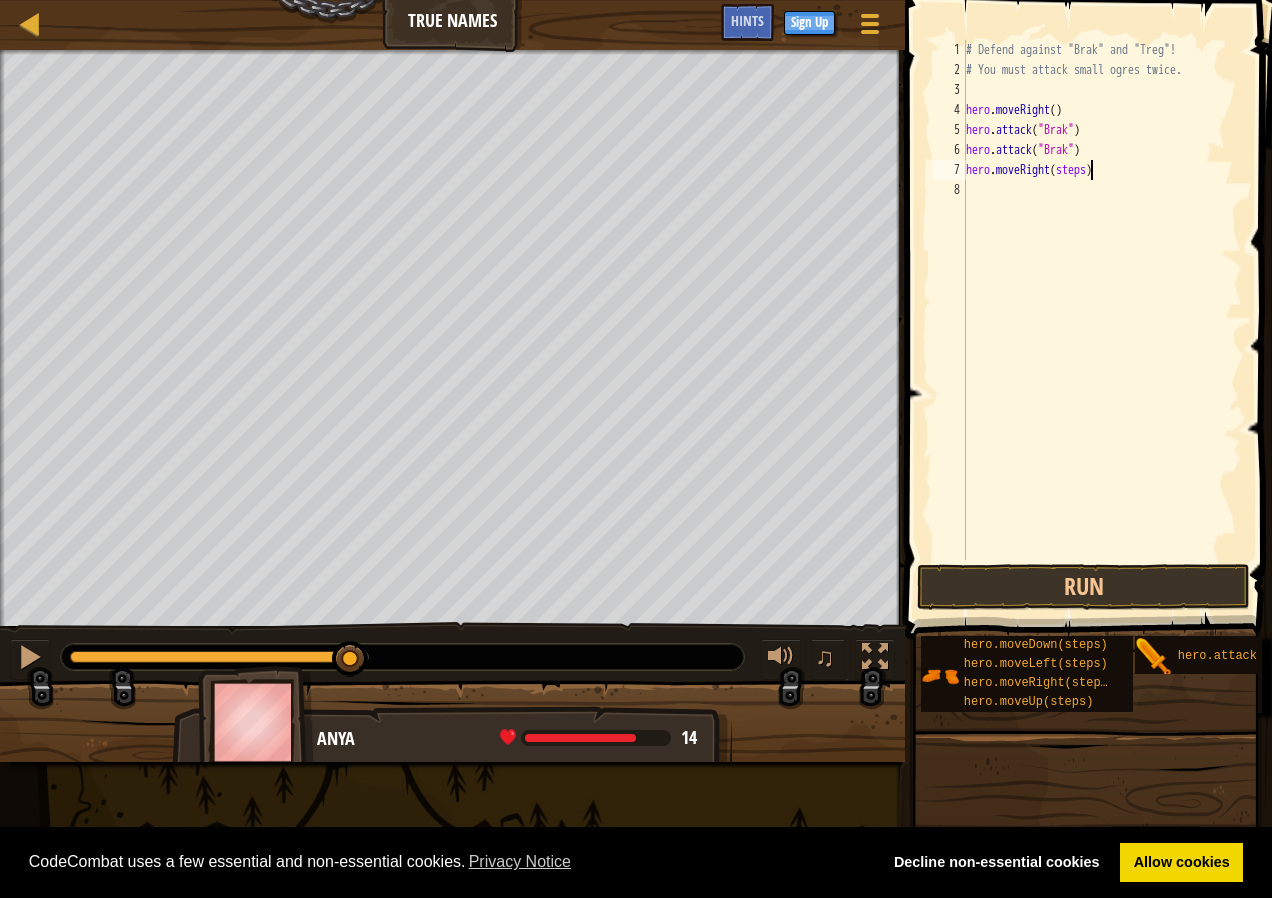 click on "# Defend against "Brak" and "Treg"! # You must attack small ogres twice. hero . moveRight ( ) hero . attack ( "Brak" ) hero . attack ( "Brak" ) hero . moveRight ( steps )" at bounding box center (1102, 320) 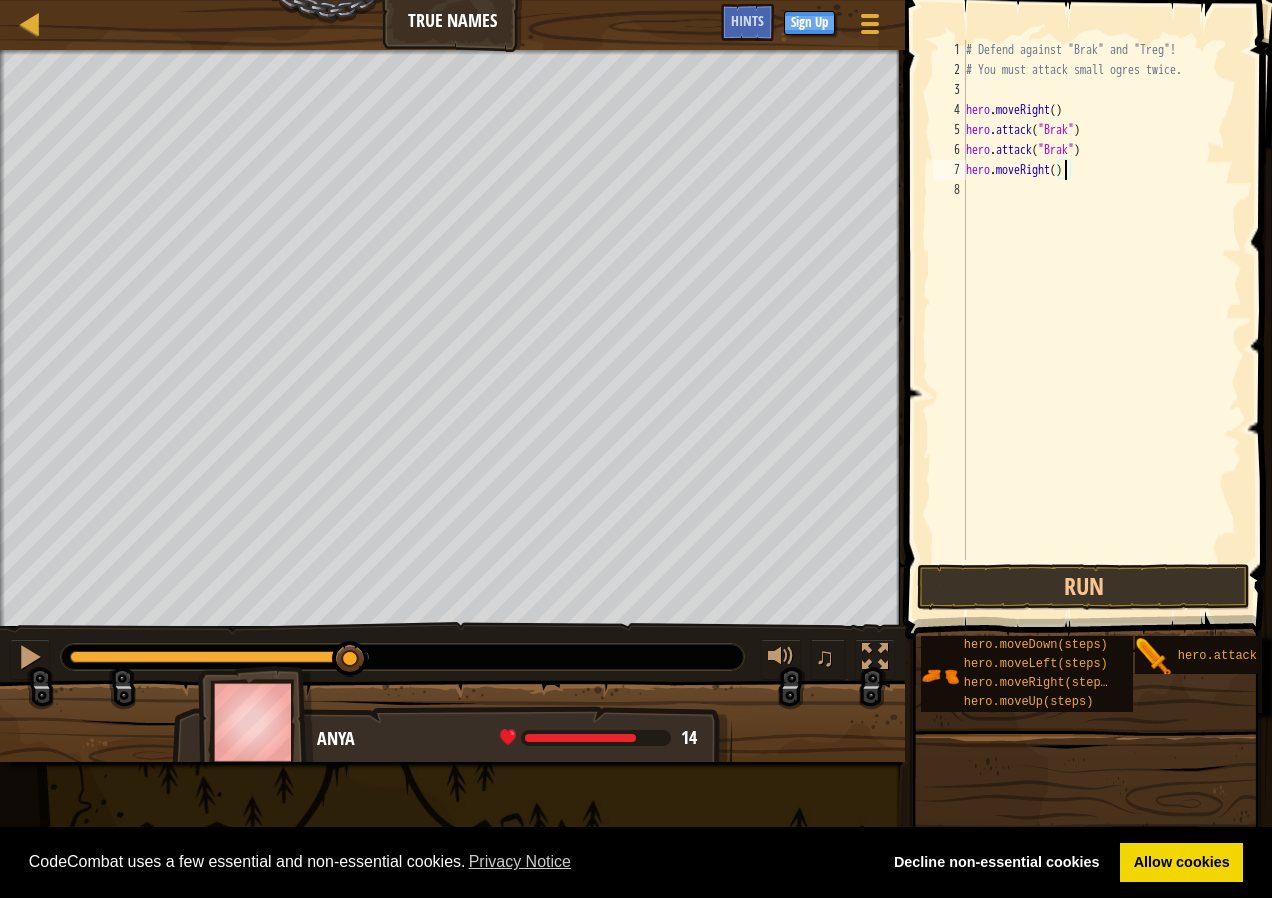 scroll, scrollTop: 9, scrollLeft: 8, axis: both 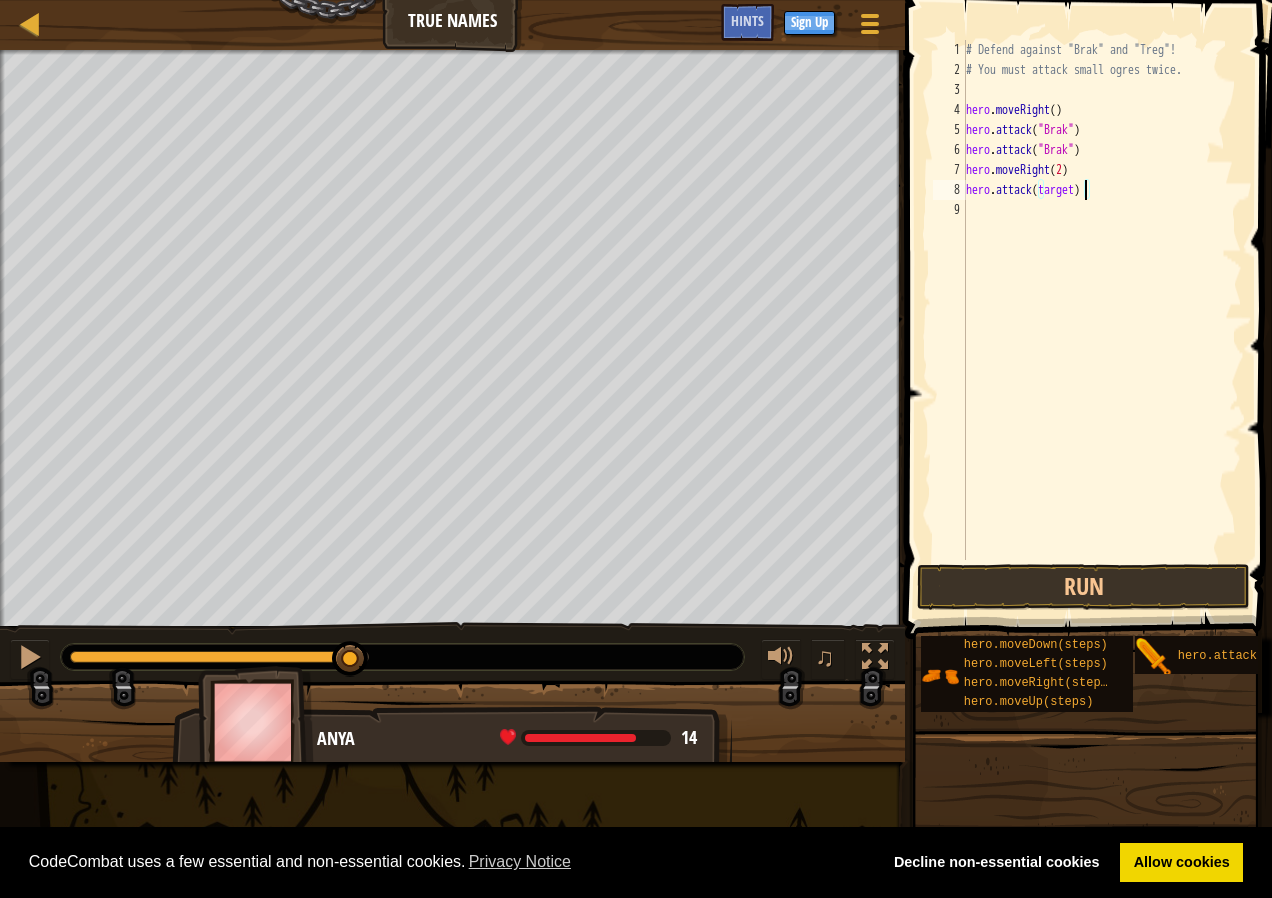 click on "# Defend against "Brak" and "Treg"! # You must attack small ogres twice. hero . moveRight ( ) hero . attack ( "Brak" ) hero . attack ( "Brak" ) hero . moveRight ( 2 ) hero . attack ( target )" at bounding box center (1102, 320) 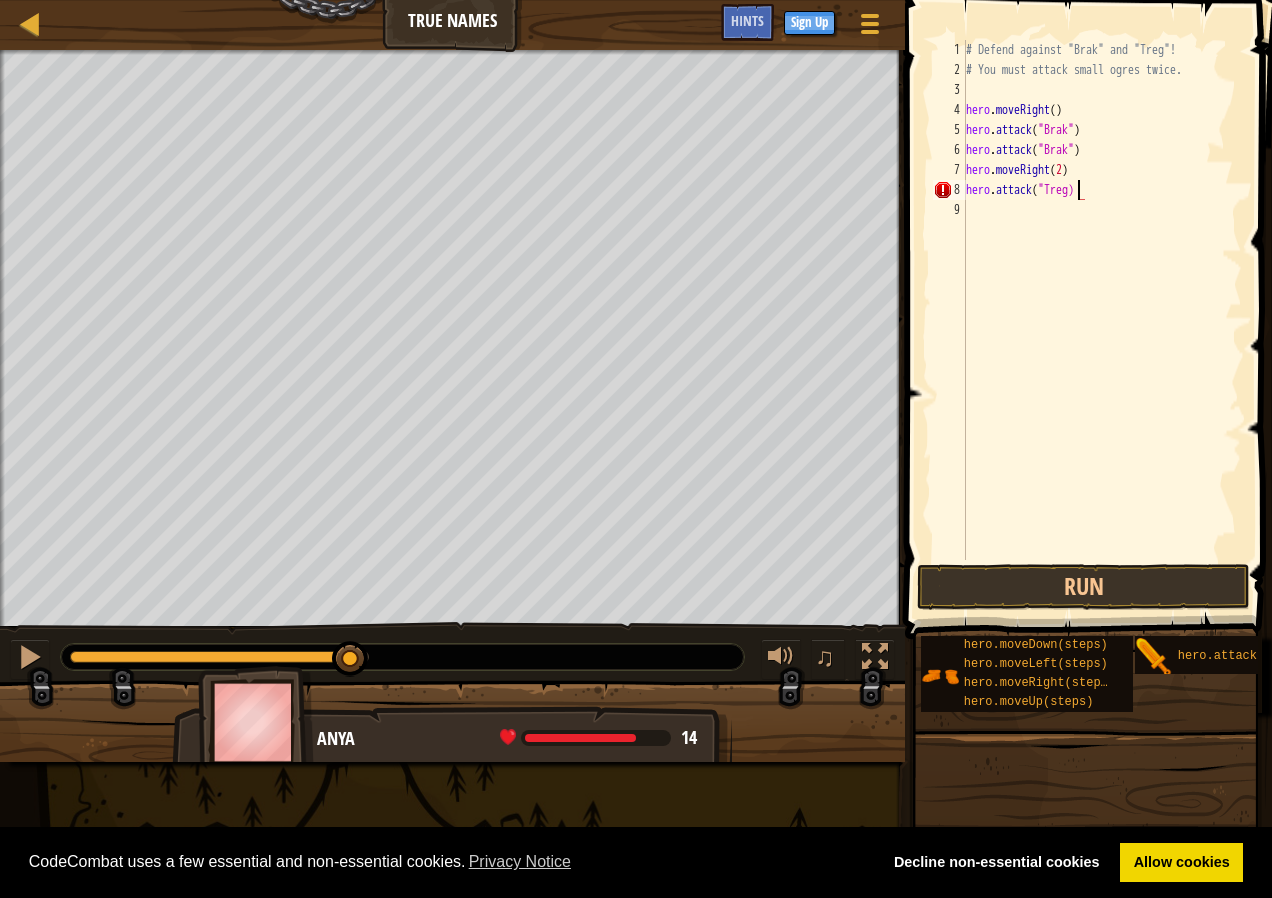 scroll, scrollTop: 9, scrollLeft: 9, axis: both 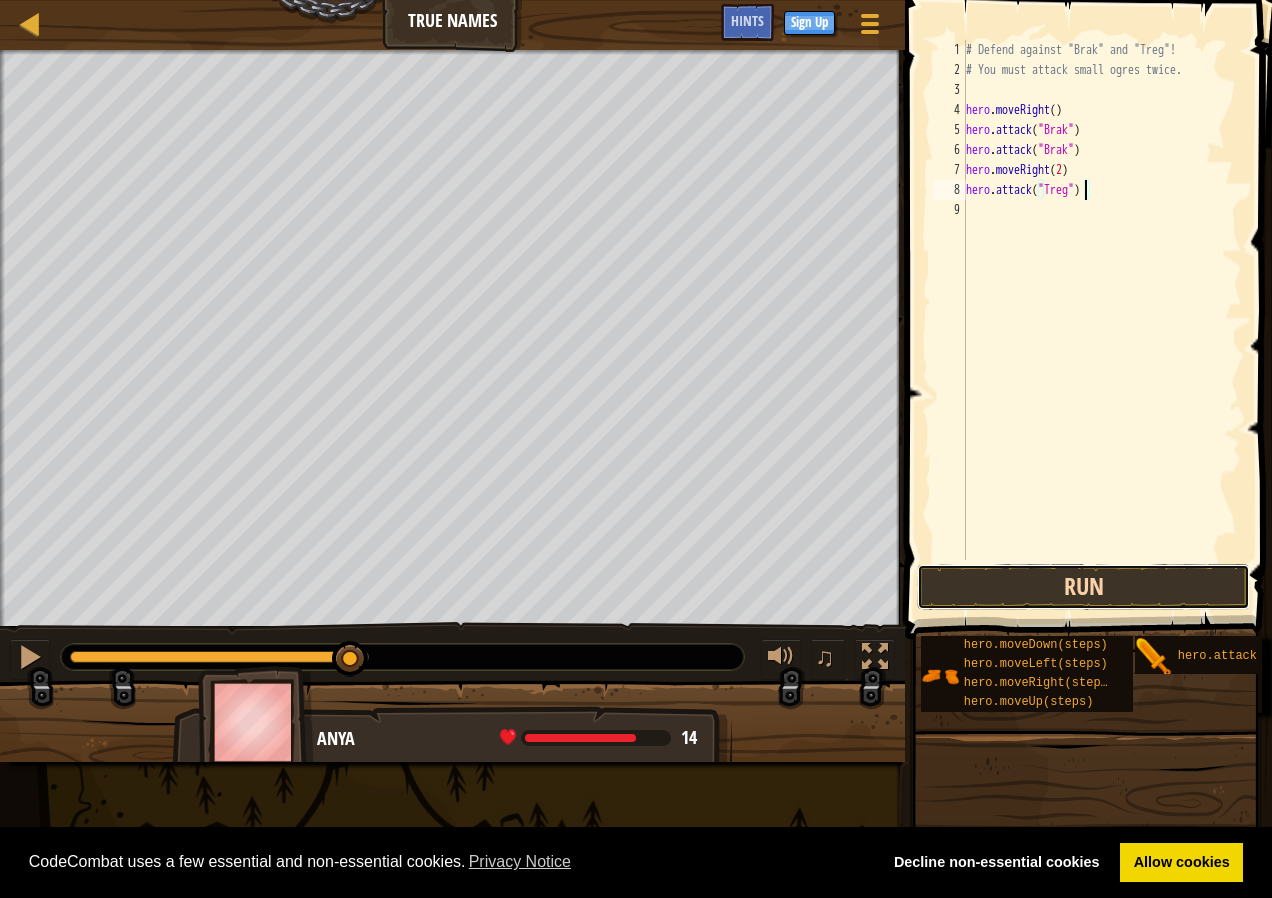click on "Run" at bounding box center (1083, 587) 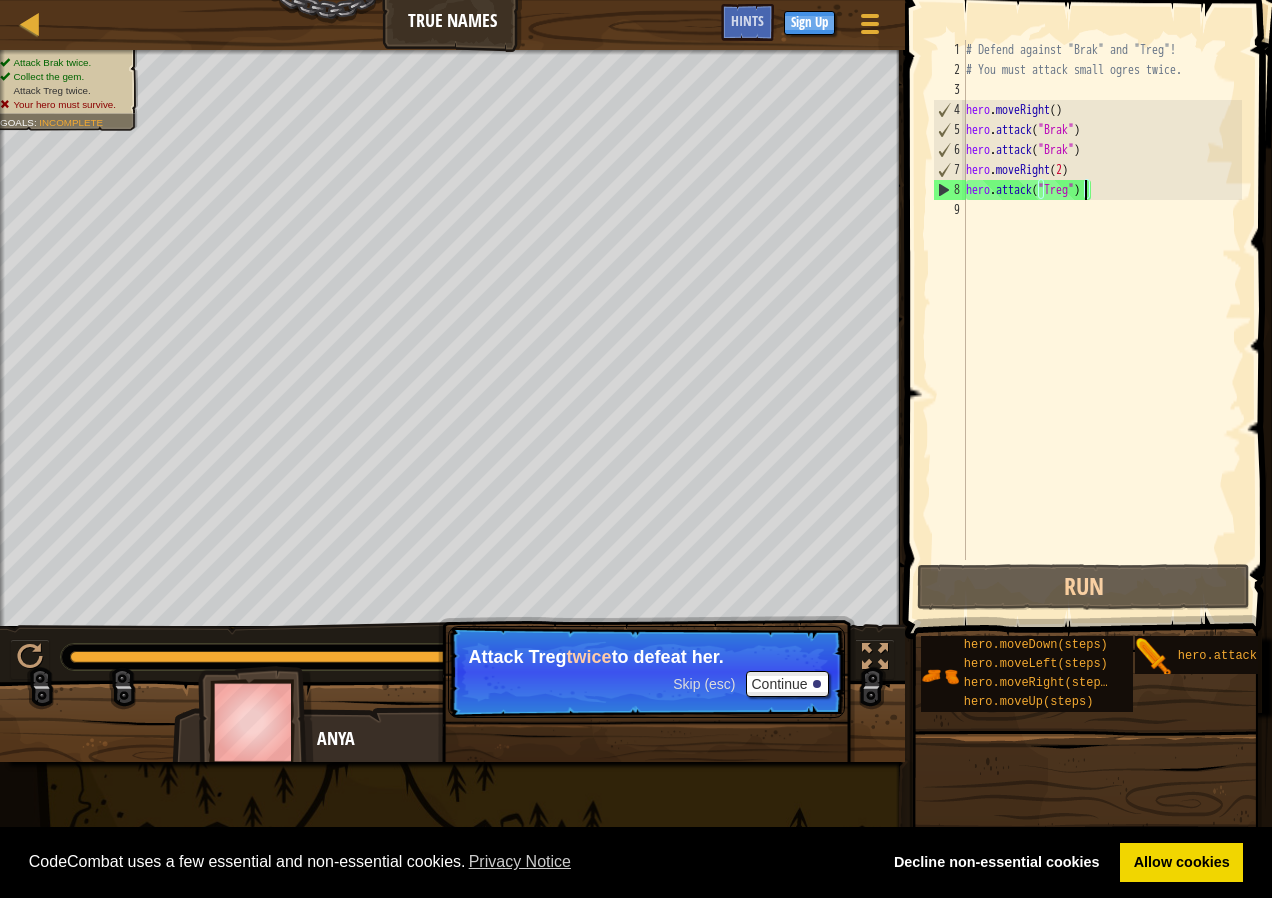 click on "# Defend against "Brak" and "Treg"! # You must attack small ogres twice. hero . moveRight ( ) hero . attack ( "Brak" ) hero . attack ( "Brak" ) hero . moveRight ( 2 ) hero . attack ( "Treg" )" at bounding box center (1102, 320) 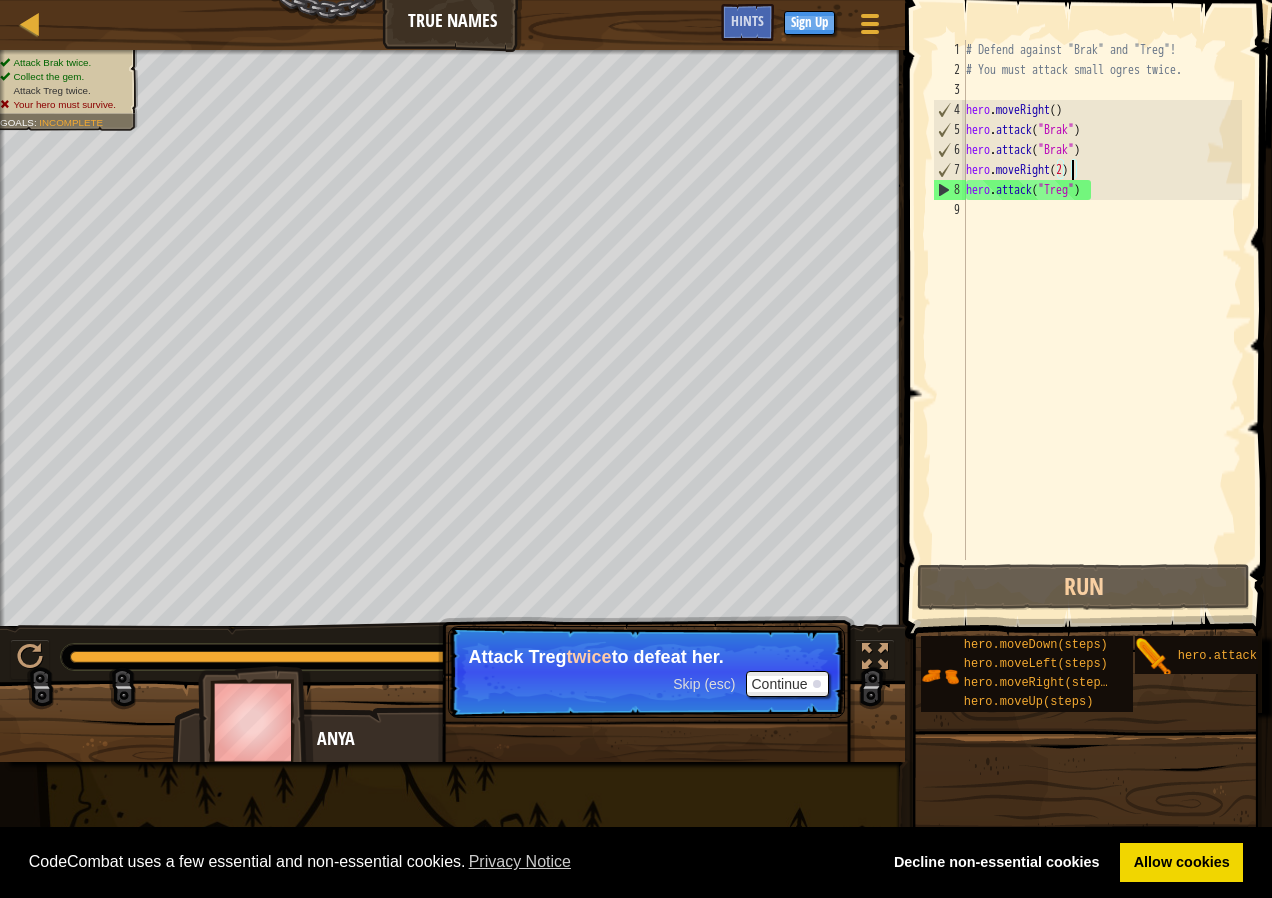 scroll, scrollTop: 9, scrollLeft: 8, axis: both 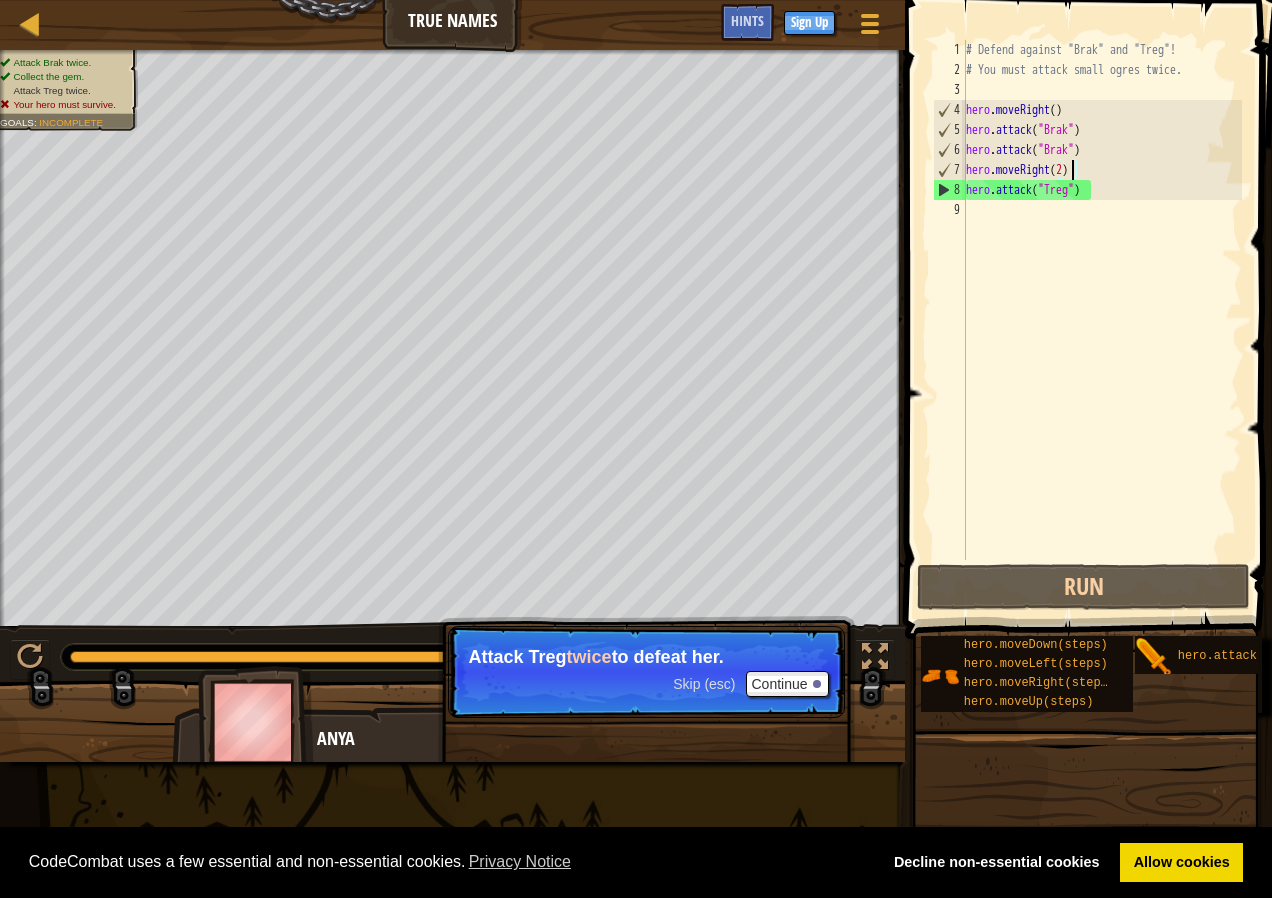 type on "hero.moveRight()" 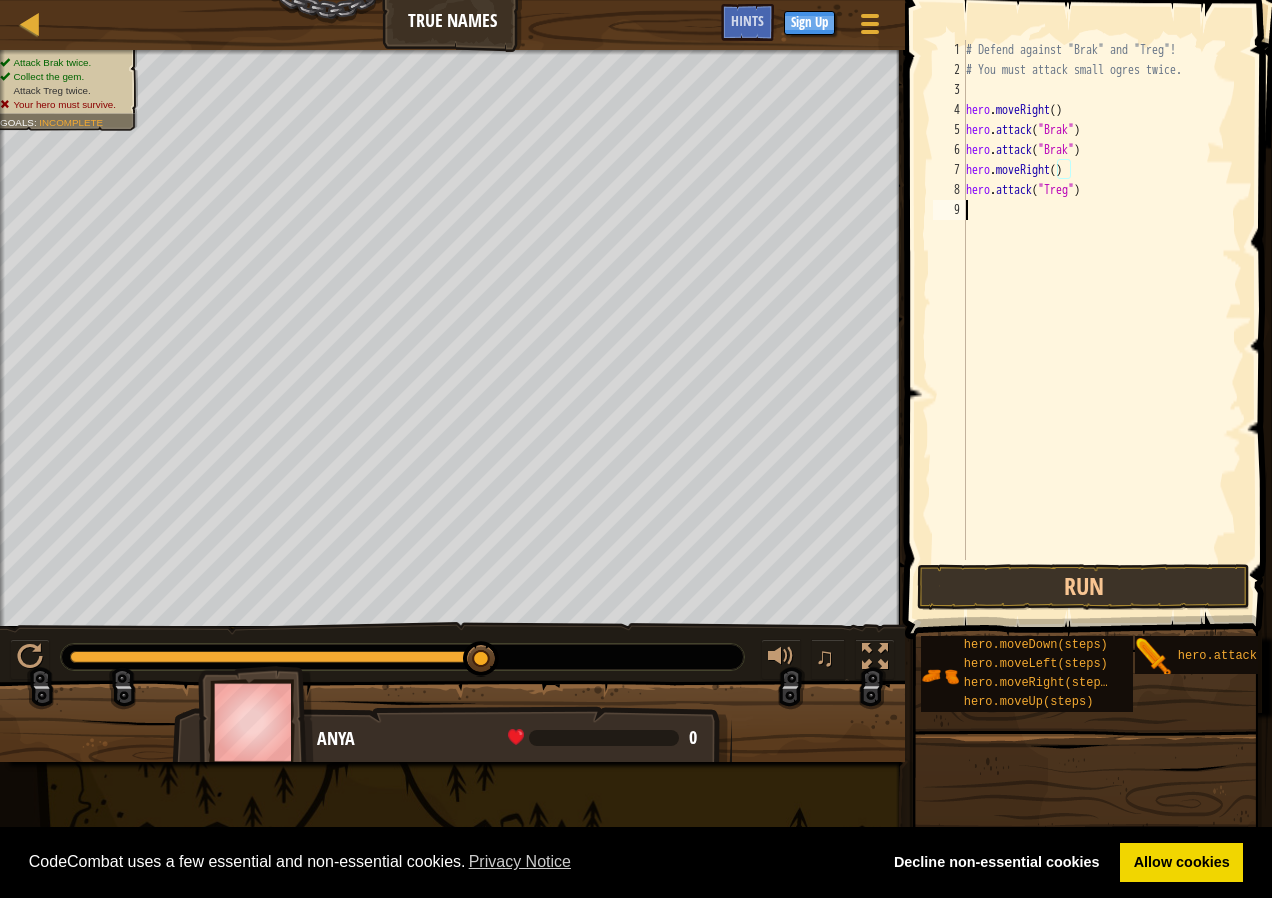 click on "# Defend against "Brak" and "Treg"! # You must attack small ogres twice. hero . moveRight ( ) hero . attack ( "Brak" ) hero . attack ( "Brak" ) hero . moveRight ( ) hero . attack ( "Treg" )" at bounding box center (1102, 320) 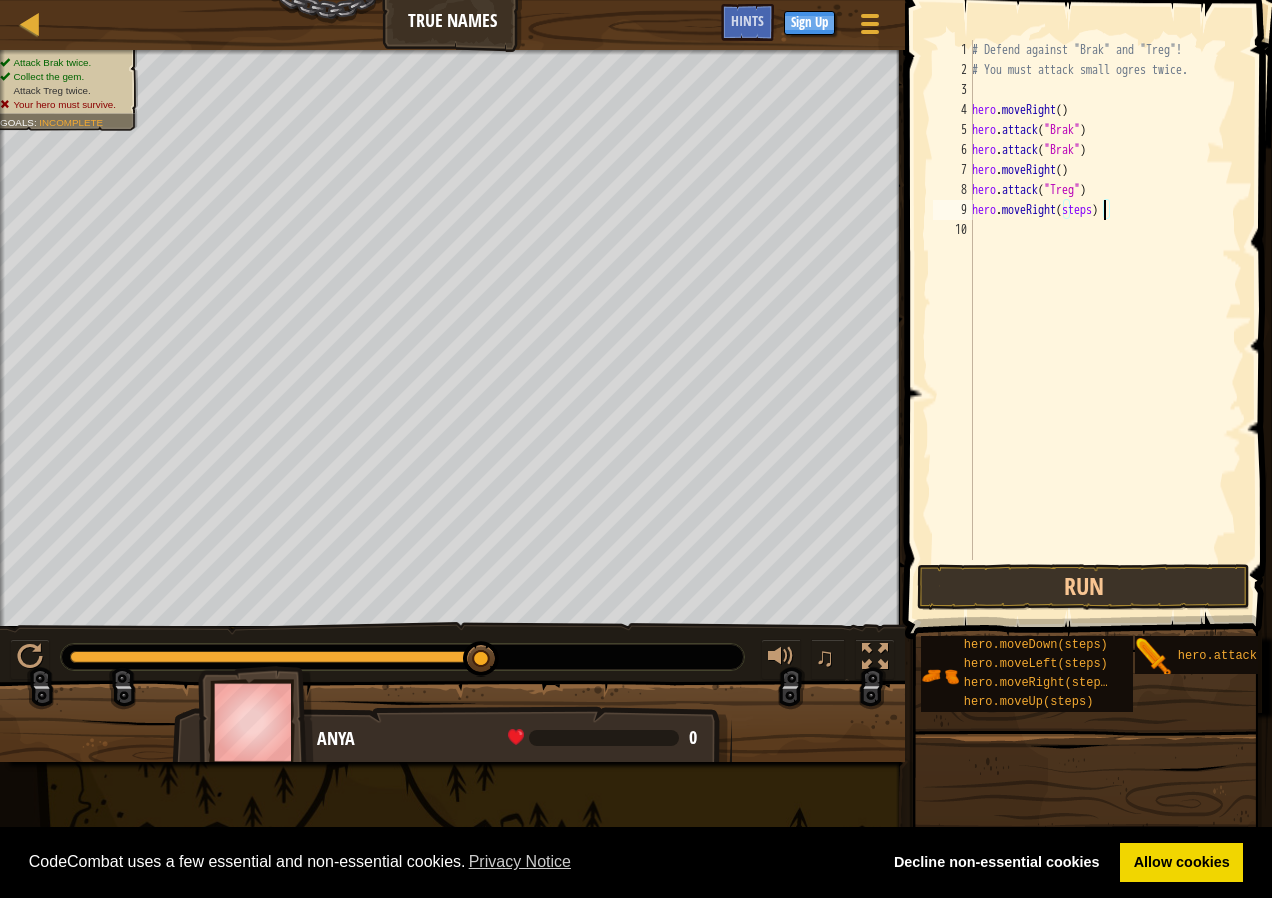 click on "# Defend against "Brak" and "Treg"! # You must attack small ogres twice. hero . moveRight ( ) hero . attack ( "Brak" ) hero . attack ( "Brak" ) hero . moveRight ( ) hero . attack ( "Treg" ) hero . moveRight ( steps )" at bounding box center [1105, 320] 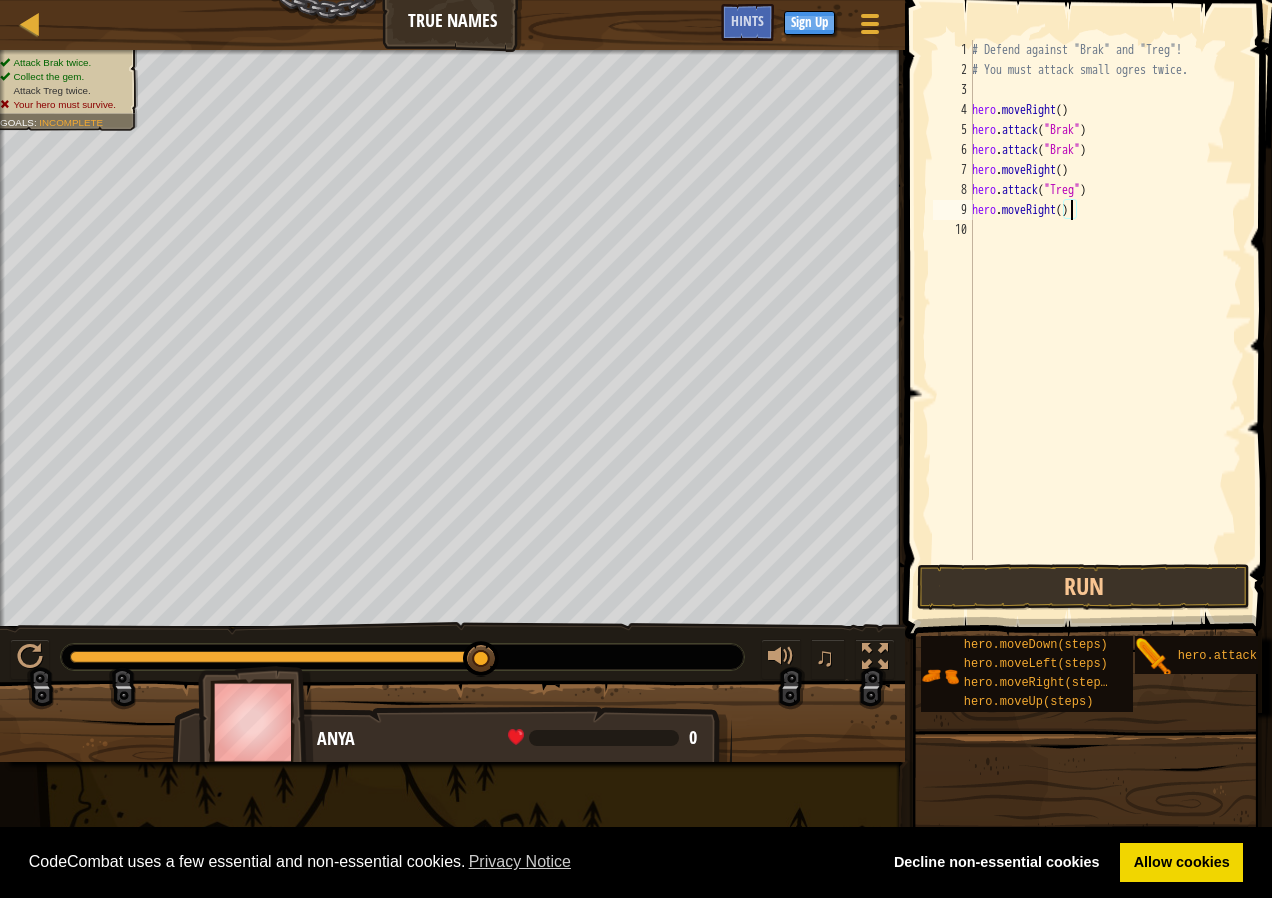 type on "hero.moveRight(2)" 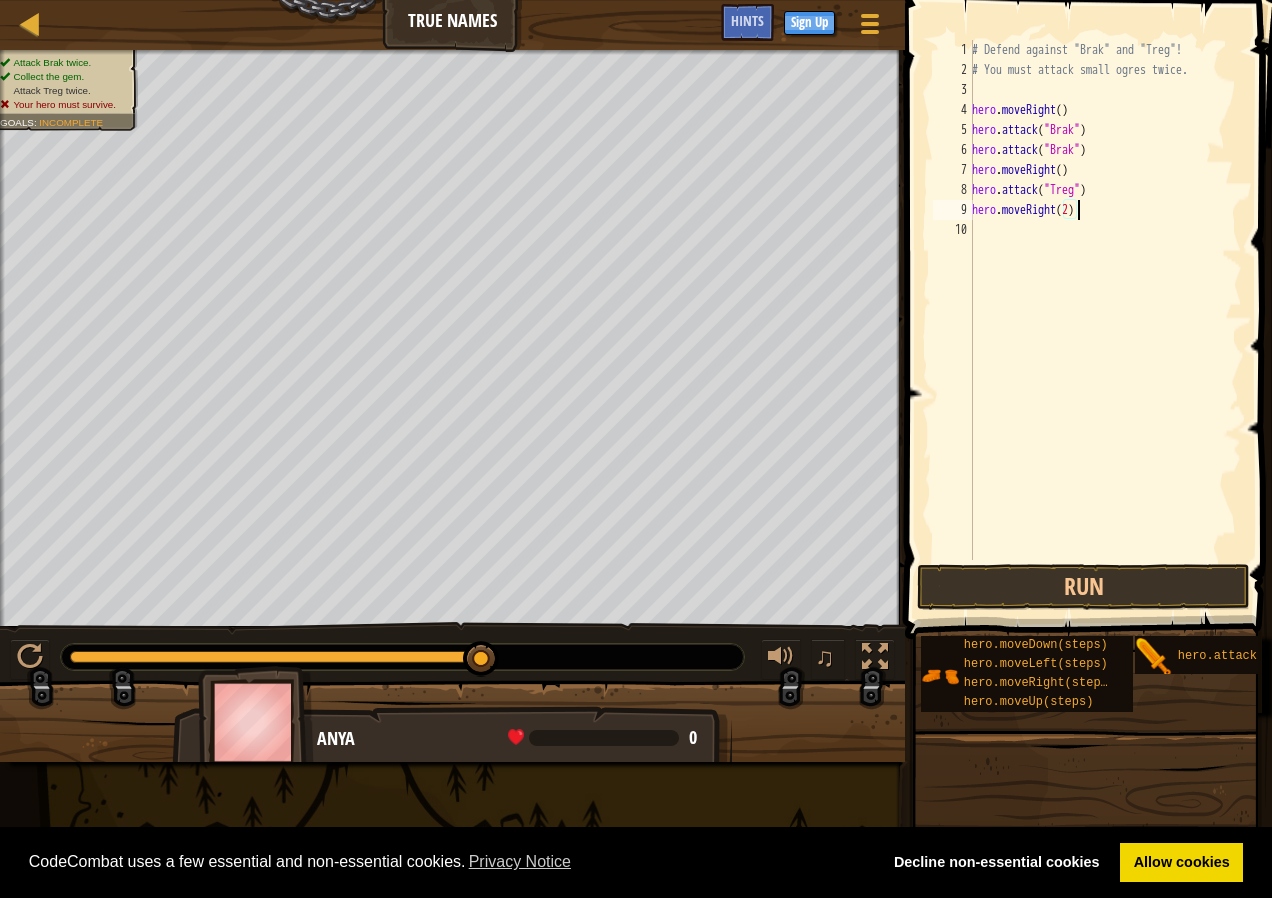 scroll, scrollTop: 9, scrollLeft: 8, axis: both 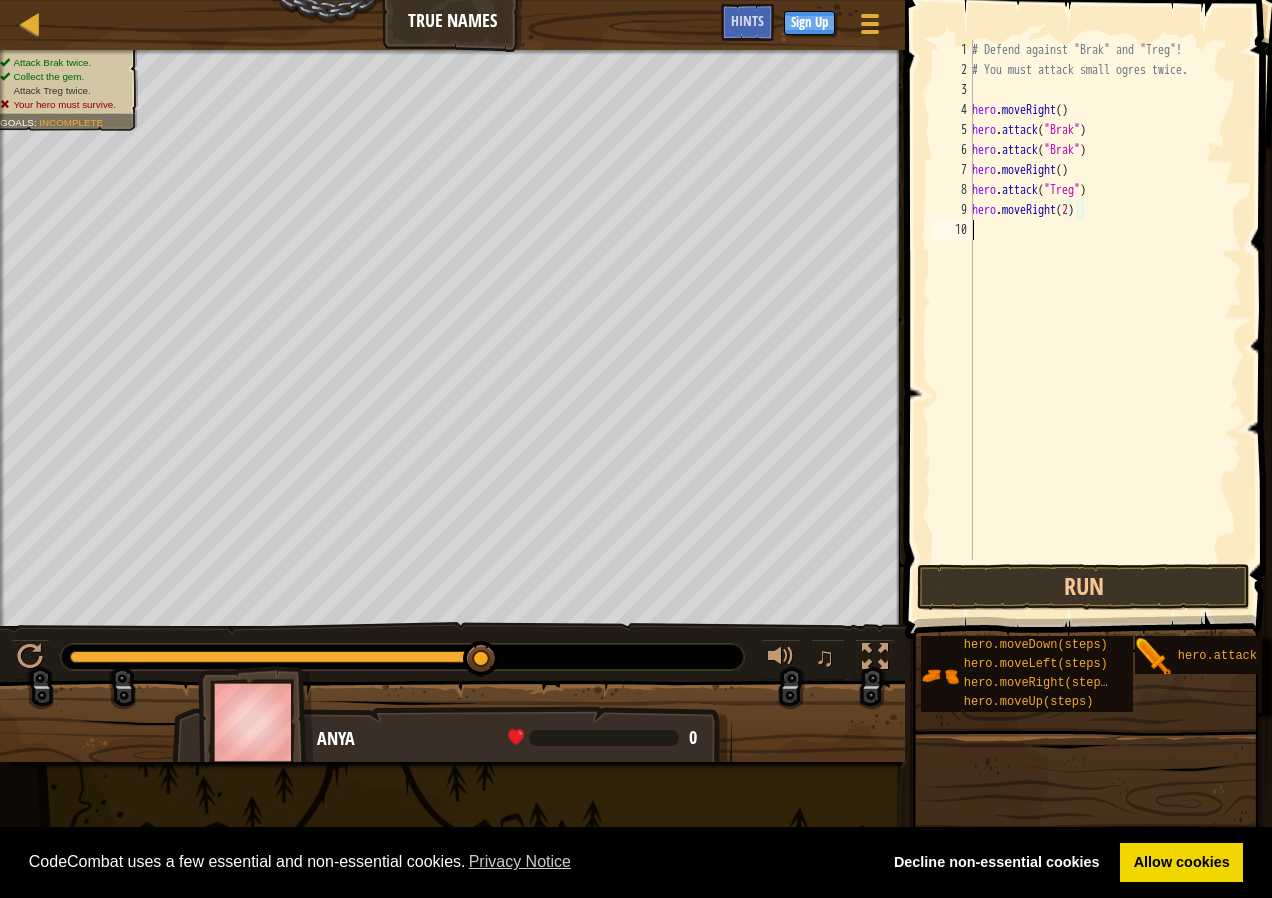 click on "# Defend against "Brak" and "Treg"! # You must attack small ogres twice. hero . moveRight ( ) hero . attack ( "Brak" ) hero . attack ( "Brak" ) hero . moveRight ( ) hero . attack ( "Treg" ) hero . moveRight ( 2 )" at bounding box center (1105, 320) 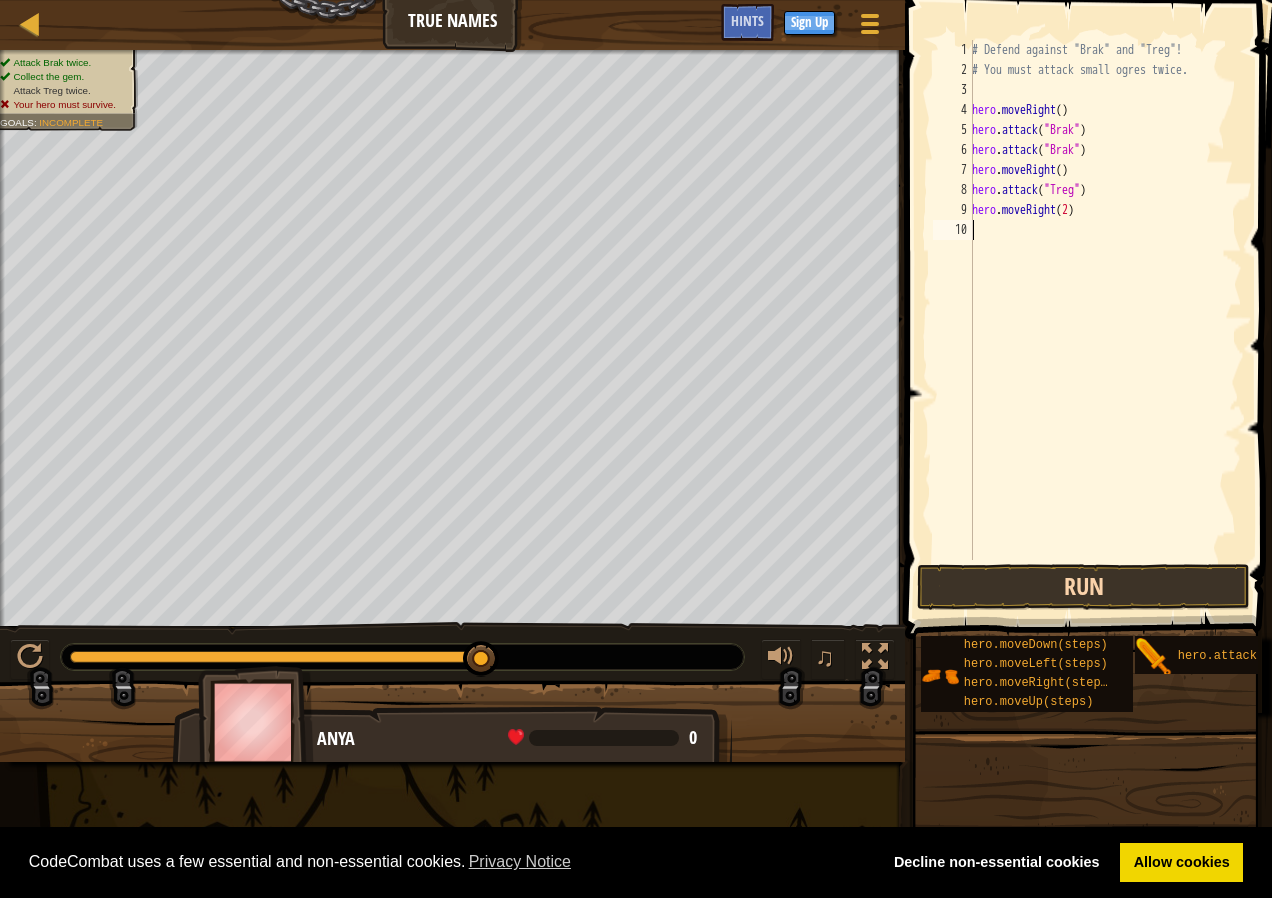 drag, startPoint x: 959, startPoint y: 508, endPoint x: 1007, endPoint y: 570, distance: 78.40918 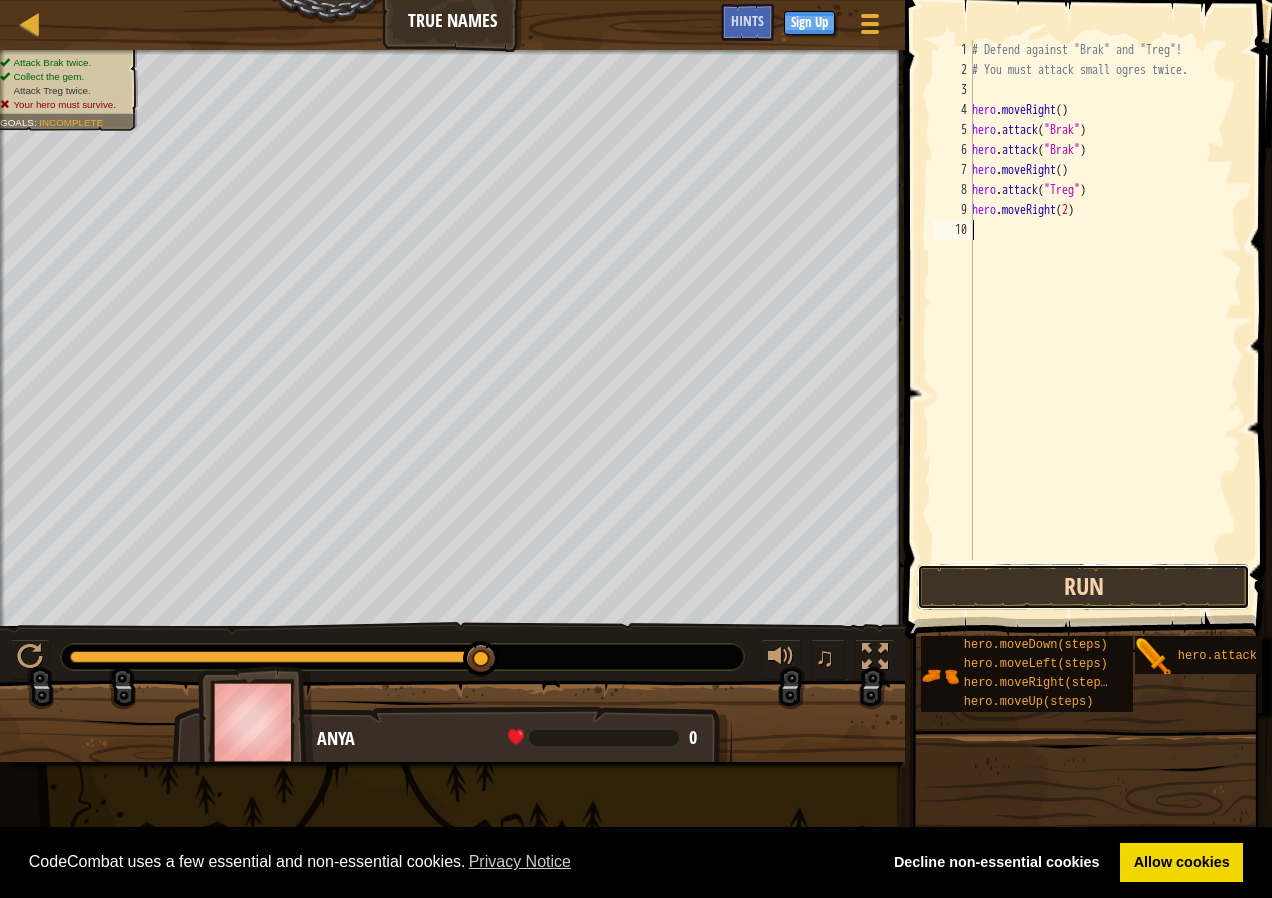 click on "Run" at bounding box center [1083, 587] 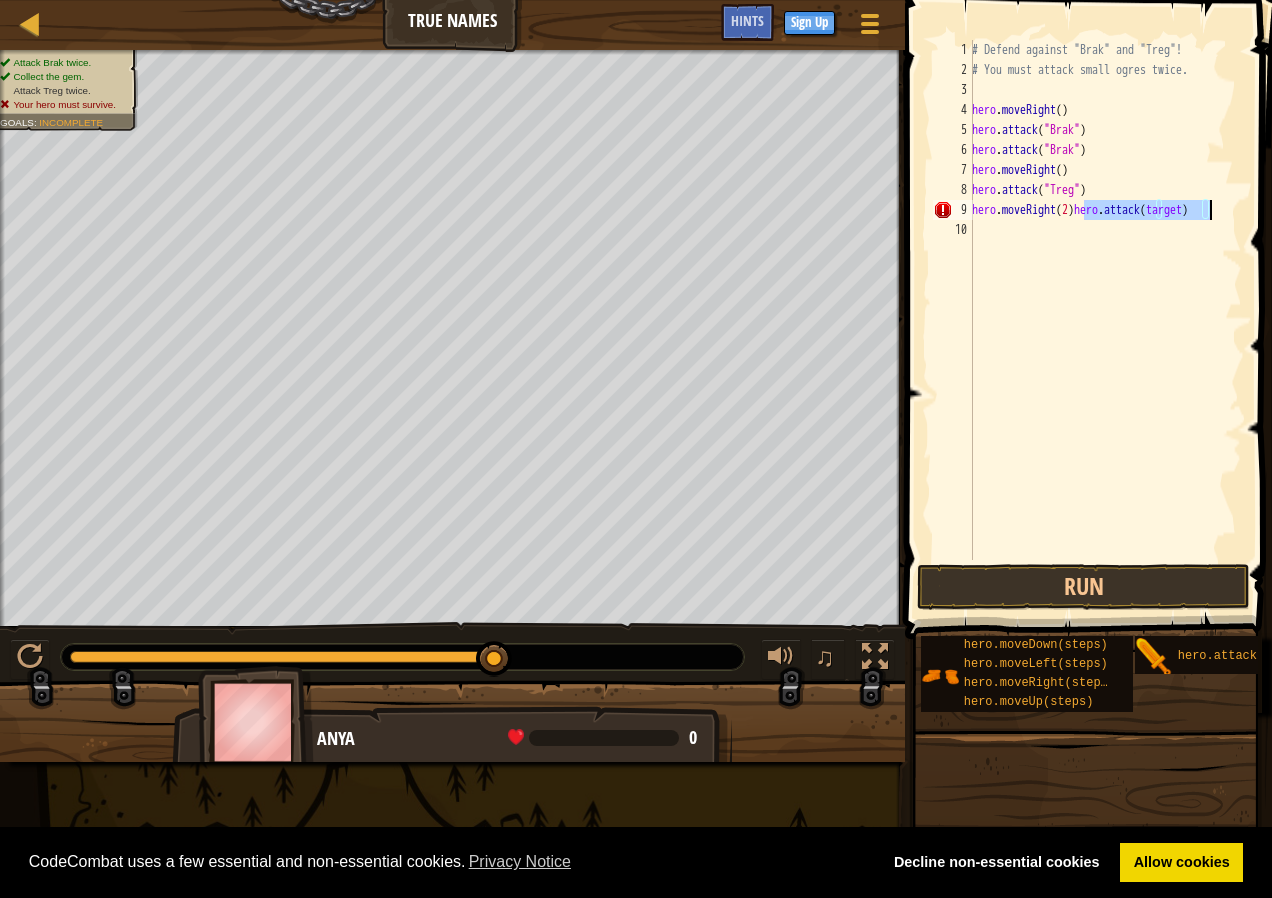 click on "# Defend against "Brak" and "Treg"! # You must attack small ogres twice. hero . moveRight ( ) hero . attack ( "Brak" ) hero . attack ( "Brak" ) hero . moveRight ( ) hero . attack ( "Treg" ) hero . moveRight ( 2 ) hero . attack ( target )" at bounding box center [1105, 300] 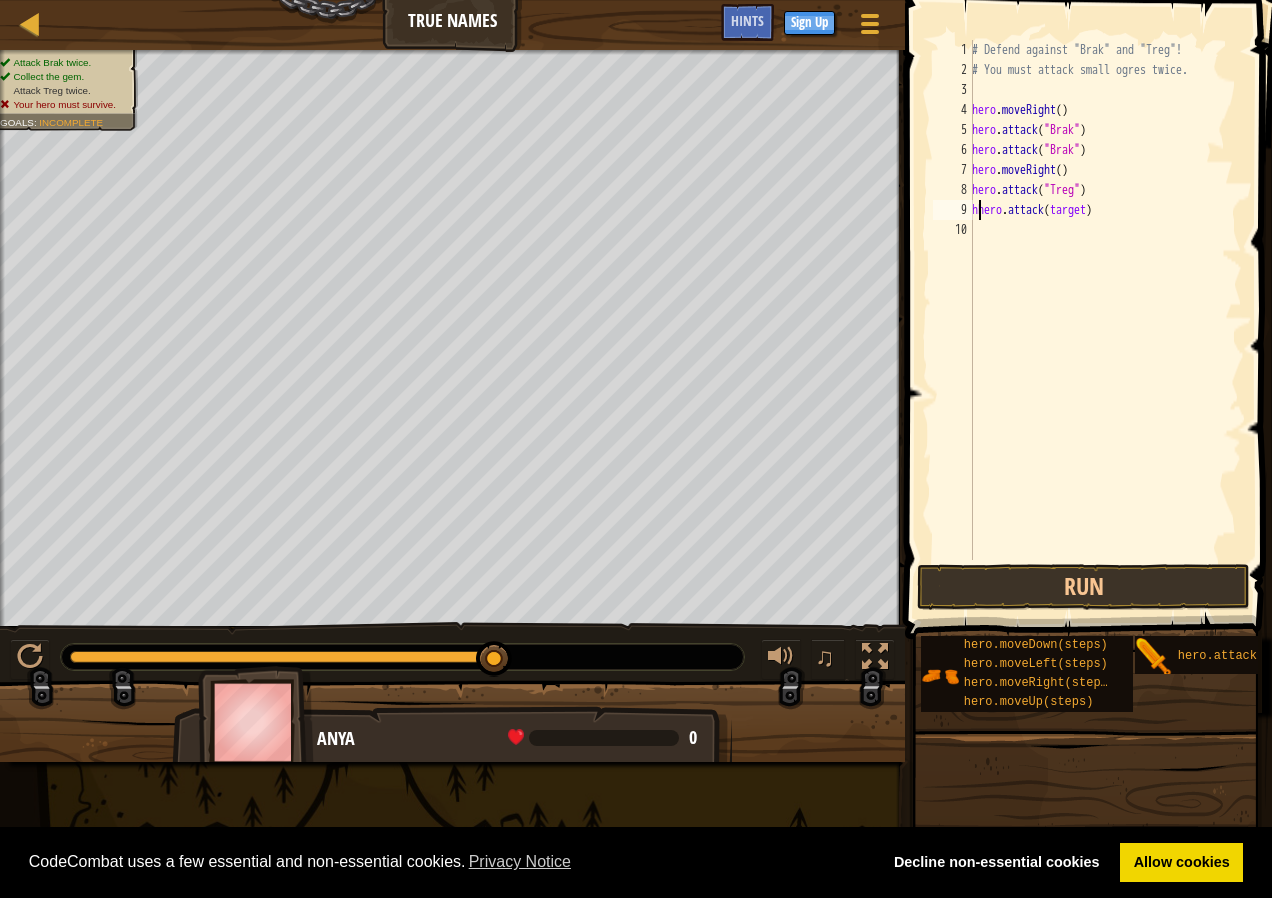 type on "hero.attack(target)" 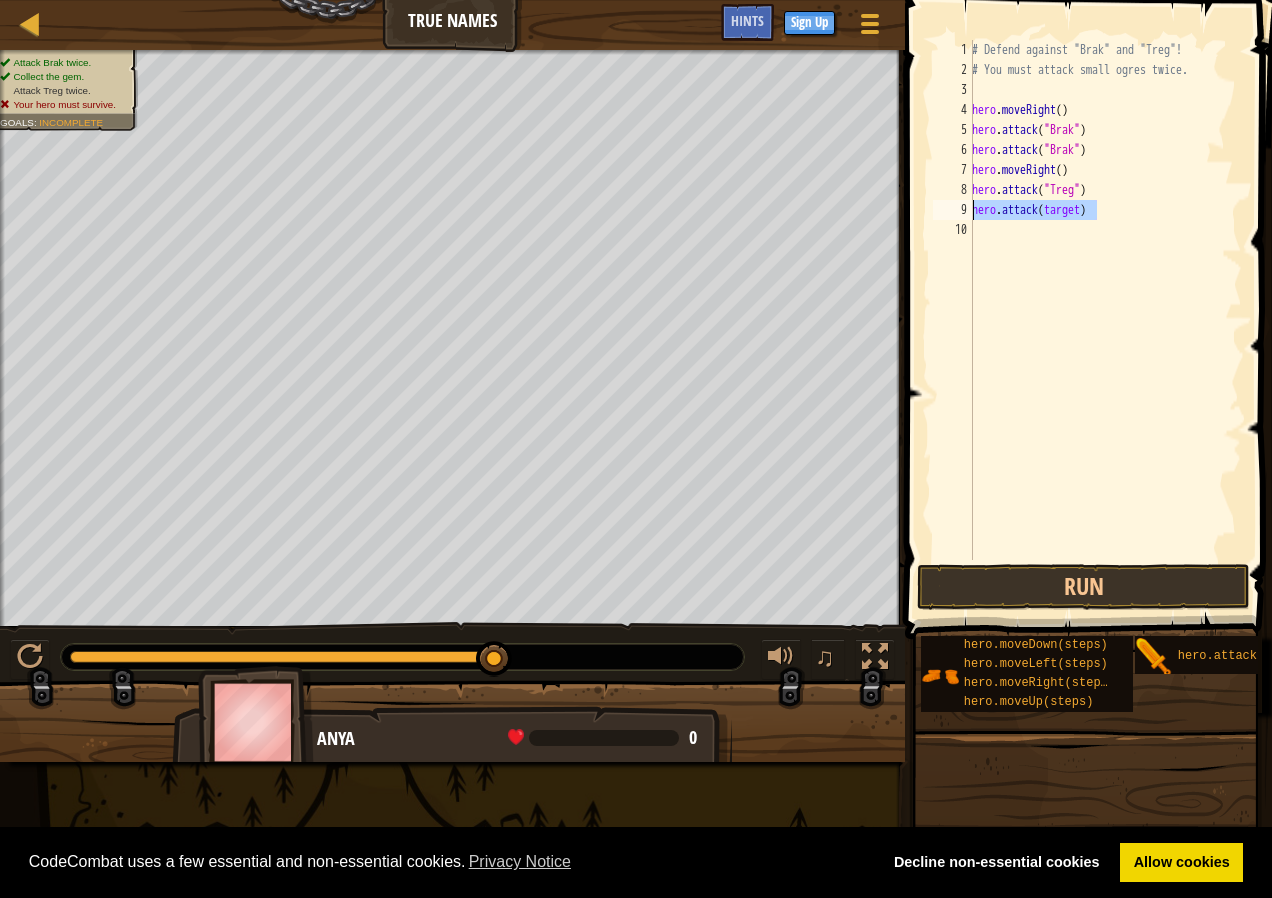drag, startPoint x: 1129, startPoint y: 207, endPoint x: 966, endPoint y: 209, distance: 163.01227 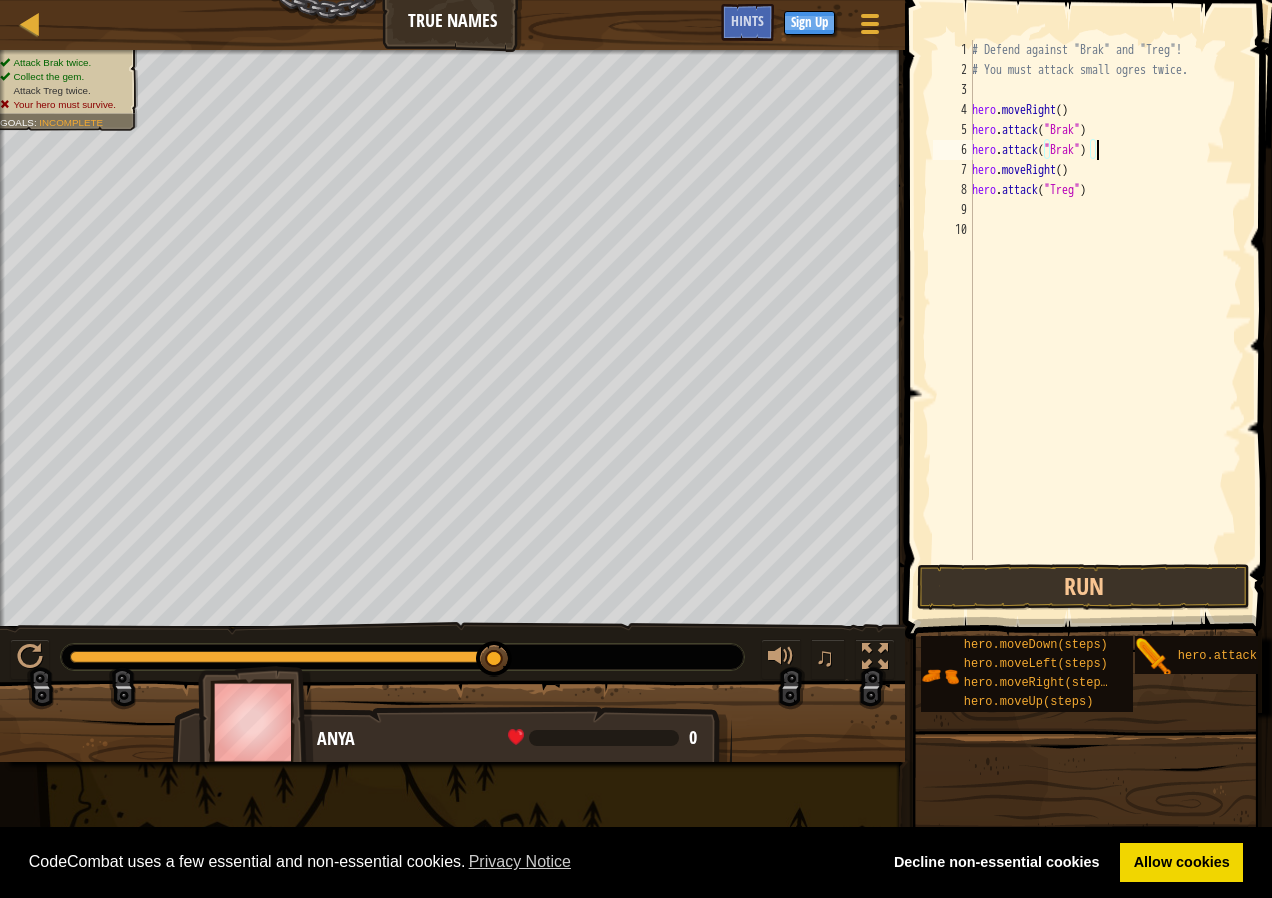 drag, startPoint x: 1197, startPoint y: 141, endPoint x: 1159, endPoint y: 159, distance: 42.047592 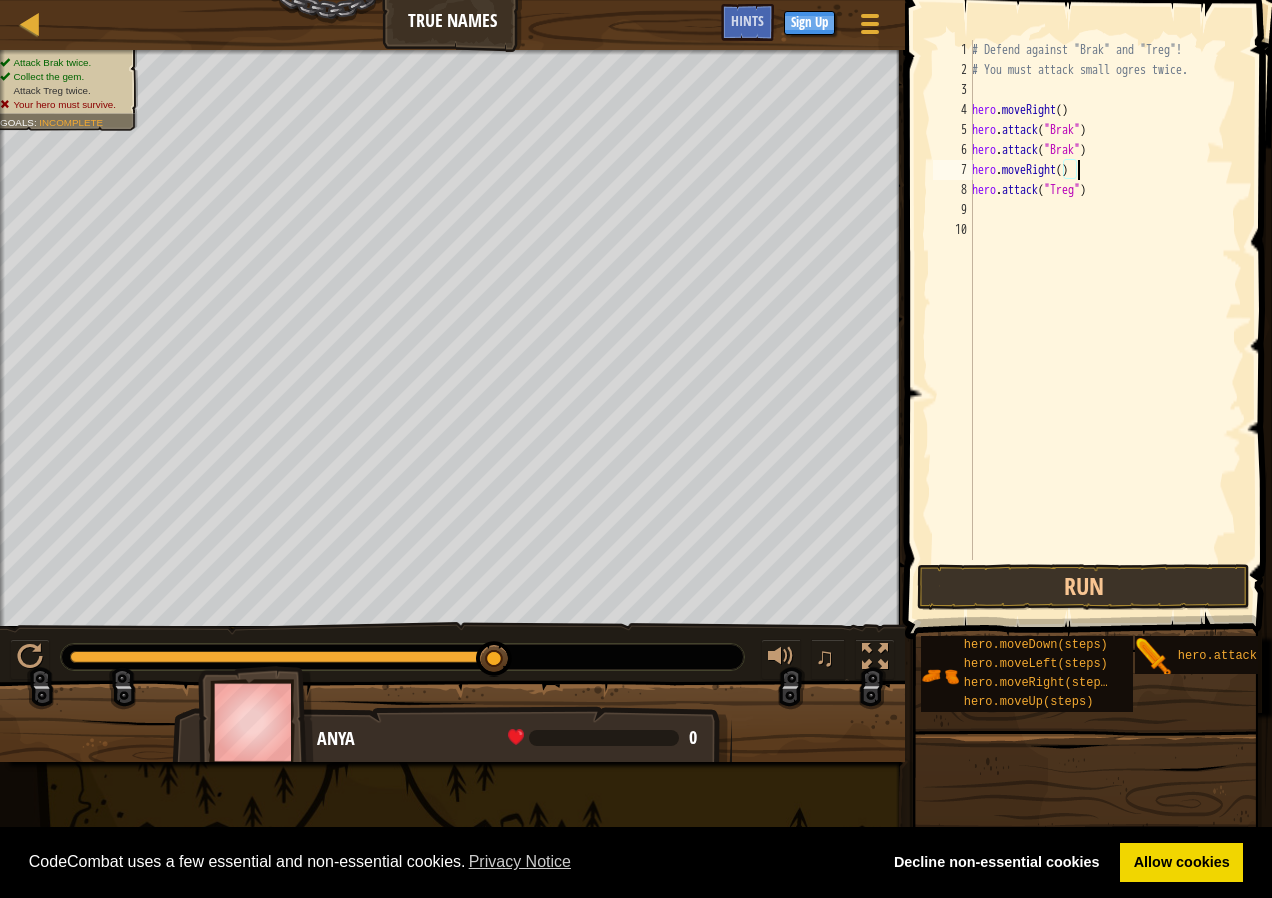 click on "# Defend against "Brak" and "Treg"! # You must attack small ogres twice. hero . moveRight ( ) hero . attack ( "Brak" ) hero . attack ( "Brak" ) hero . moveRight ( ) hero . attack ( "Treg" )" at bounding box center [1105, 320] 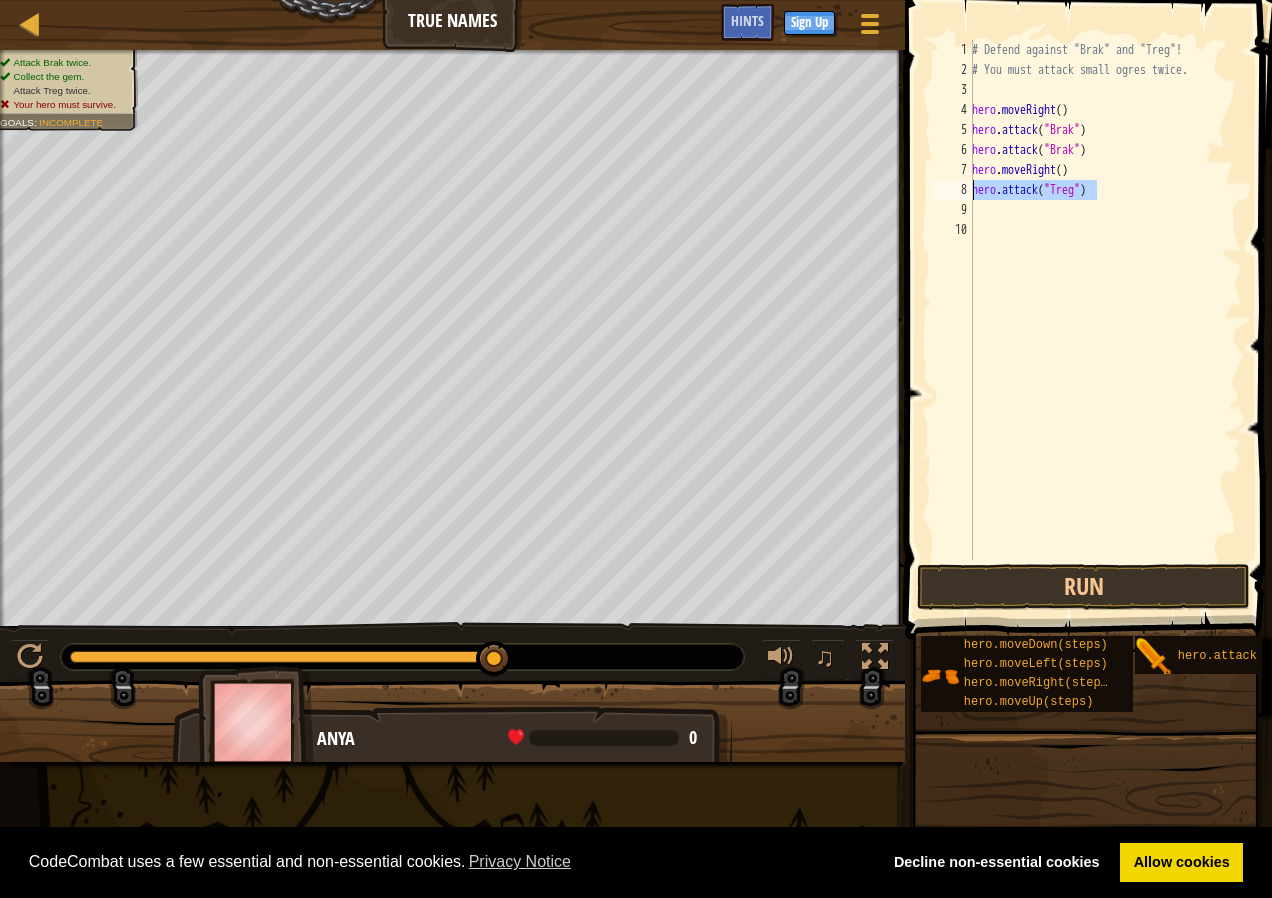 drag, startPoint x: 1111, startPoint y: 195, endPoint x: 959, endPoint y: 187, distance: 152.21039 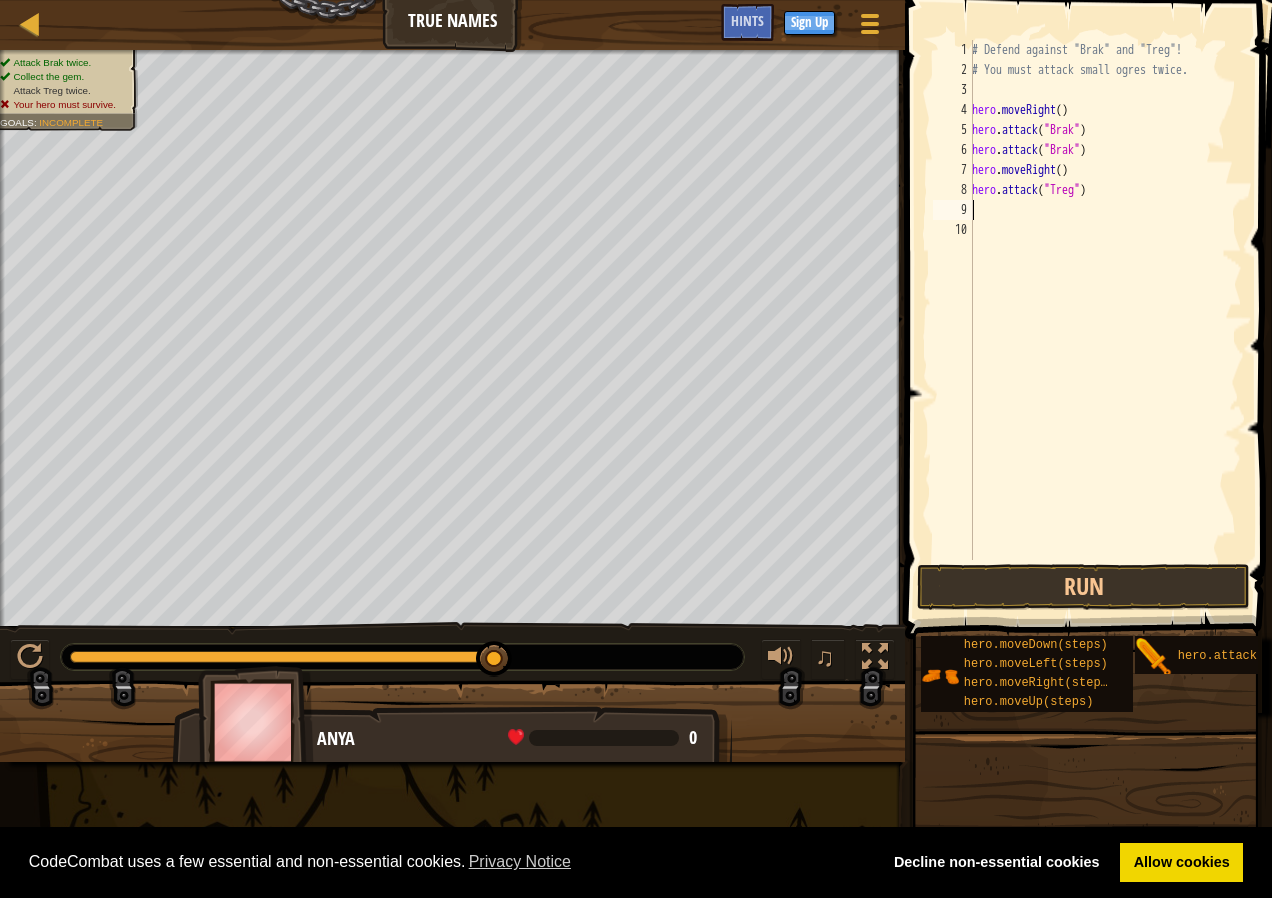 drag, startPoint x: 1028, startPoint y: 213, endPoint x: 1016, endPoint y: 205, distance: 14.422205 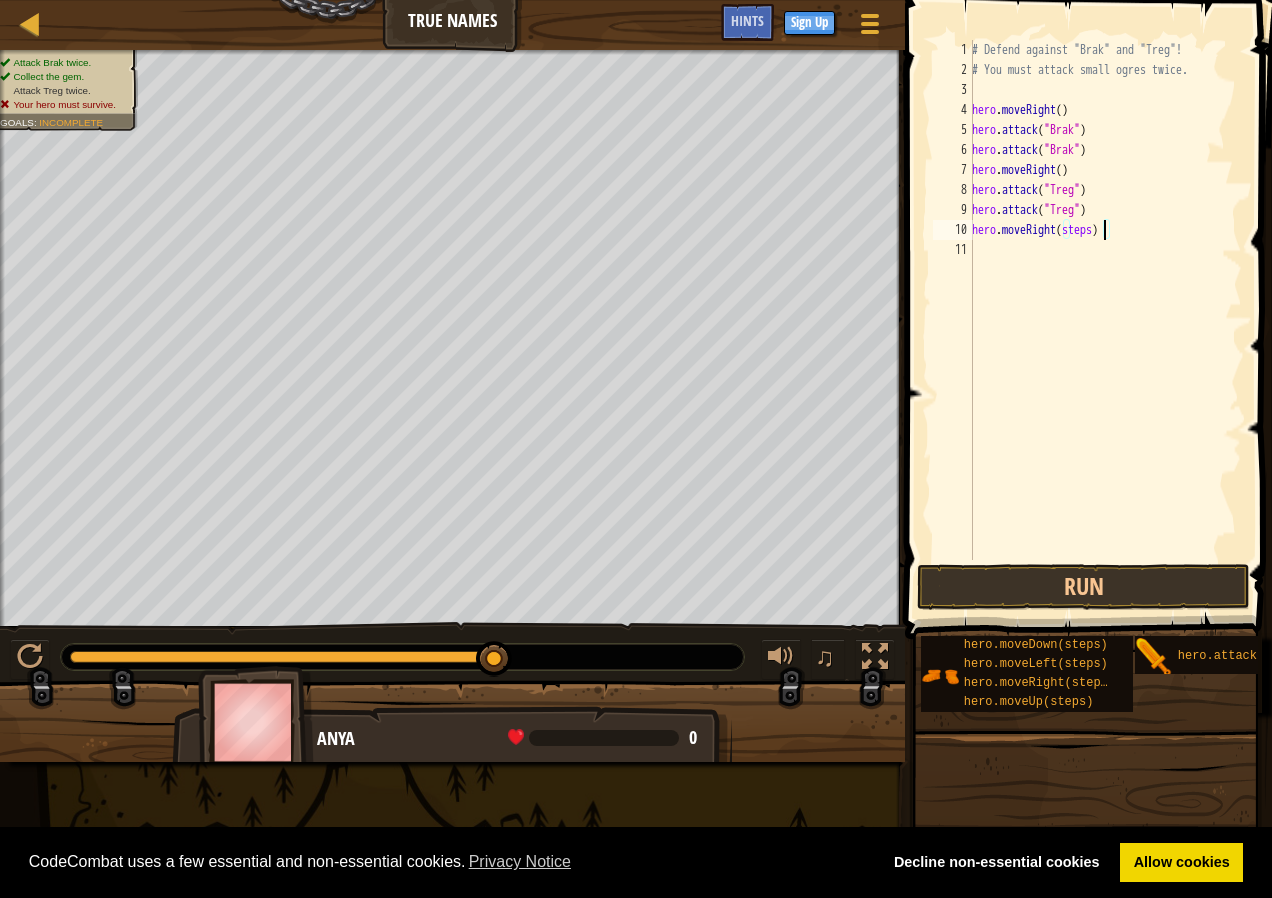 click on "# Defend against "Brak" and "Treg"! # You must attack small ogres twice. hero . moveRight ( ) hero . attack ( "Brak" ) hero . attack ( "Brak" ) hero . moveRight ( ) hero . attack ( "Treg" ) hero . attack ( "Treg" ) hero . moveRight ( steps )" at bounding box center [1105, 320] 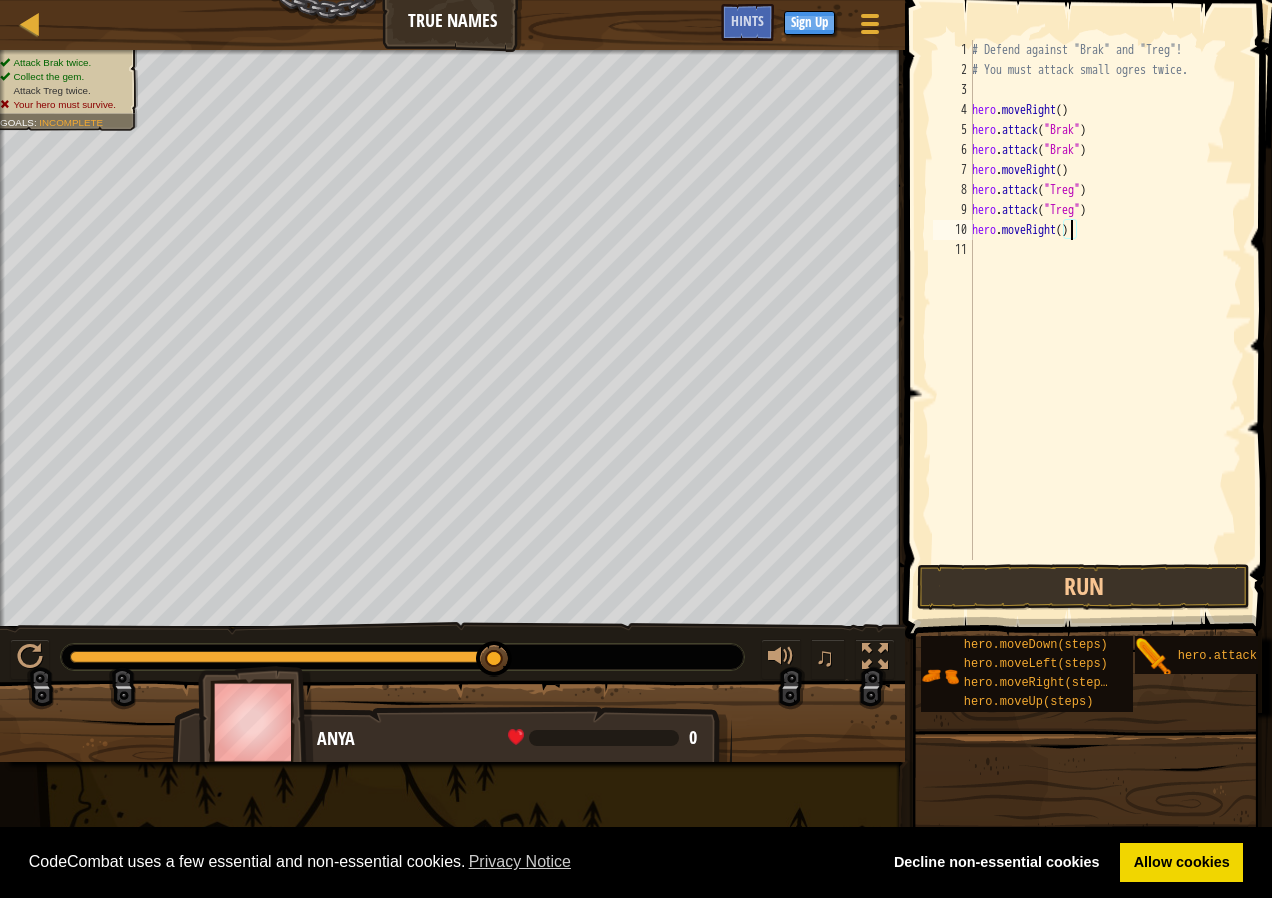 scroll, scrollTop: 9, scrollLeft: 8, axis: both 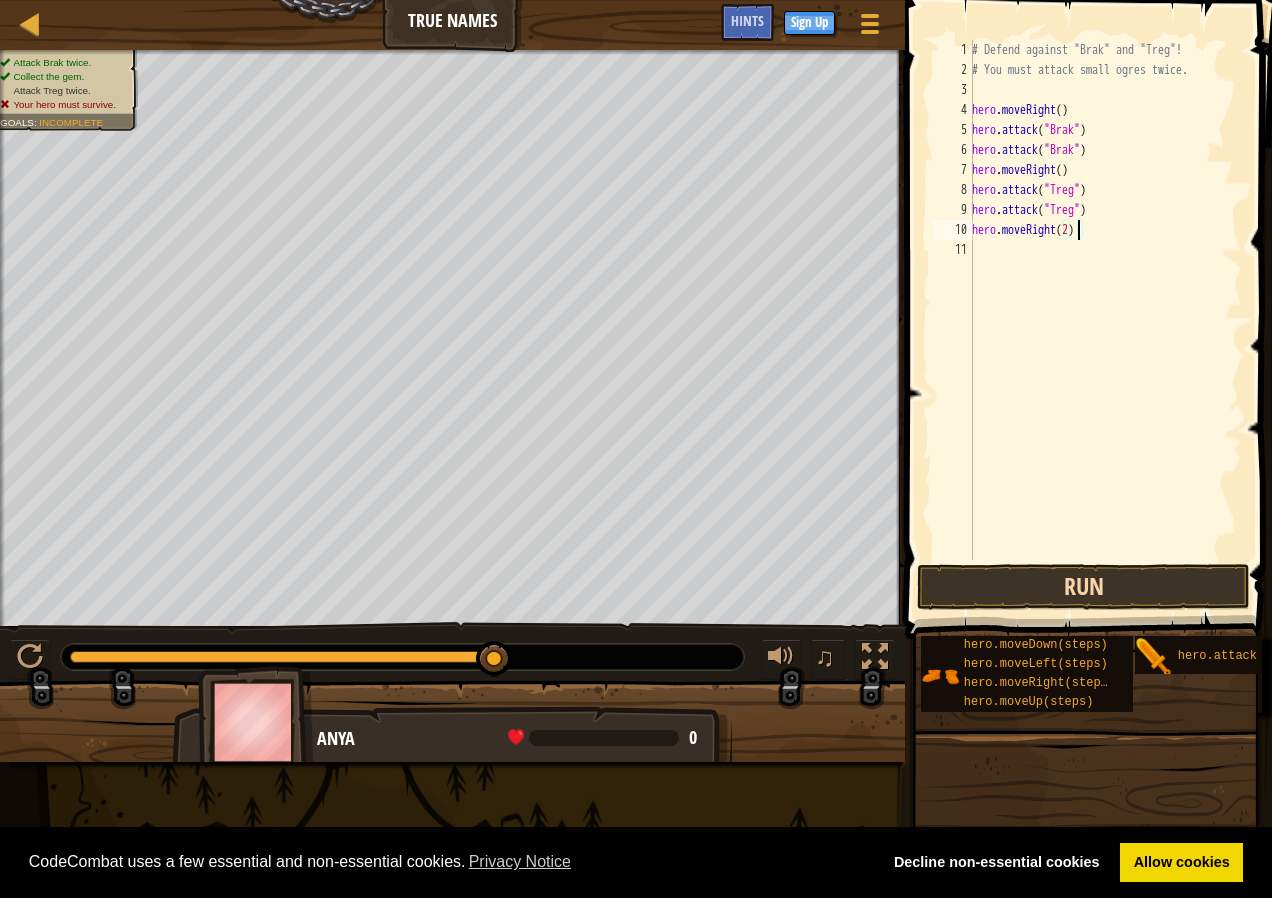 type on "hero.moveRight(2)" 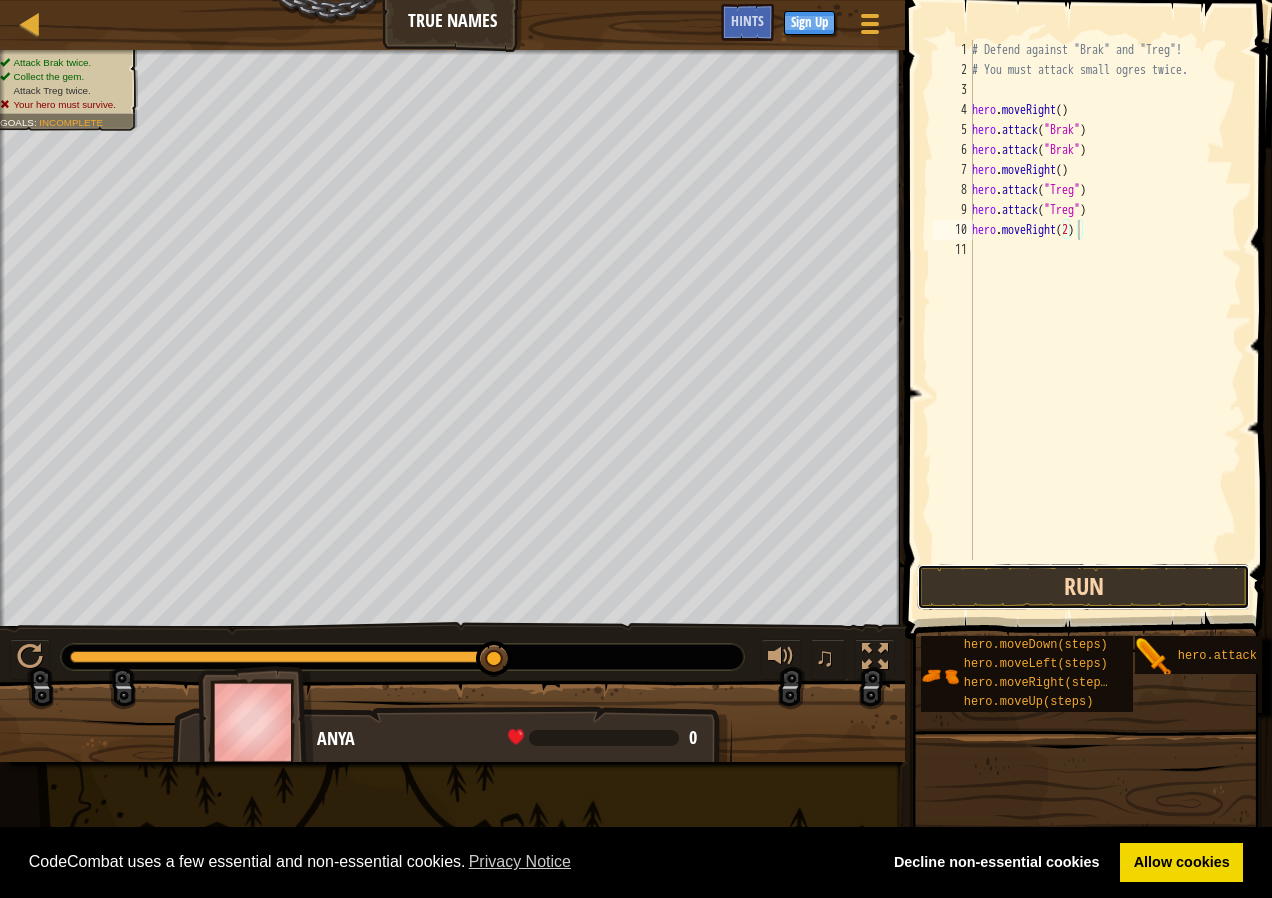 click on "Run" at bounding box center [1083, 587] 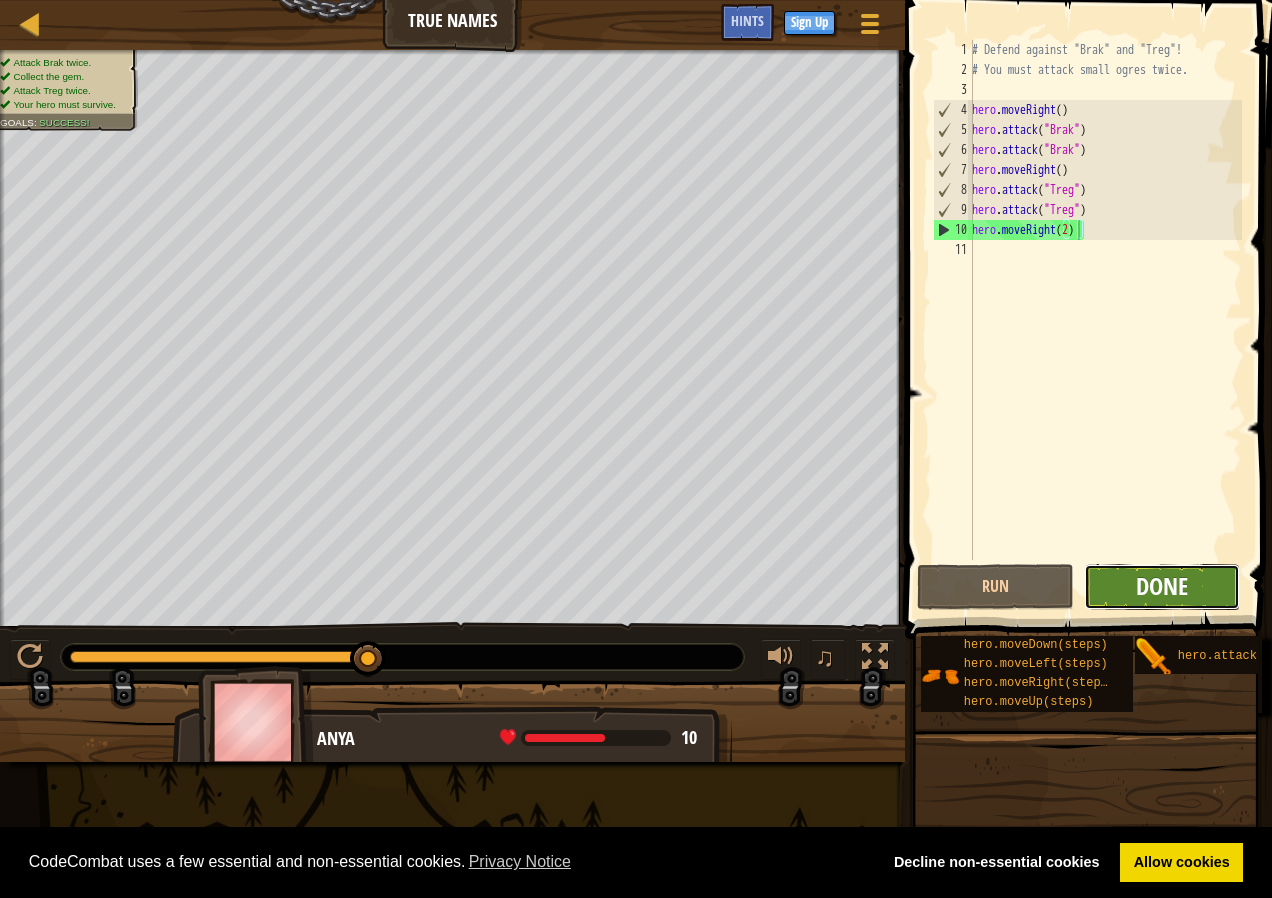 click on "Done" at bounding box center [1162, 586] 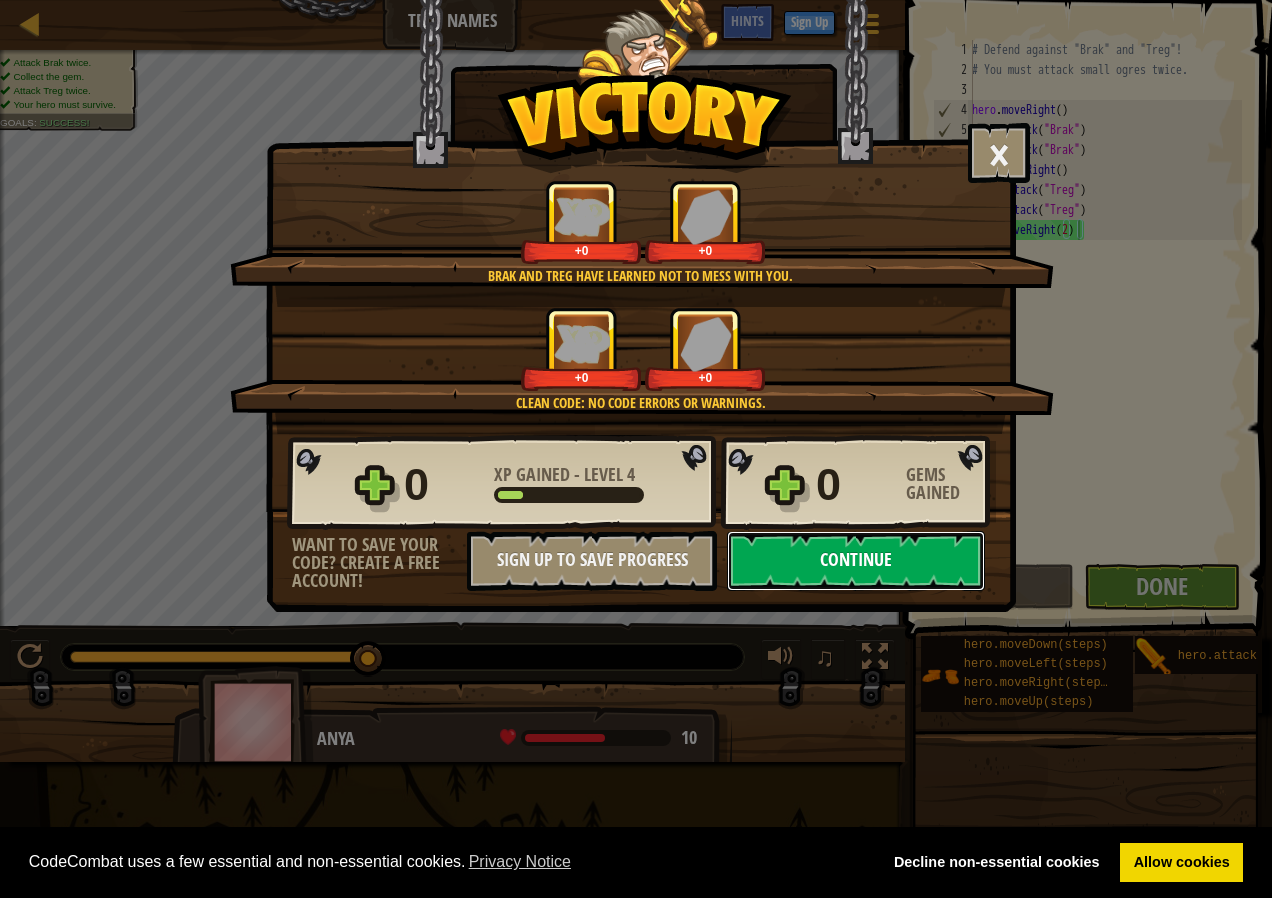 click on "Continue" at bounding box center [856, 561] 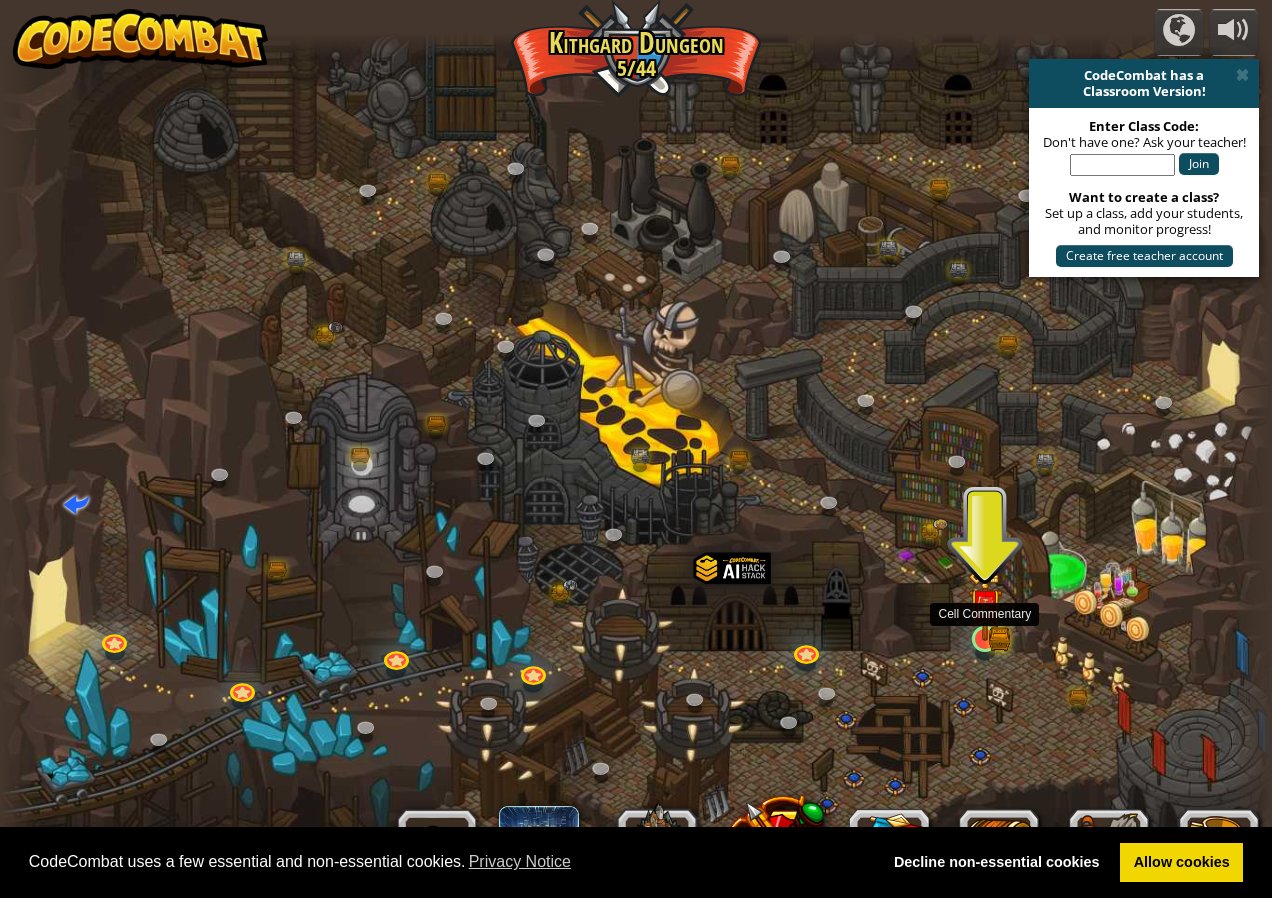 click at bounding box center (984, 605) 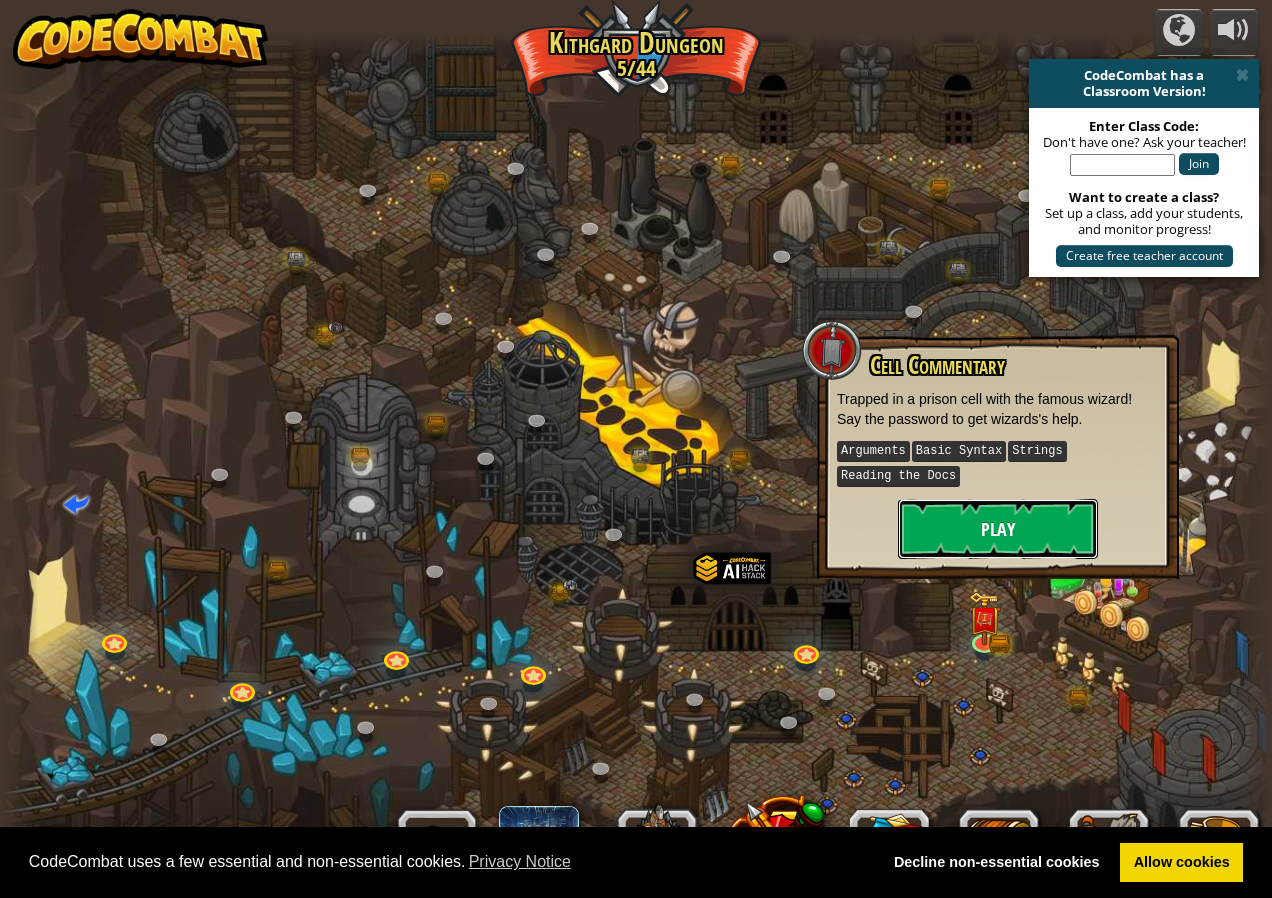 click on "Play" at bounding box center (998, 529) 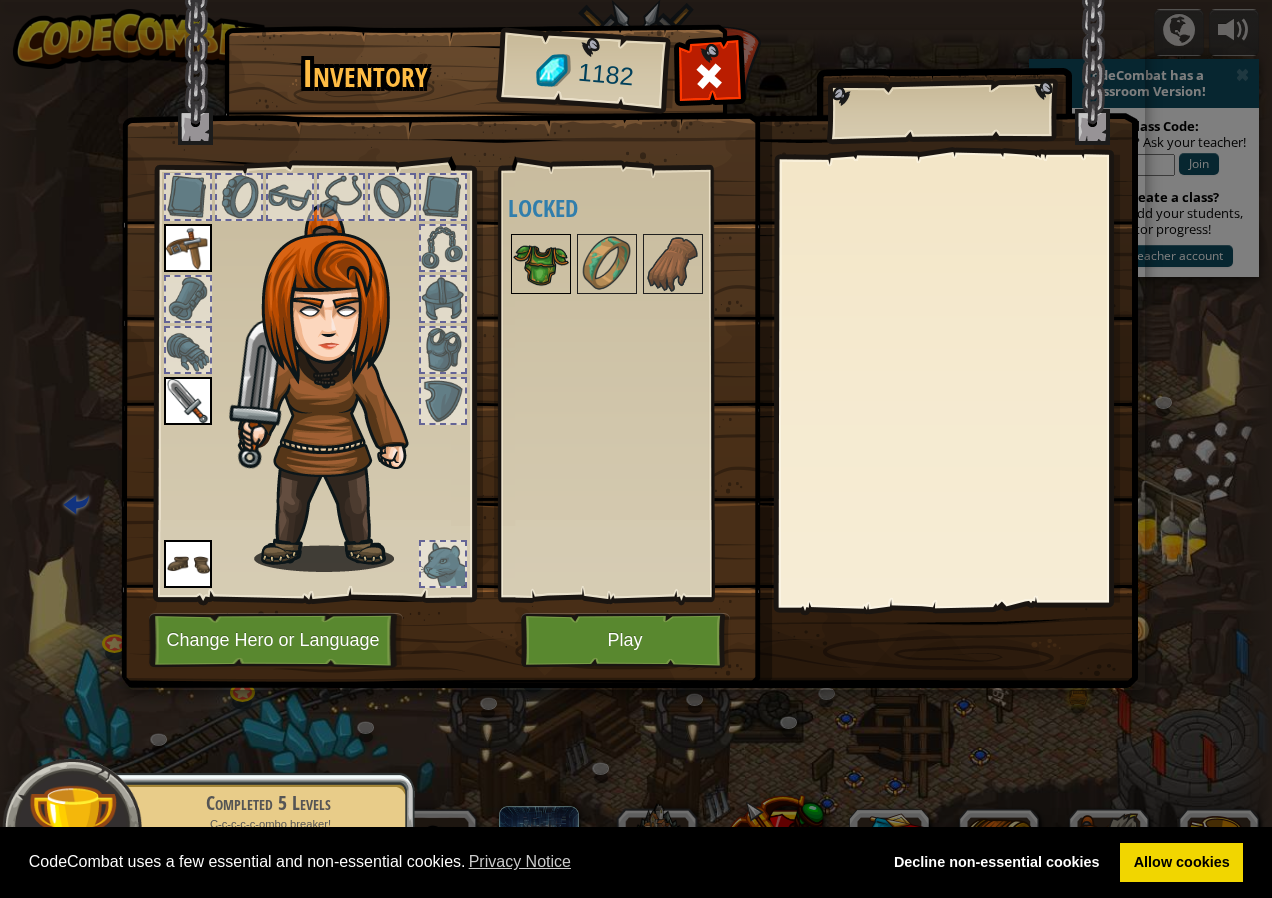 click at bounding box center [541, 264] 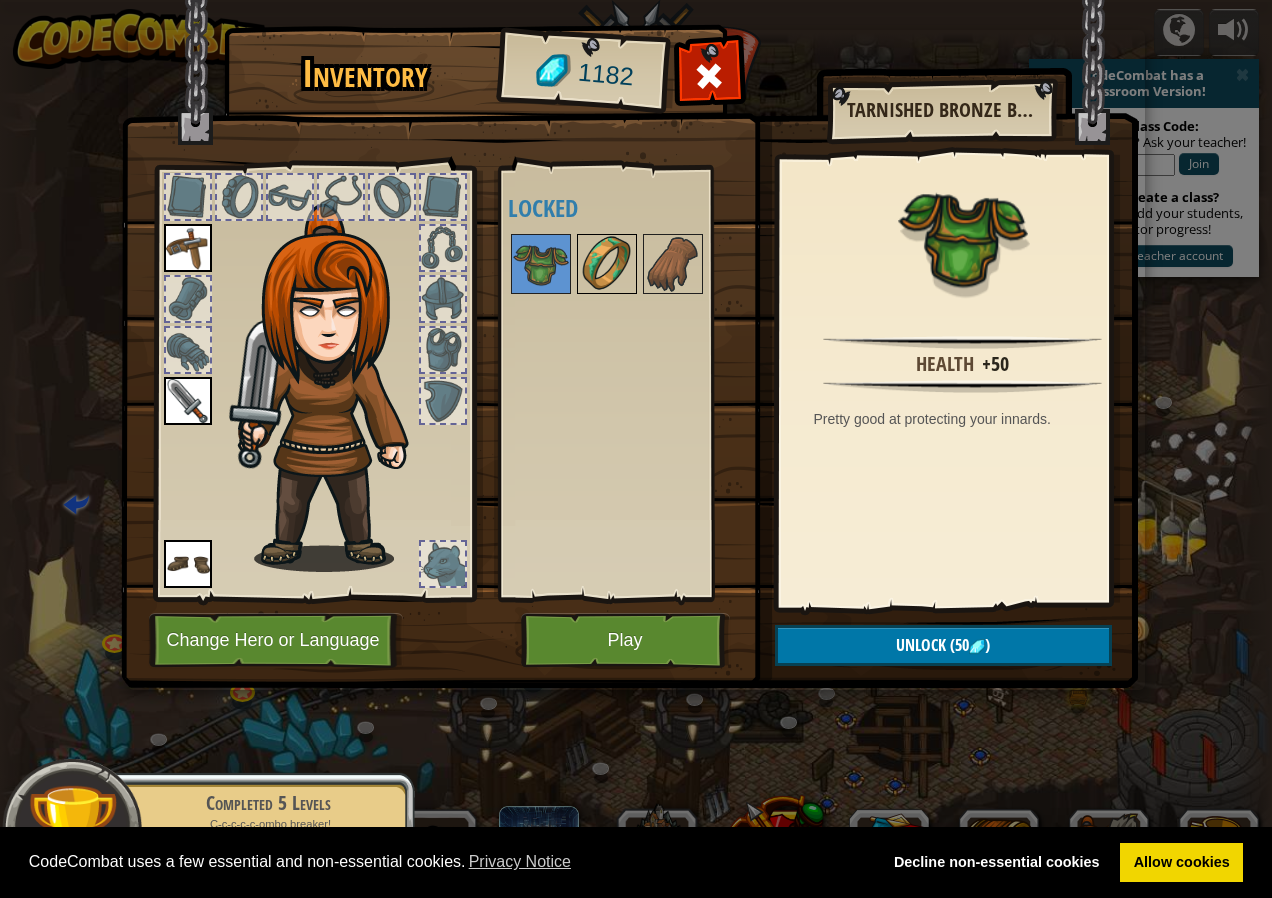 click at bounding box center [607, 264] 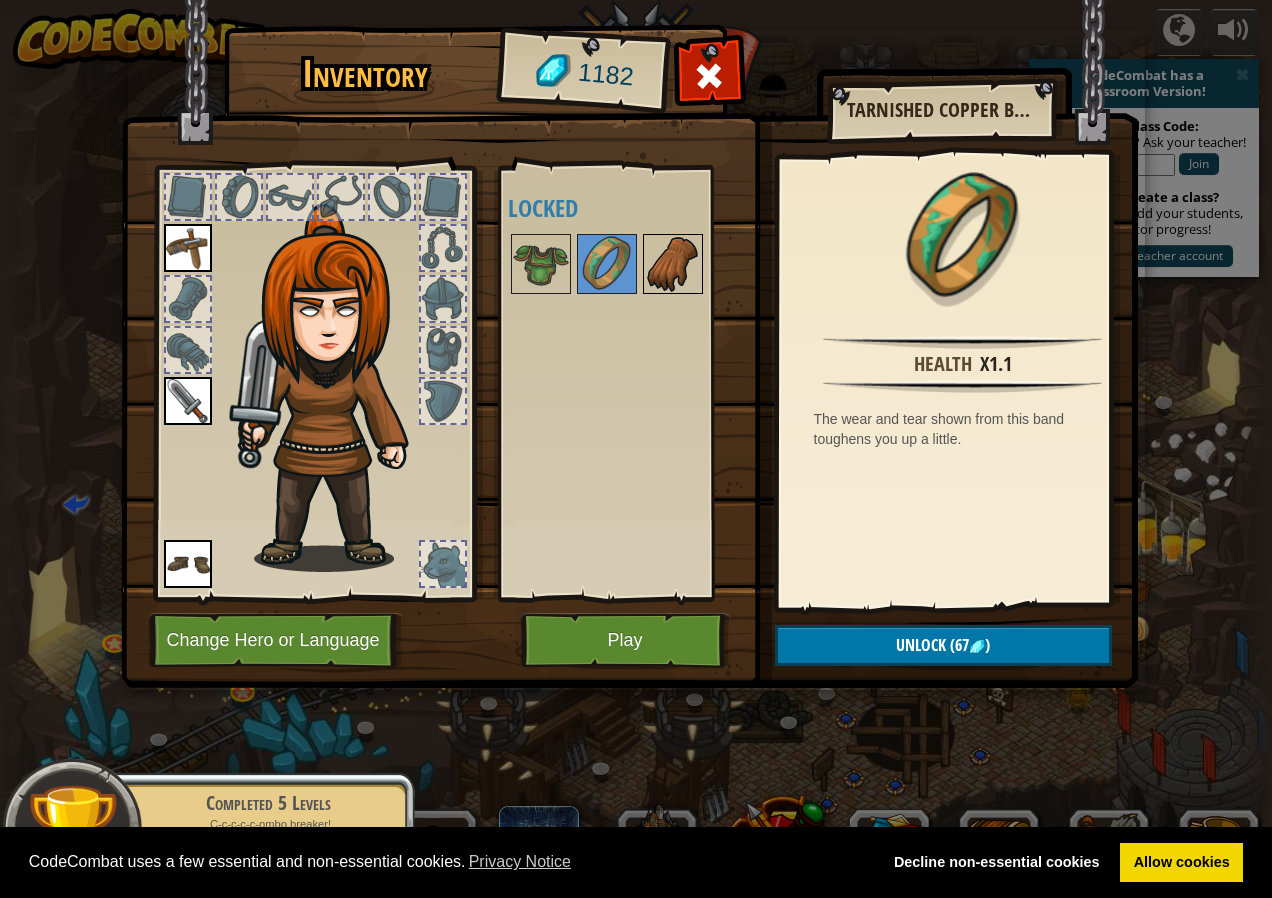 click at bounding box center (673, 264) 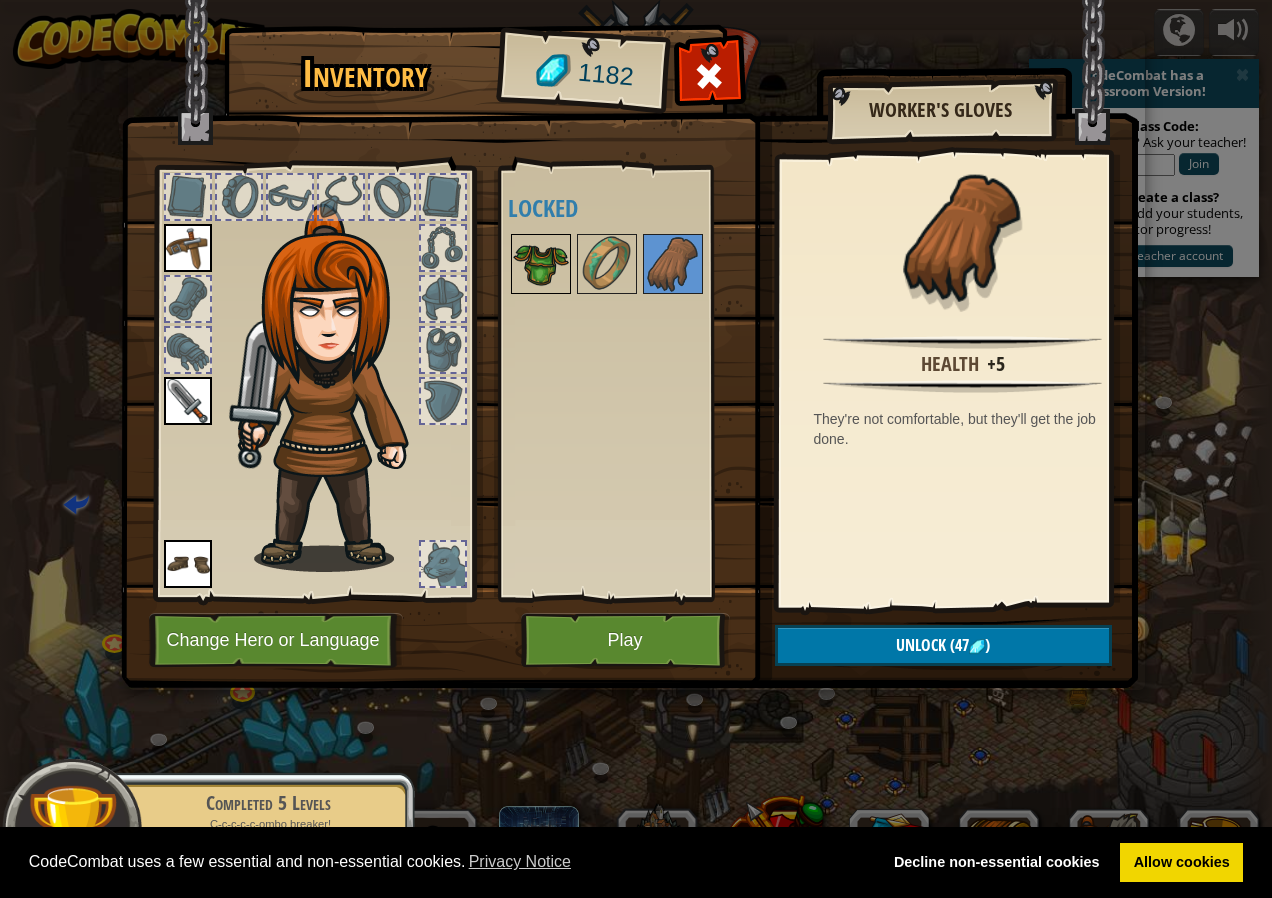 click at bounding box center [541, 264] 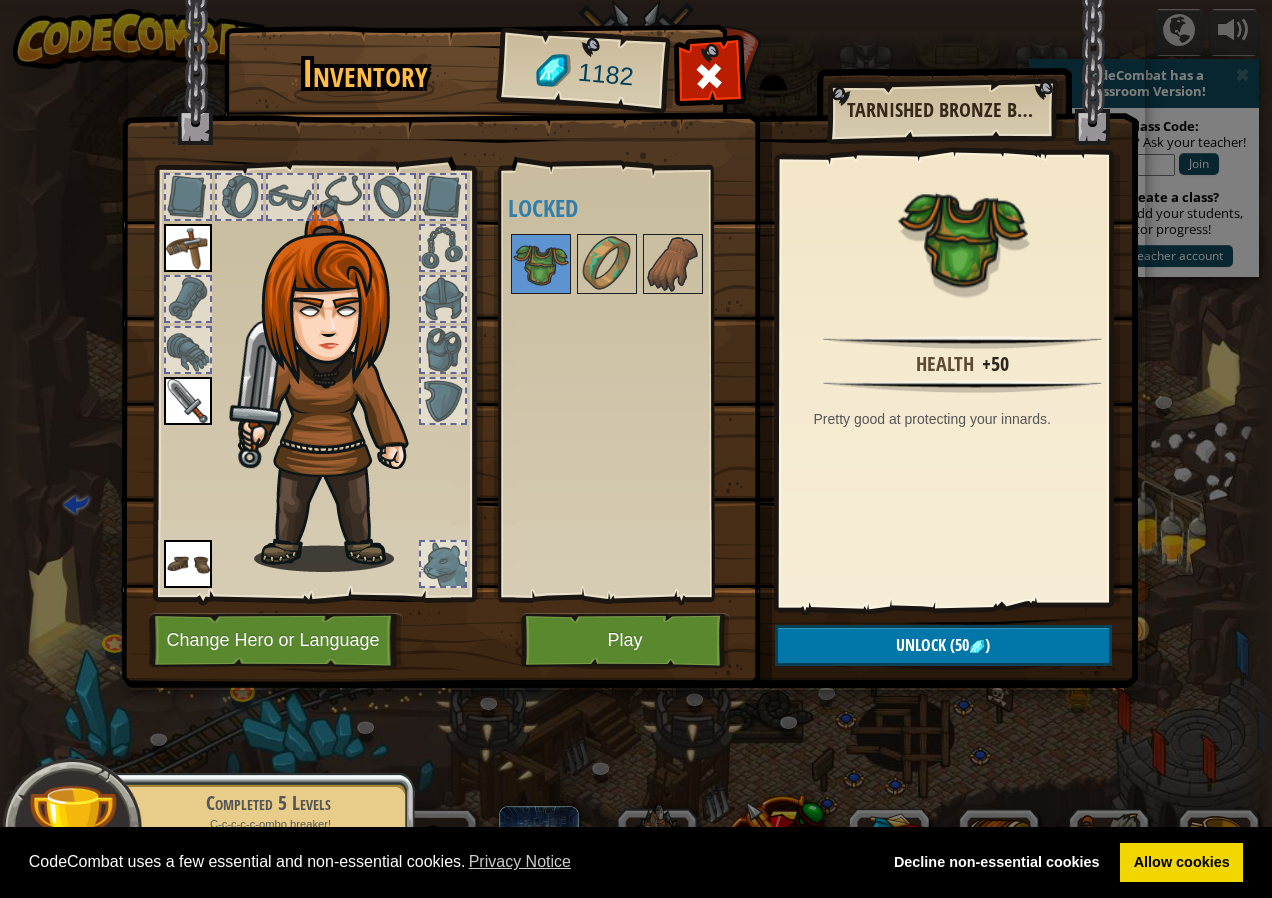 click at bounding box center (443, 564) 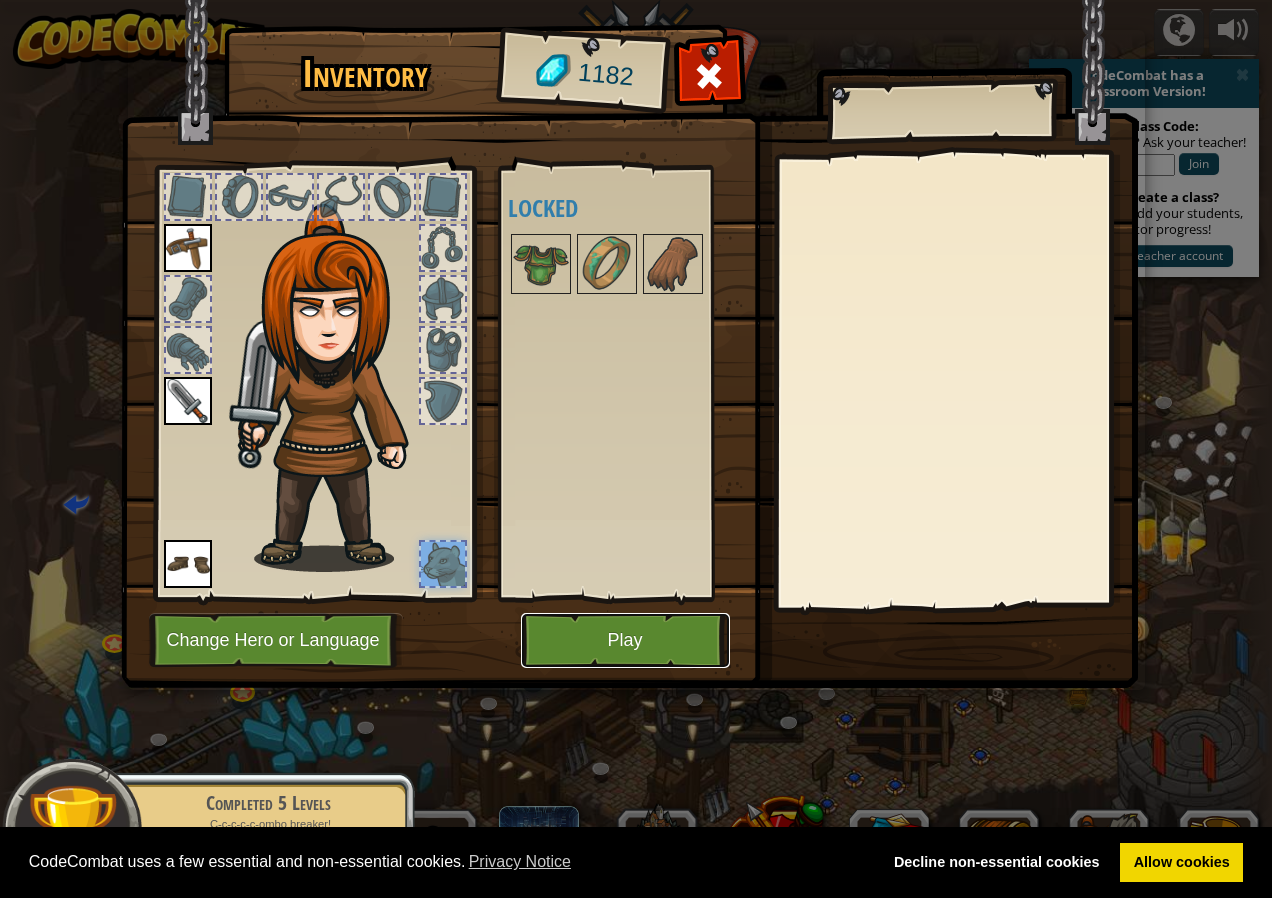 click on "Play" at bounding box center [625, 640] 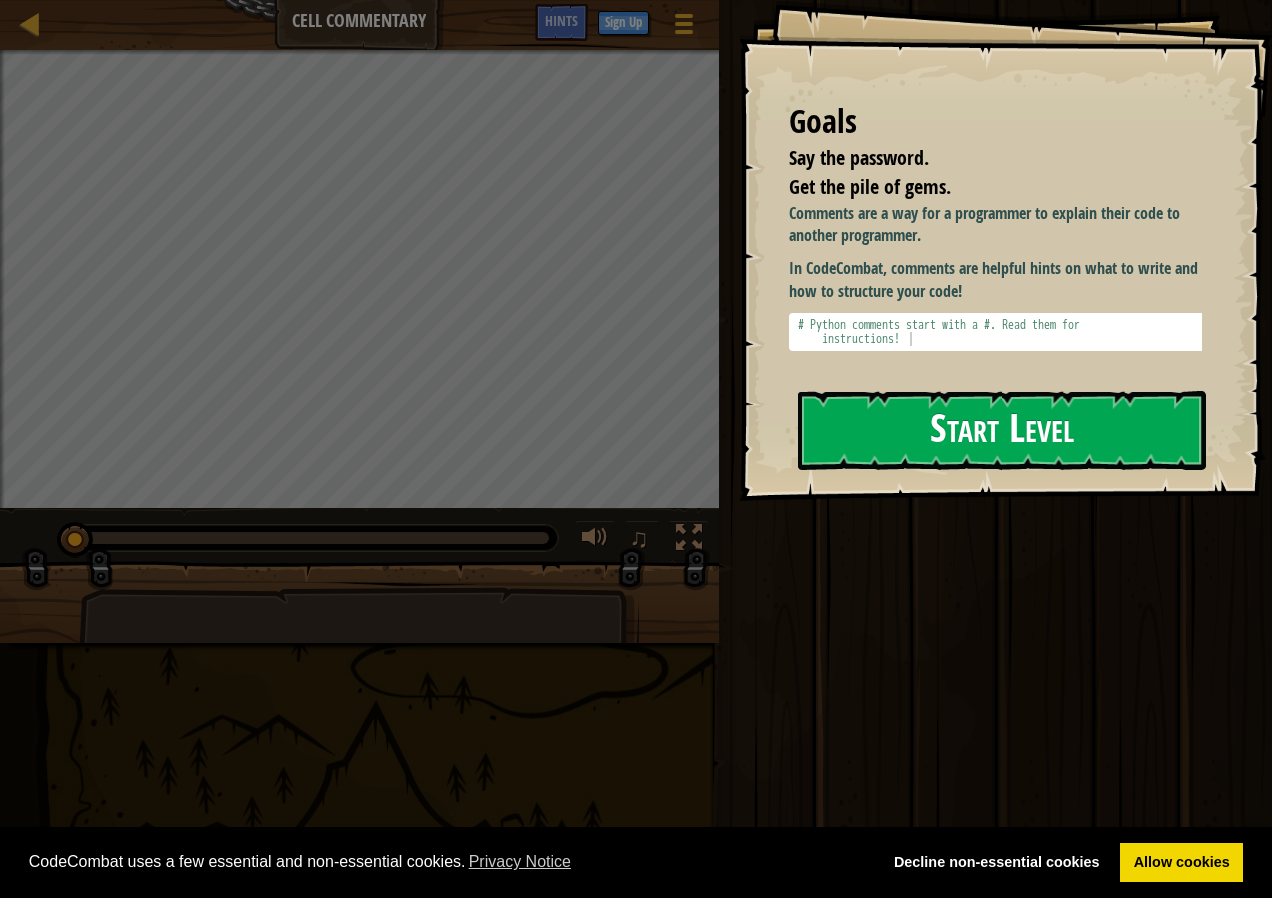 drag, startPoint x: 926, startPoint y: 390, endPoint x: 912, endPoint y: 399, distance: 16.643316 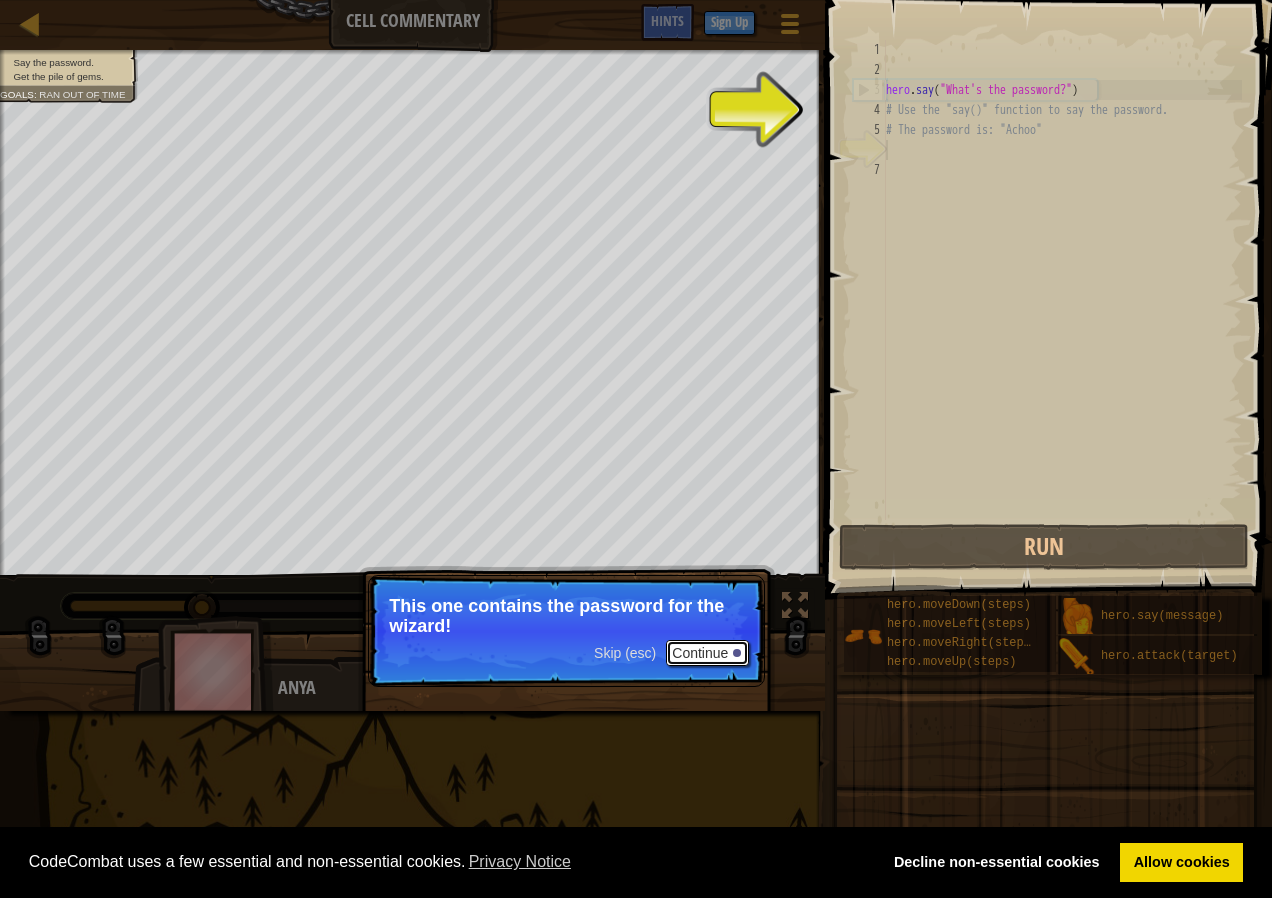 click on "Continue" at bounding box center (707, 653) 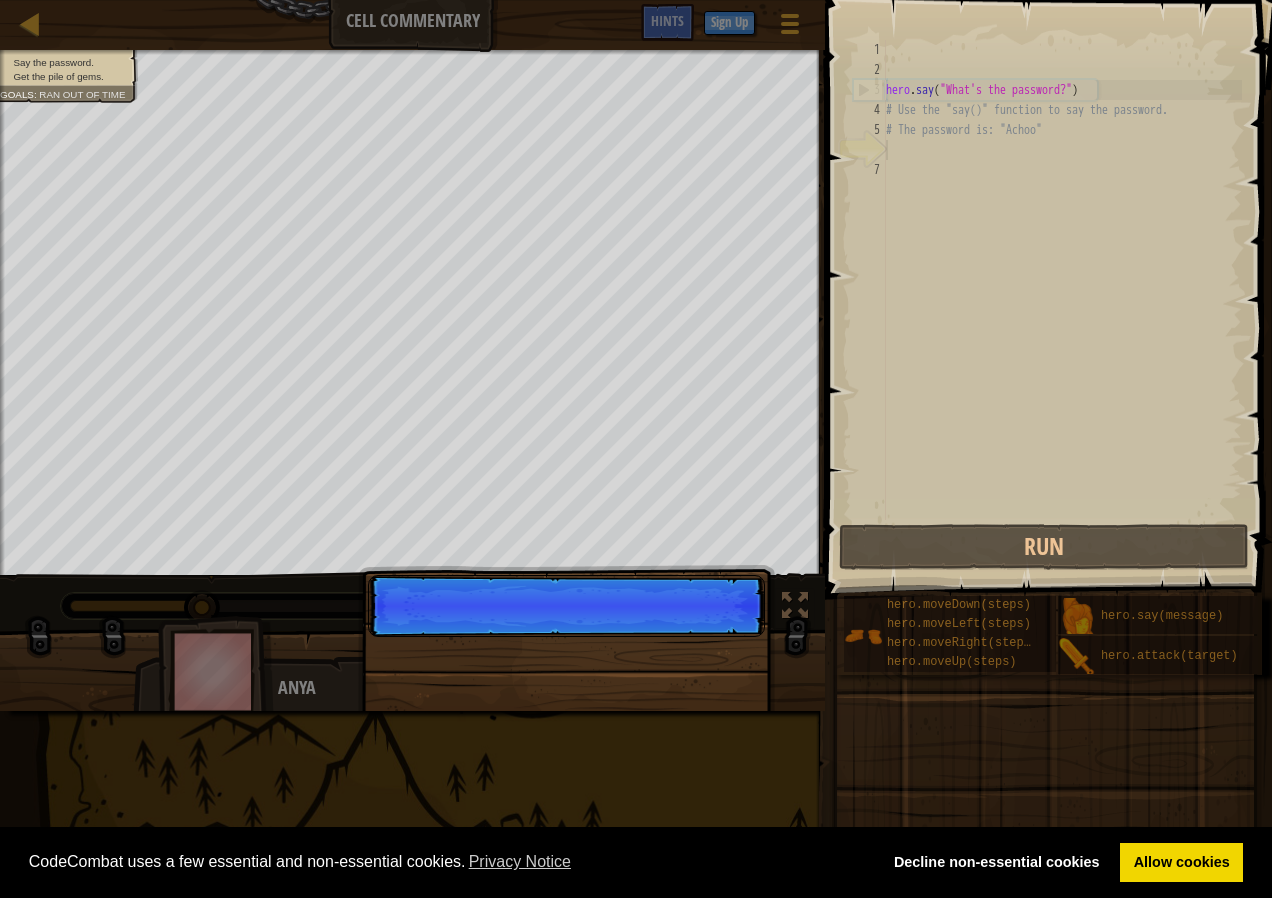 scroll, scrollTop: 9, scrollLeft: 0, axis: vertical 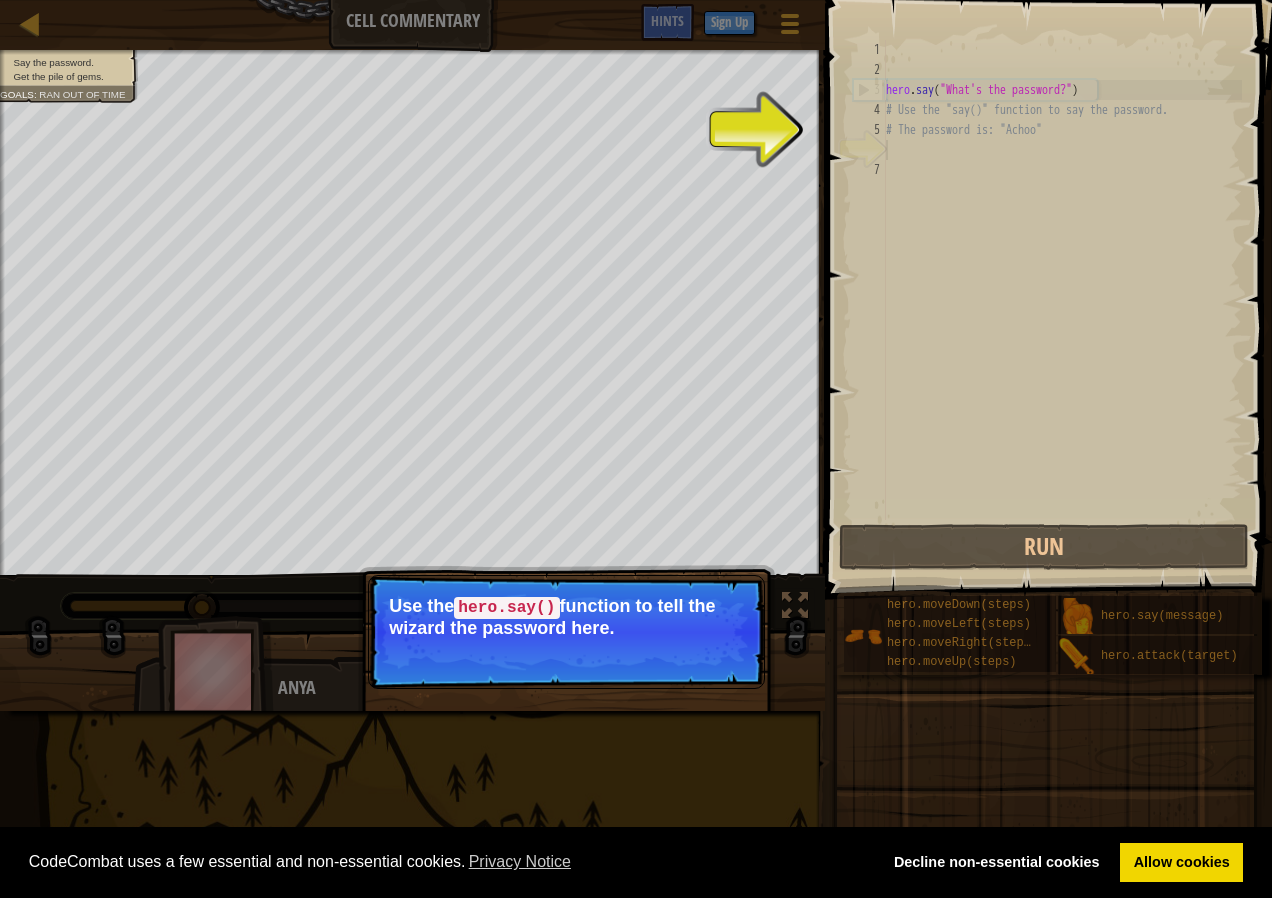 click on "Skip (esc) Continue  Use the  hero.say()  function to tell the wizard the password here." at bounding box center [566, 632] 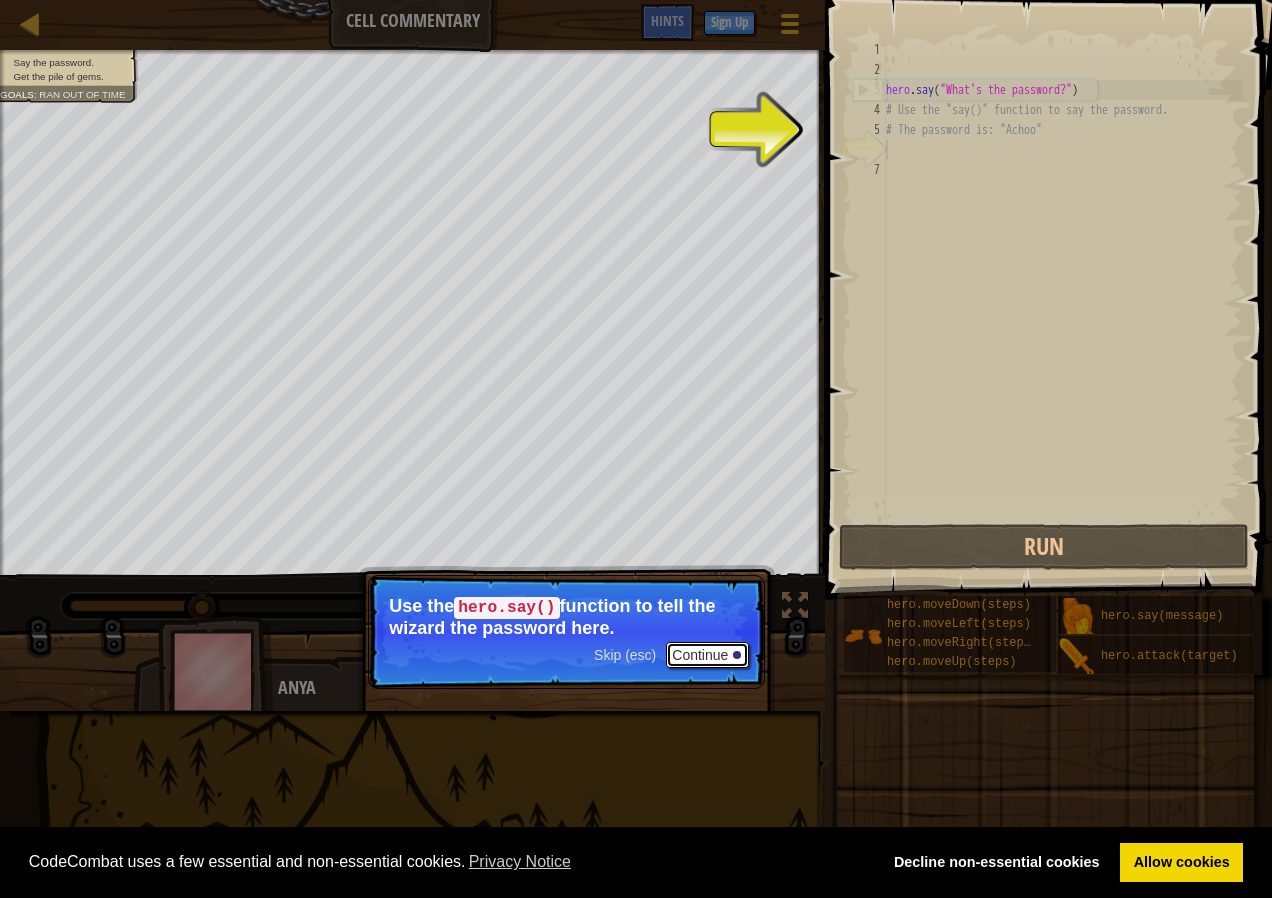 click on "Continue" at bounding box center [707, 655] 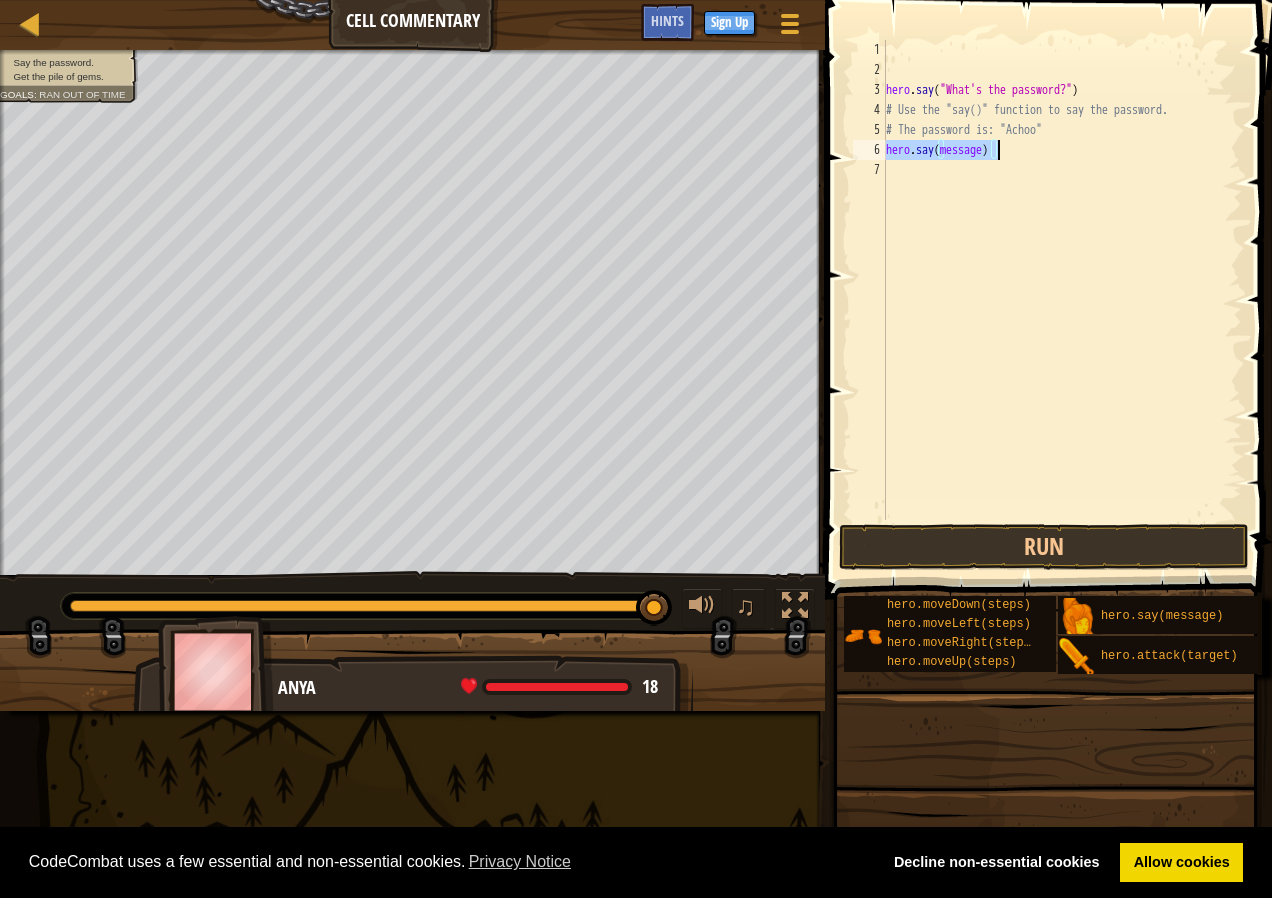 click on "hero . say ( "What's the password?" ) # Use the "say()" function to say the password. # The password is: "Achoo" hero . say ( message )" at bounding box center (1062, 280) 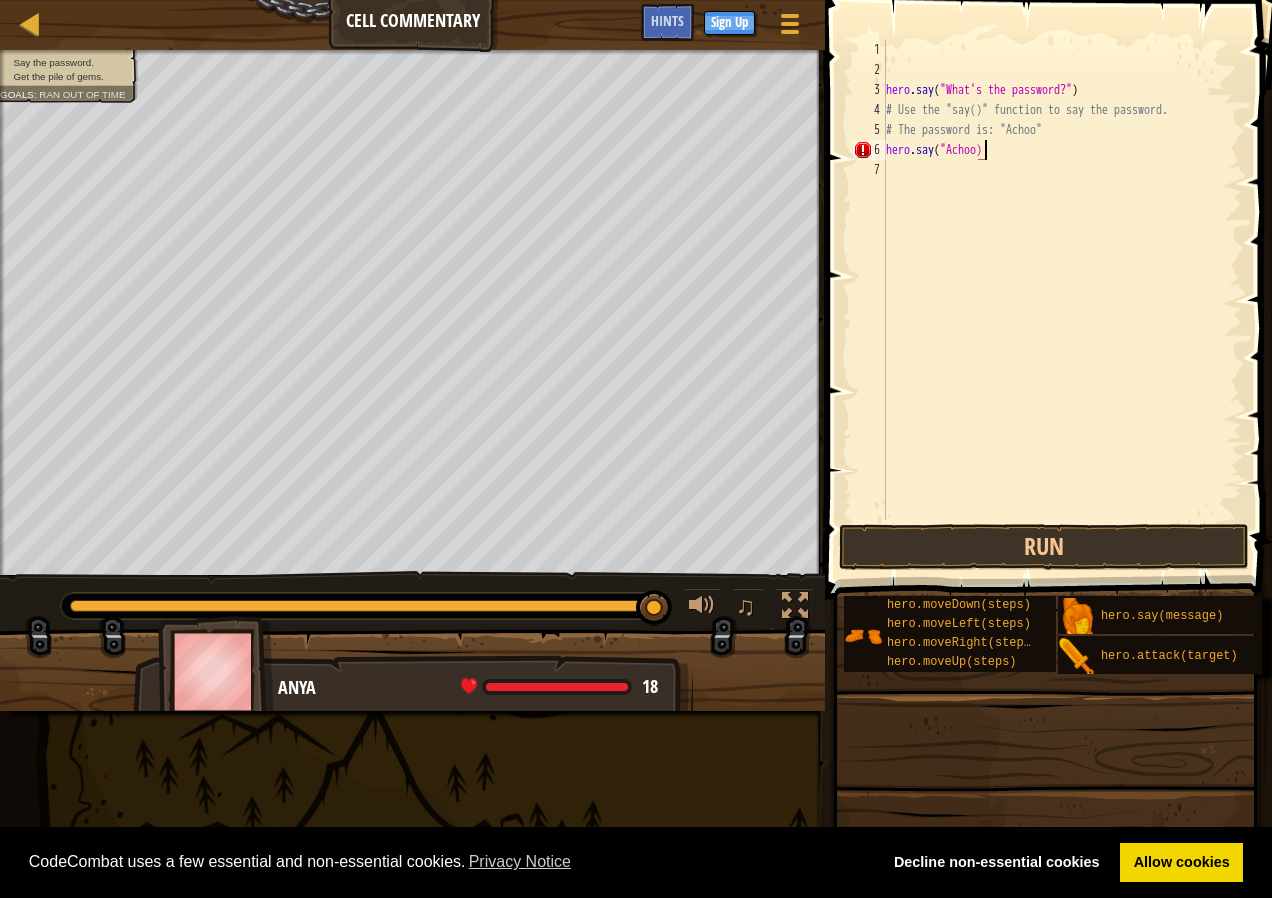 scroll, scrollTop: 9, scrollLeft: 8, axis: both 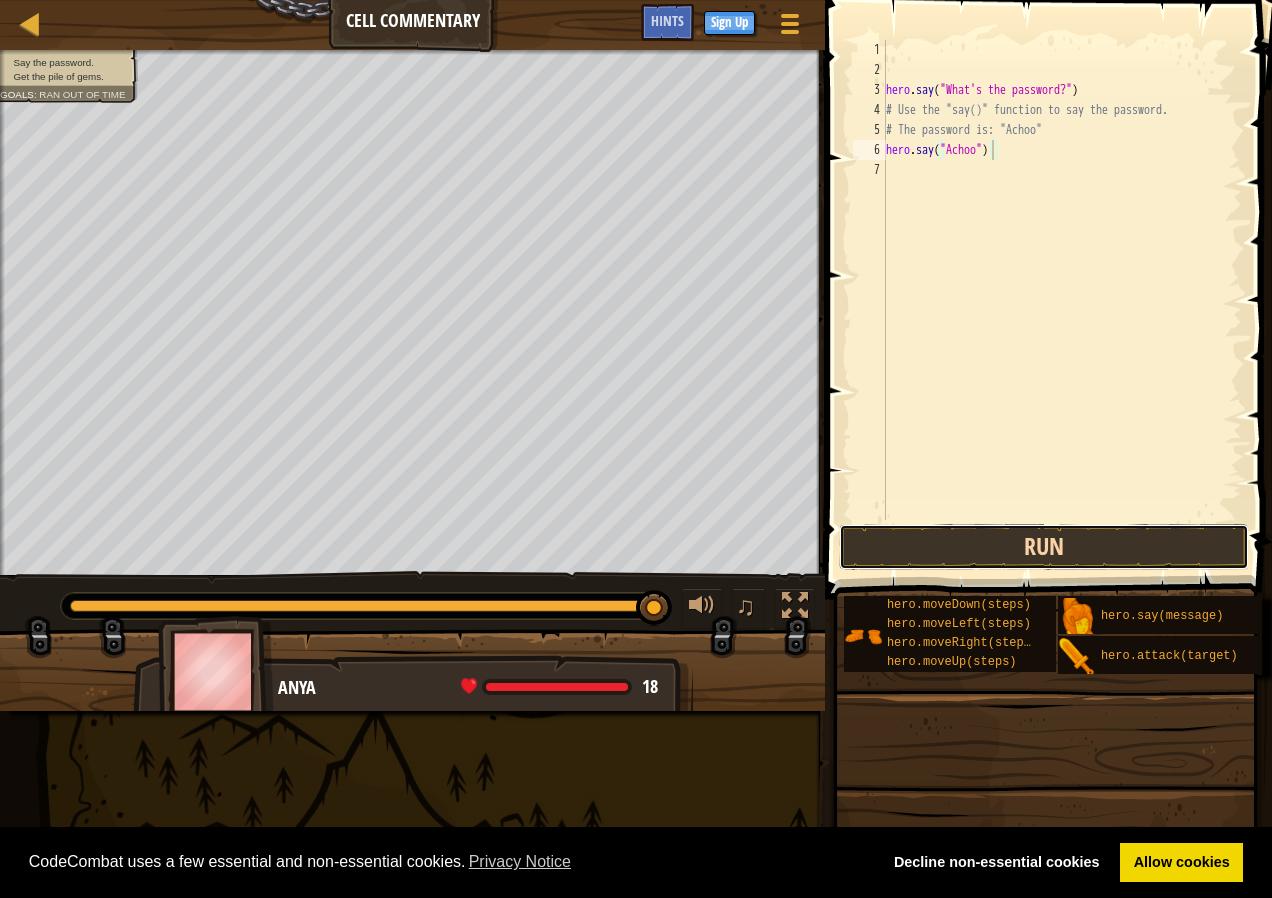 click on "Run" at bounding box center (1044, 547) 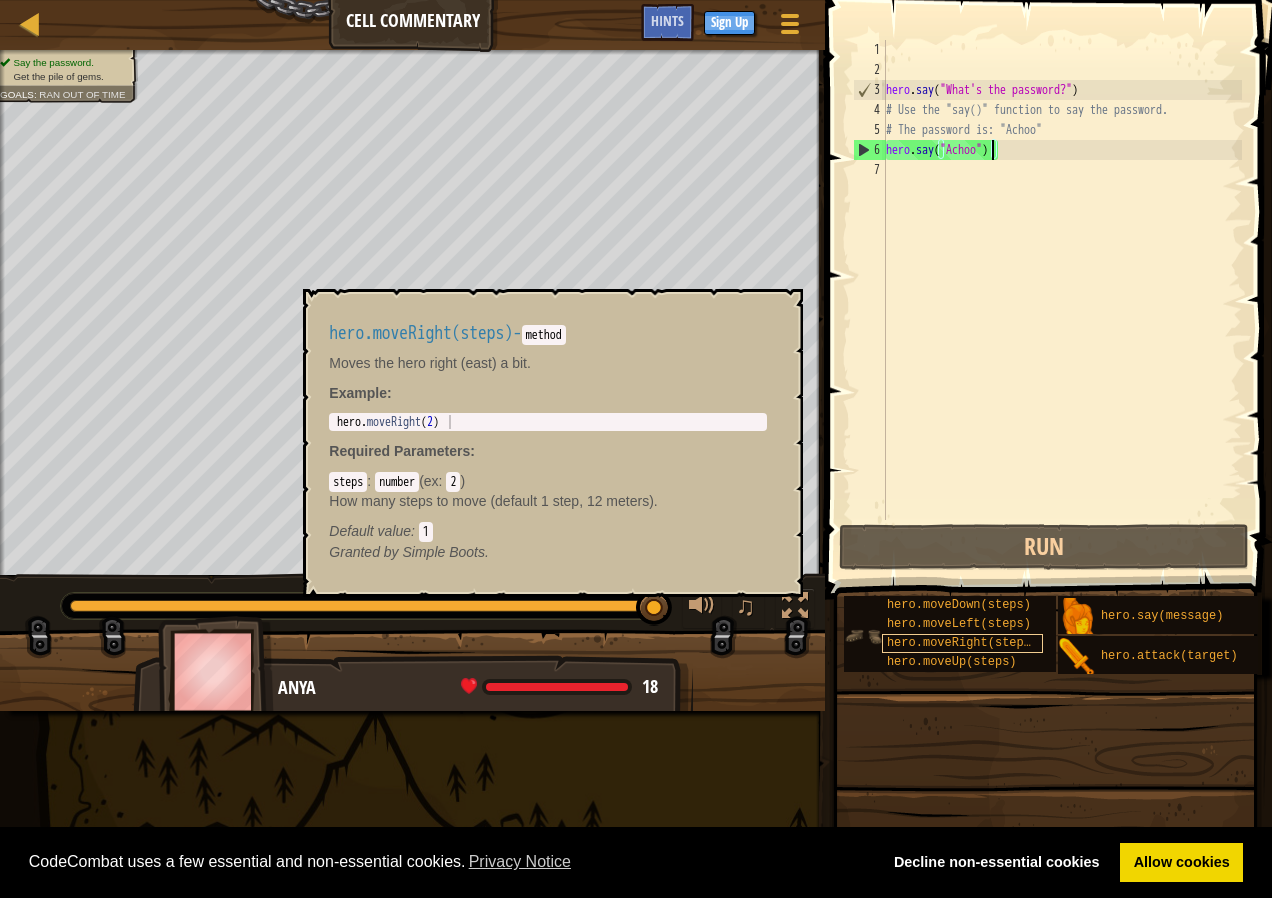 scroll, scrollTop: 15, scrollLeft: 0, axis: vertical 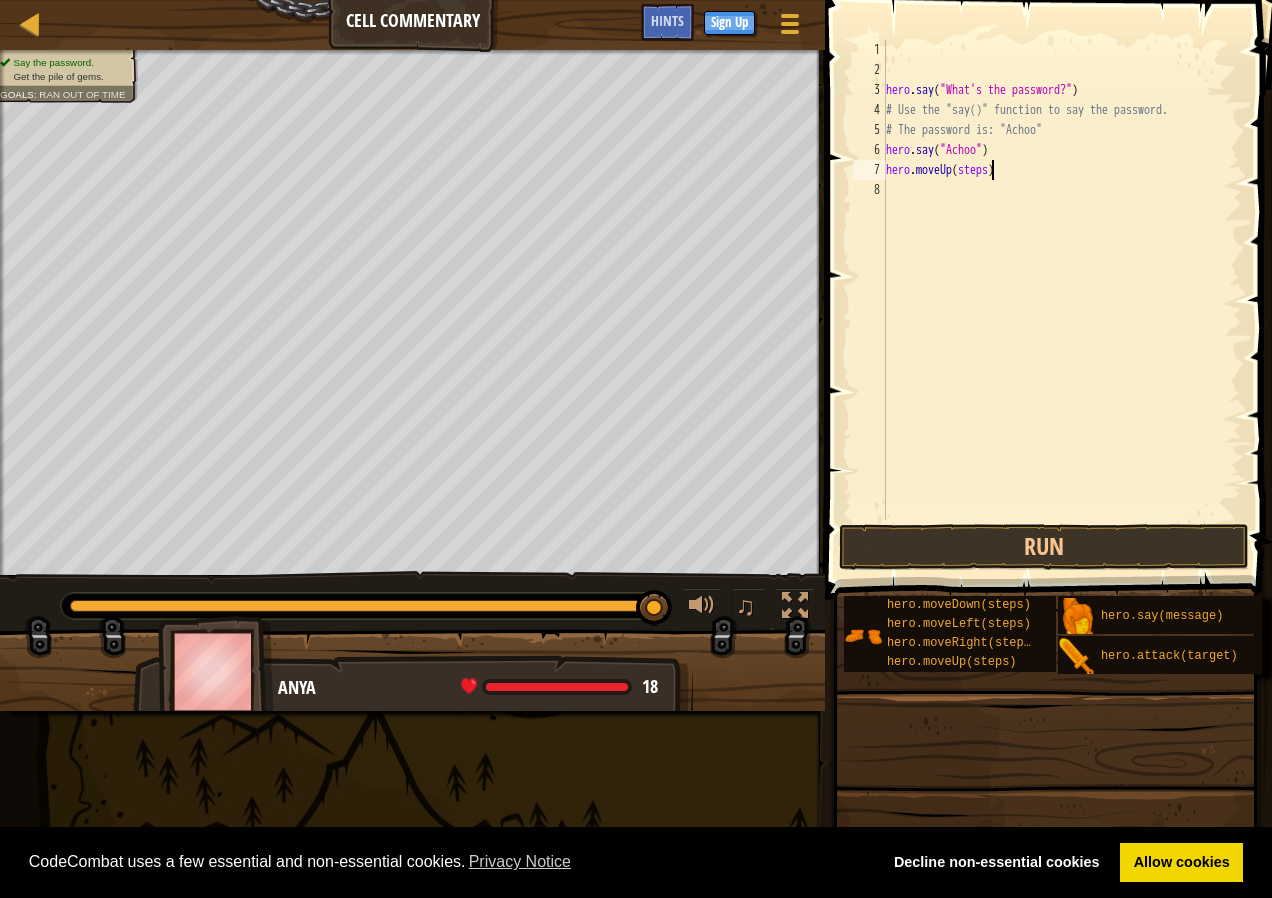 click on "hero . say ( "What's the password?" ) # Use the "say()" function to say the password. # The password is: "Achoo" hero . say ( "Achoo" ) hero . moveUp ( steps )" at bounding box center [1062, 300] 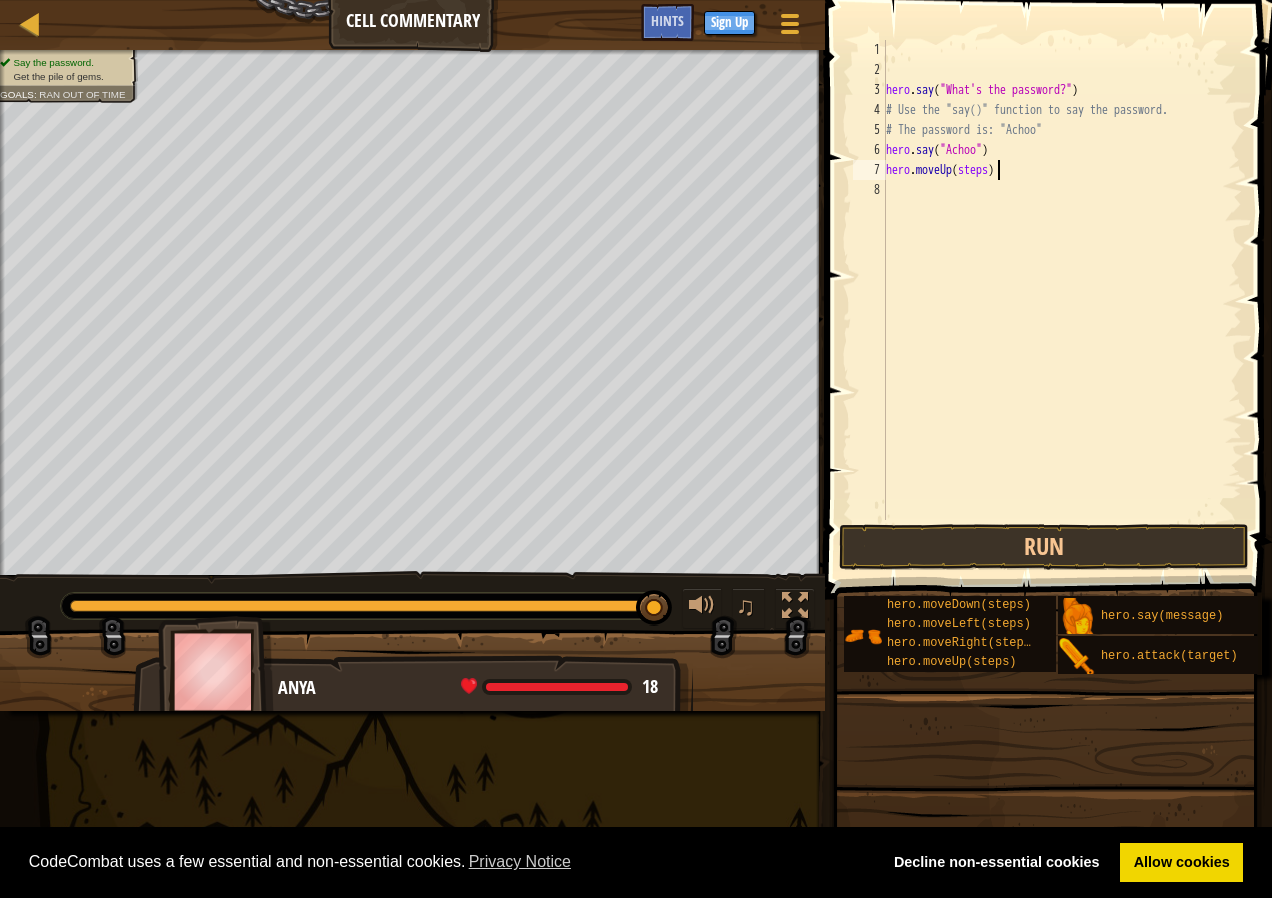 click on "hero . say ( "What's the password?" ) # Use the "say()" function to say the password. # The password is: "Achoo" hero . say ( "Achoo" ) hero . moveUp ( steps )" at bounding box center (1062, 300) 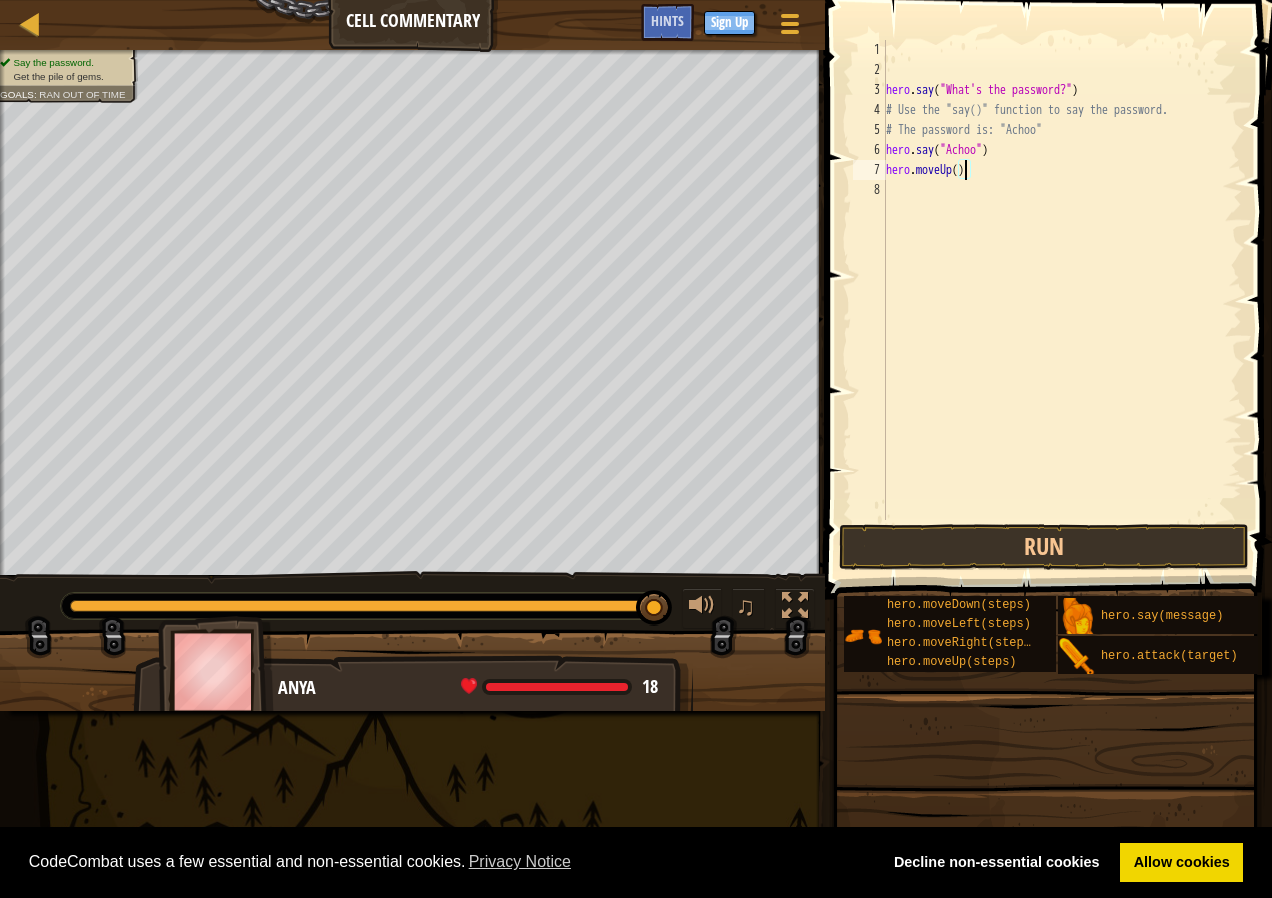 scroll, scrollTop: 9, scrollLeft: 7, axis: both 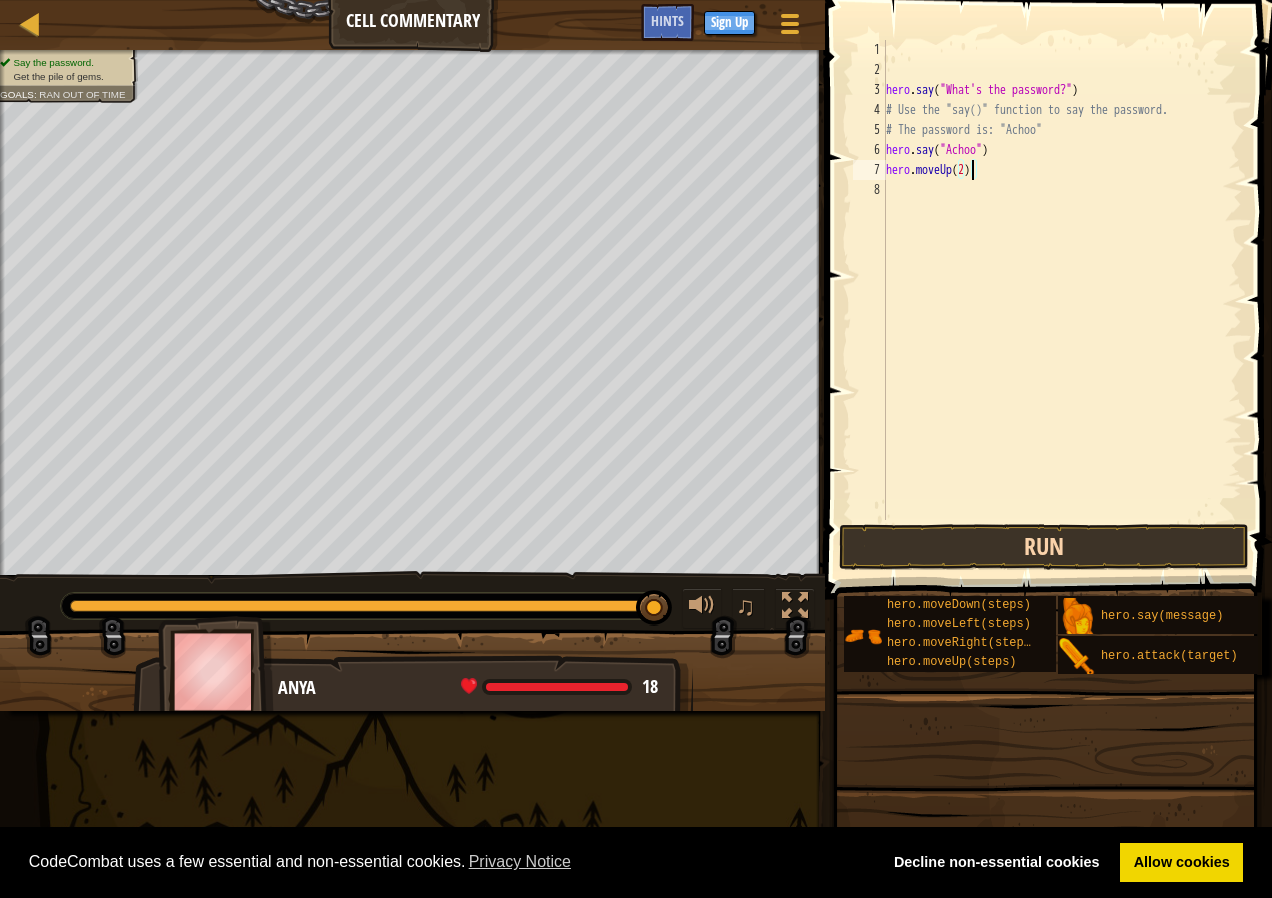 type on "hero.moveUp(2)" 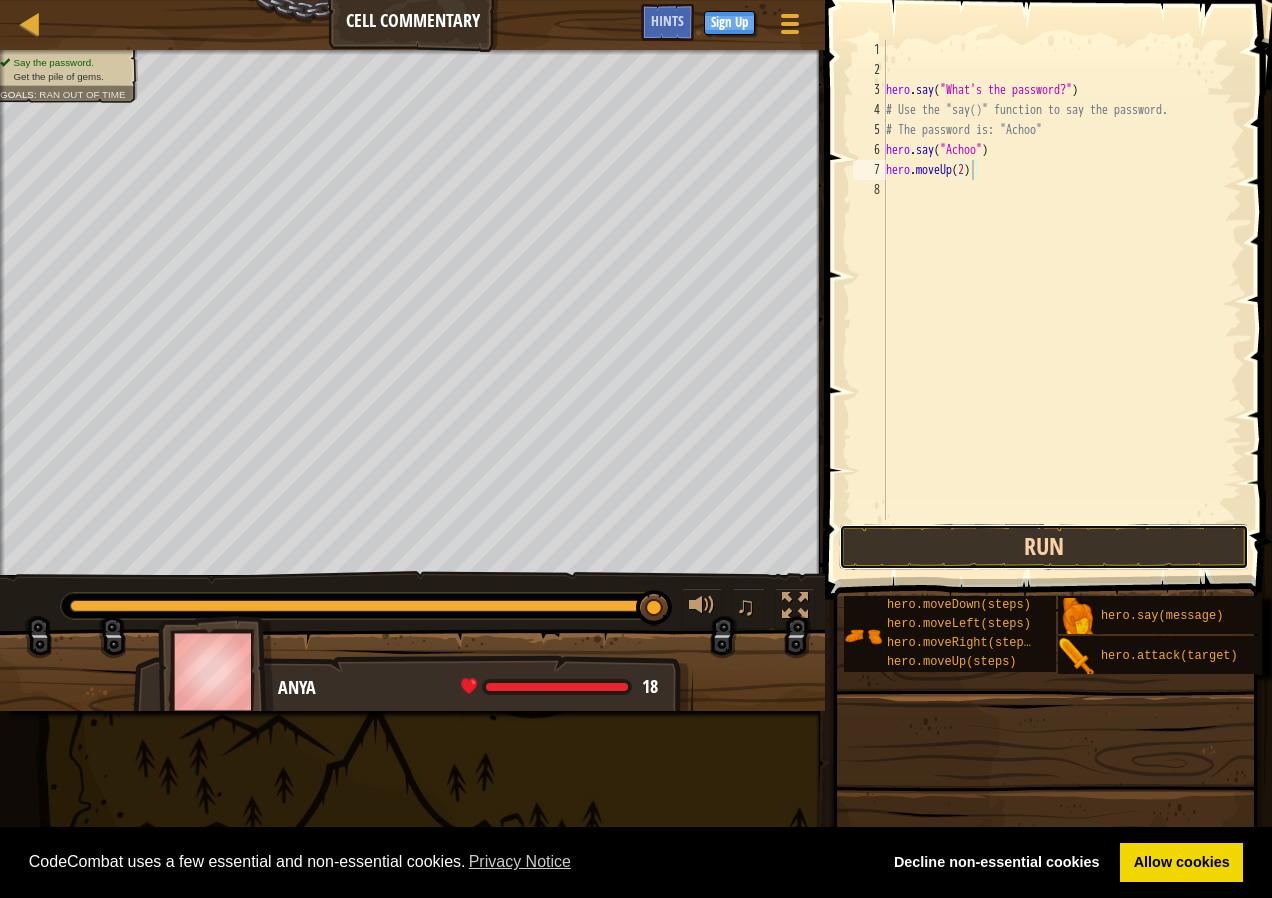 click on "Run" at bounding box center (1044, 547) 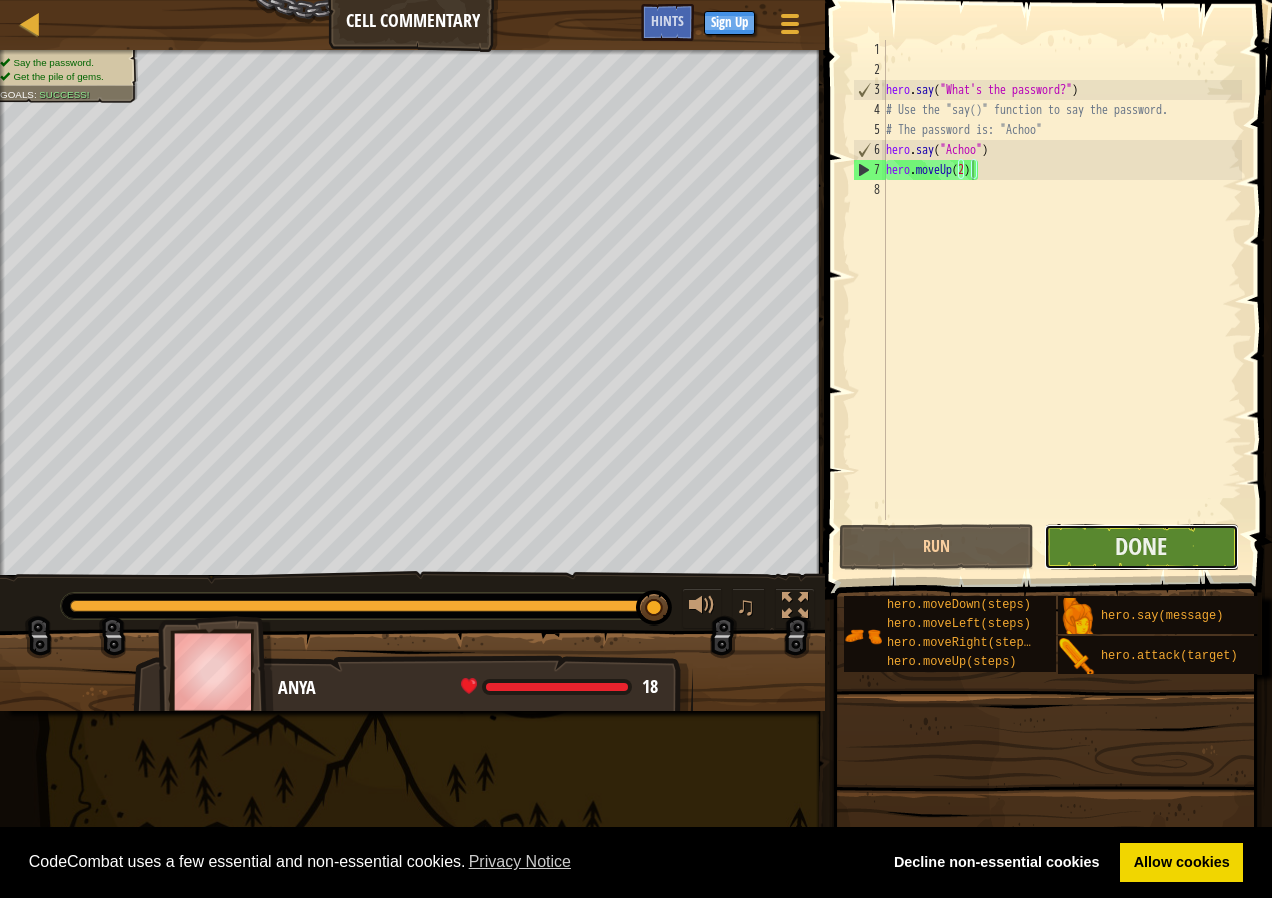 click on "Done" at bounding box center (1141, 547) 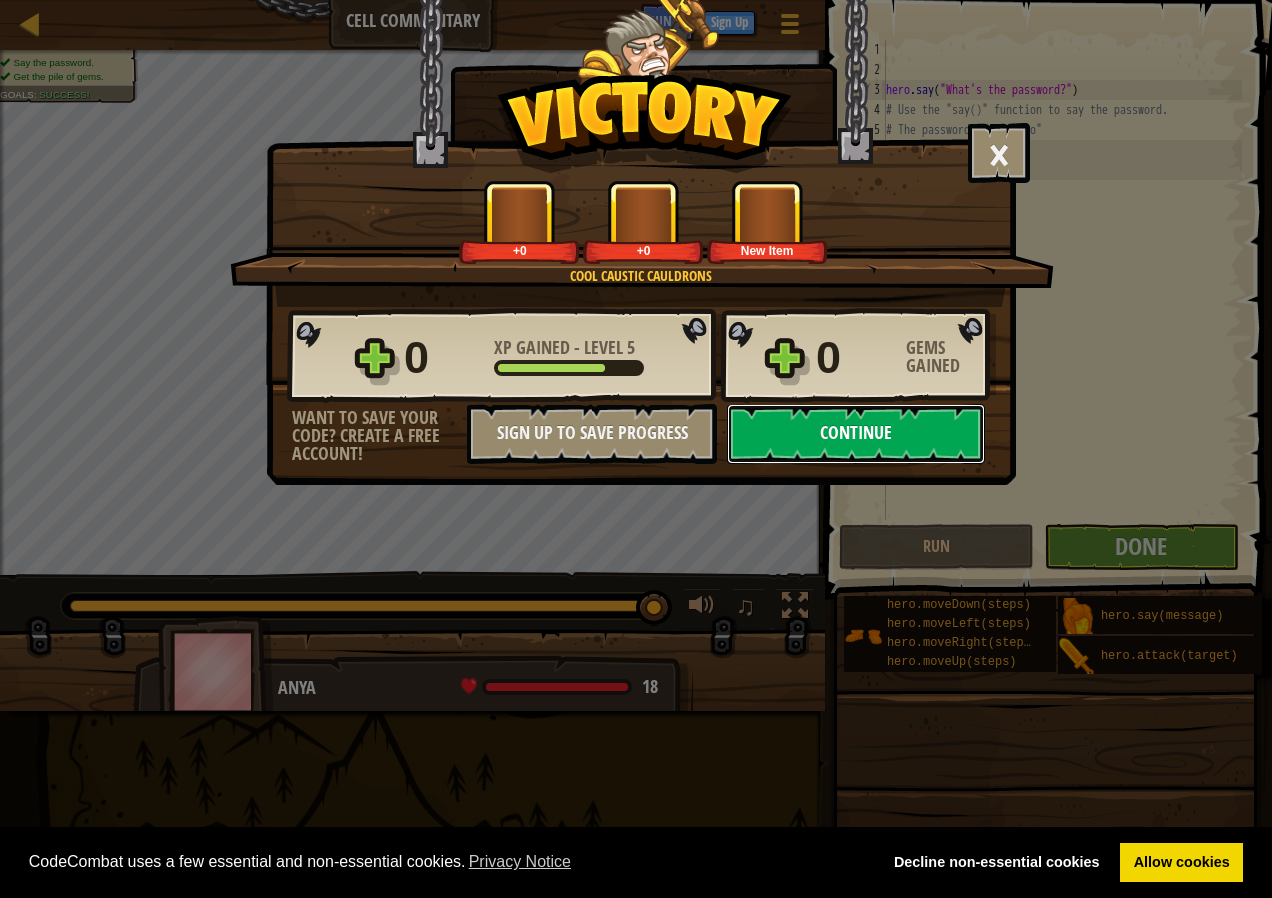 click on "Continue" at bounding box center (856, 434) 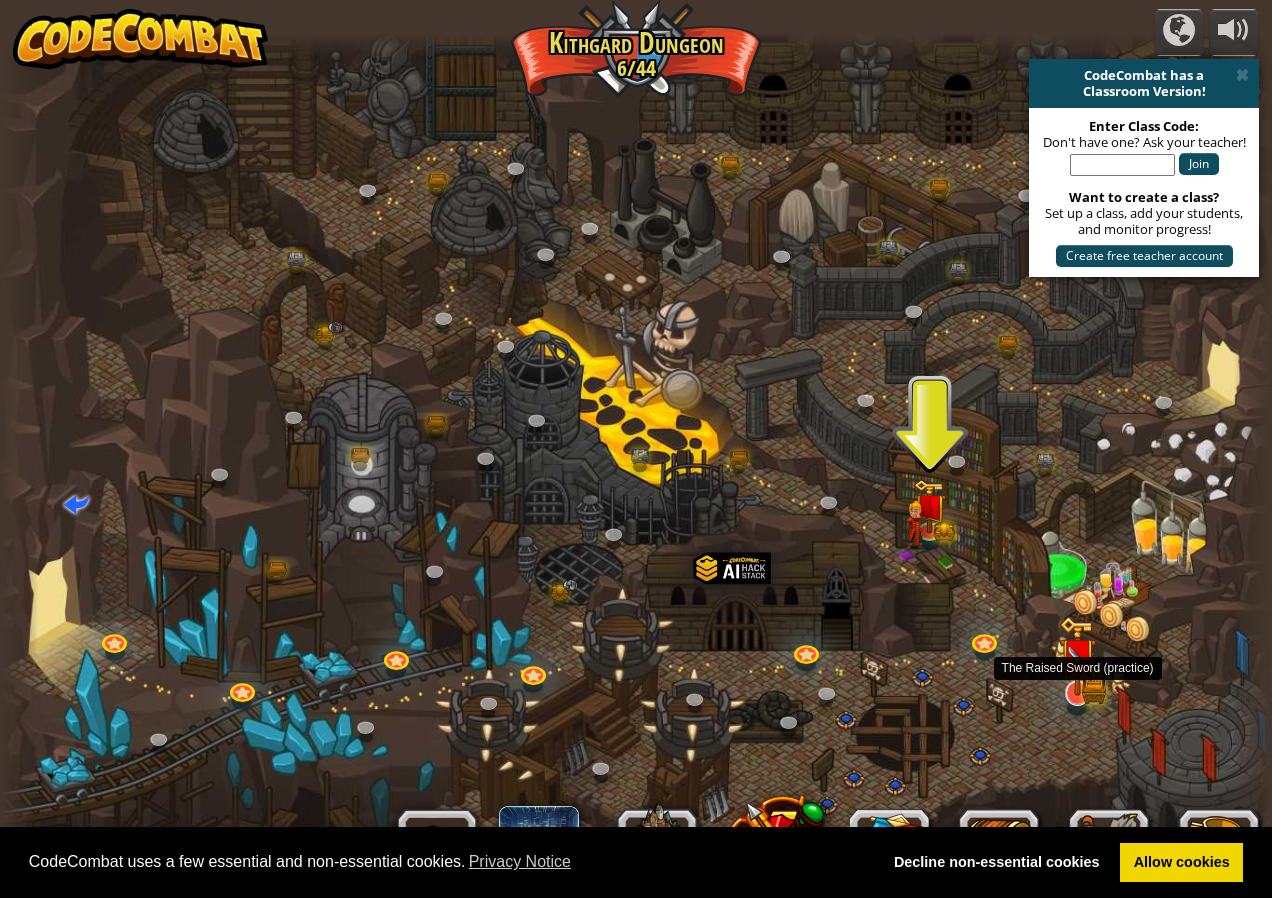 click at bounding box center [1077, 656] 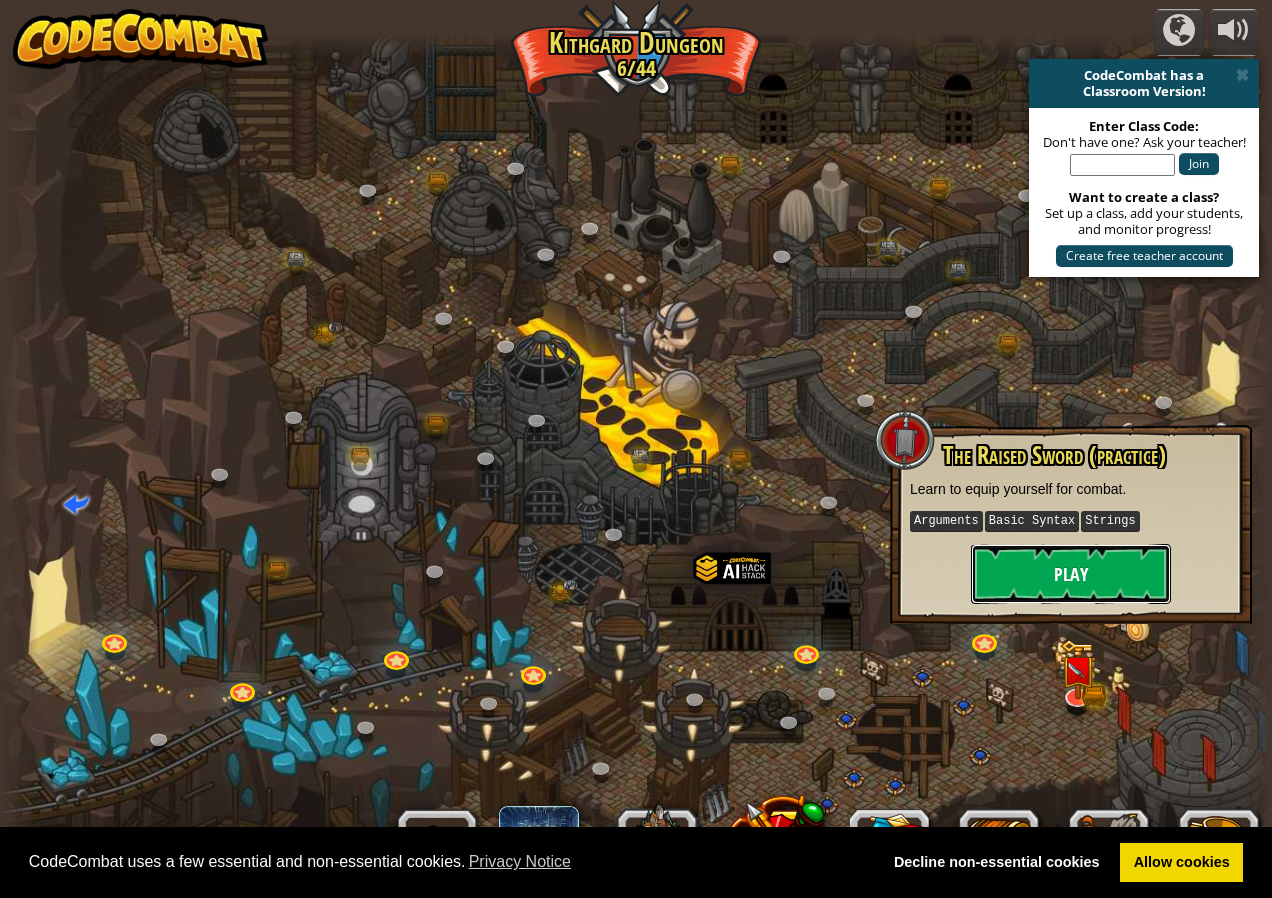 click on "Play" at bounding box center [1071, 574] 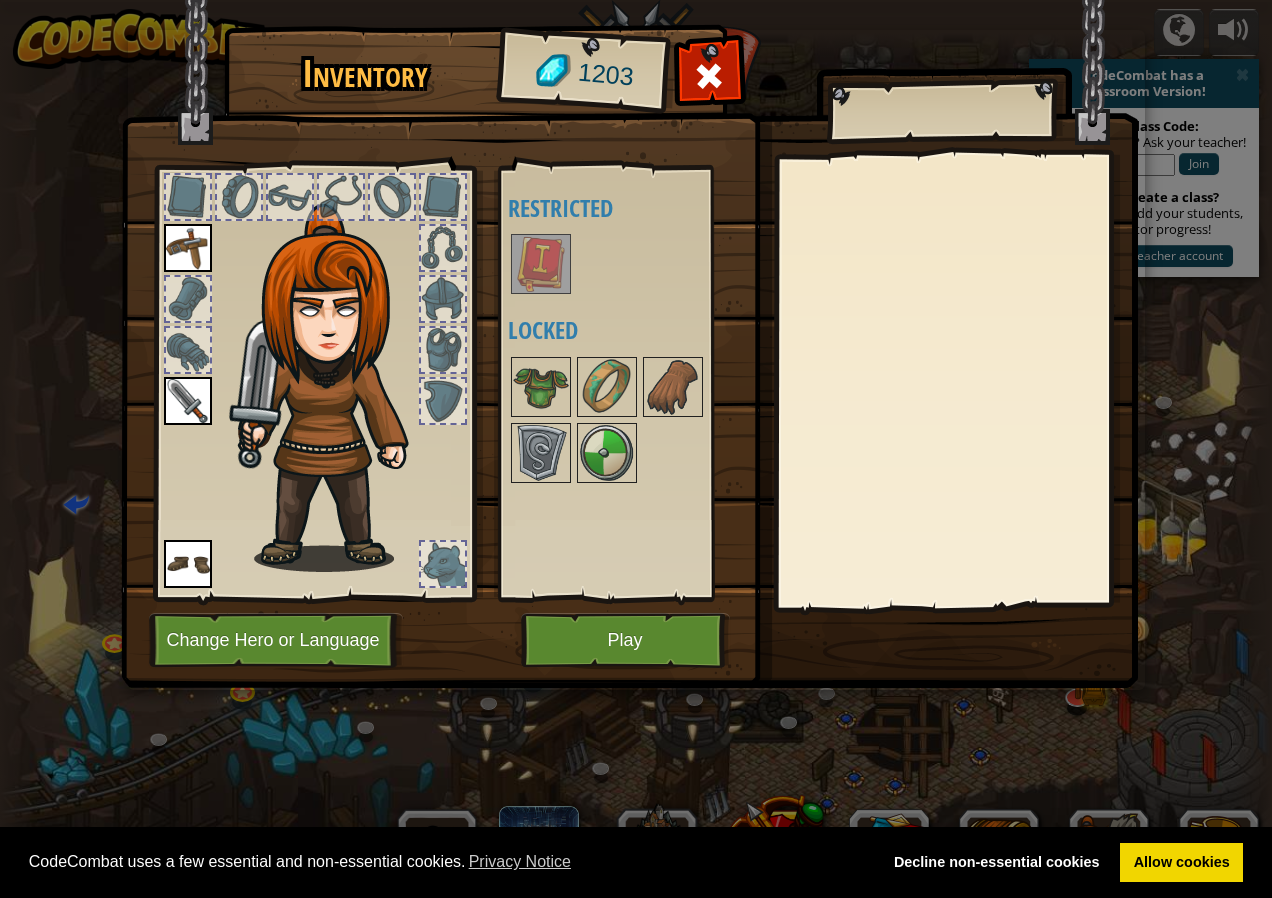 click at bounding box center (541, 264) 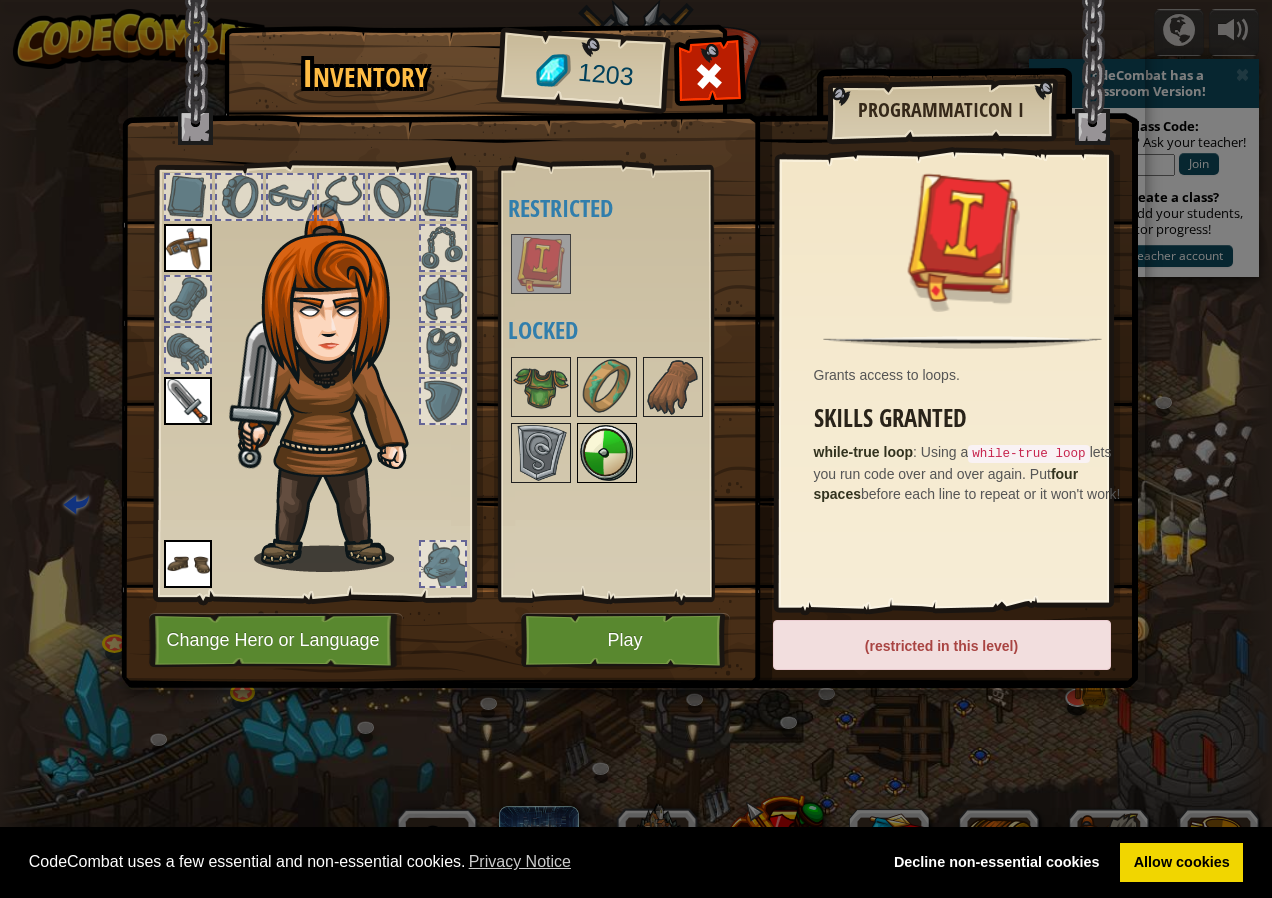 click at bounding box center [607, 453] 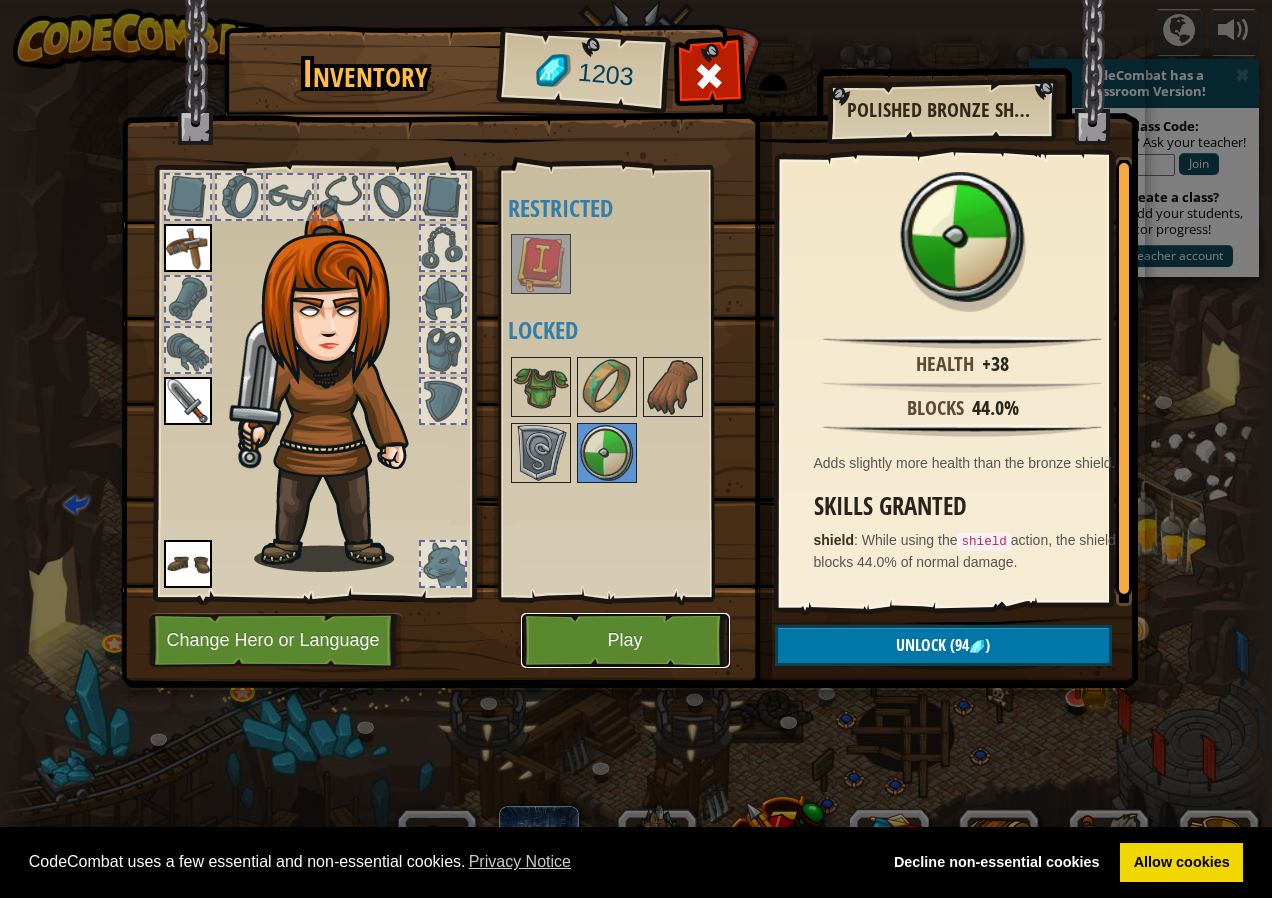 click on "Play" at bounding box center [625, 640] 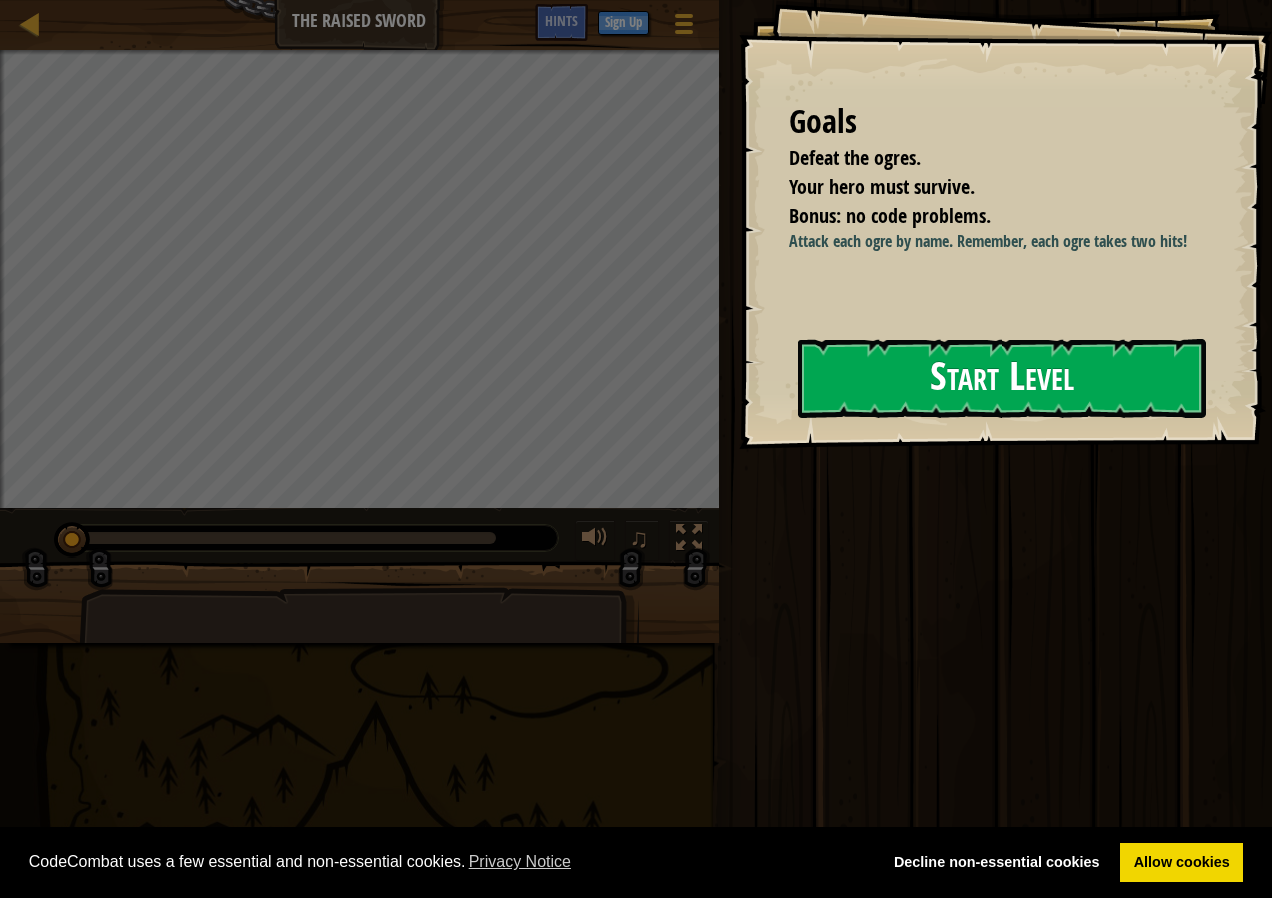 click on "Start Level" at bounding box center [1002, 378] 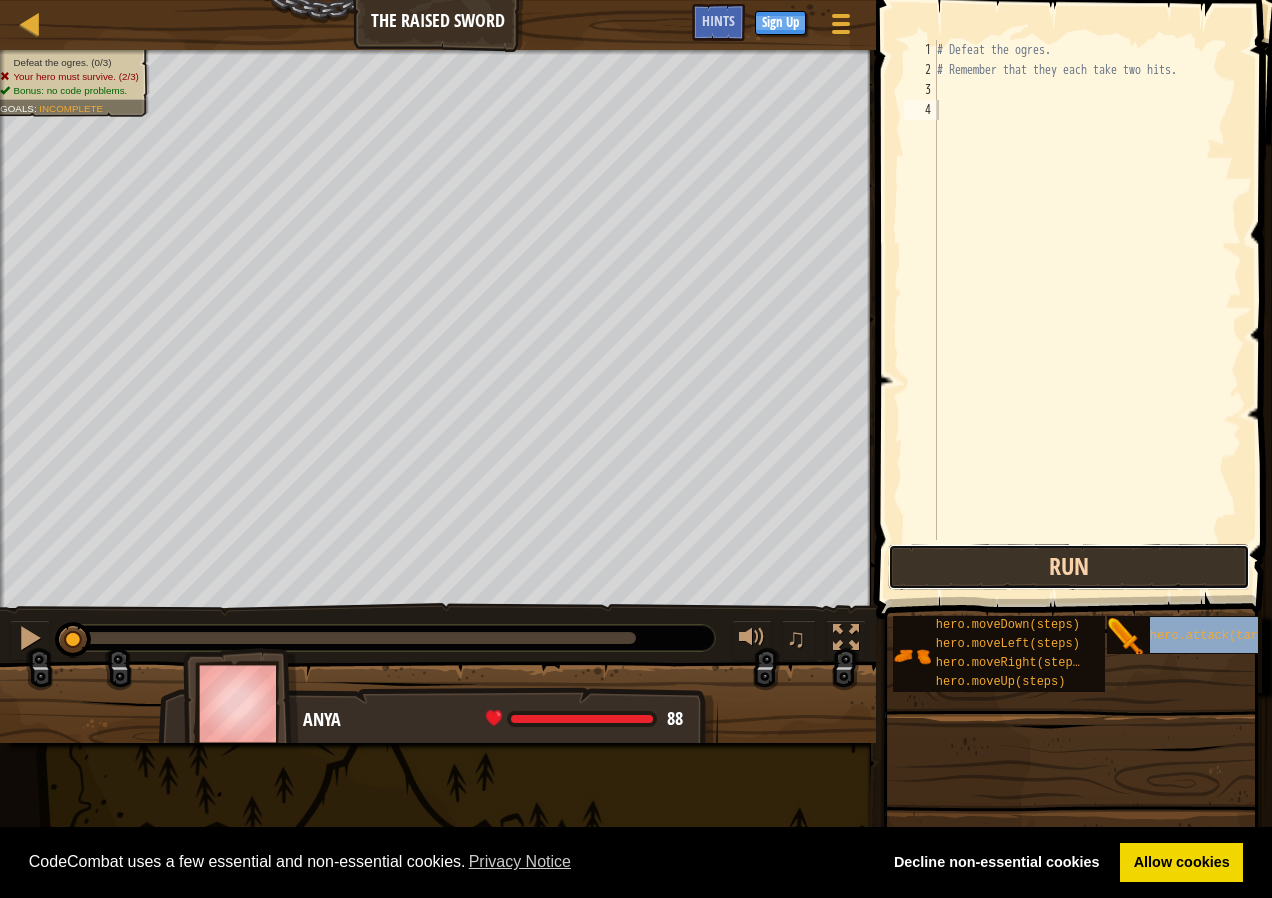 click on "Run" at bounding box center [1068, 567] 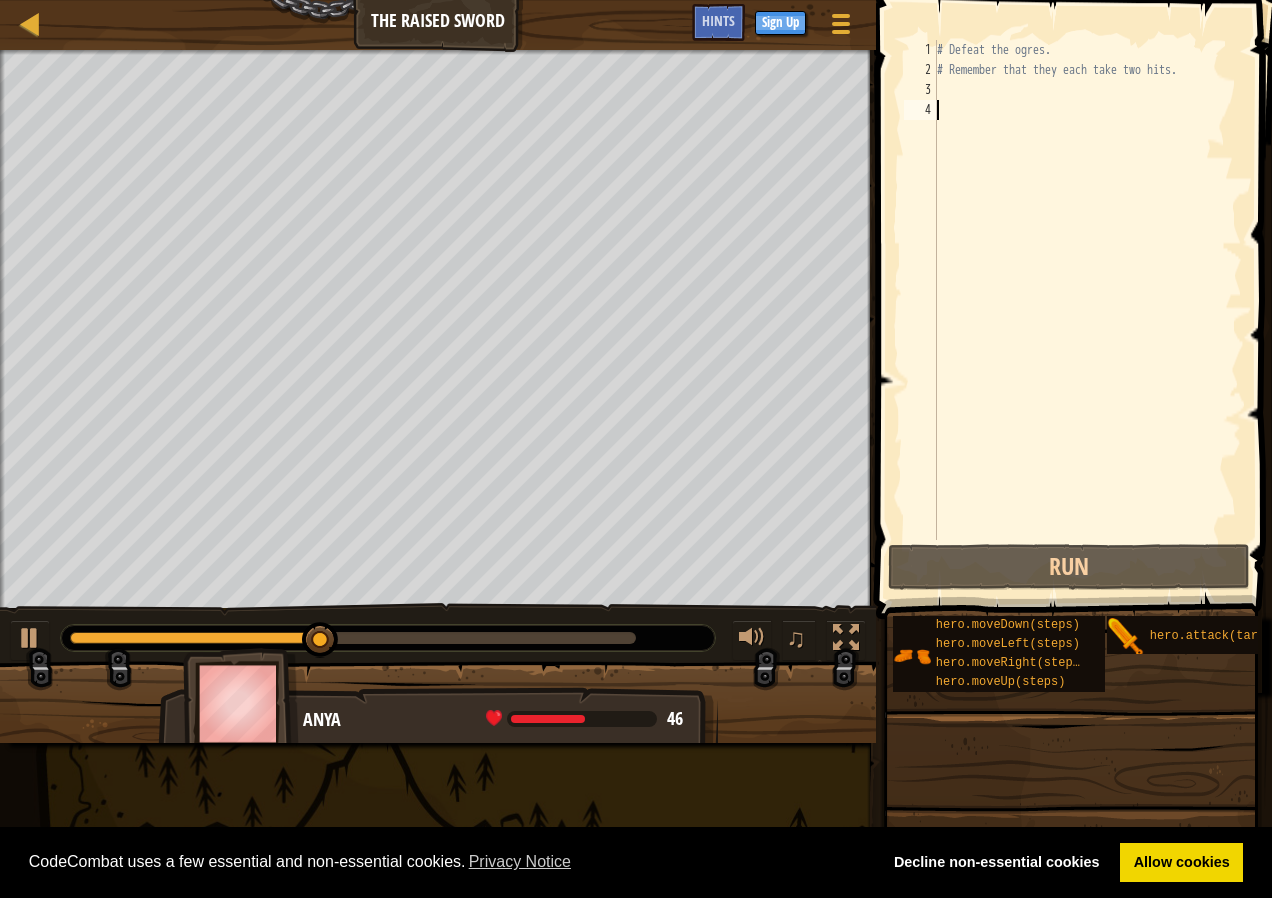 click at bounding box center (1076, 281) 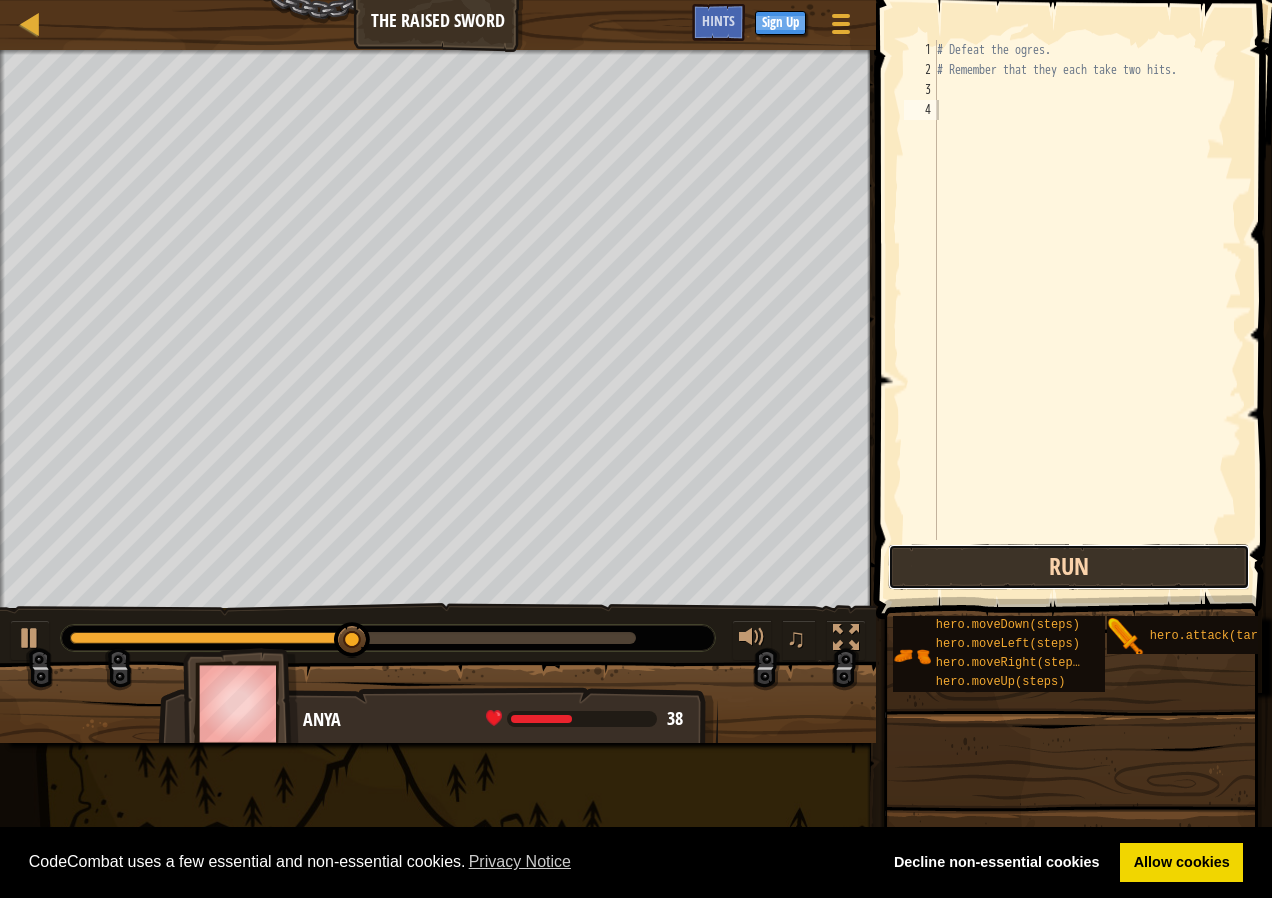 click on "Run" at bounding box center [1068, 567] 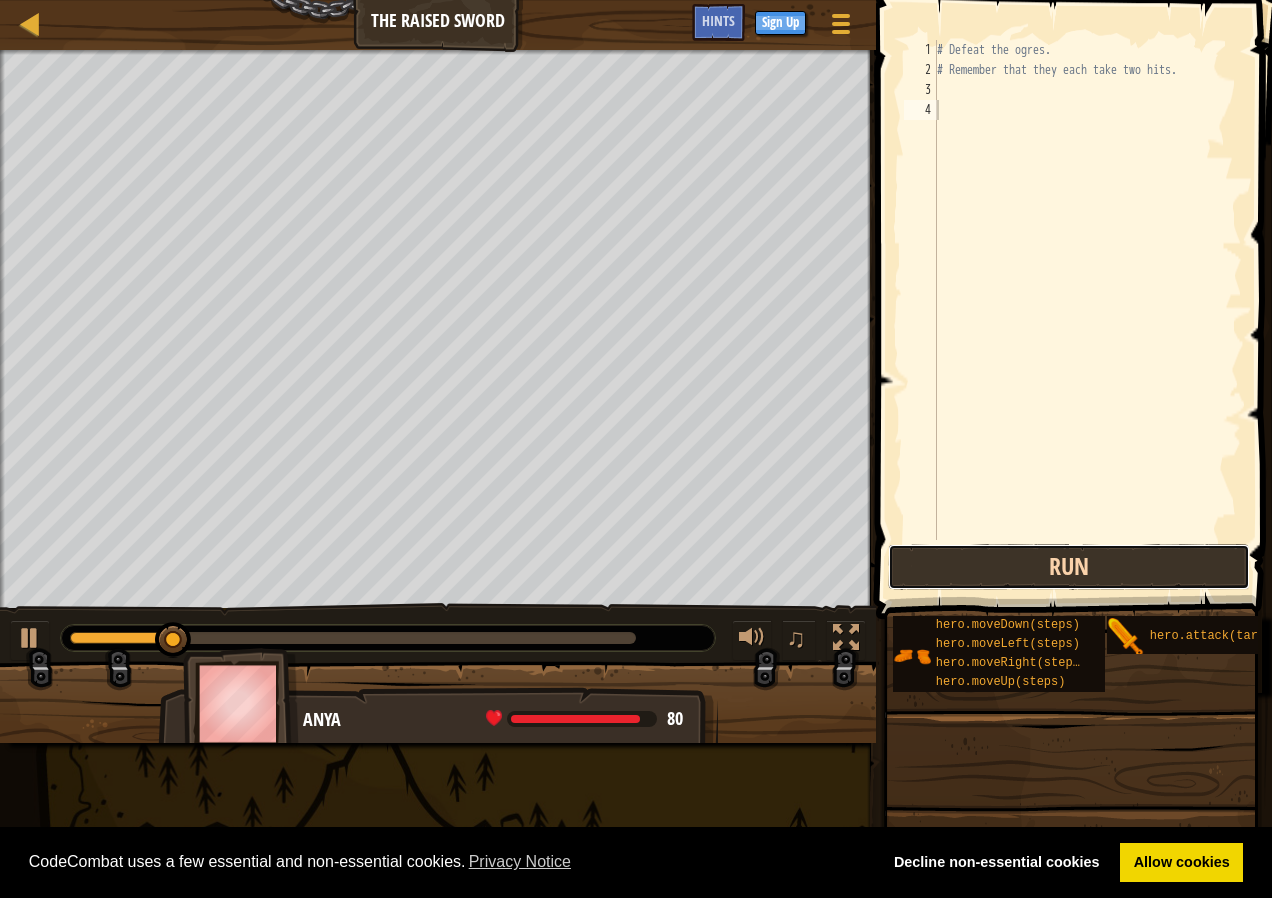 click on "Run" at bounding box center [1068, 567] 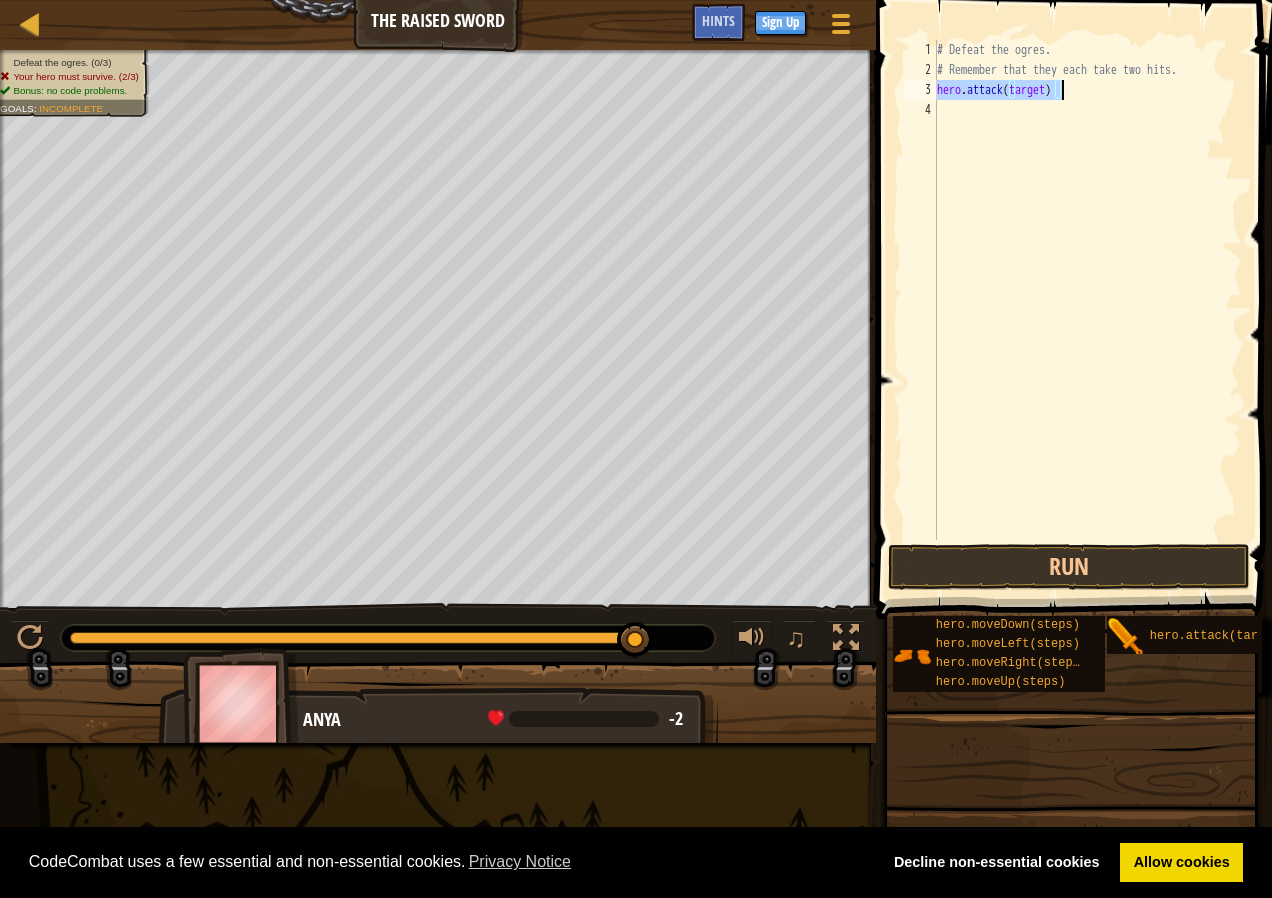 click on "# Defeat the ogres. # Remember that they each take two hits. hero . attack ( target )" at bounding box center [1087, 290] 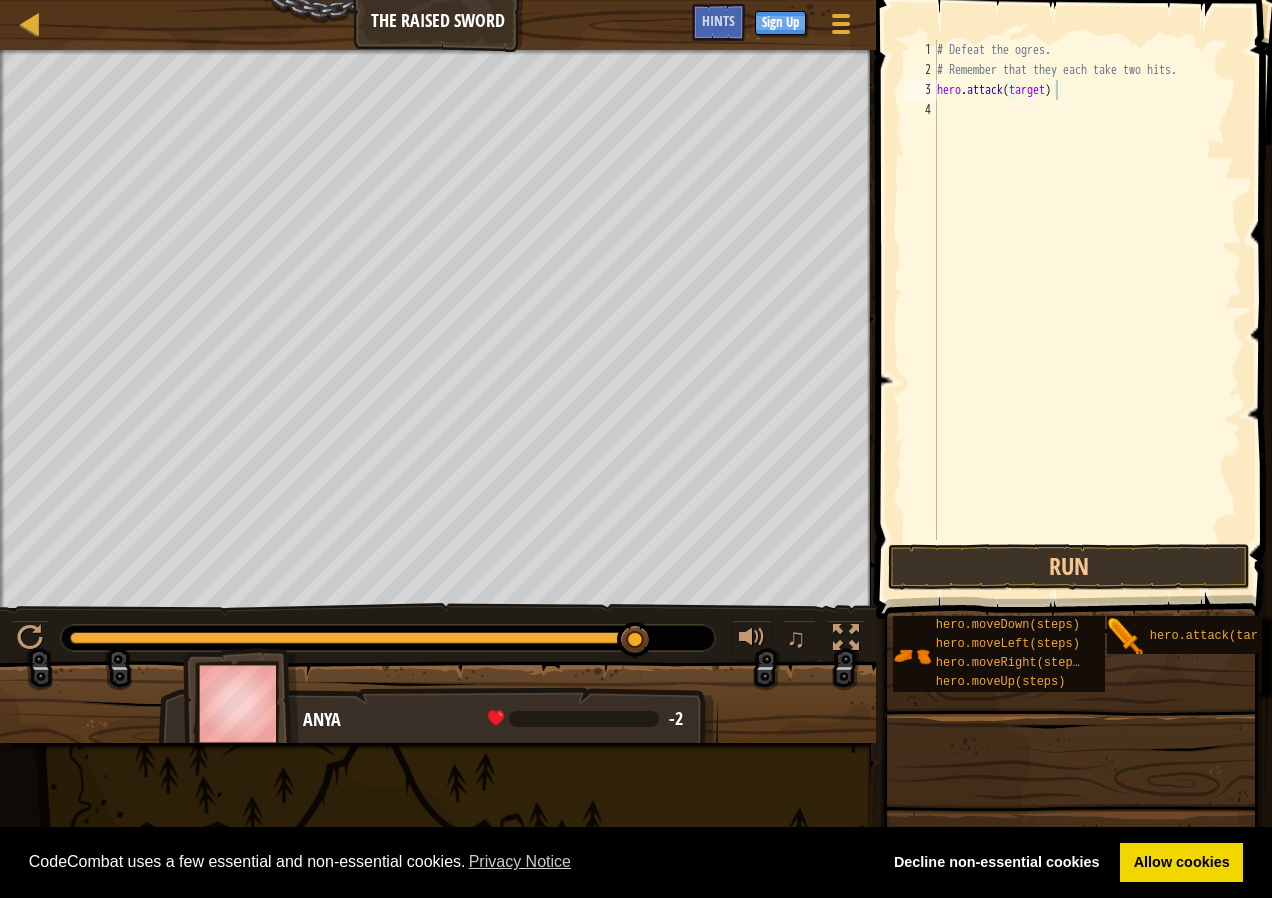 click on "Map The Raised Sword Game Menu Done Sign Up Hints" at bounding box center (438, 25) 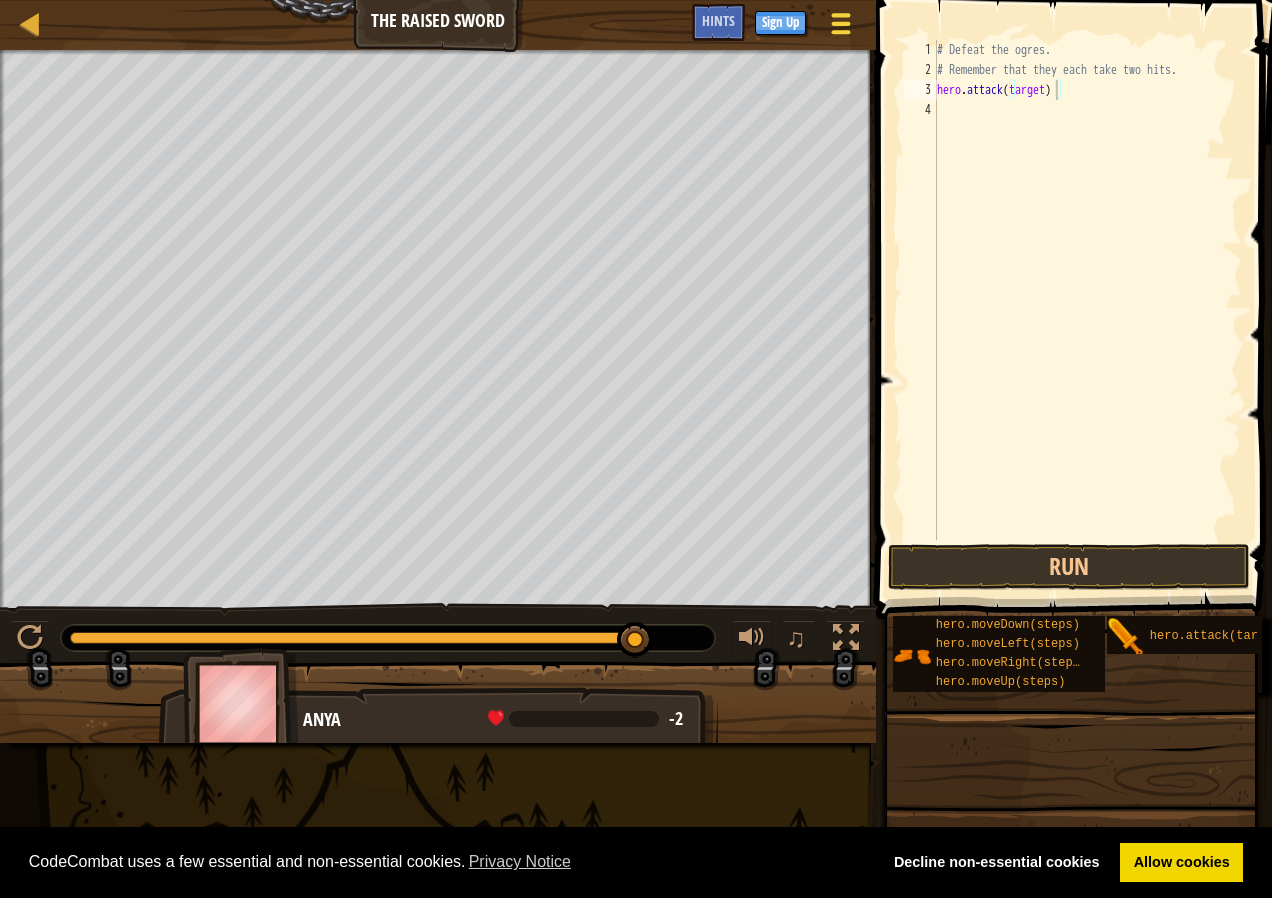 click at bounding box center (840, 24) 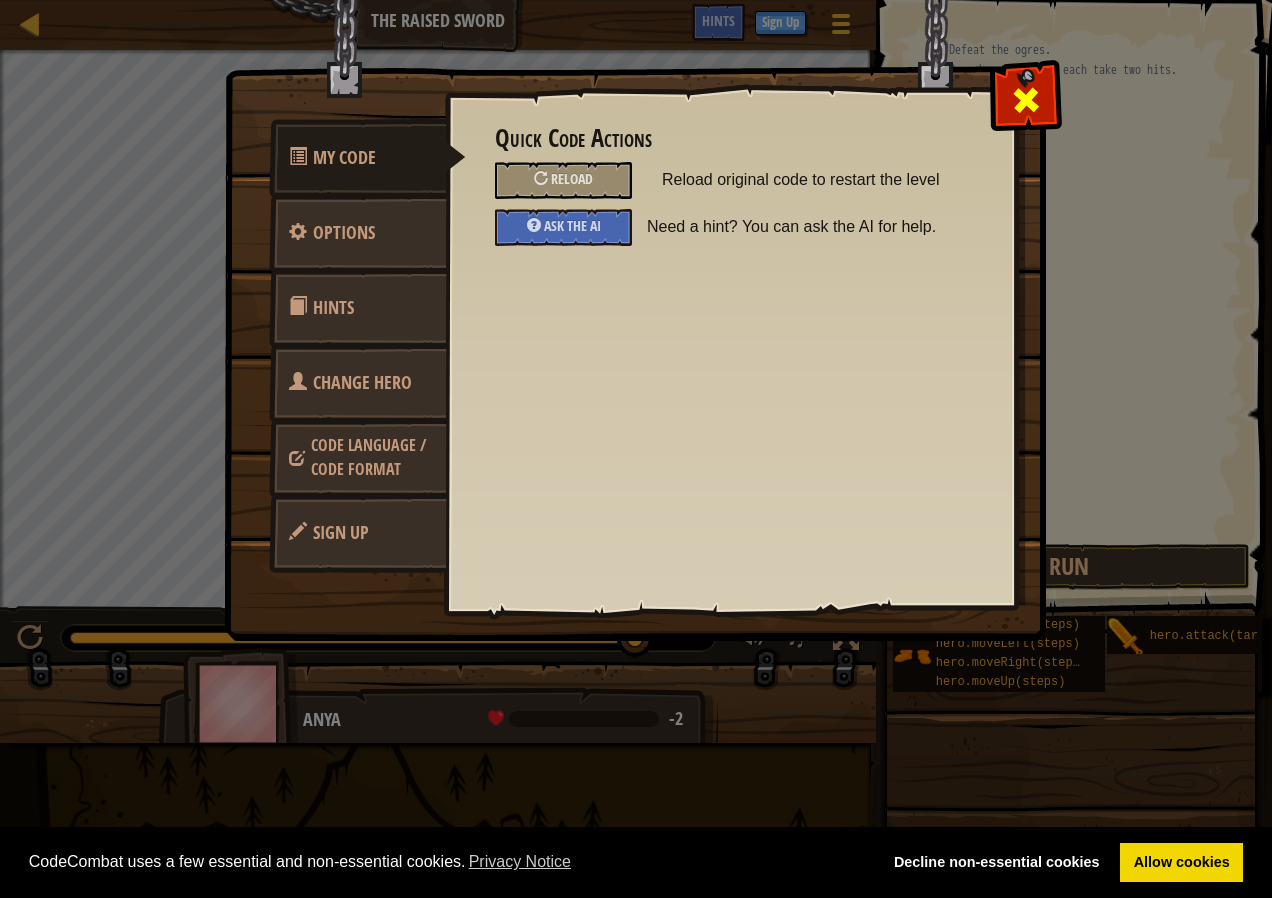 click at bounding box center [1025, 95] 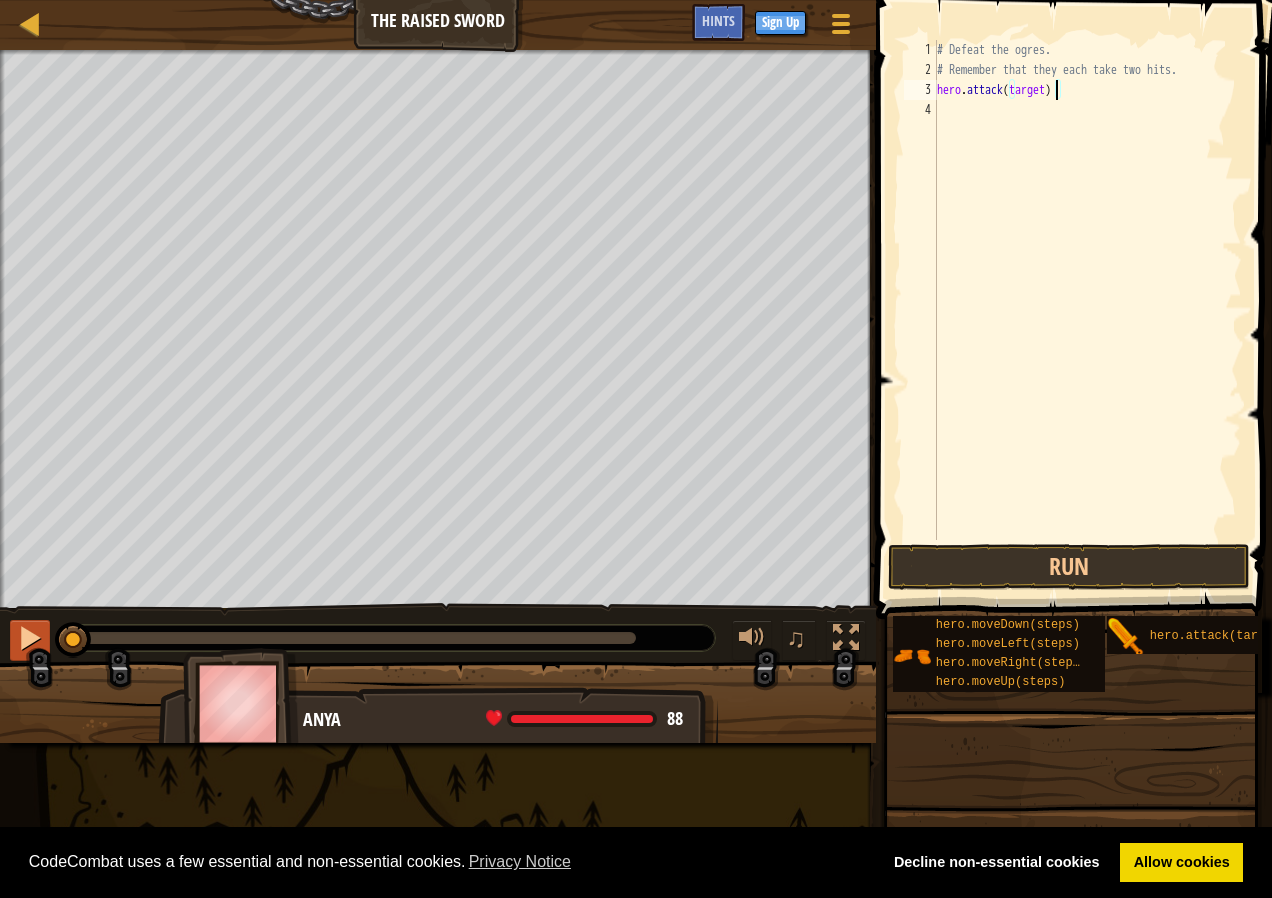 drag, startPoint x: 625, startPoint y: 642, endPoint x: 16, endPoint y: 642, distance: 609 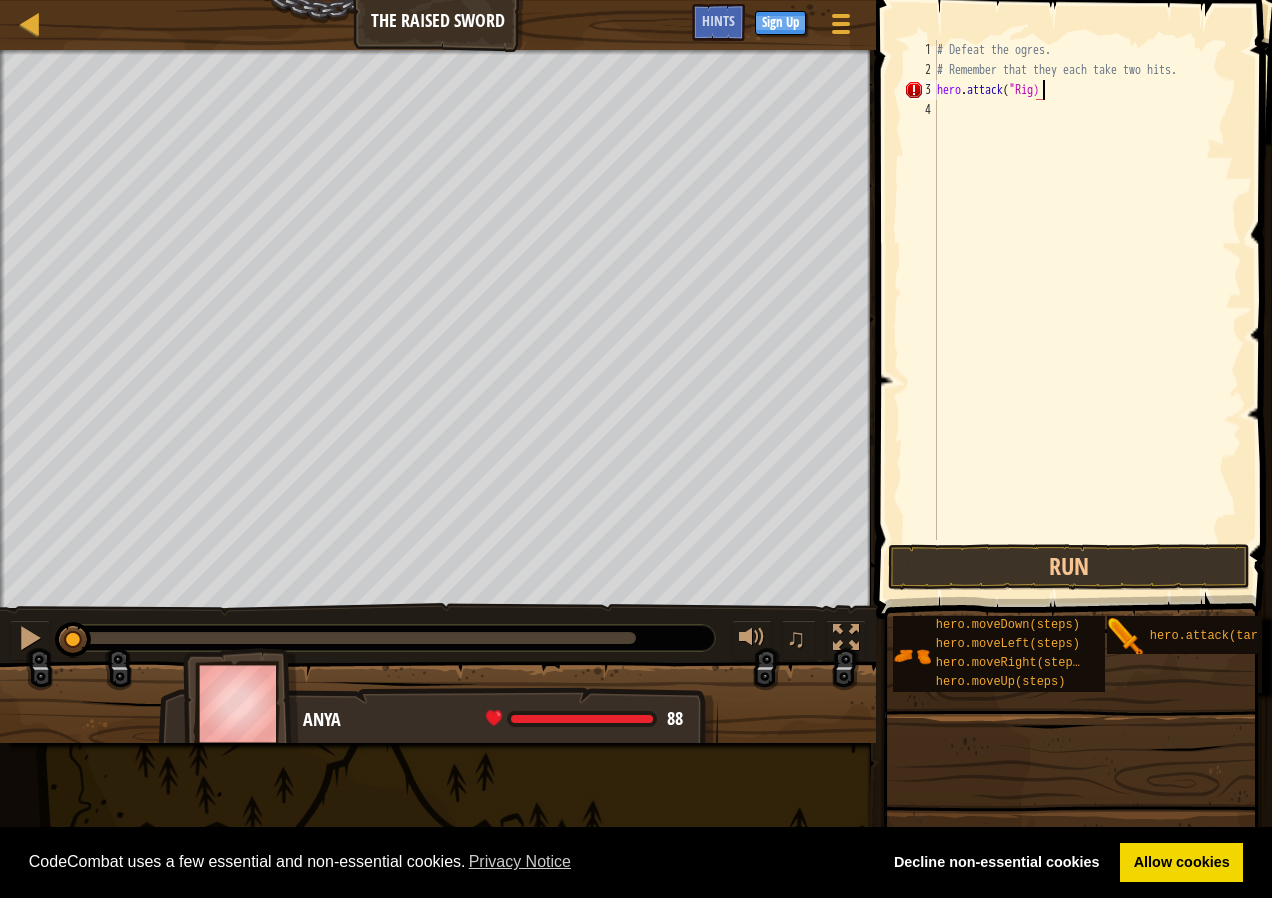 scroll, scrollTop: 9, scrollLeft: 8, axis: both 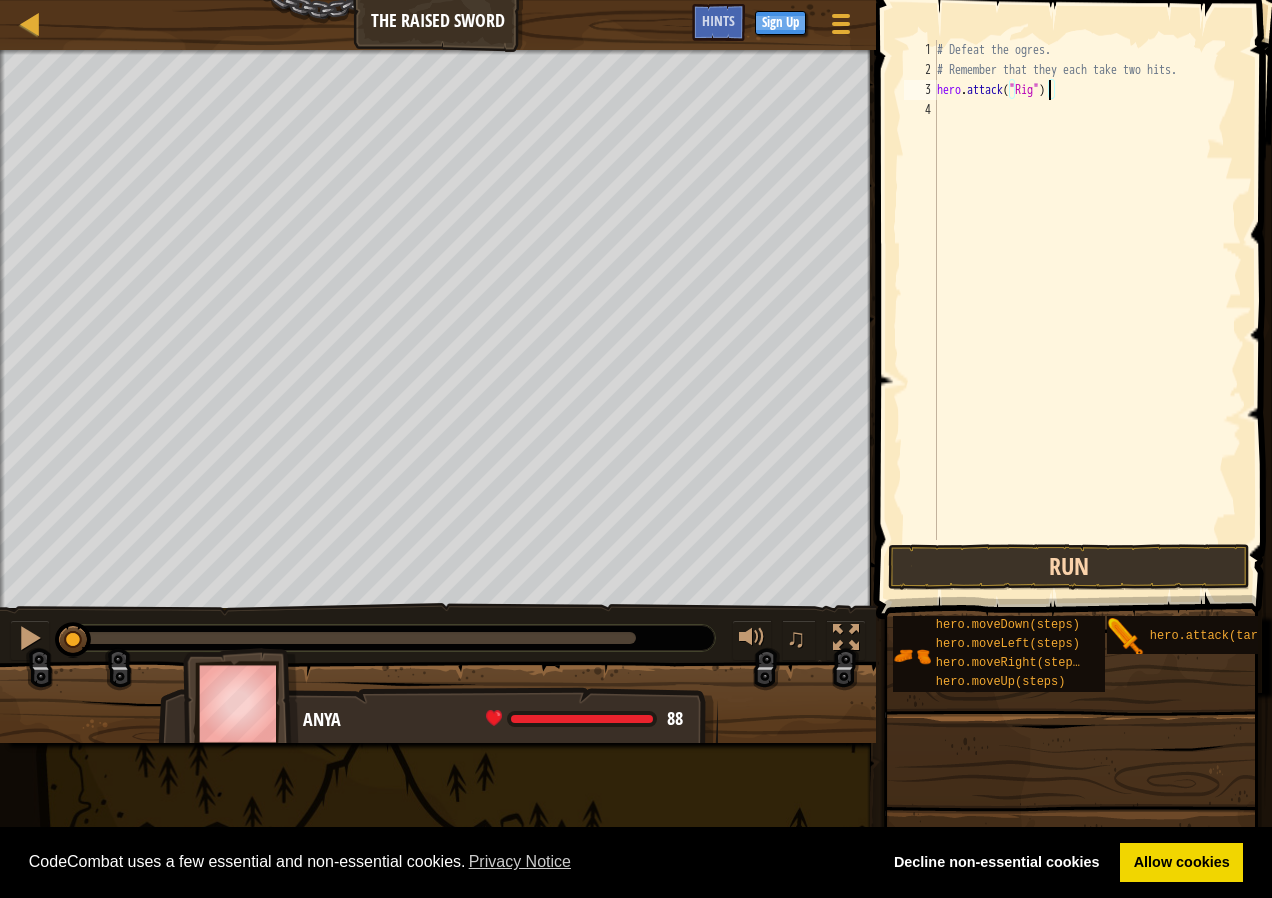 type on "hero.attack("Rig")" 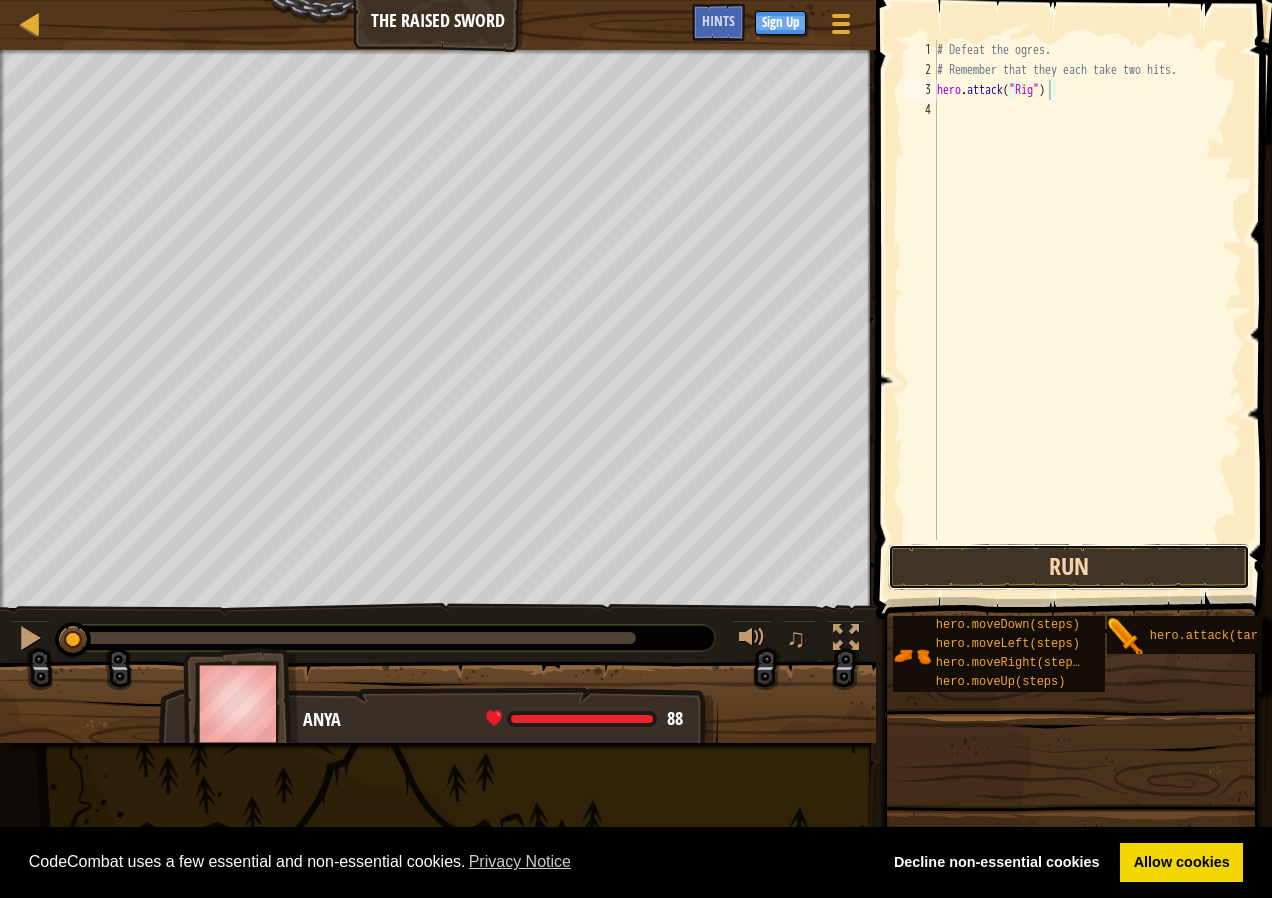 click on "Run" at bounding box center [1068, 567] 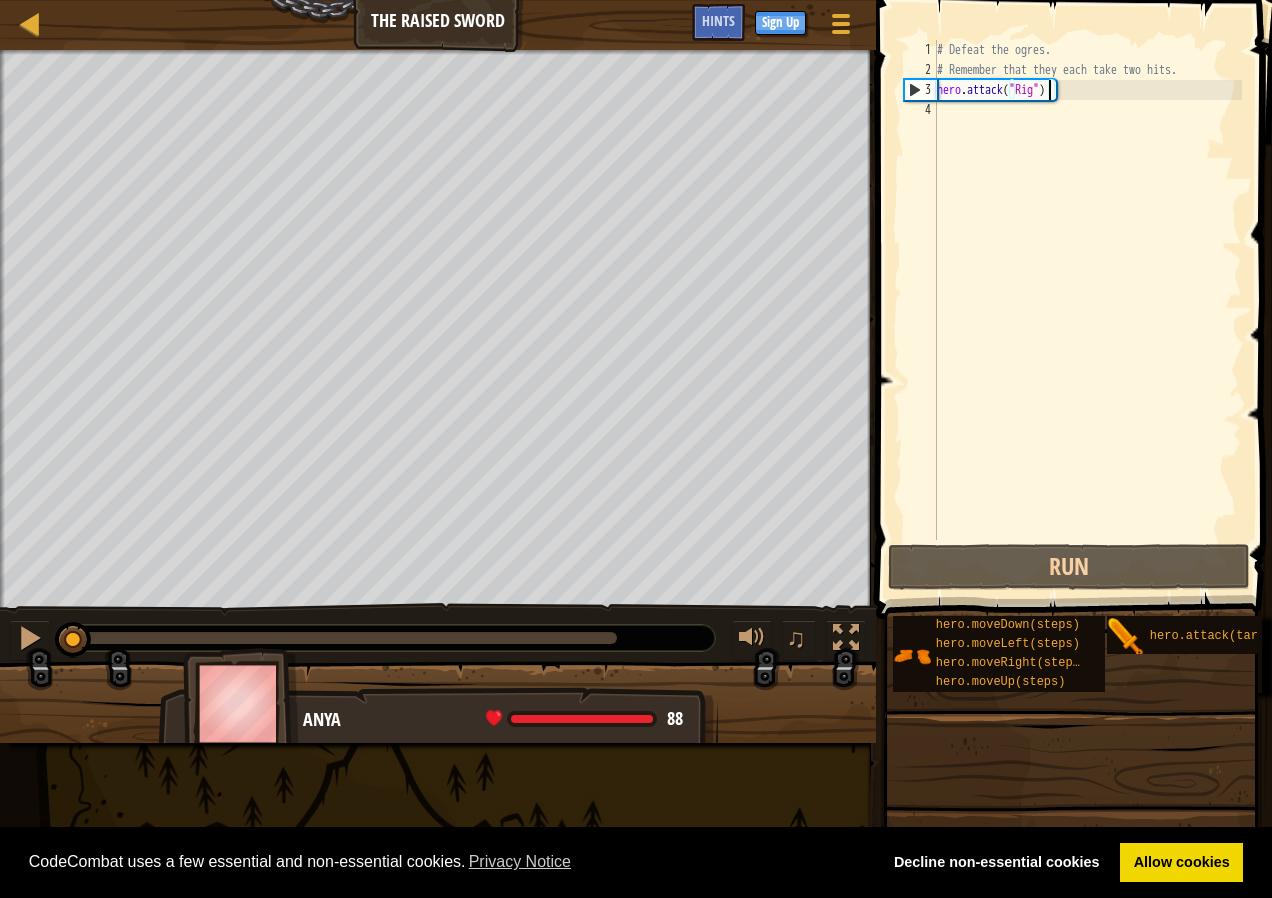drag, startPoint x: 342, startPoint y: 643, endPoint x: 3, endPoint y: 585, distance: 343.92587 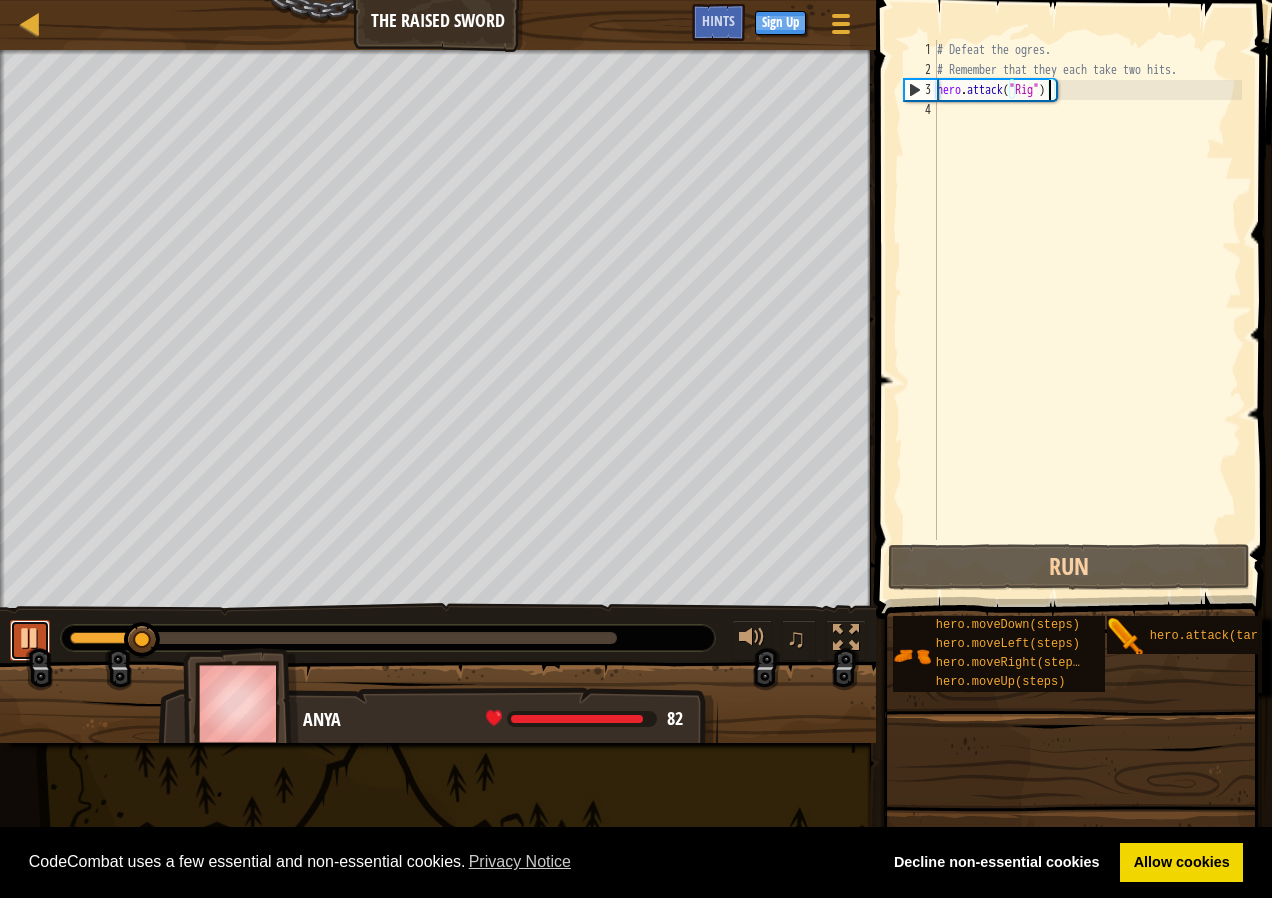 click at bounding box center (30, 638) 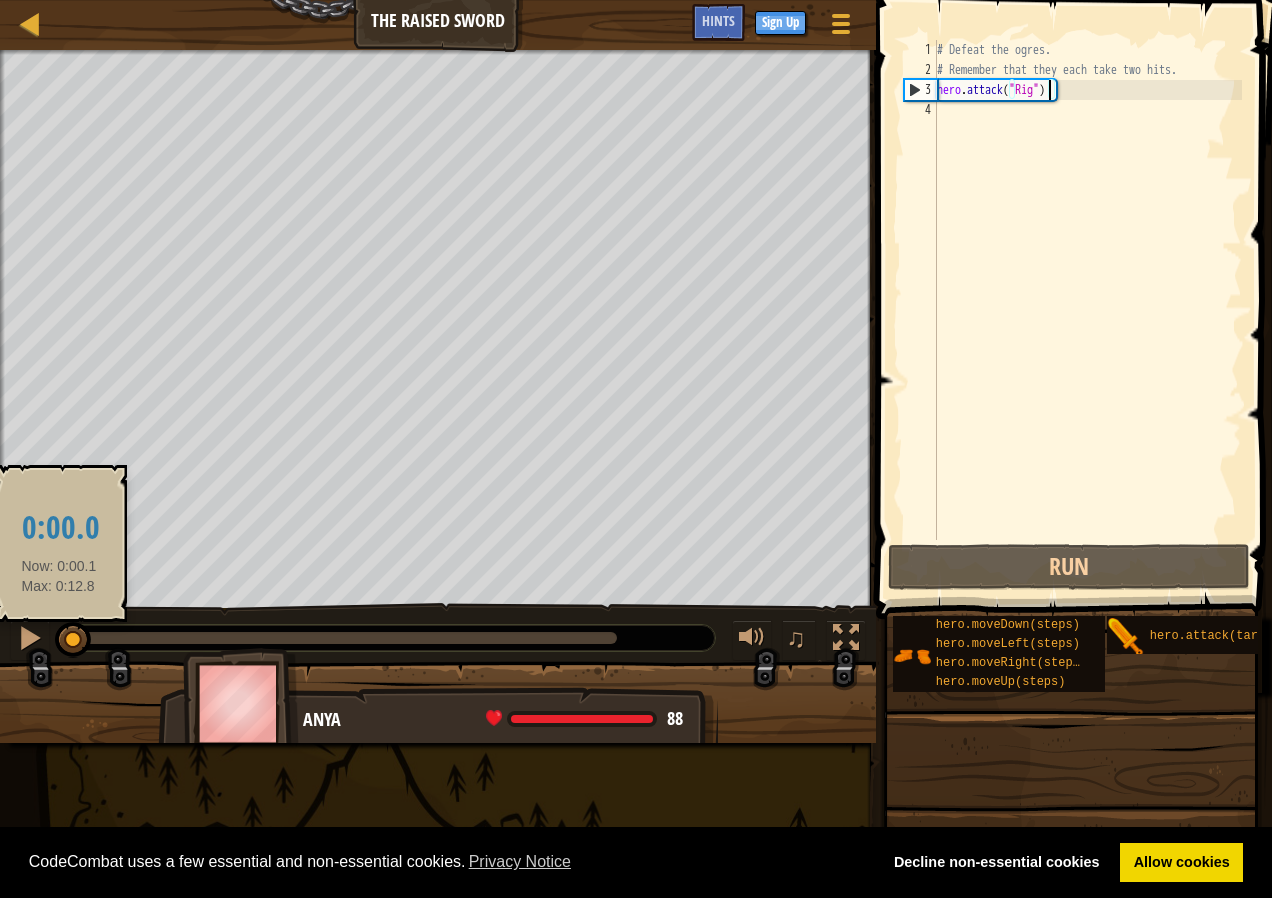 drag, startPoint x: 160, startPoint y: 647, endPoint x: 59, endPoint y: 633, distance: 101.96568 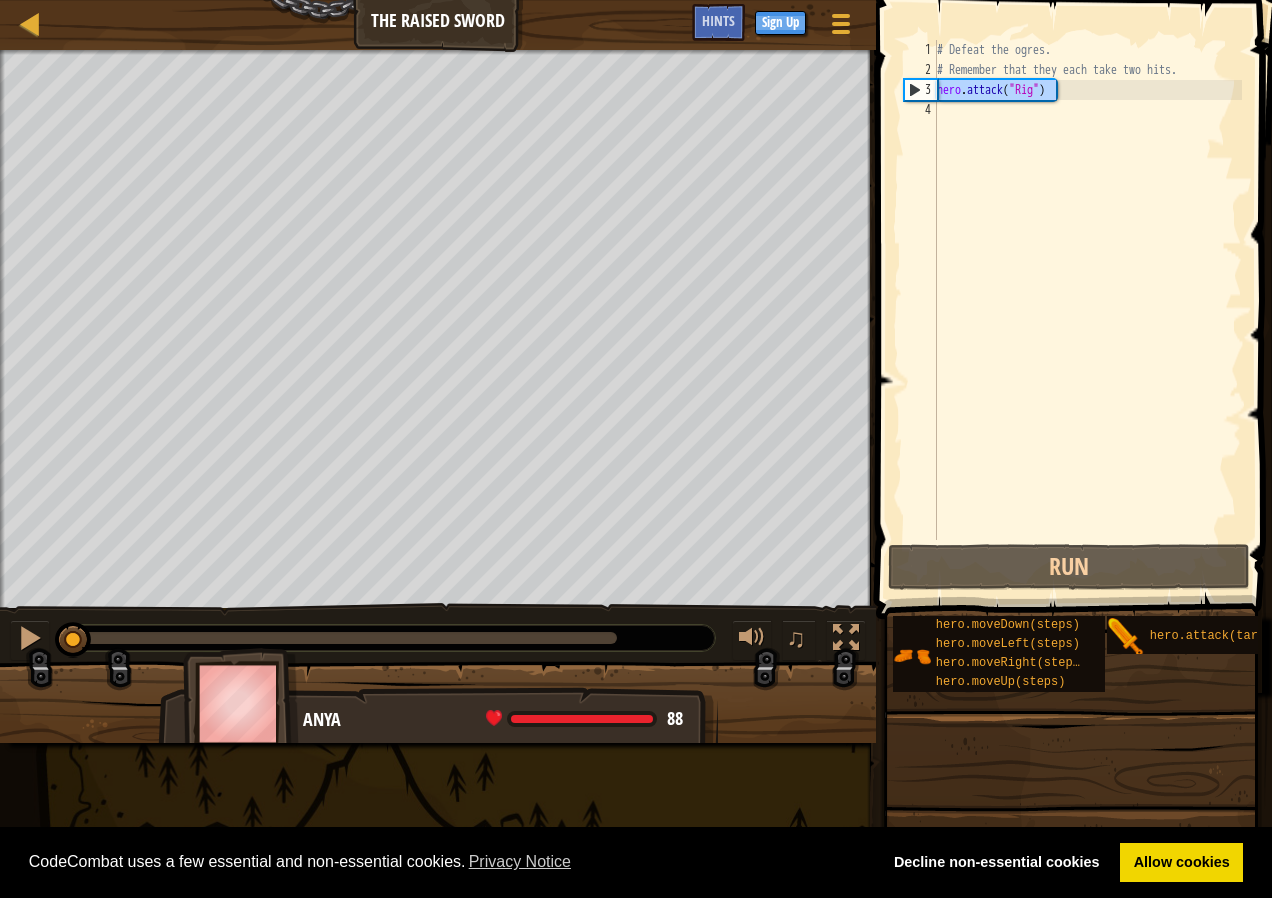 drag, startPoint x: 1058, startPoint y: 91, endPoint x: 923, endPoint y: 96, distance: 135.09256 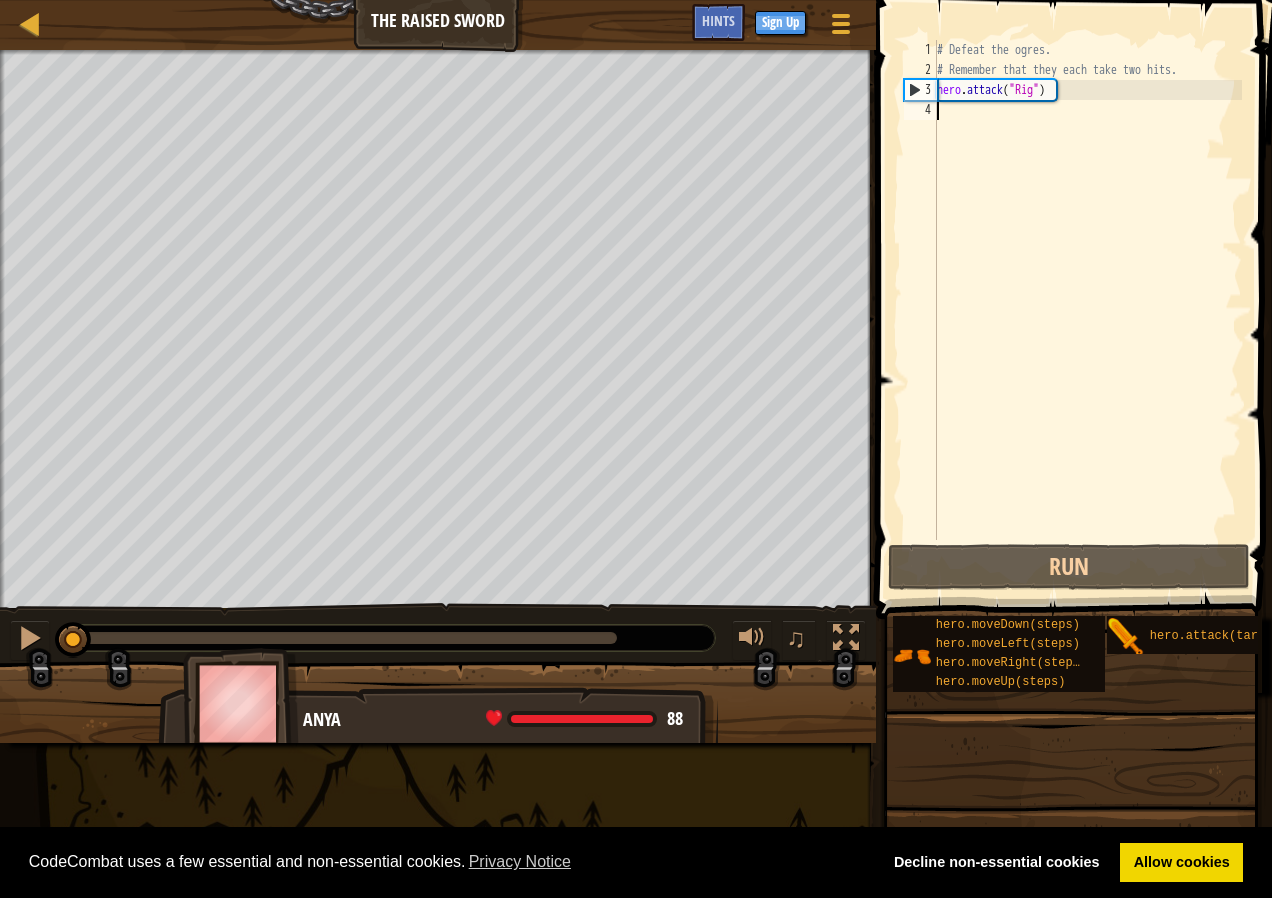 scroll, scrollTop: 9, scrollLeft: 0, axis: vertical 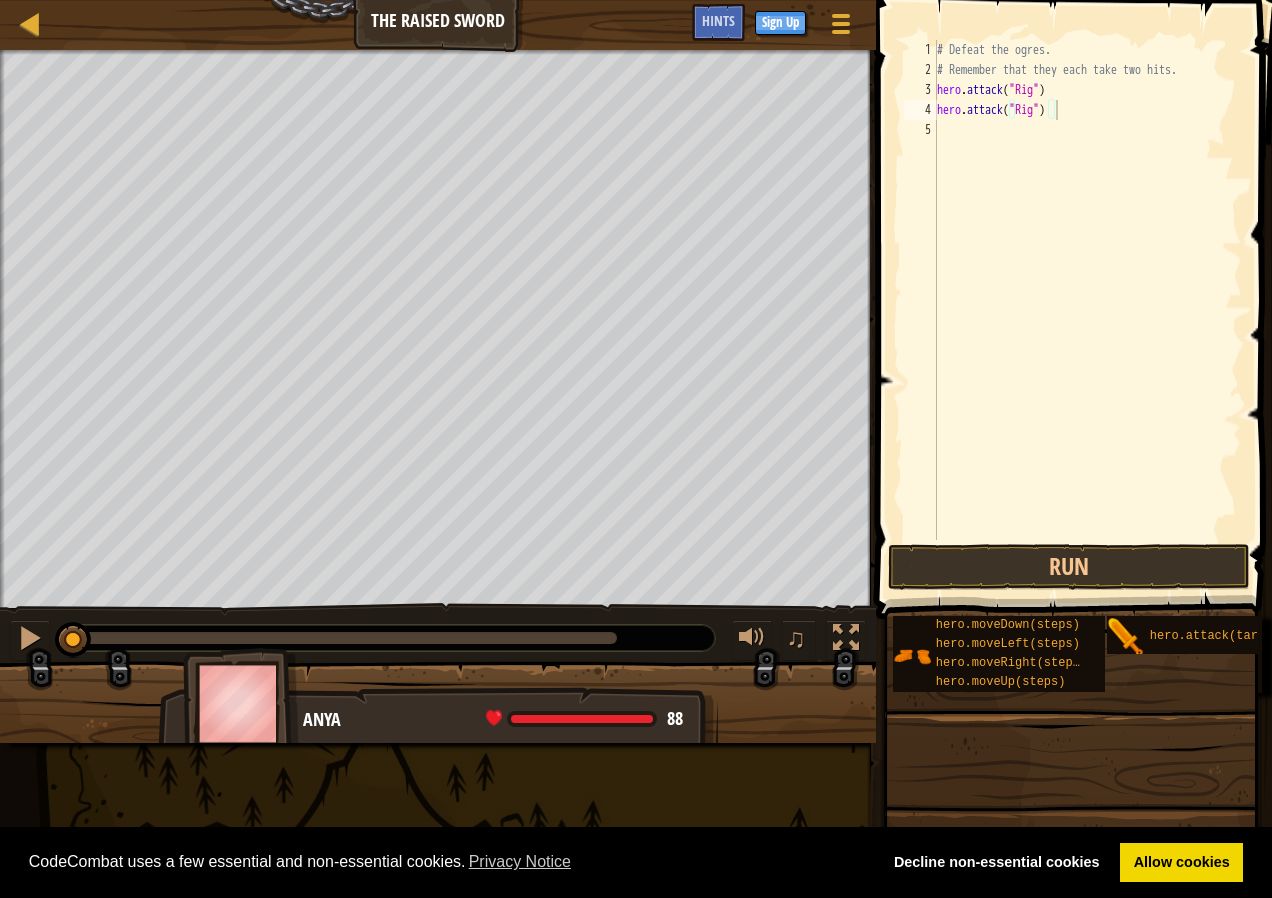drag, startPoint x: 1143, startPoint y: 623, endPoint x: 1052, endPoint y: 478, distance: 171.18996 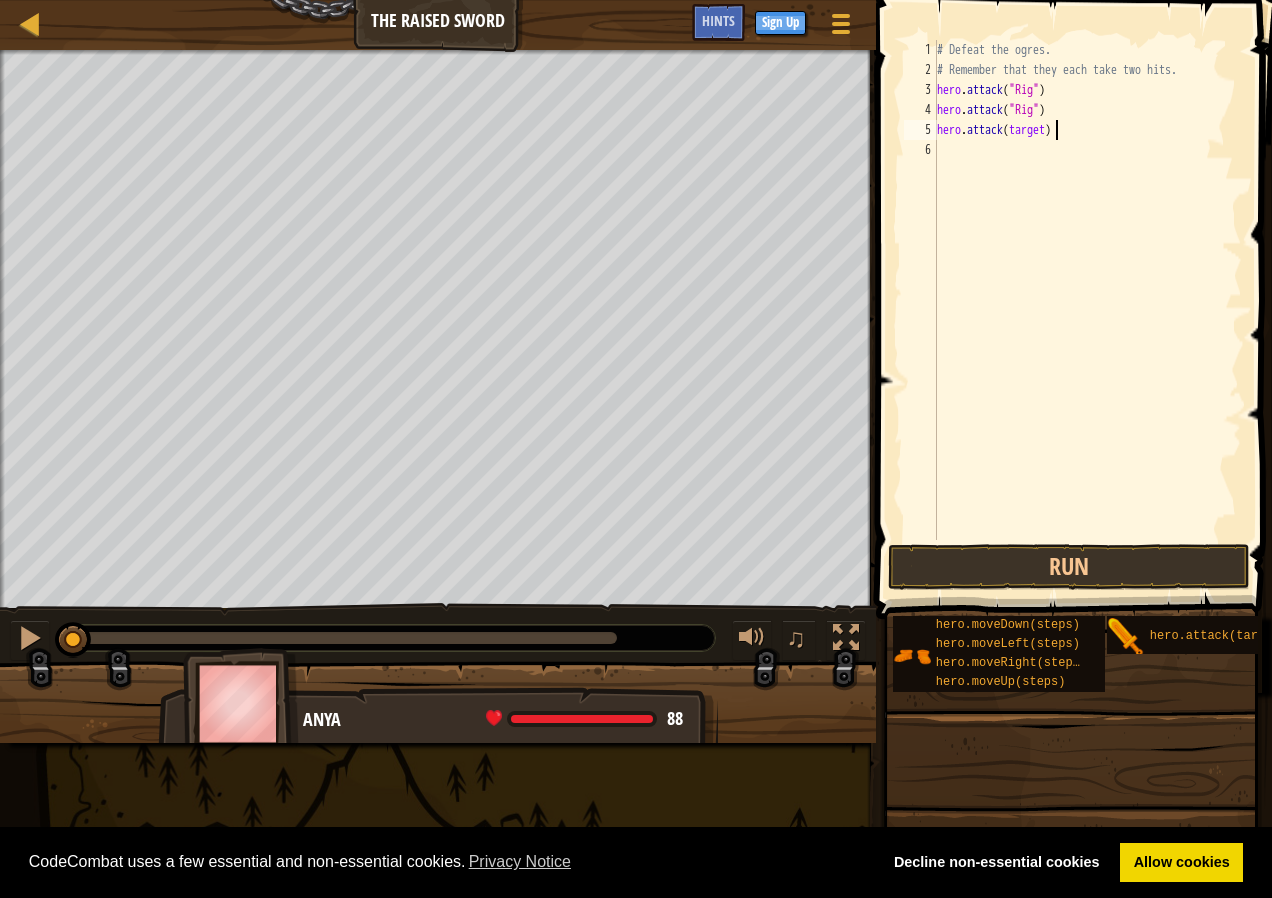 click on "# Defeat the ogres. # Remember that they each take two hits. hero . attack ( "Rig" ) hero . attack ( "Rig" ) hero . attack ( target )" at bounding box center (1087, 310) 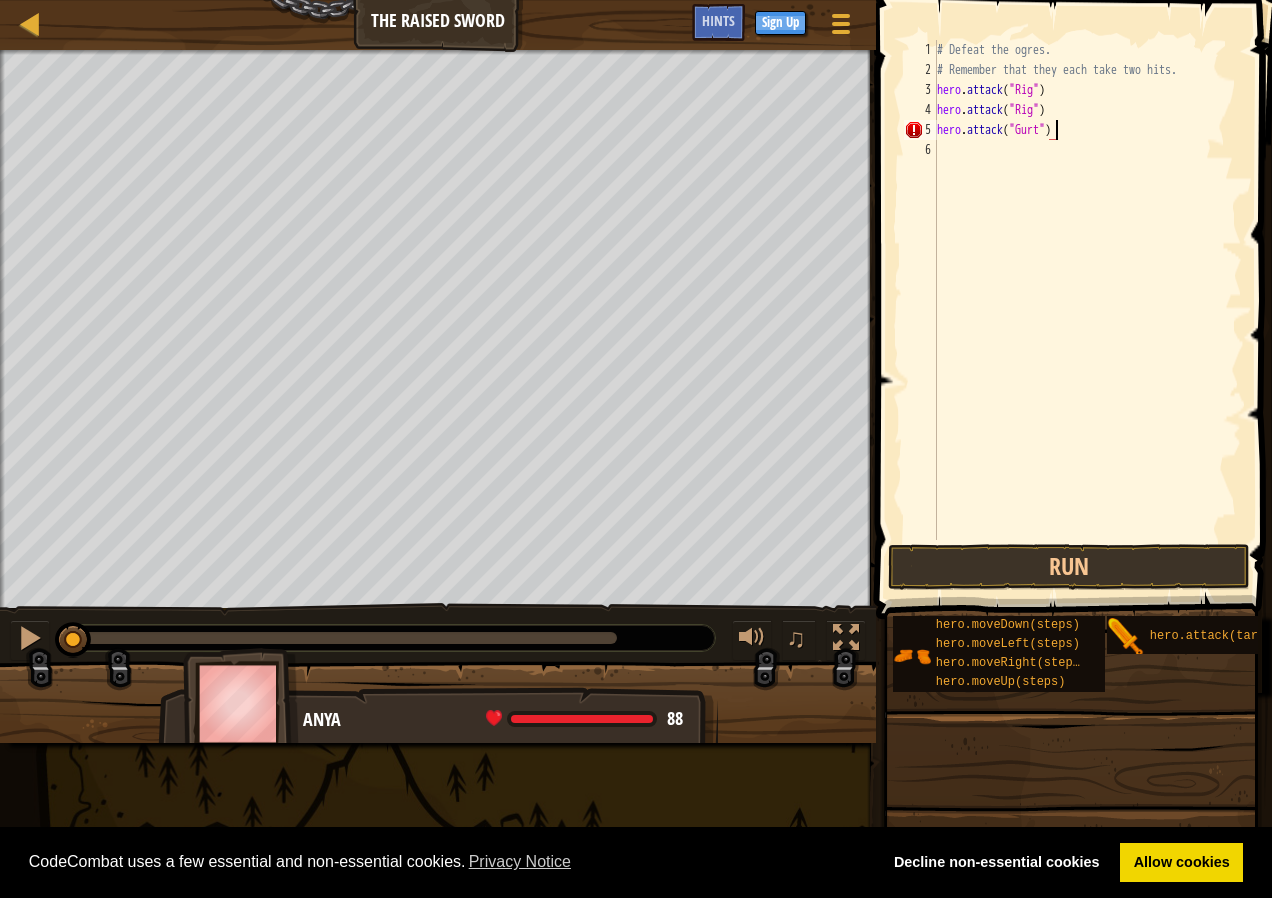 scroll, scrollTop: 9, scrollLeft: 9, axis: both 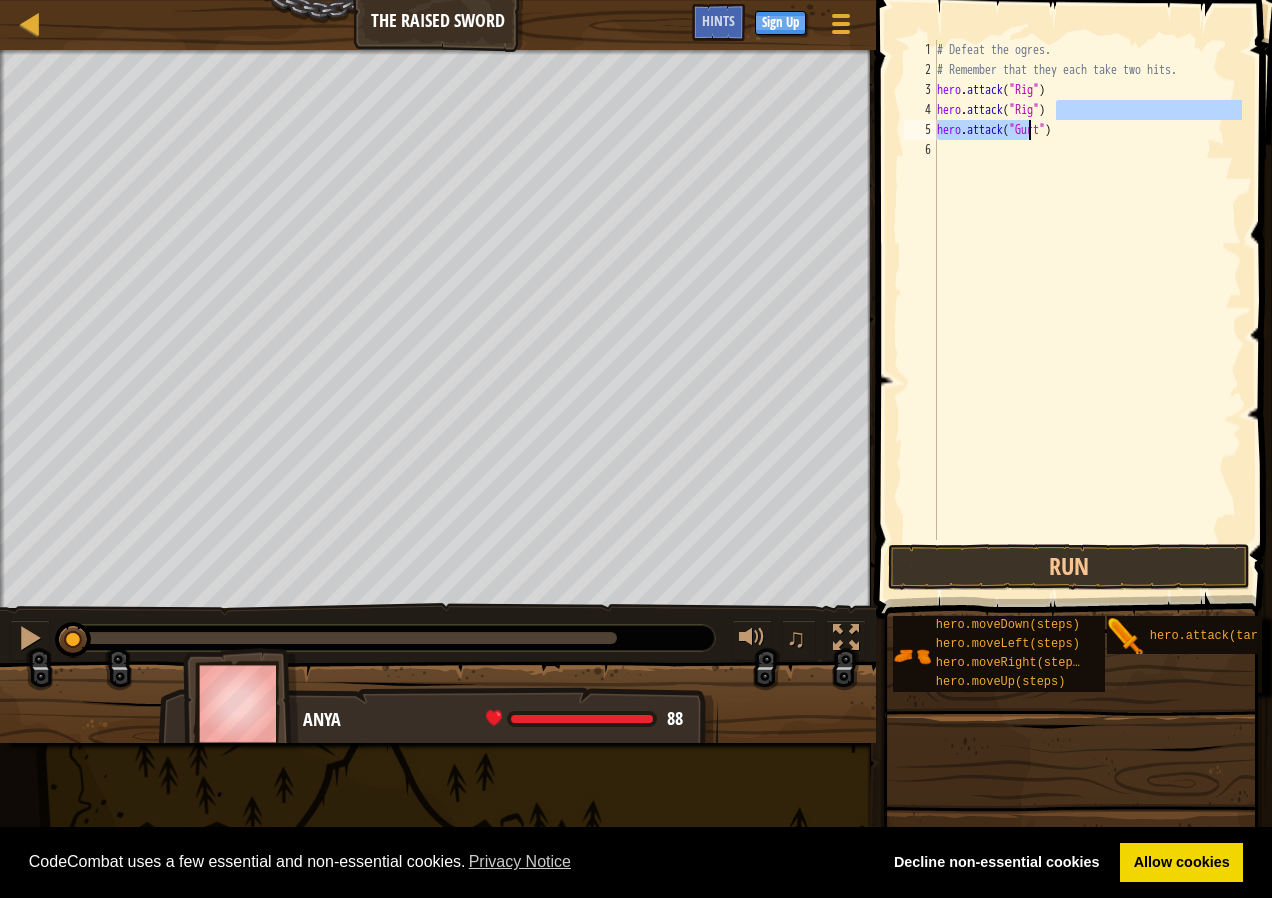 drag, startPoint x: 1064, startPoint y: 114, endPoint x: 1054, endPoint y: 122, distance: 12.806249 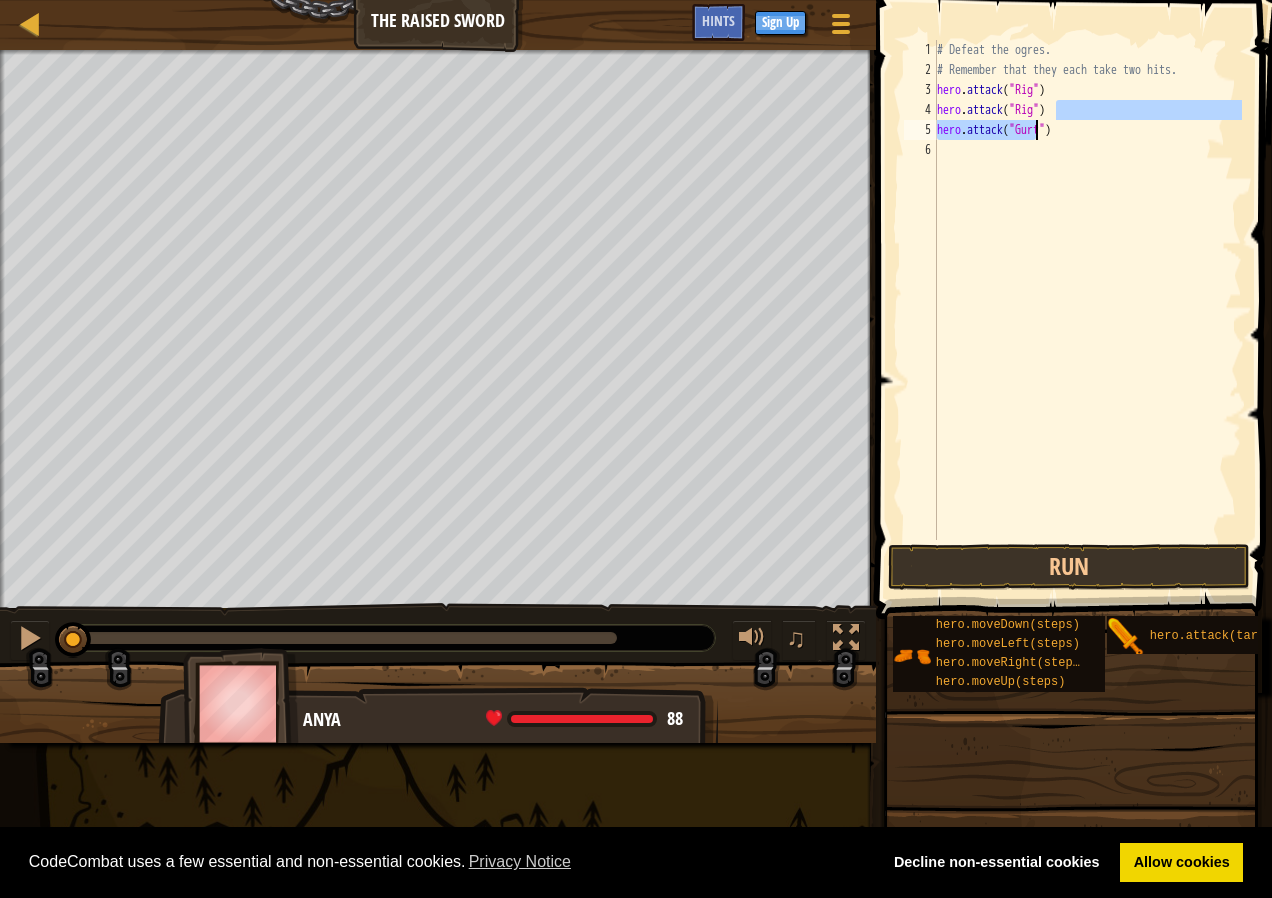 click on "# Defeat the ogres. # Remember that they each take two hits. hero . attack ( "Rig" ) hero . attack ( "Rig" ) hero . attack ( "Gurt" )" at bounding box center (1087, 310) 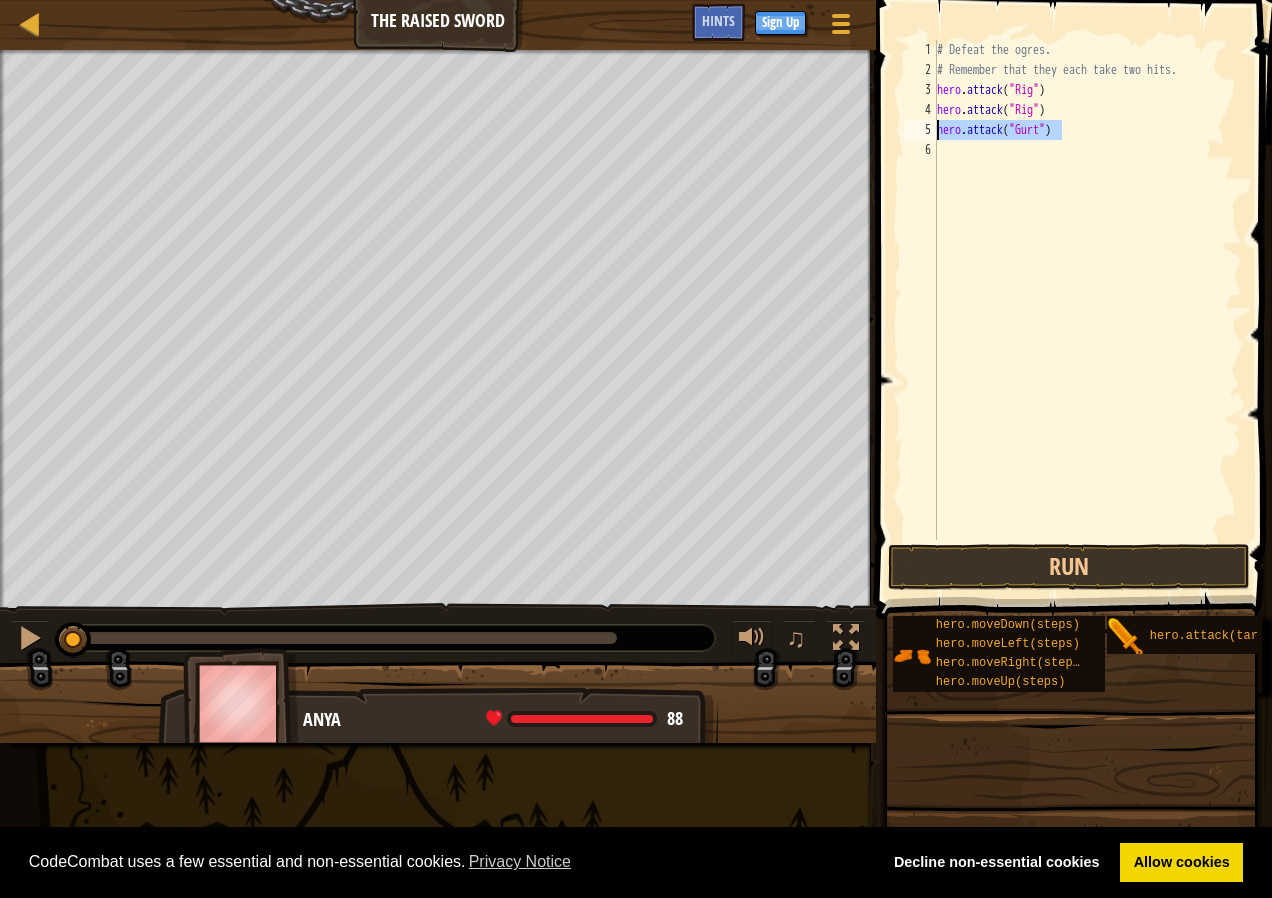 drag, startPoint x: 1082, startPoint y: 134, endPoint x: 899, endPoint y: 129, distance: 183.0683 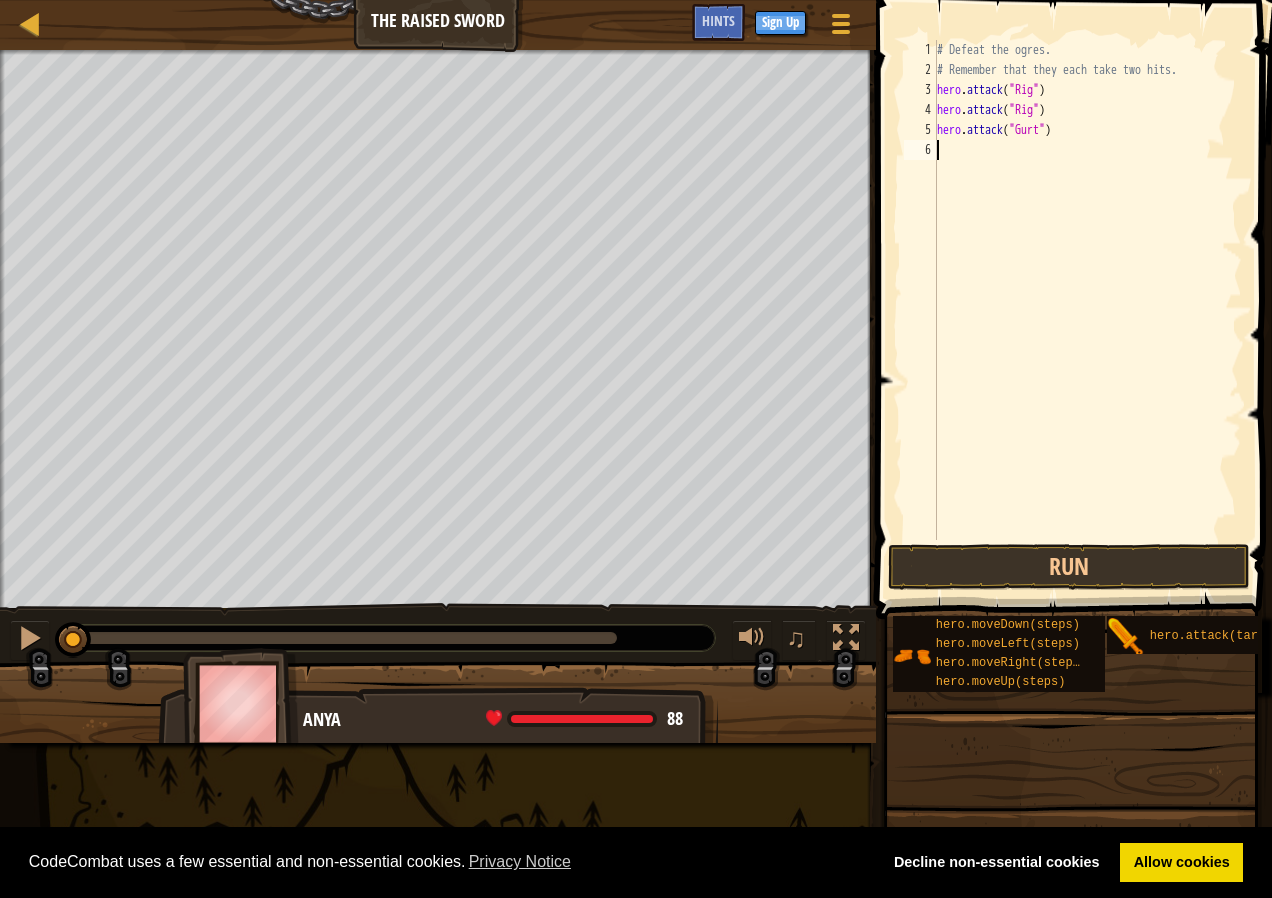 click on "# Defeat the ogres. # Remember that they each take two hits. hero . attack ( "Rig" ) hero . attack ( "Rig" ) hero . attack ( "Gurt" )" at bounding box center [1087, 310] 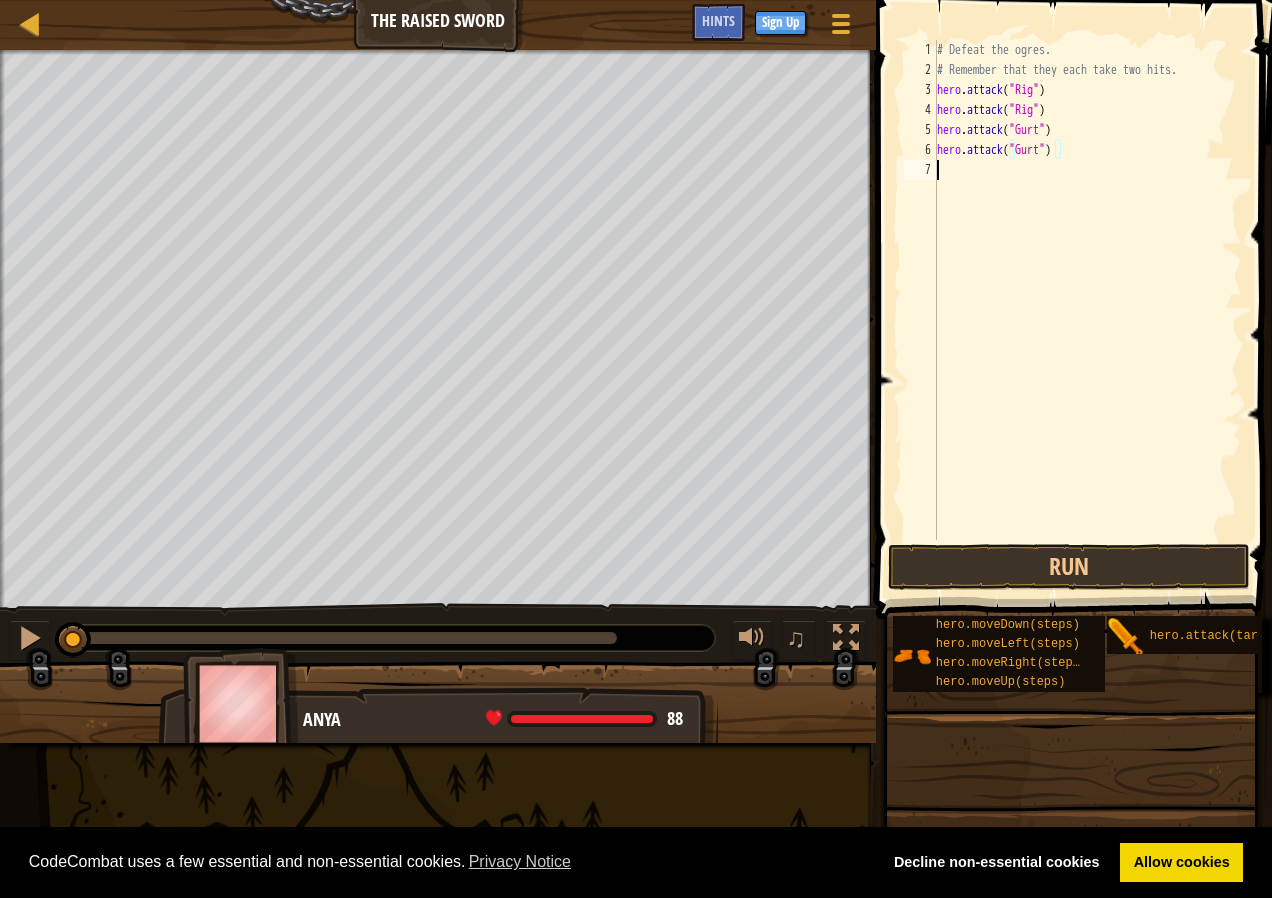 click on "# Defeat the ogres. # Remember that they each take two hits. hero . attack ( "Rig" ) hero . attack ( "Rig" ) hero . attack ( "Gurt" ) hero . attack ( "Gurt" )" at bounding box center (1087, 310) 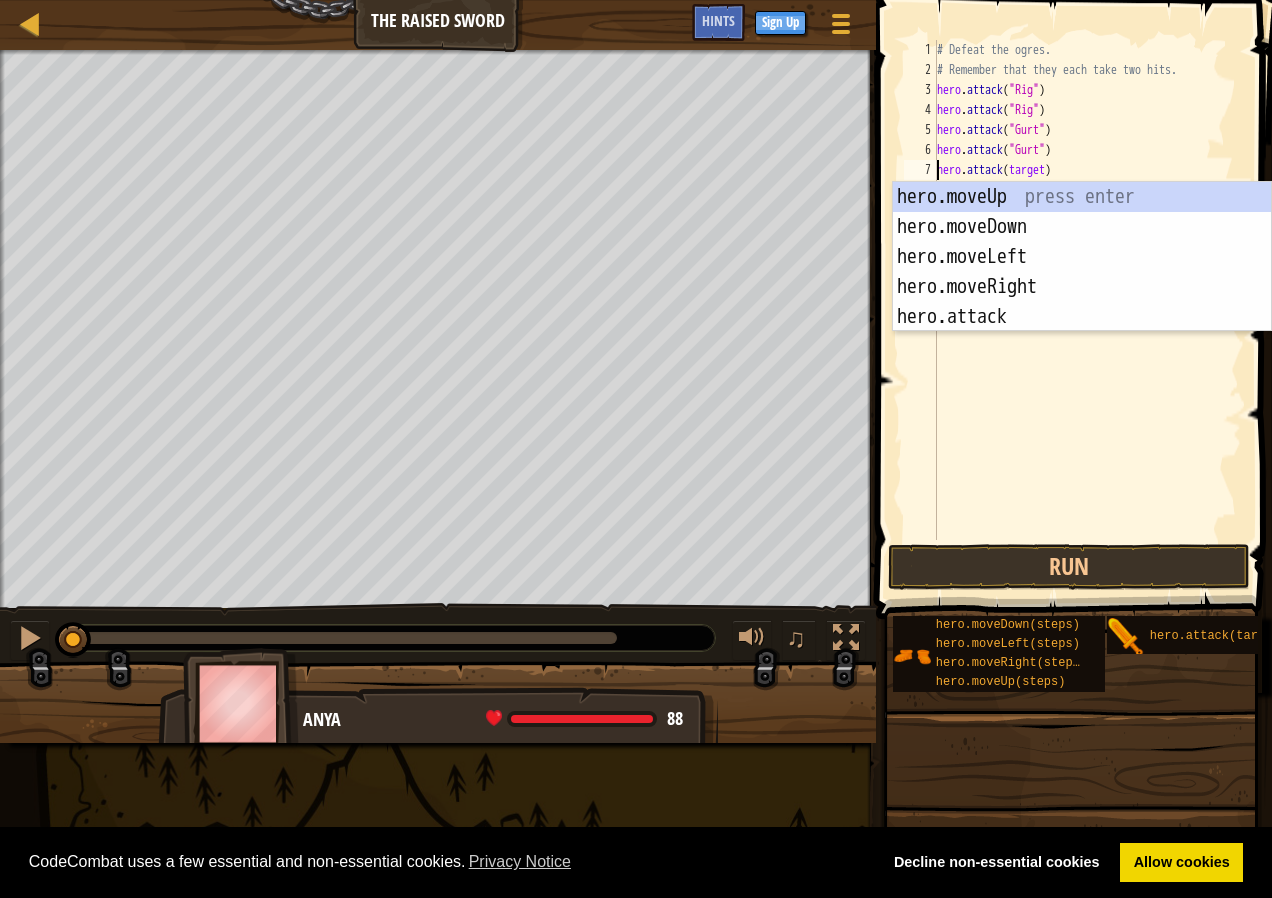 click on "# Defeat the ogres. # Remember that they each take two hits. hero . attack ( "Rig" ) hero . attack ( "Rig" ) hero . attack ( "Gurt" ) hero . attack ( "Gurt" ) hero . attack ( target )" at bounding box center [1087, 310] 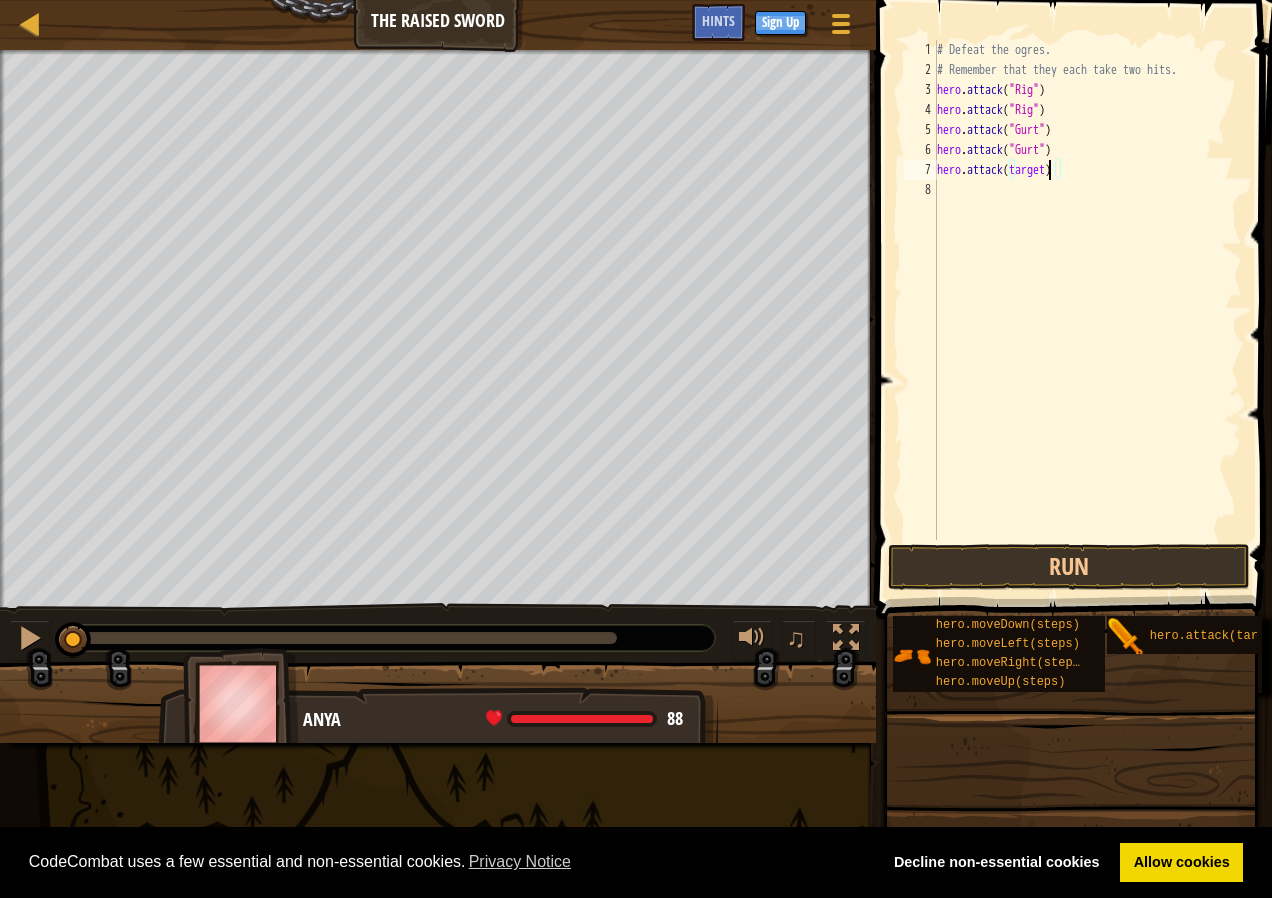 click on "# Defeat the ogres. # Remember that they each take two hits. hero . attack ( "Rig" ) hero . attack ( "Rig" ) hero . attack ( "Gurt" ) hero . attack ( "Gurt" ) hero . attack ( target )" at bounding box center [1087, 310] 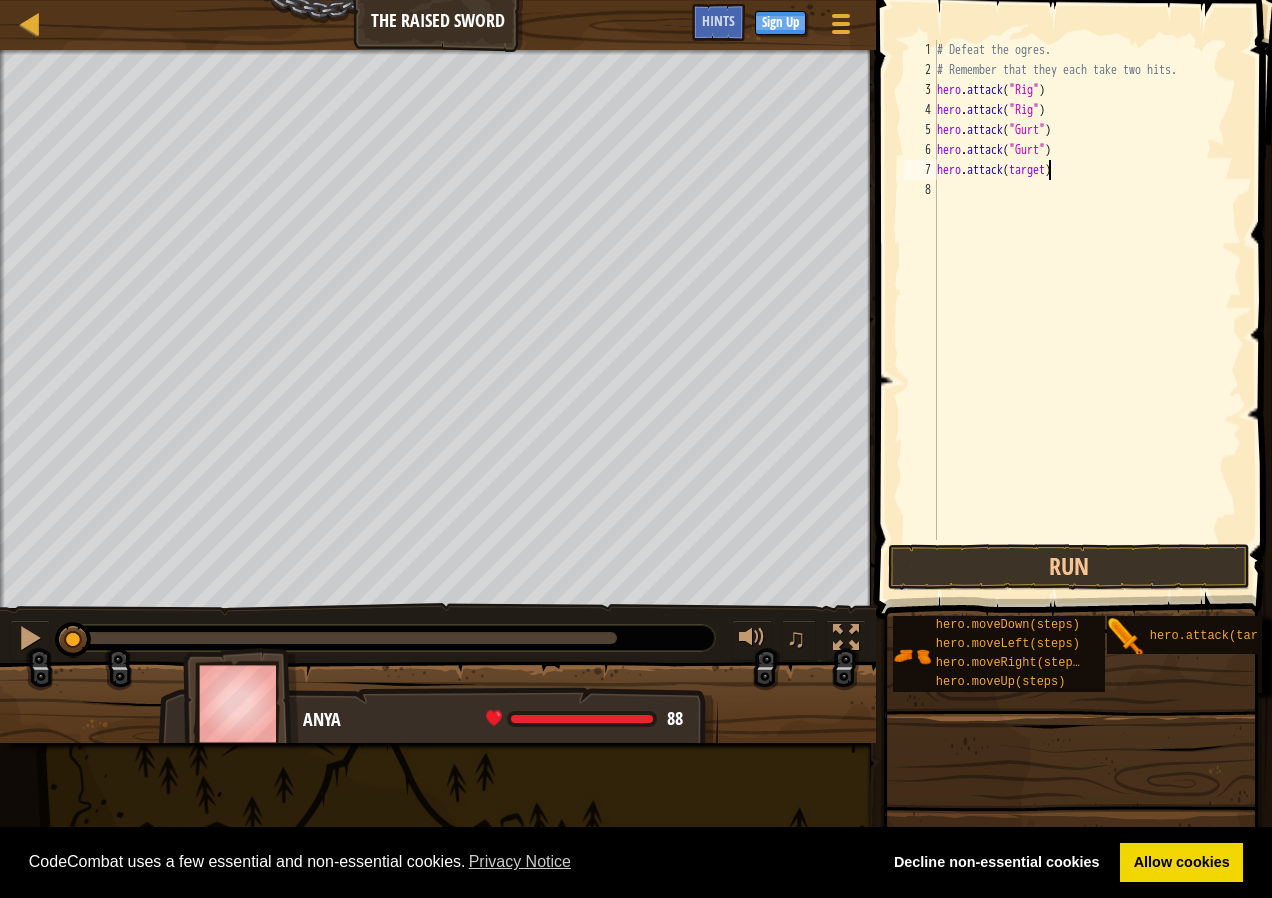 click on "# Defeat the ogres. # Remember that they each take two hits. hero . attack ( "Rig" ) hero . attack ( "Rig" ) hero . attack ( "Gurt" ) hero . attack ( "Gurt" ) hero . attack ( target )" at bounding box center [1087, 310] 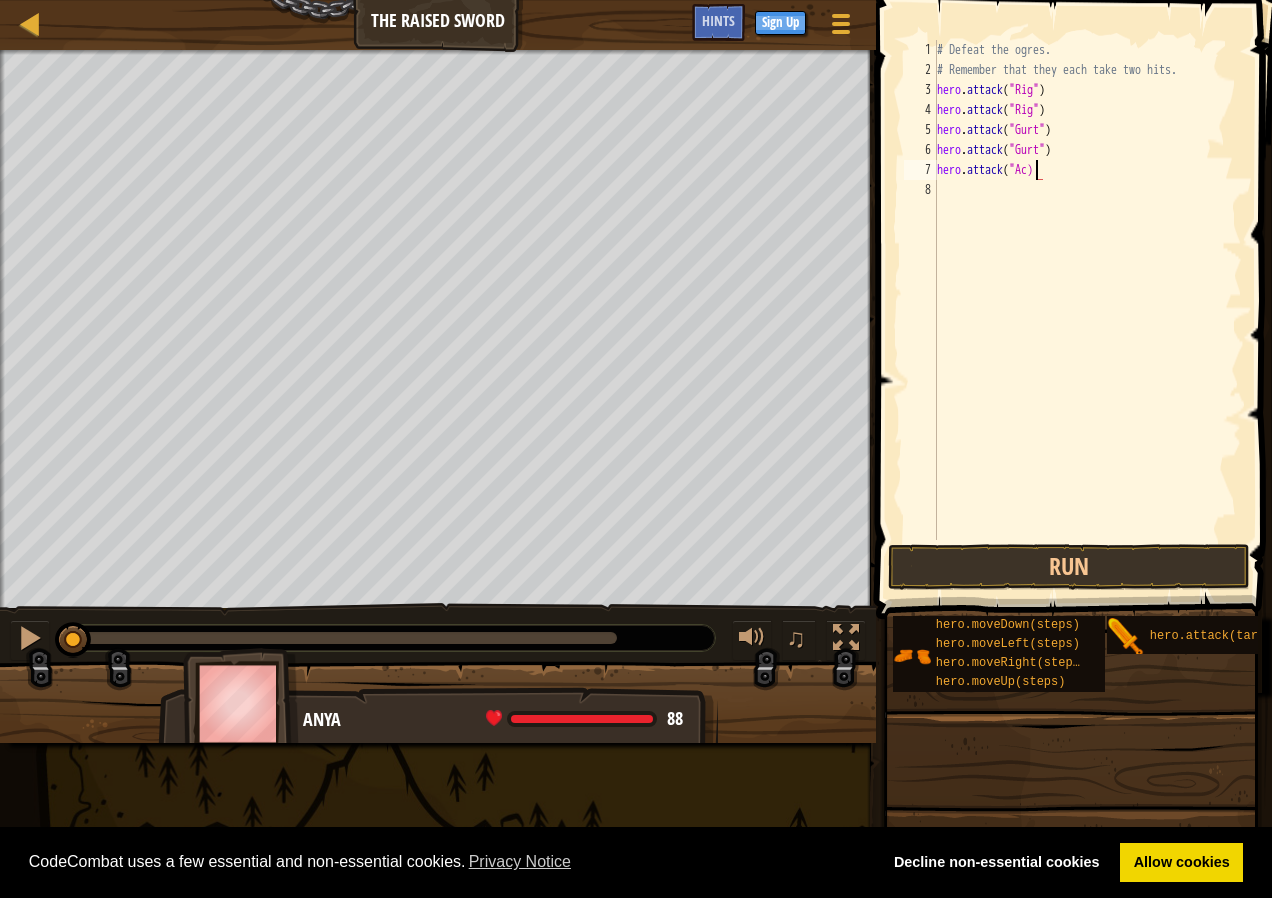 scroll, scrollTop: 9, scrollLeft: 8, axis: both 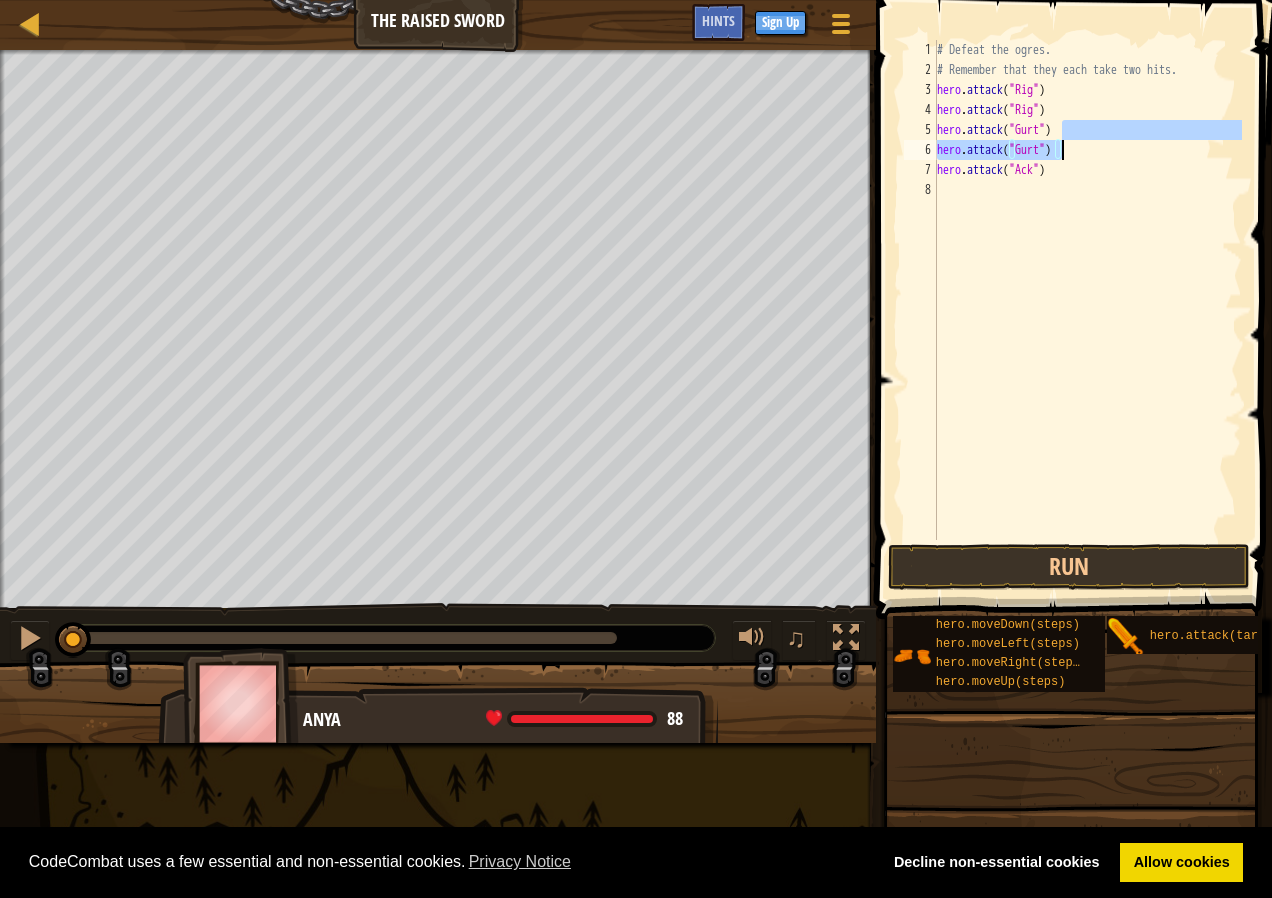 drag, startPoint x: 1173, startPoint y: 139, endPoint x: 1129, endPoint y: 148, distance: 44.911022 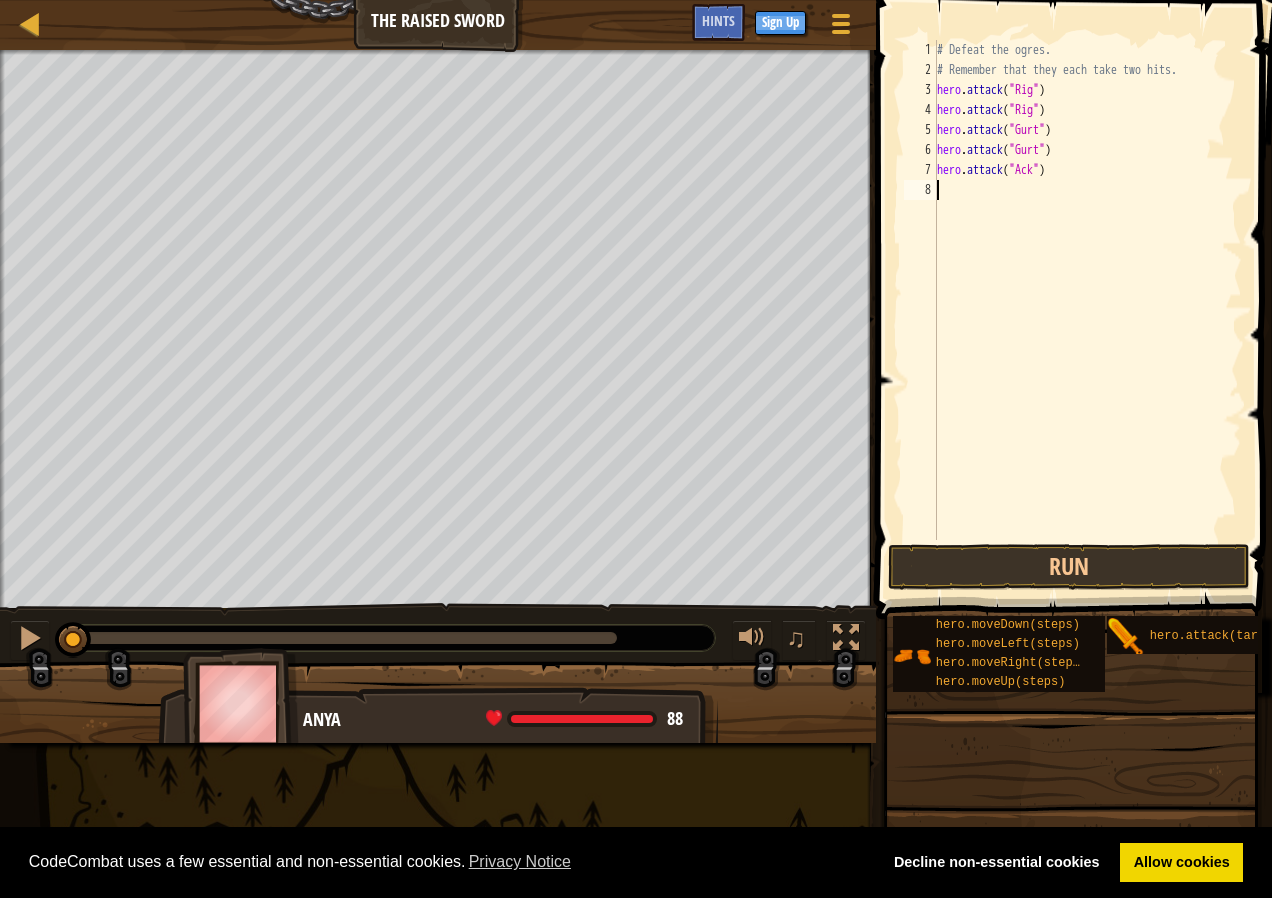 scroll, scrollTop: 9, scrollLeft: 0, axis: vertical 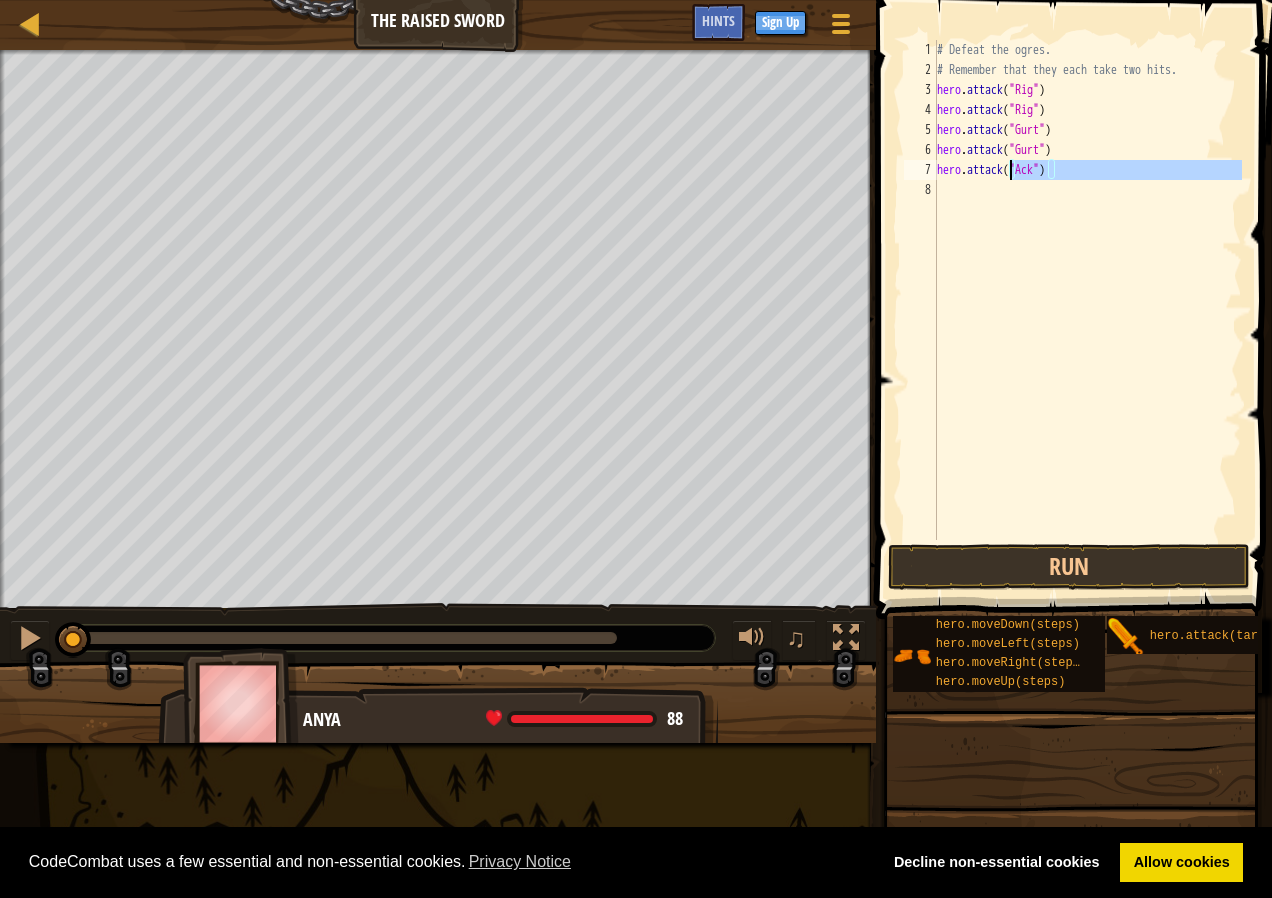 click on "# Defeat the ogres. # Remember that they each take two hits. hero . attack ( "Rig" ) hero . attack ( "Rig" ) hero . attack ( "Gurt" ) hero . attack ( "Gurt" ) hero . attack ( "Ack" )" at bounding box center [1087, 290] 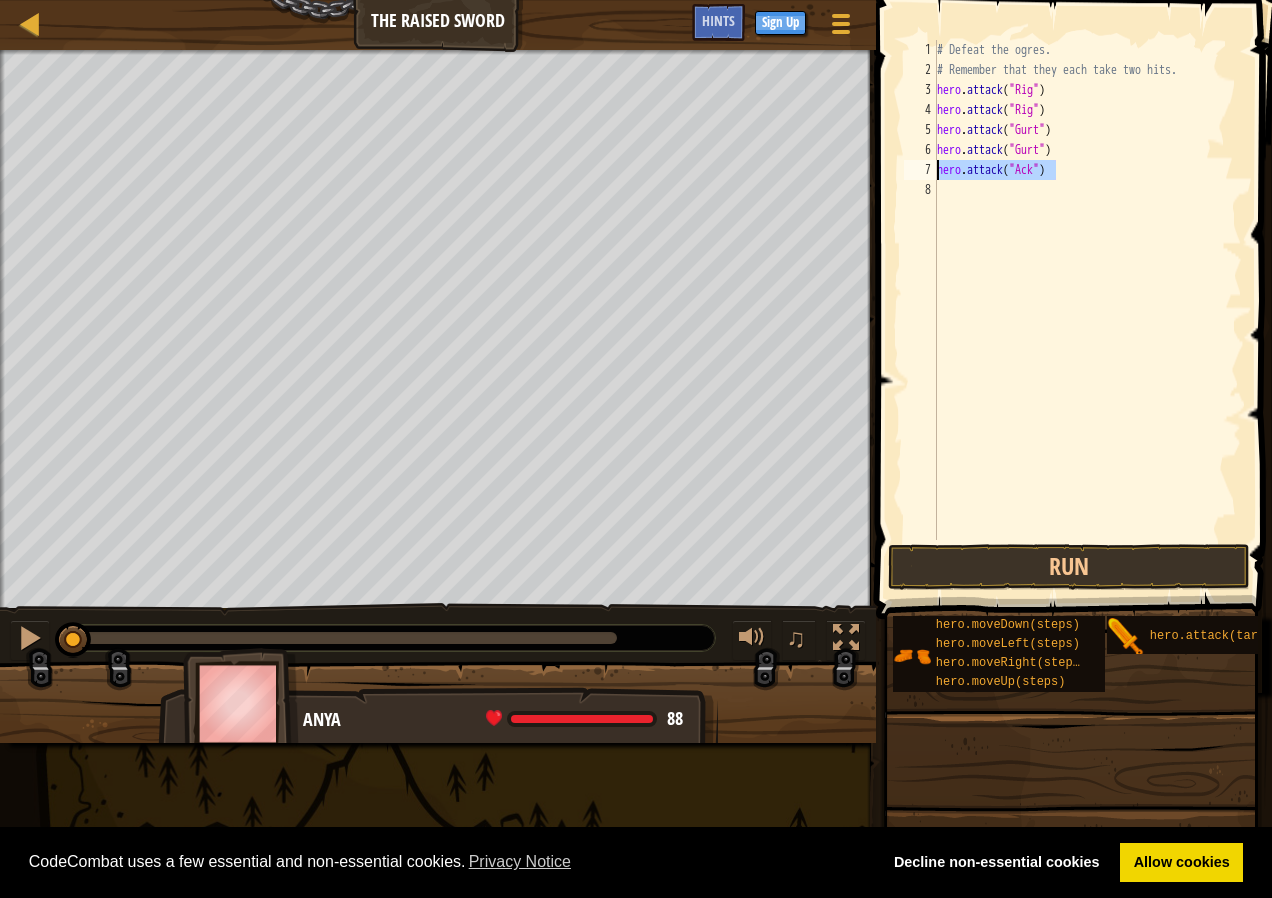 drag, startPoint x: 1083, startPoint y: 170, endPoint x: 922, endPoint y: 172, distance: 161.01242 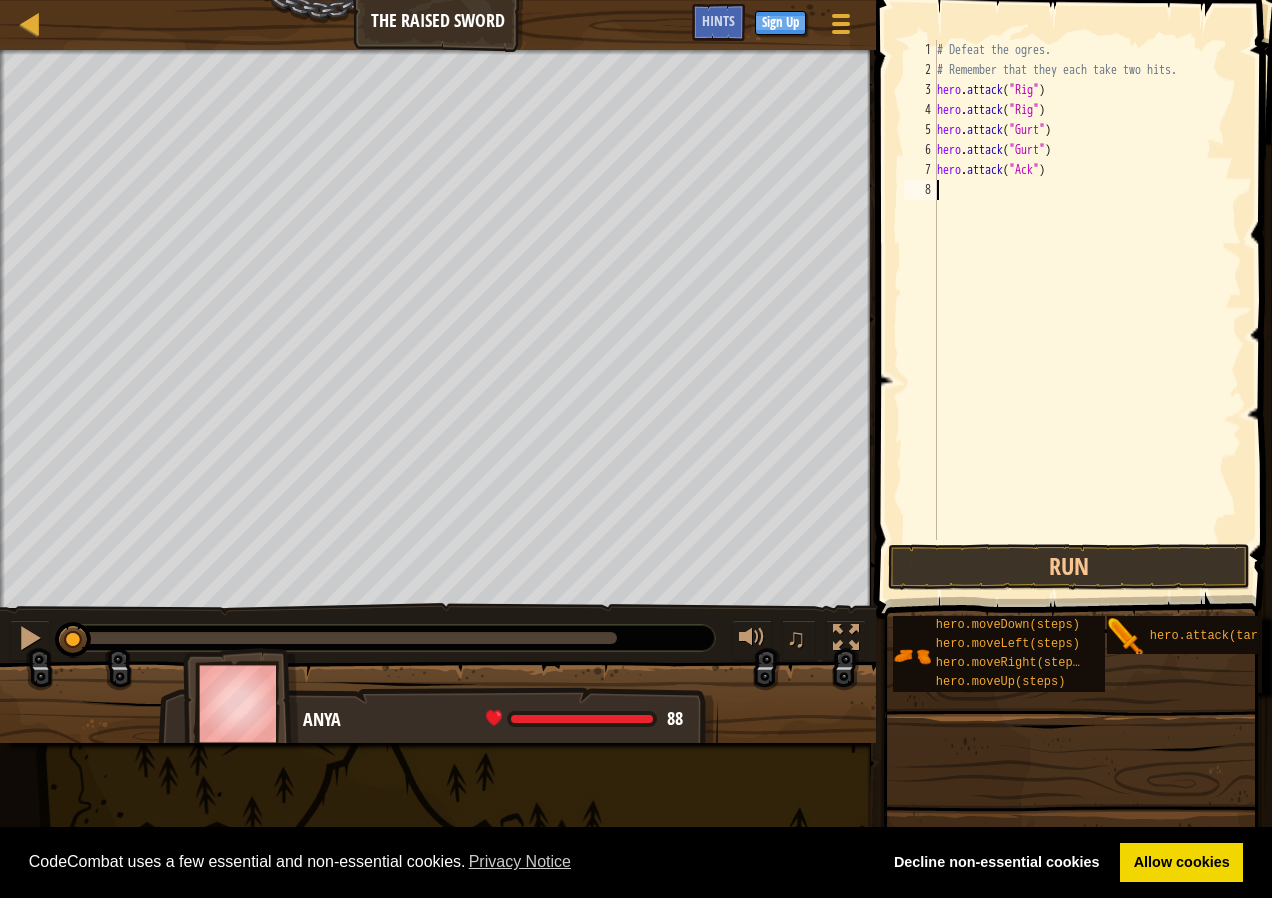 click on "# Defeat the ogres. # Remember that they each take two hits. hero . attack ( "Rig" ) hero . attack ( "Rig" ) hero . attack ( "Gurt" ) hero . attack ( "Gurt" ) hero . attack ( "Ack" )" at bounding box center (1087, 310) 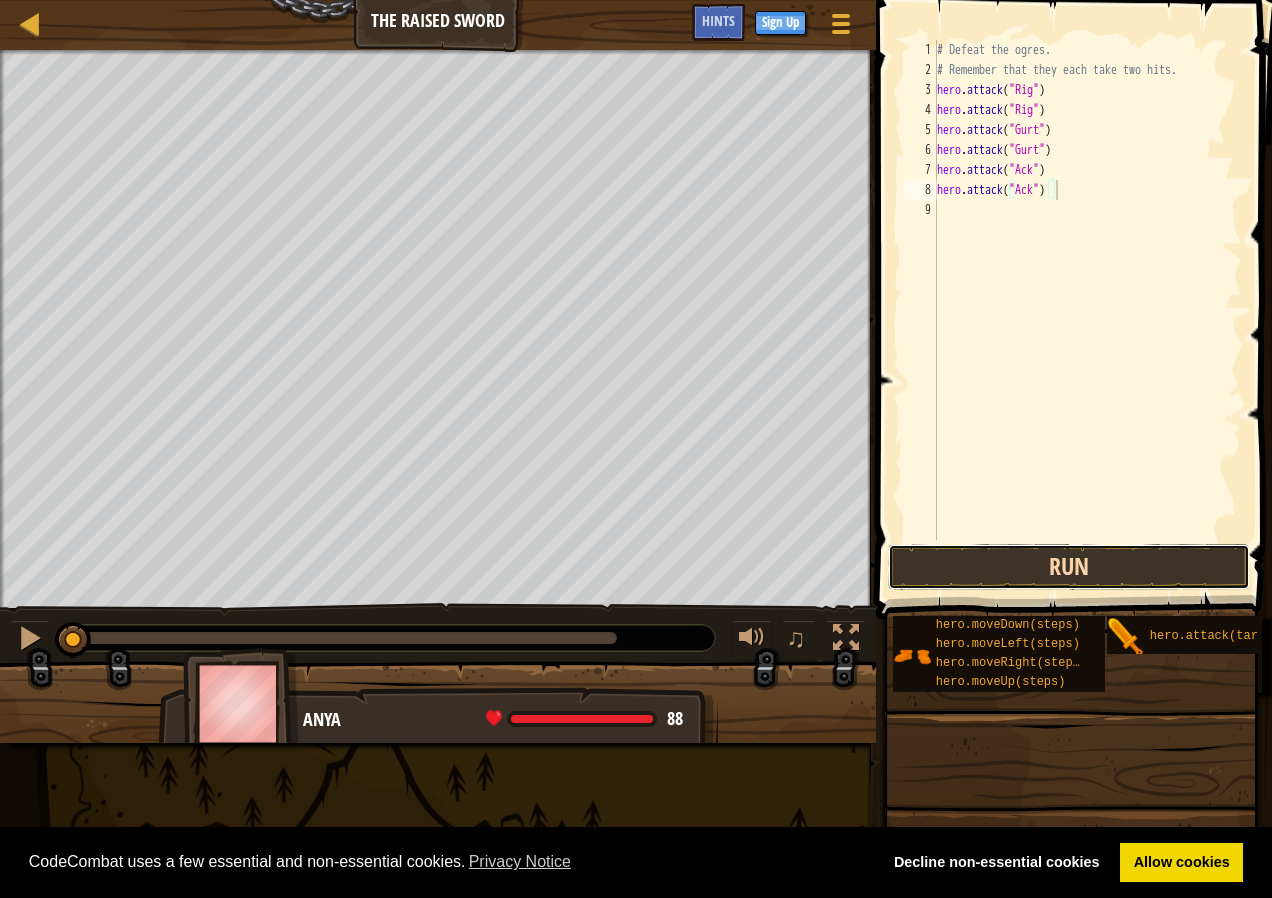 click on "Run" at bounding box center [1068, 567] 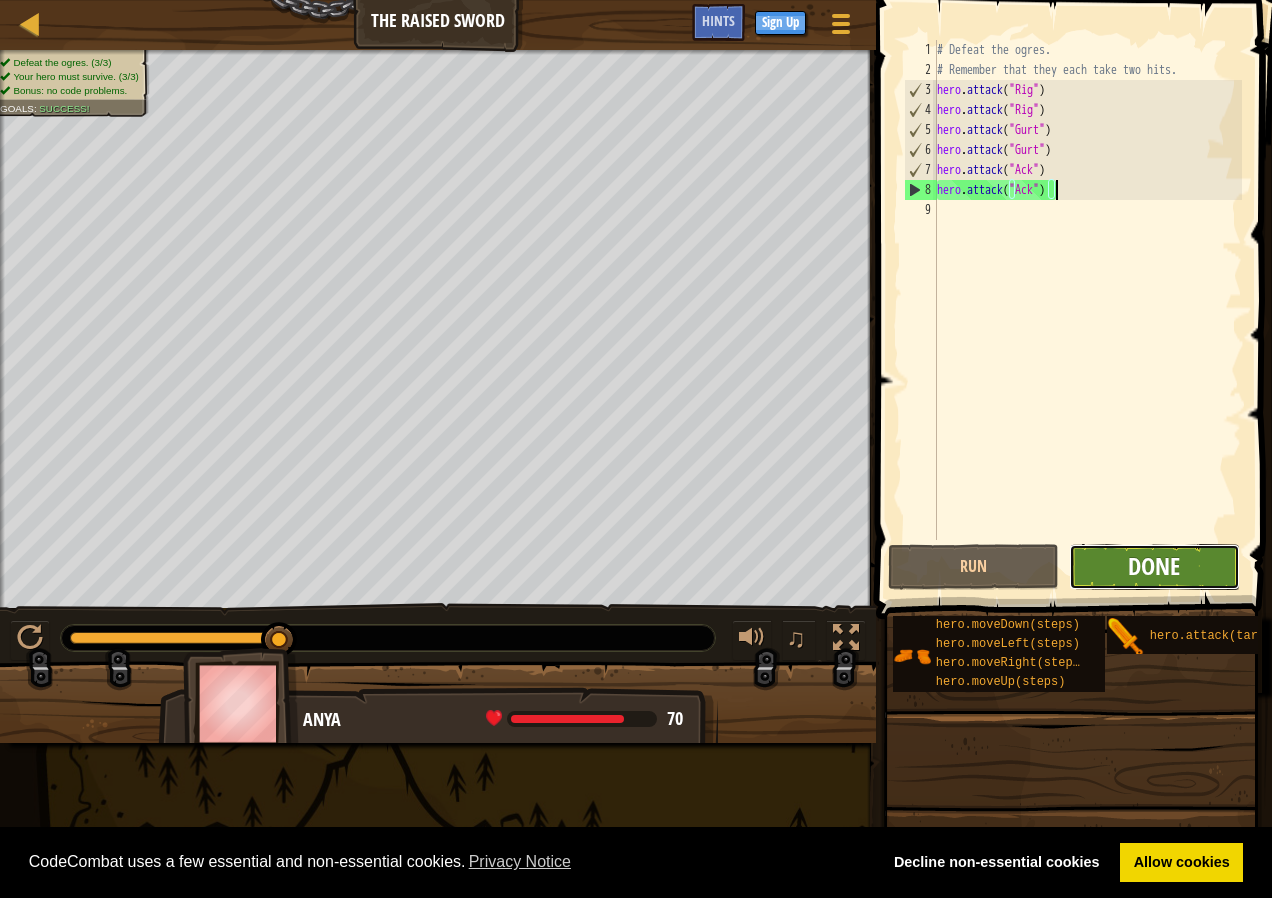 click on "Done" at bounding box center [1154, 566] 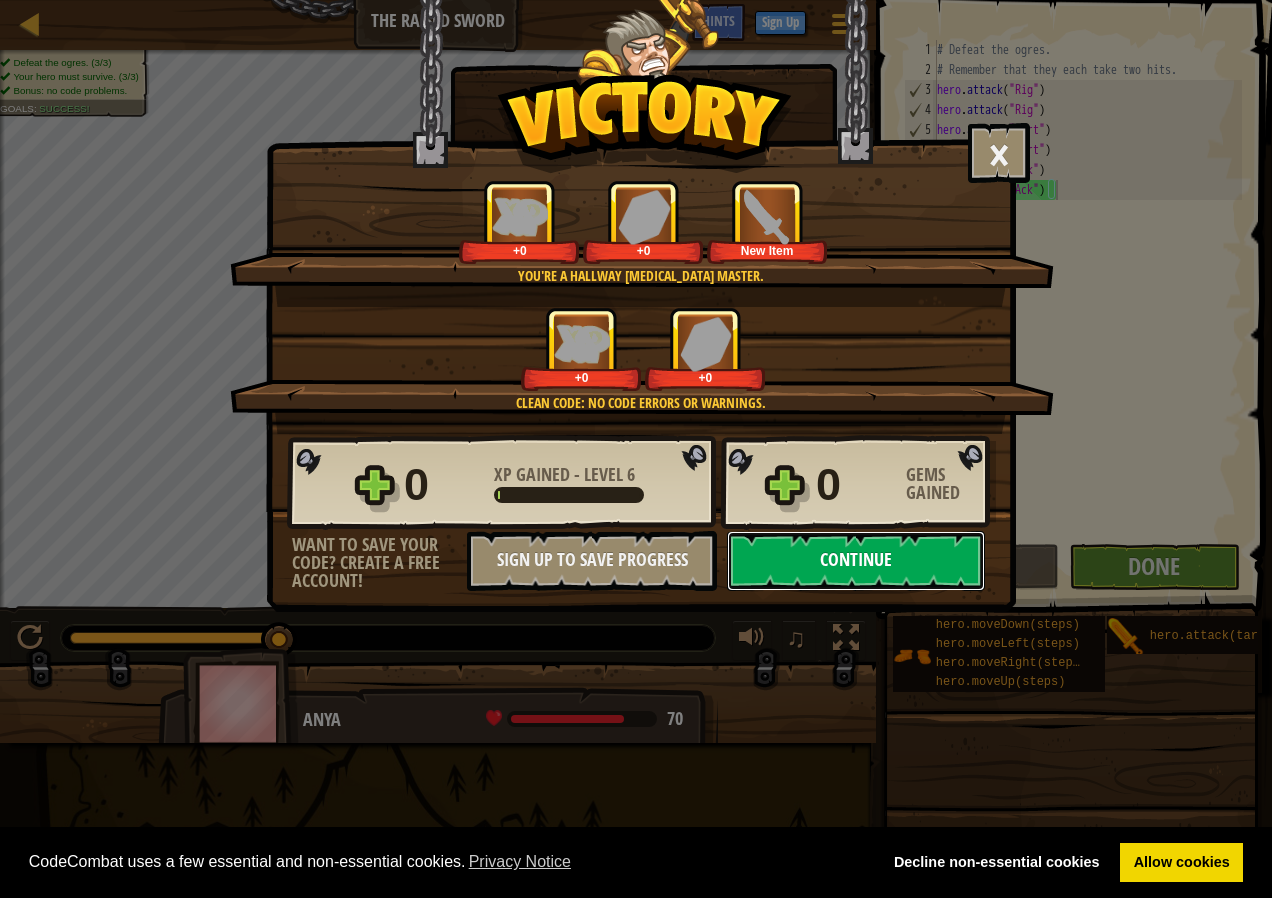 click on "Continue" at bounding box center [856, 561] 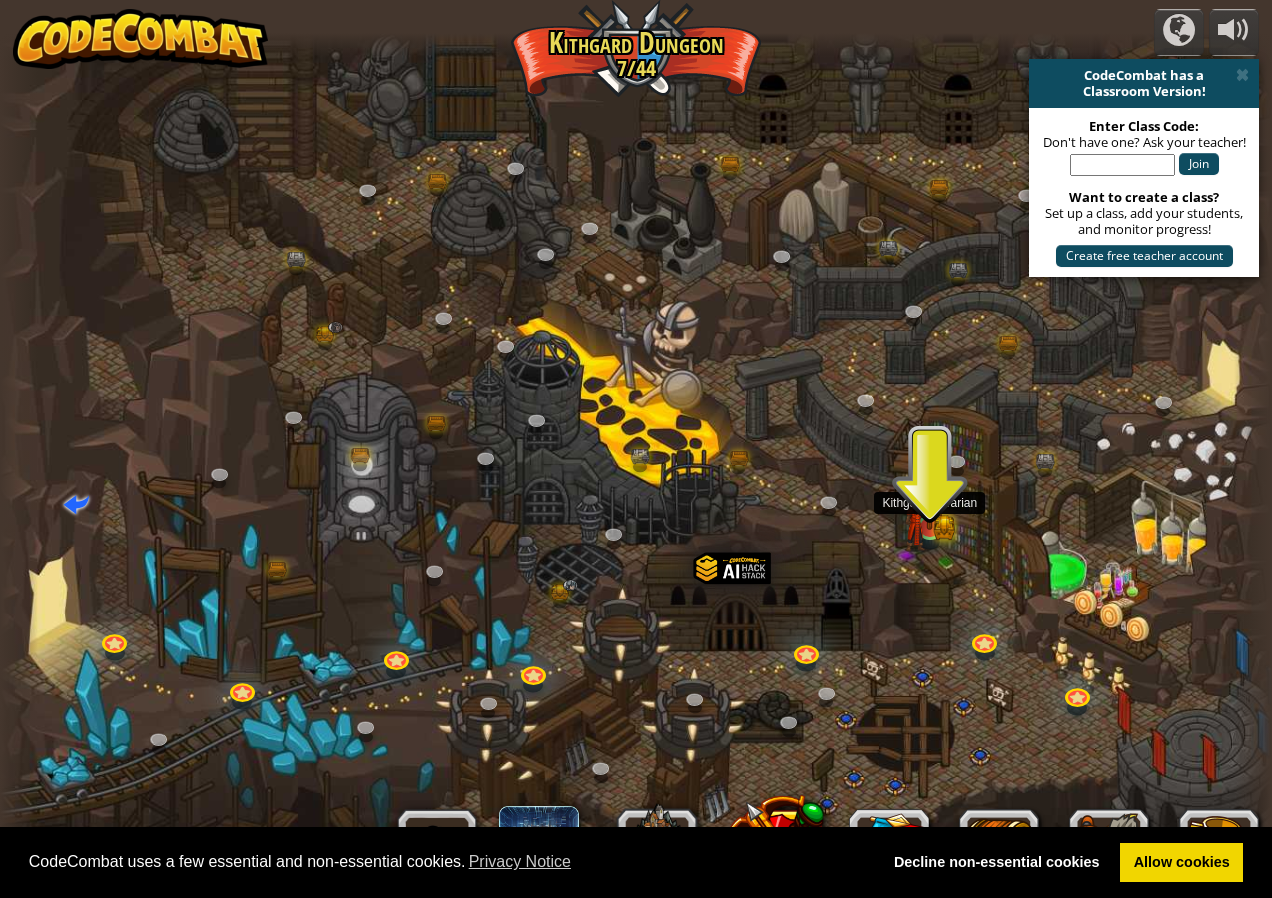 click at bounding box center [929, 493] 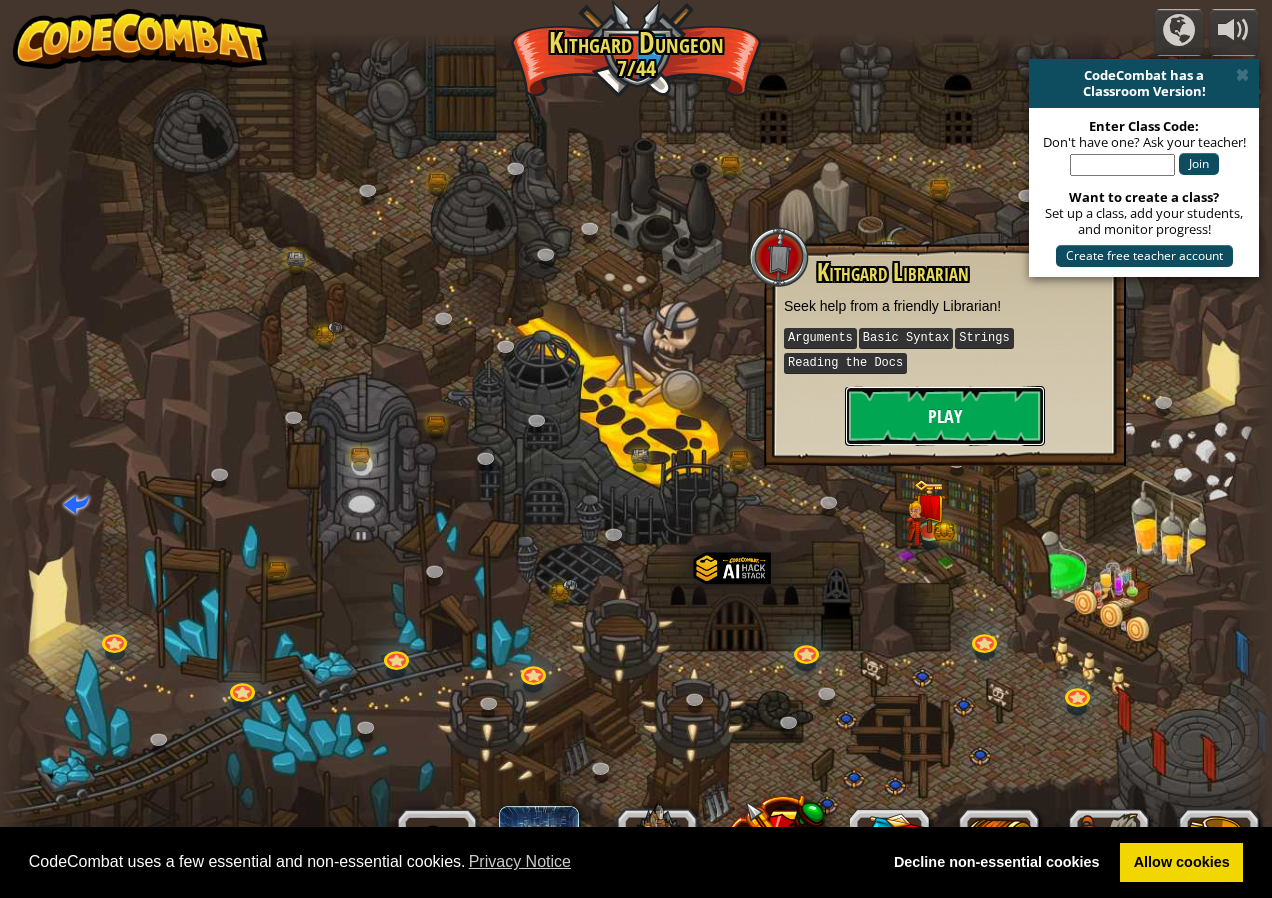 click on "Play" at bounding box center [945, 416] 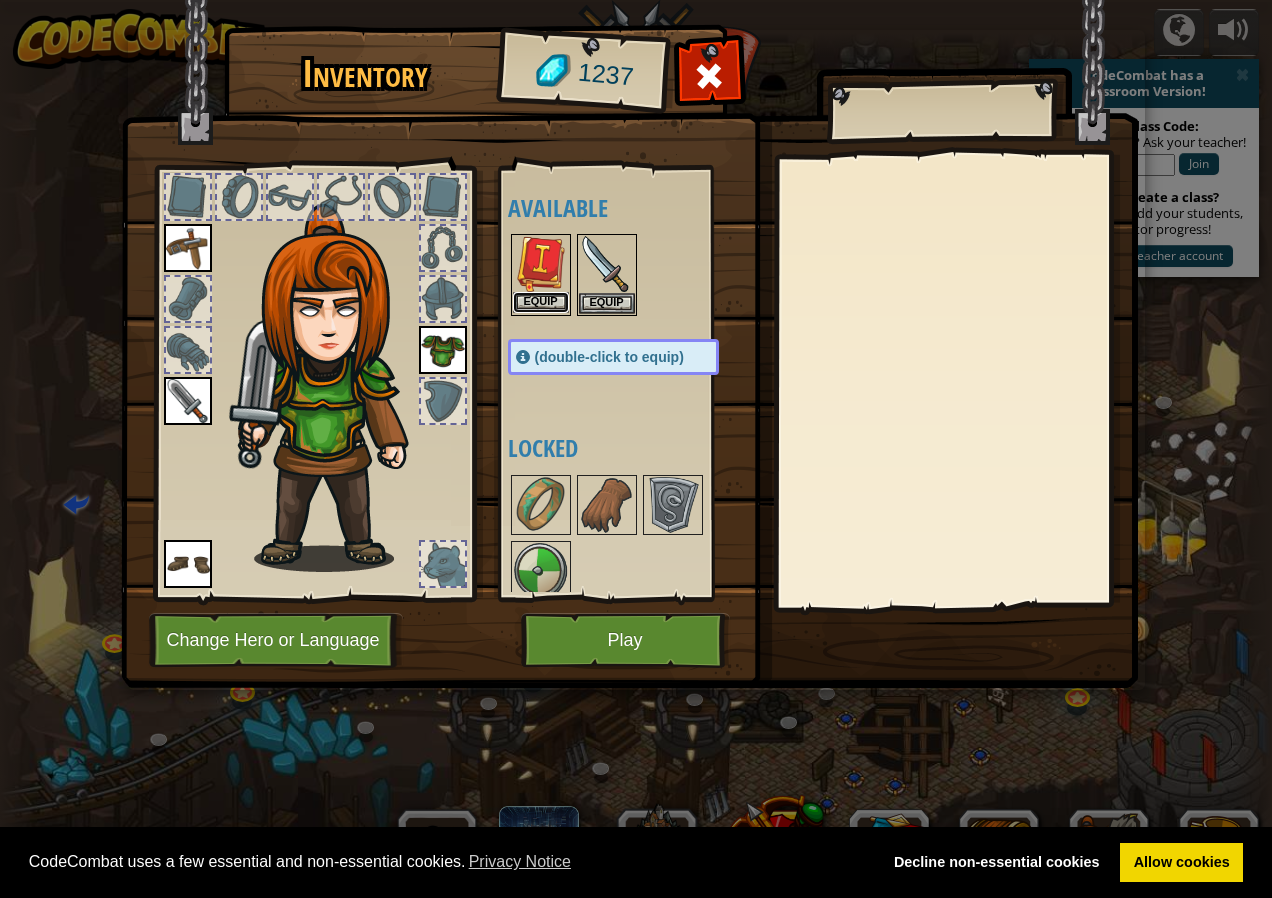 click on "Equip" at bounding box center (541, 302) 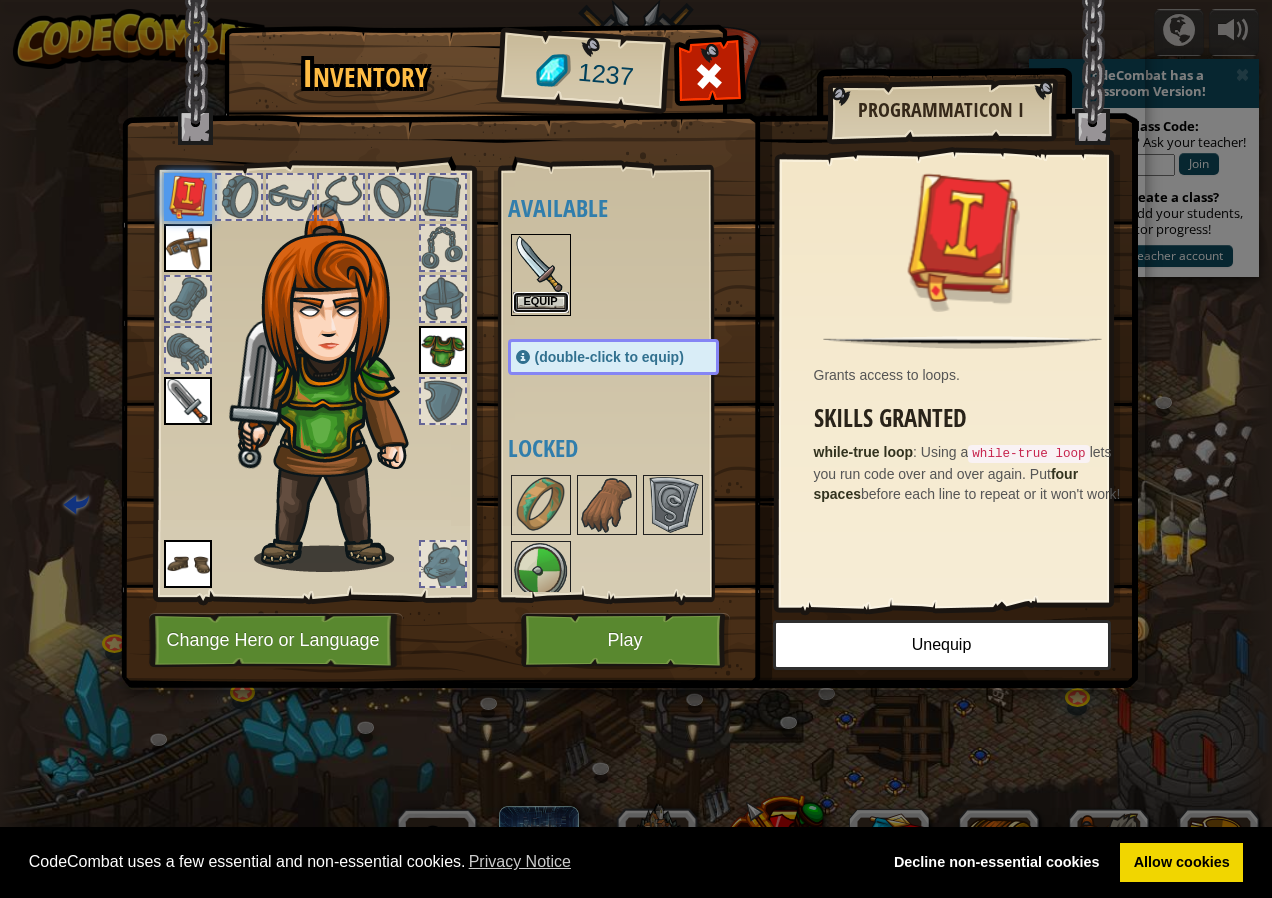click on "Equip" at bounding box center (541, 302) 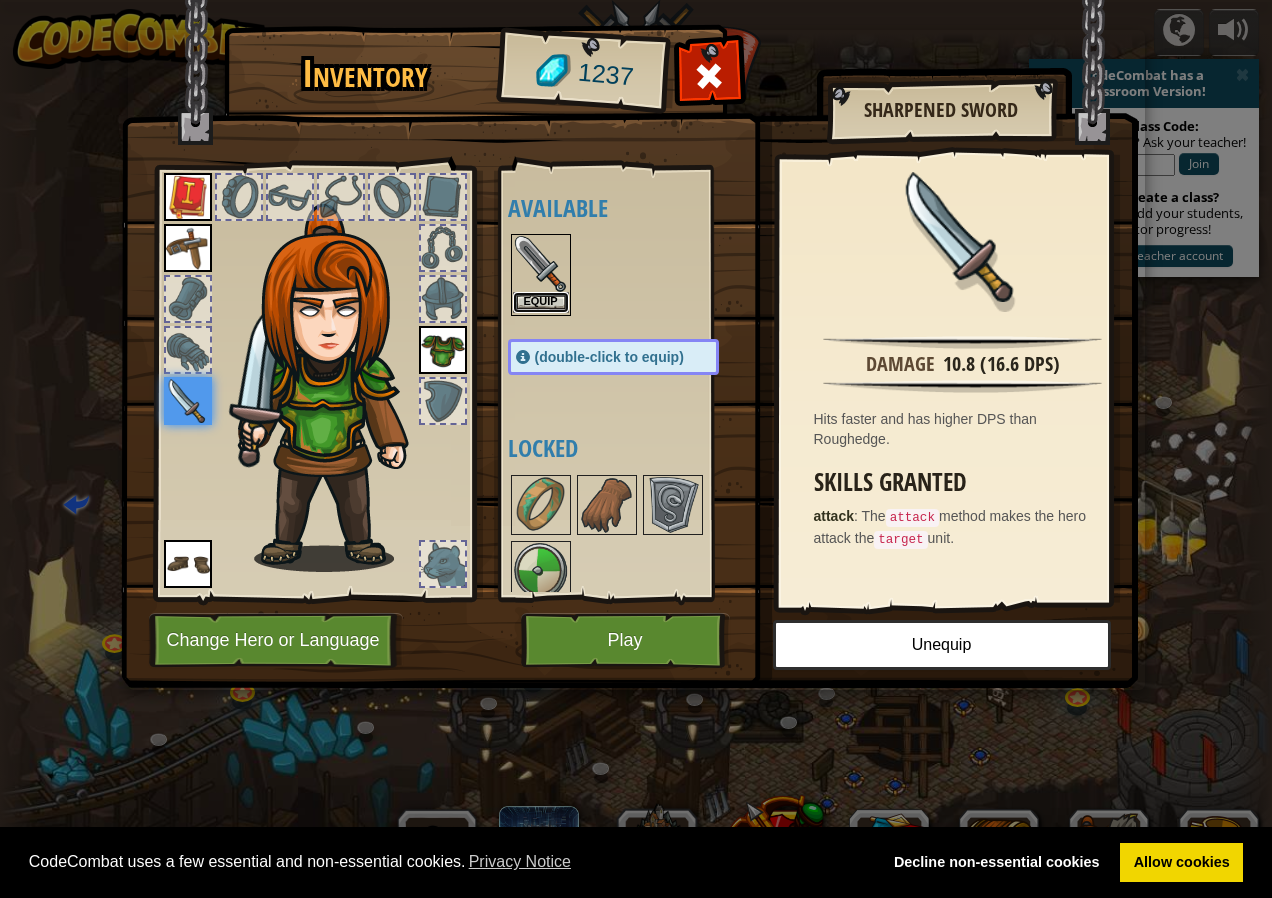 click on "Equip" at bounding box center [541, 302] 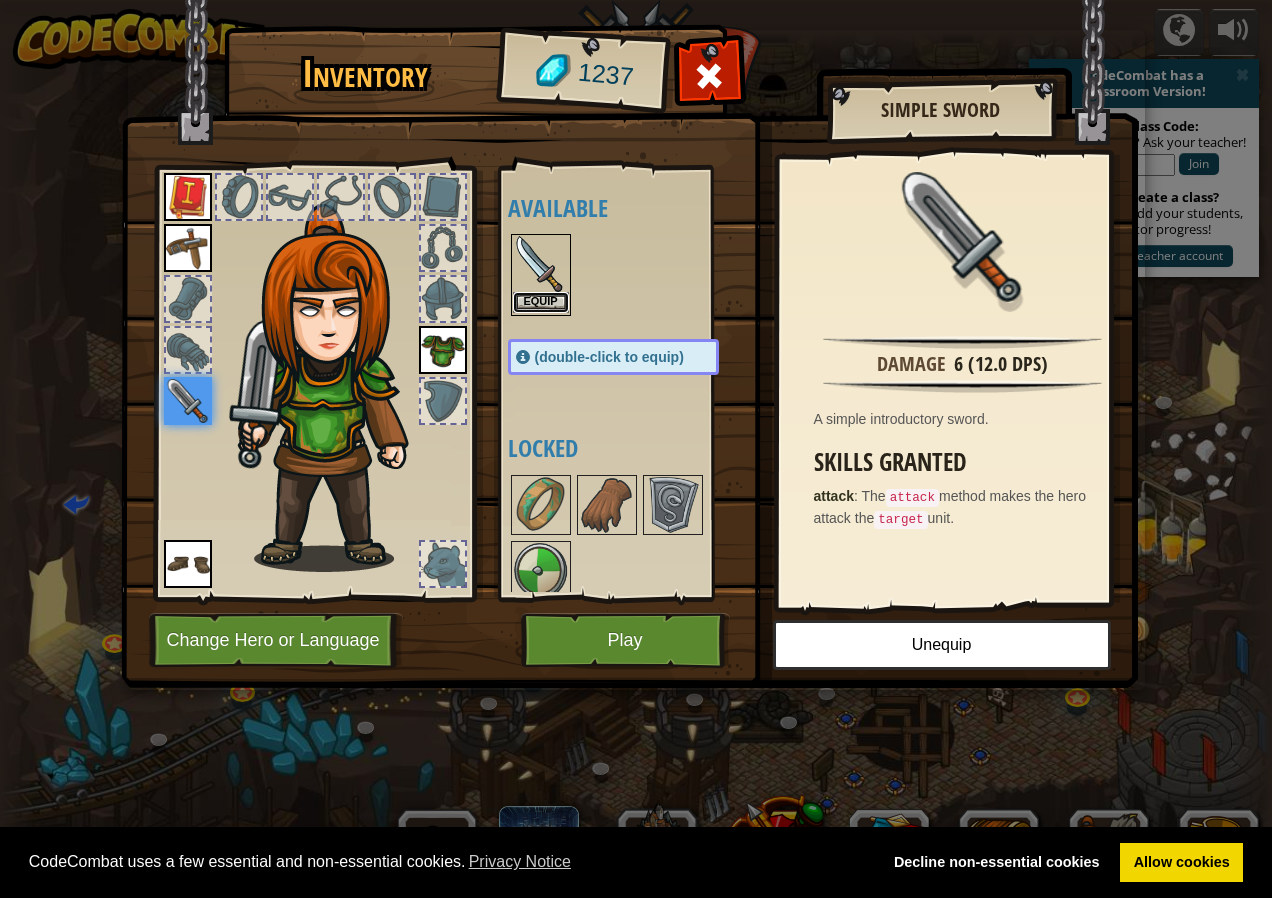 click on "Equip" at bounding box center [541, 302] 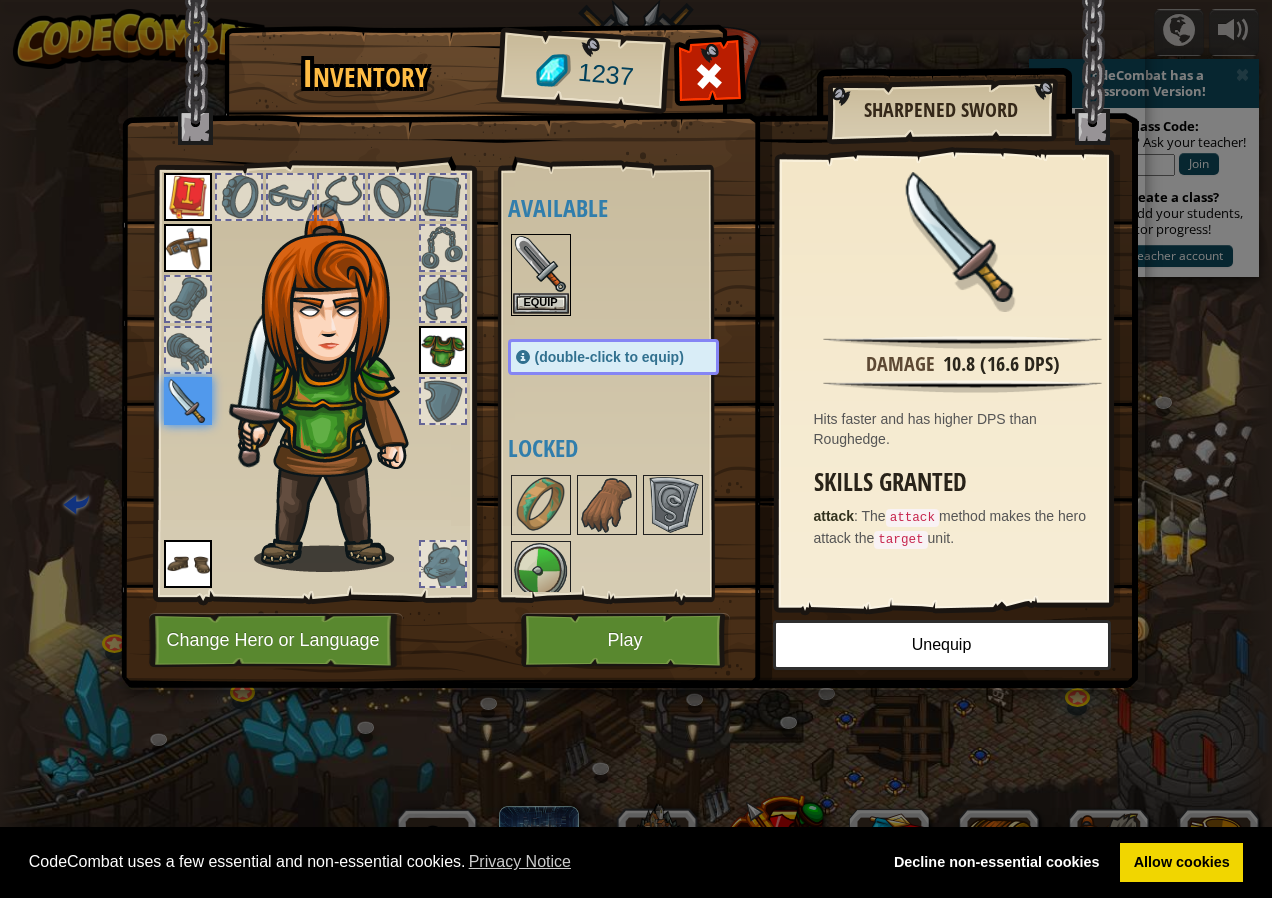 click at bounding box center (443, 350) 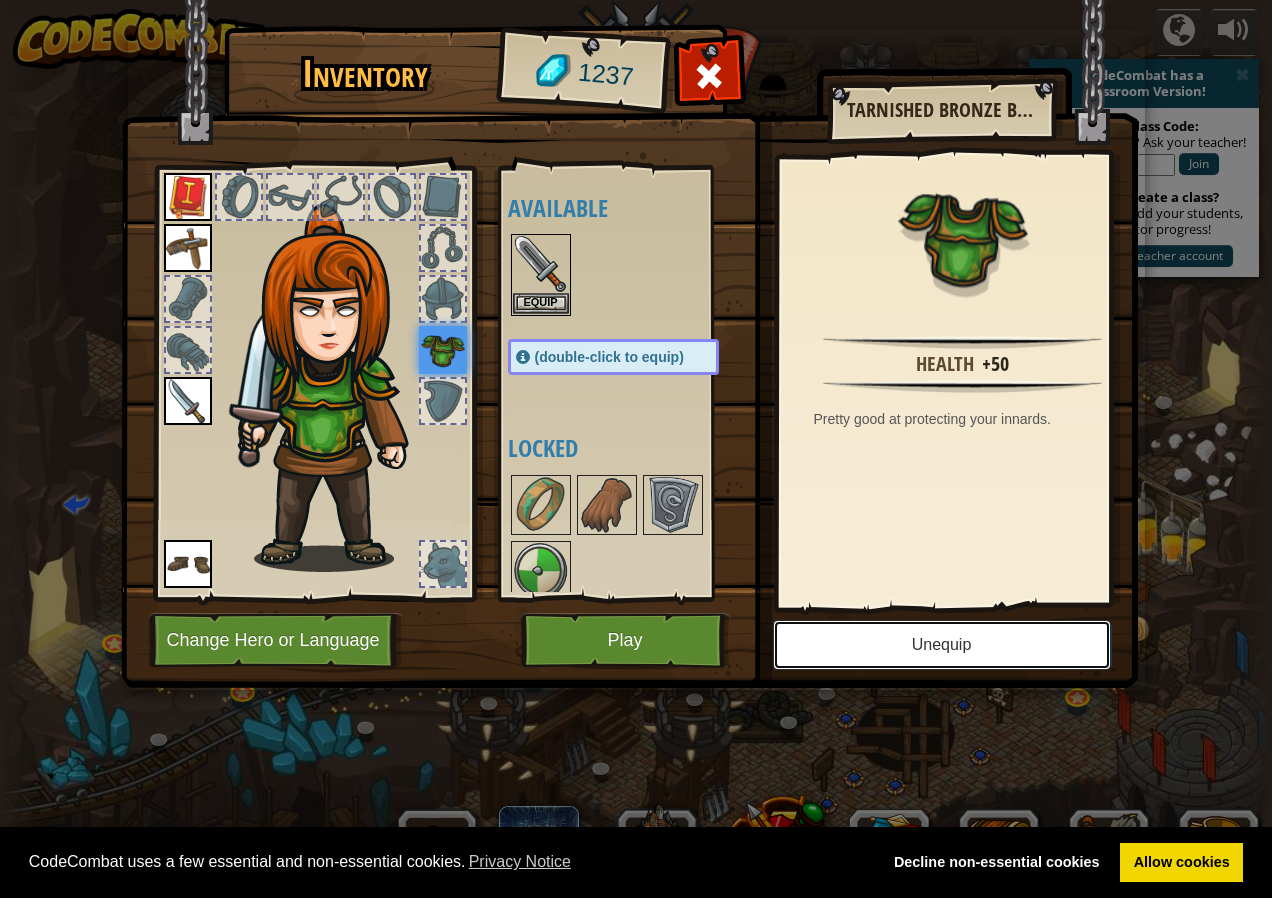click on "Unequip" at bounding box center (942, 645) 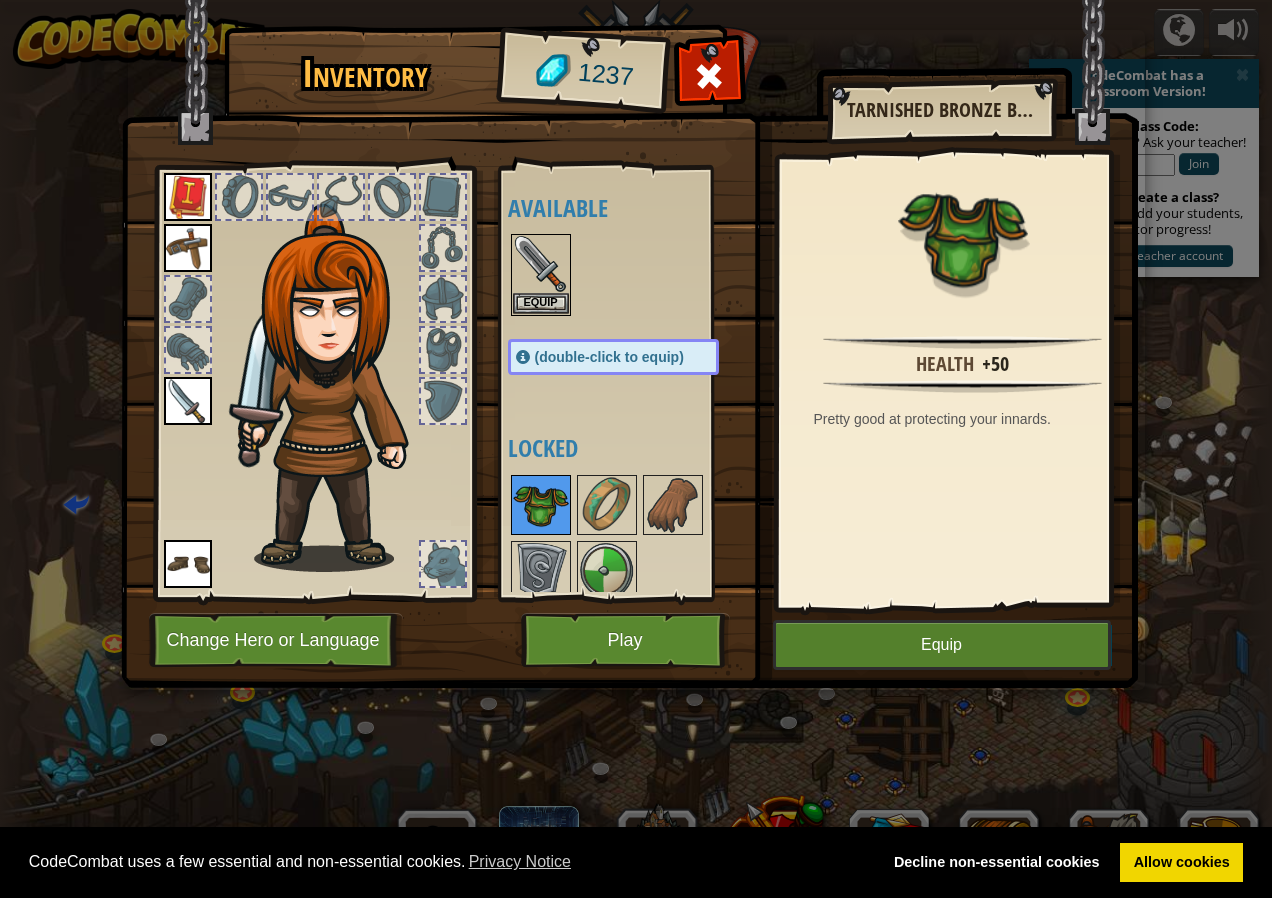 click at bounding box center (541, 505) 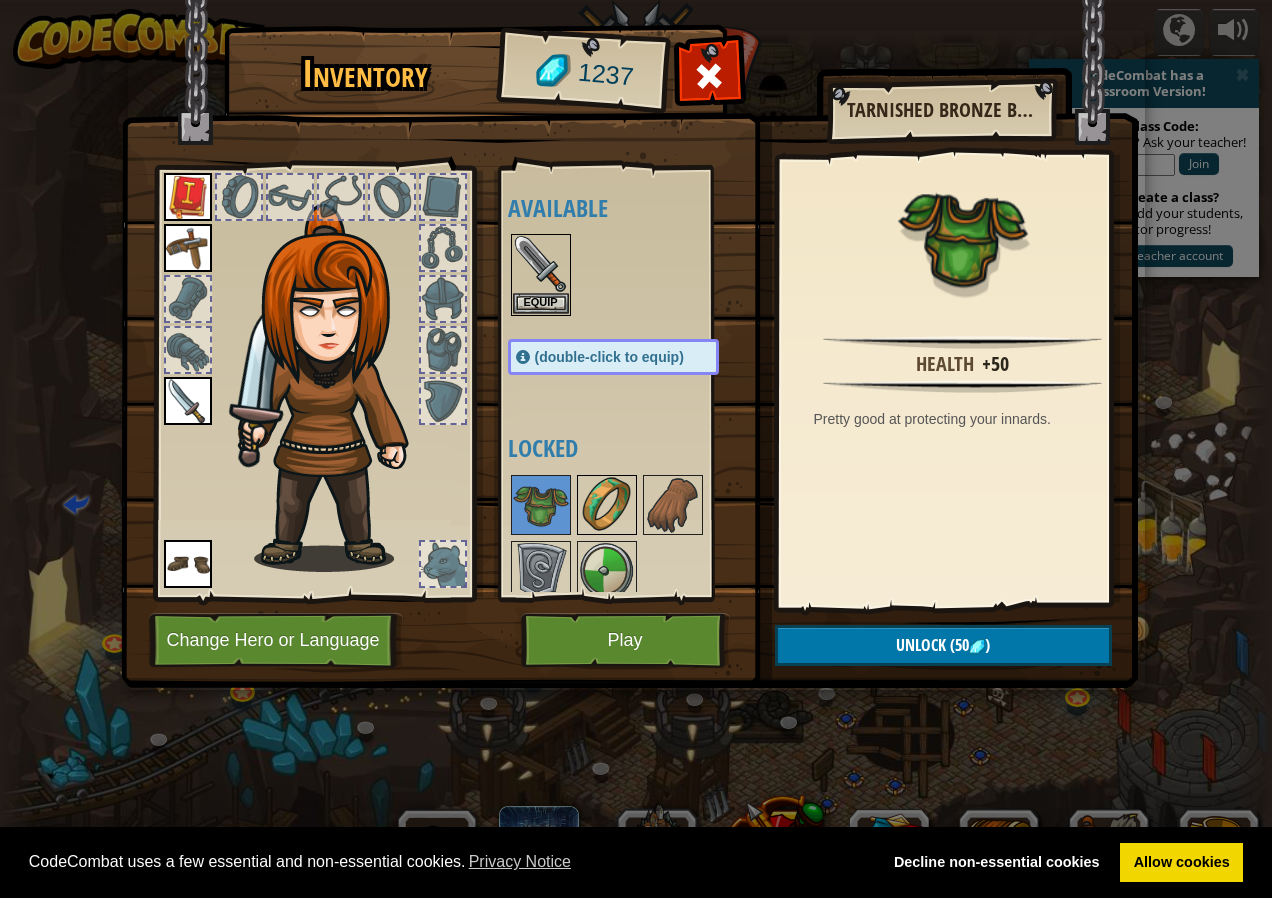 click at bounding box center (607, 505) 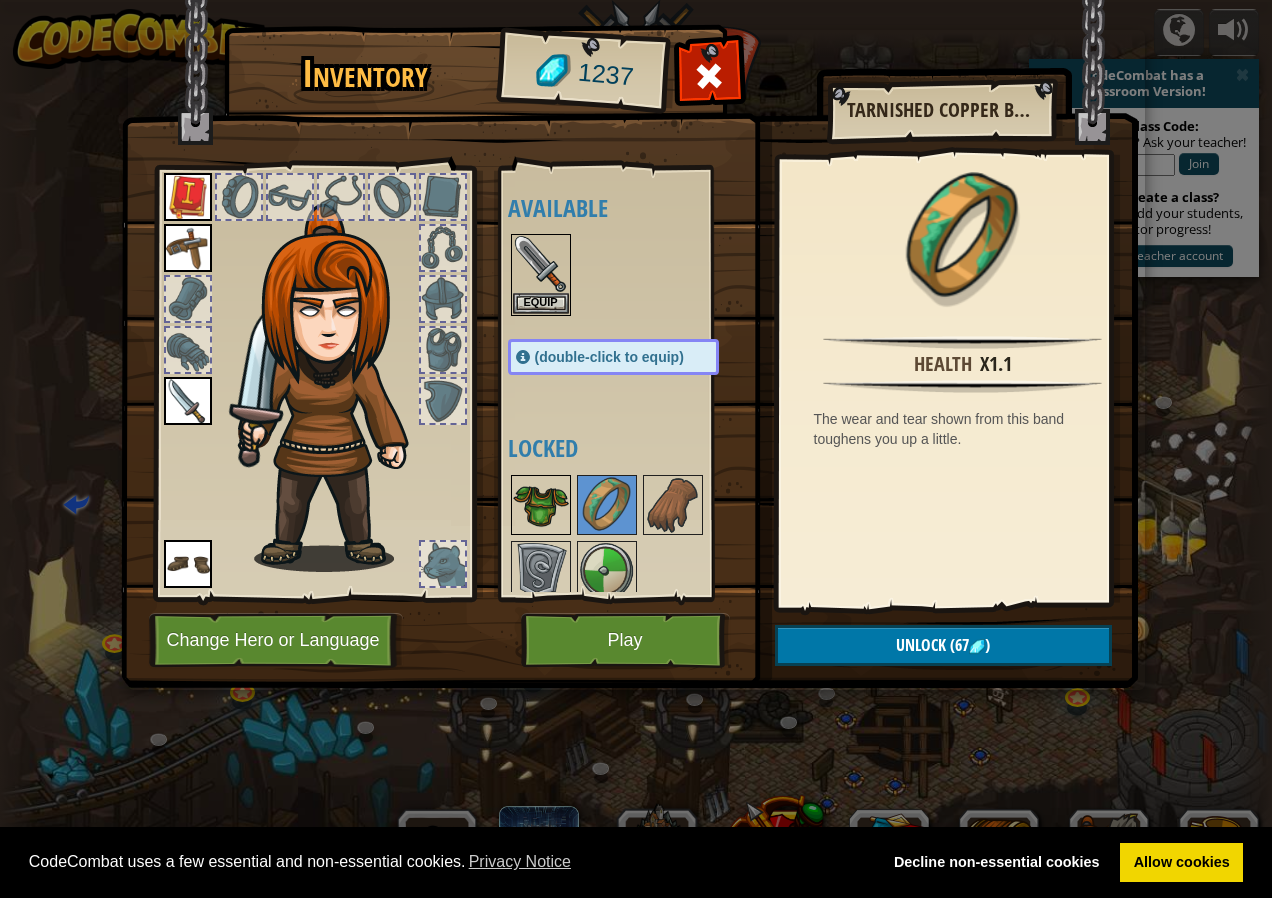 click at bounding box center [541, 505] 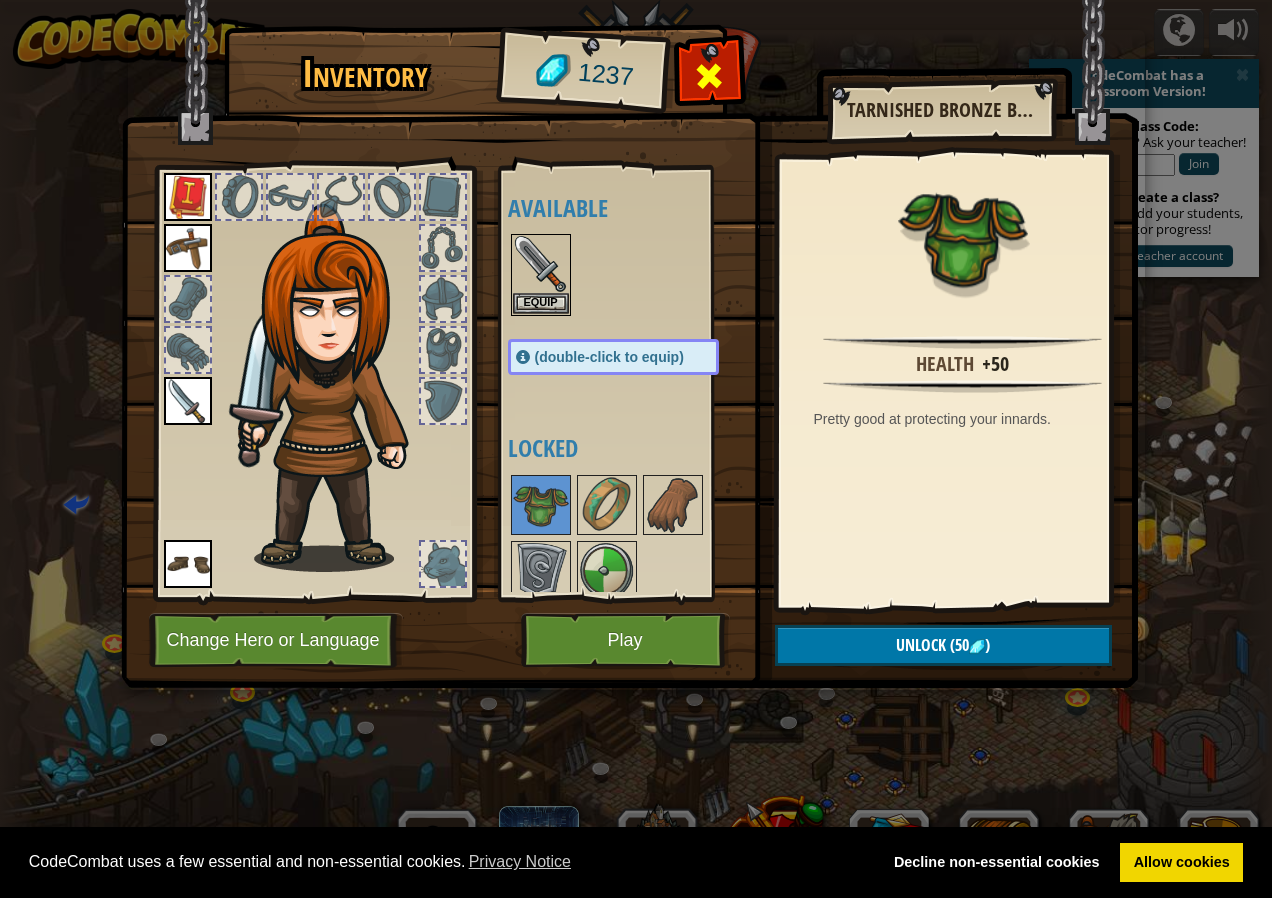 click at bounding box center (709, 76) 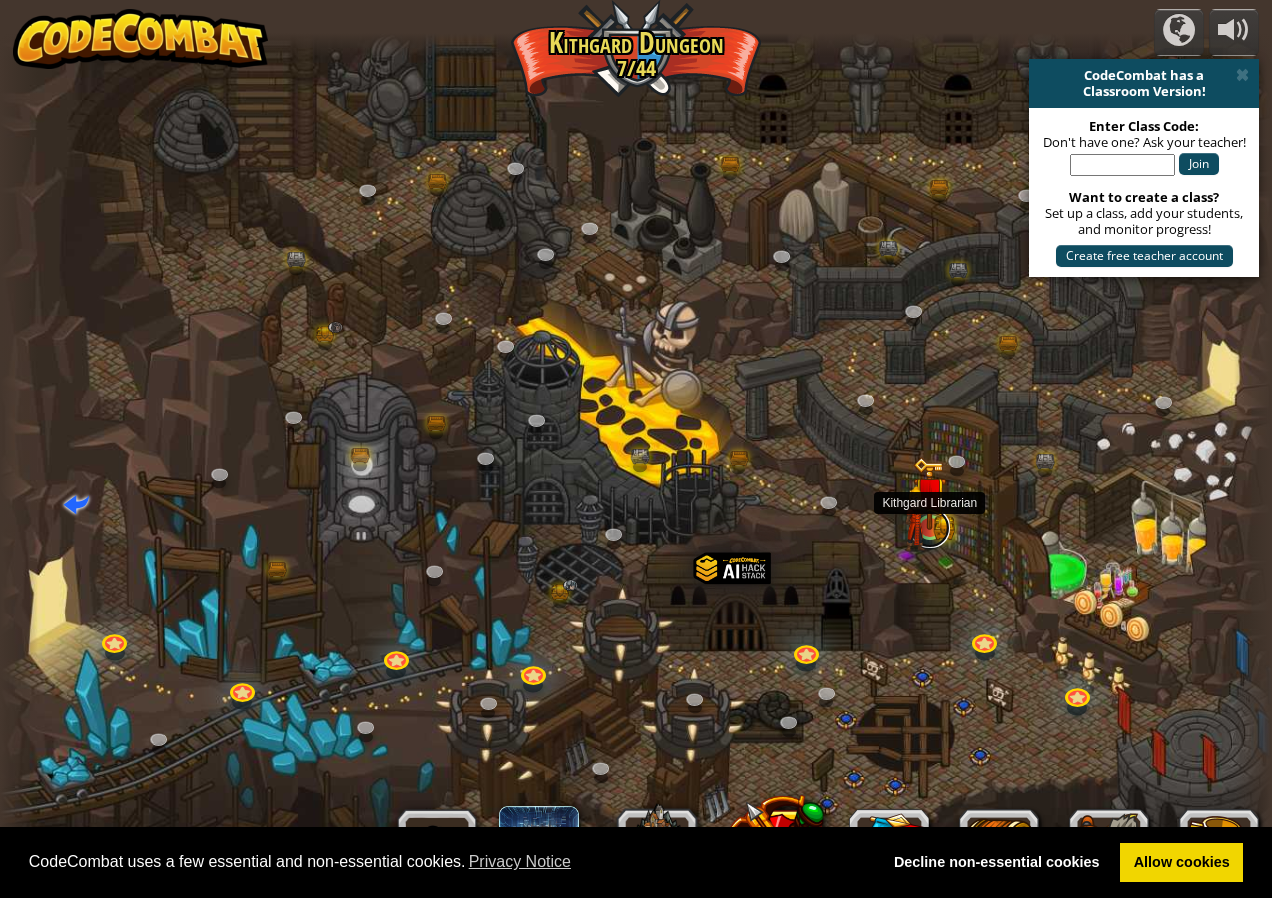 click at bounding box center [930, 528] 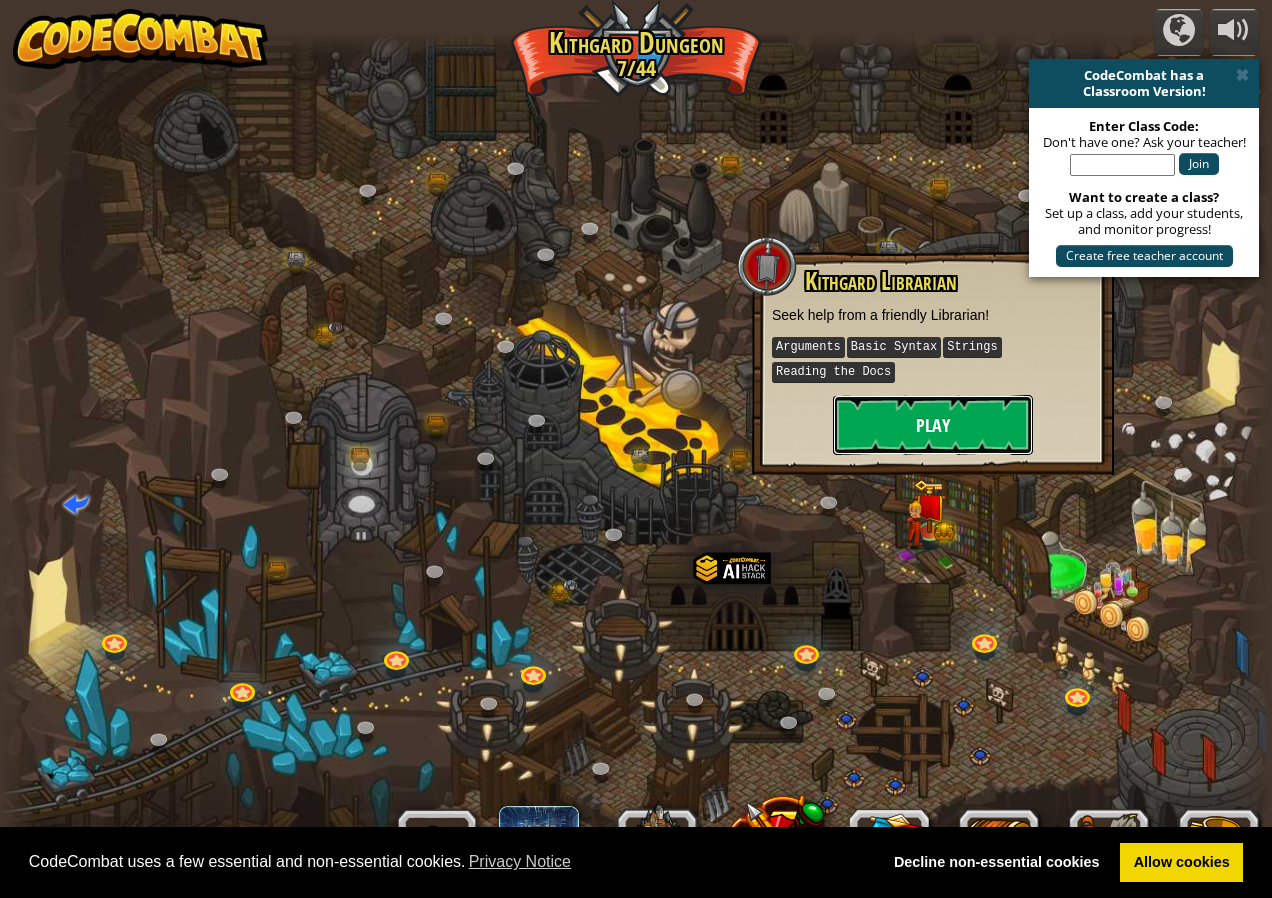 click on "Play" at bounding box center (933, 425) 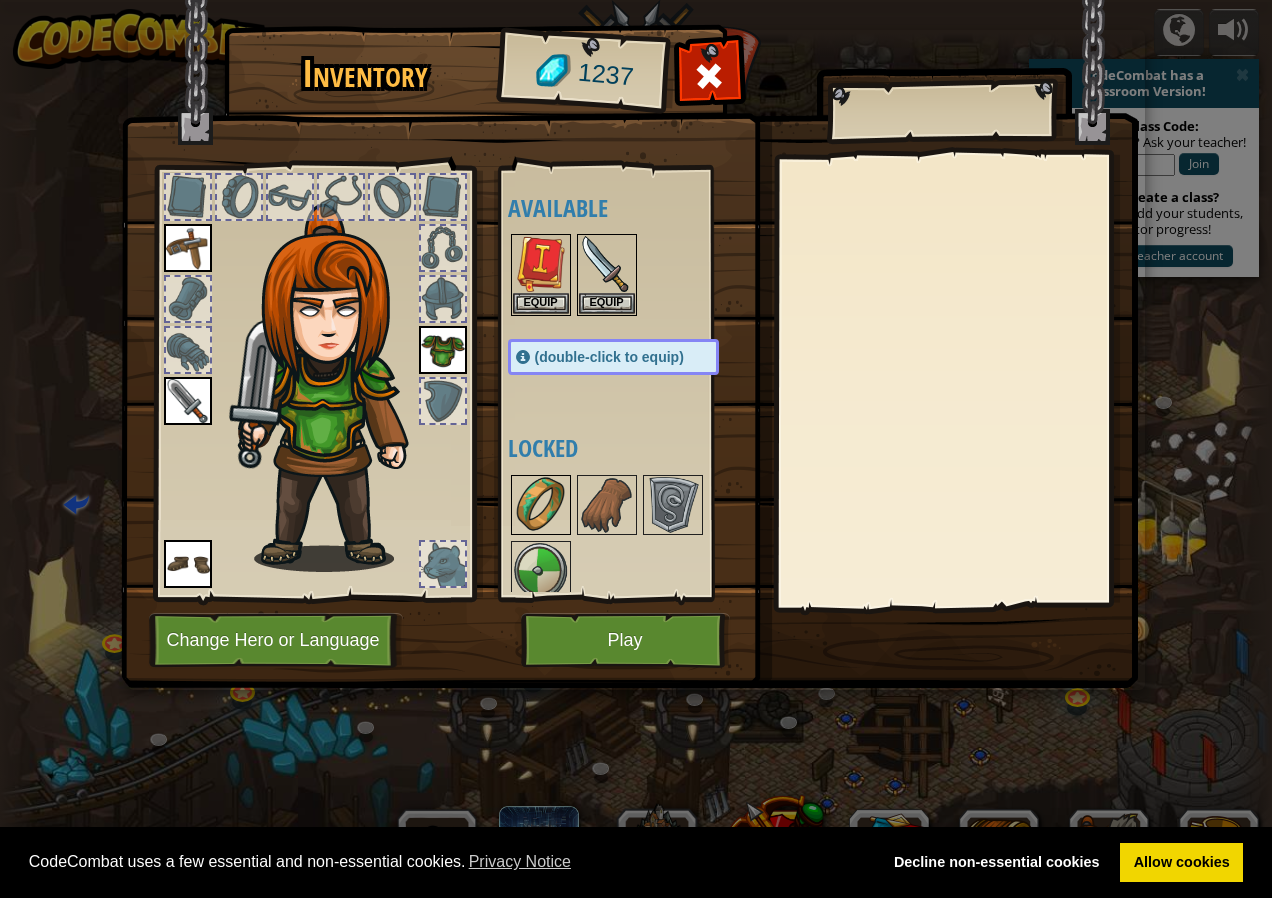 click at bounding box center (541, 505) 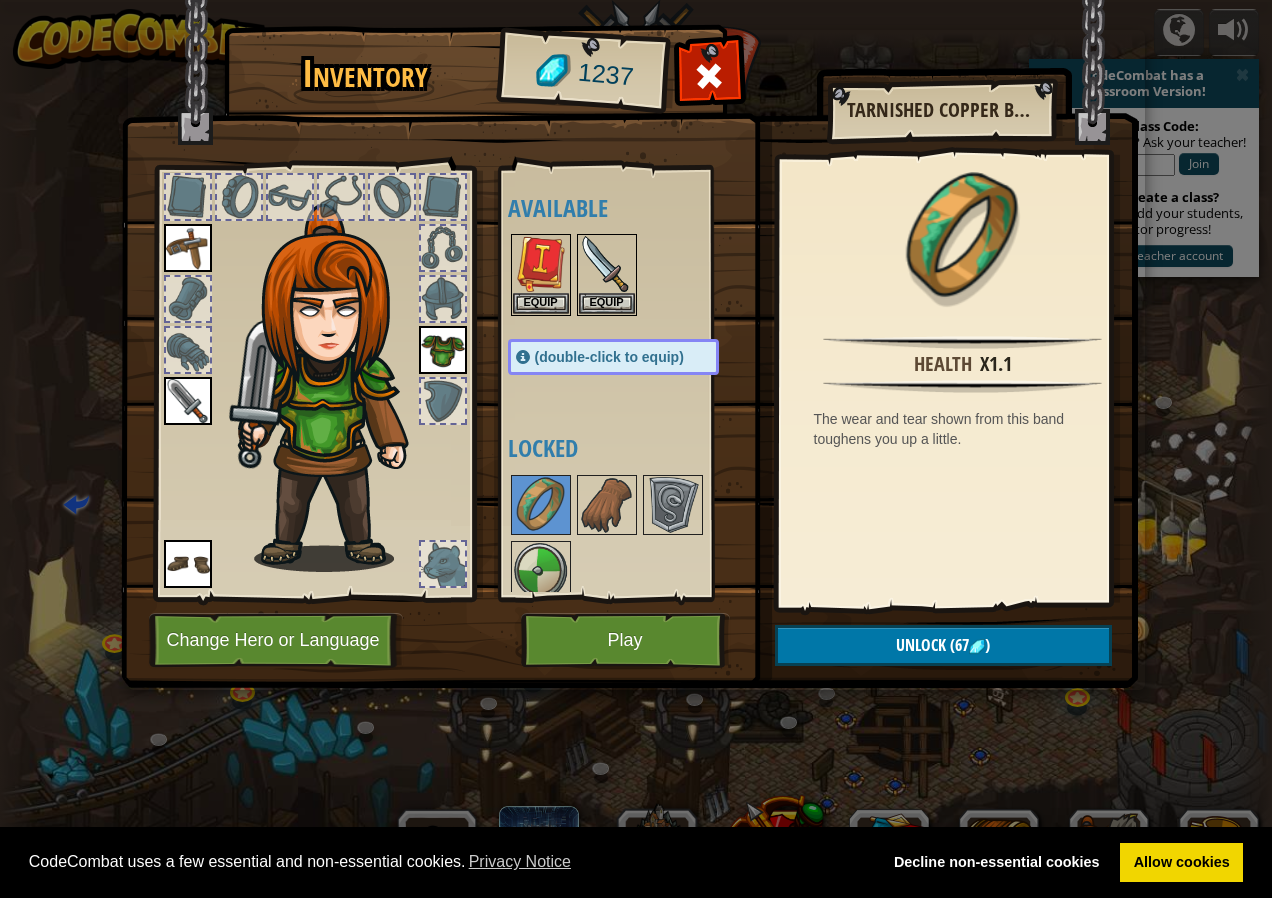 click at bounding box center (541, 571) 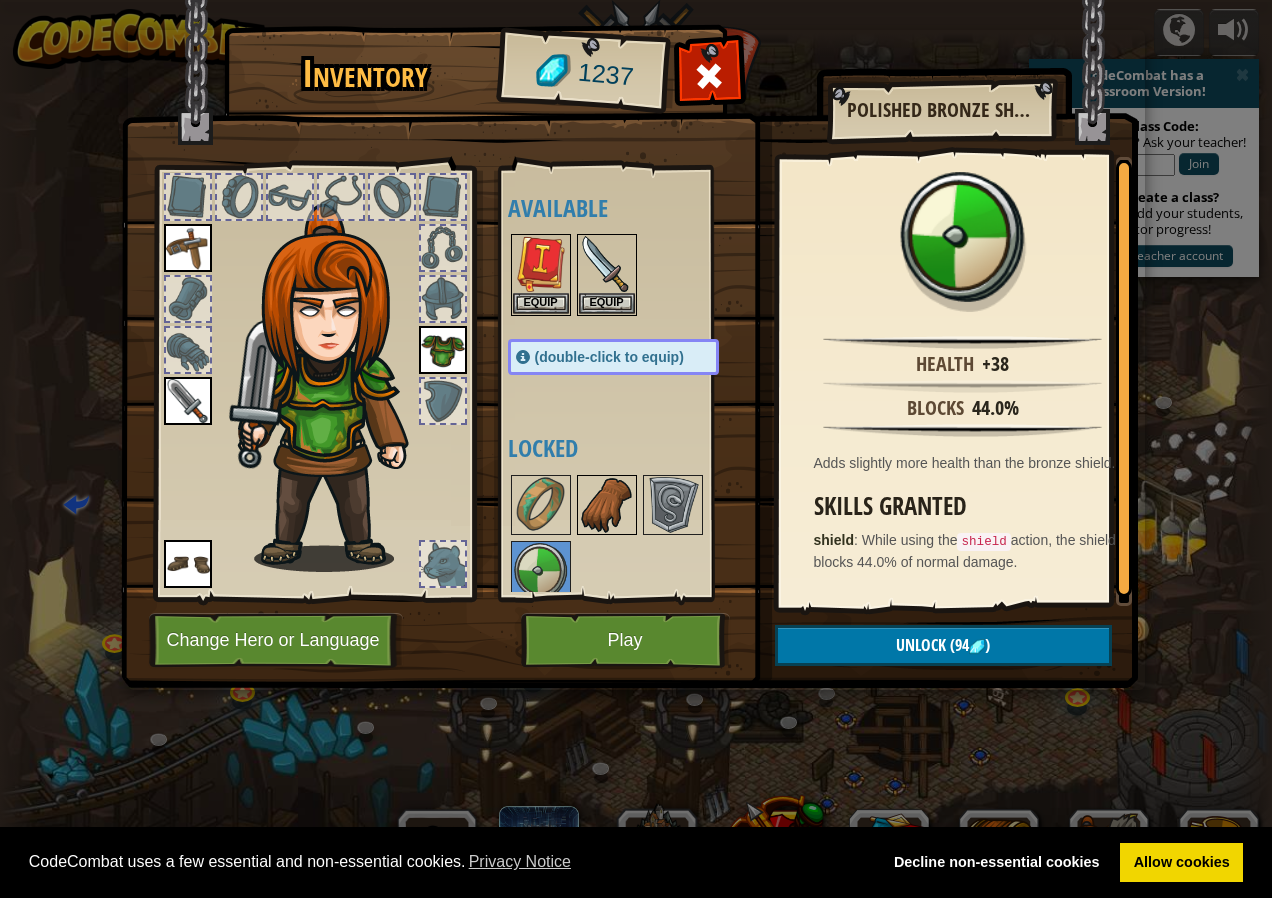 click at bounding box center [607, 505] 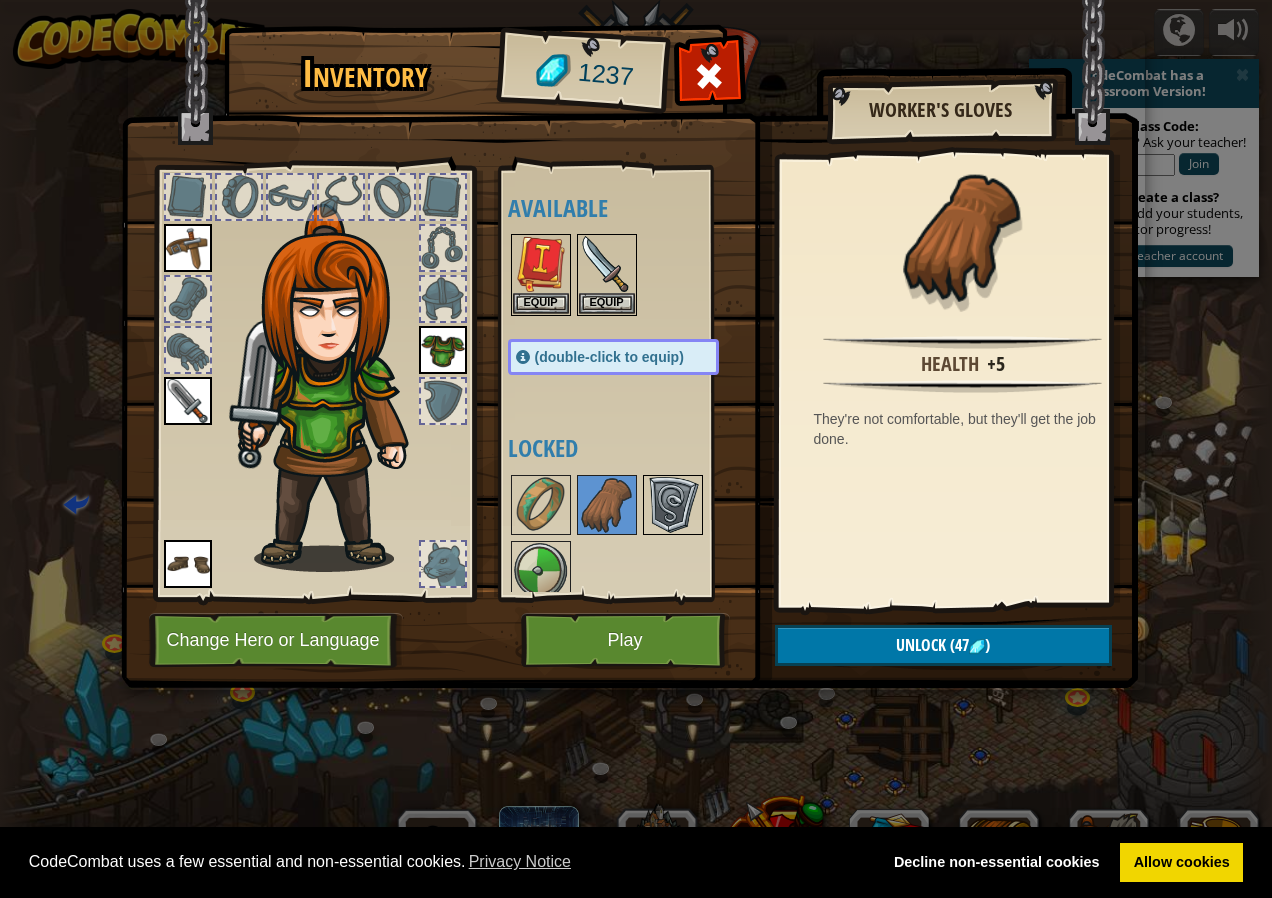 click at bounding box center [673, 505] 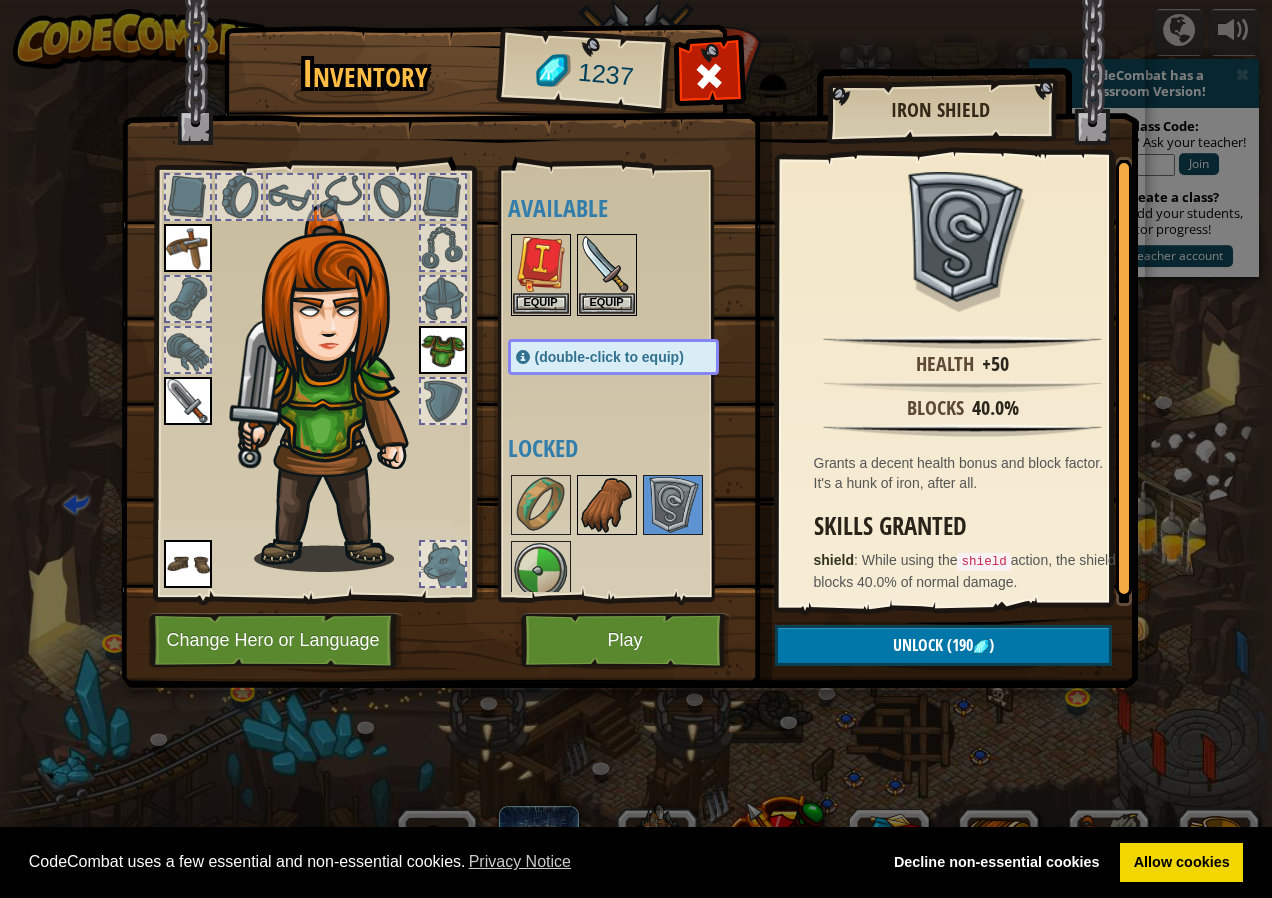click at bounding box center [607, 505] 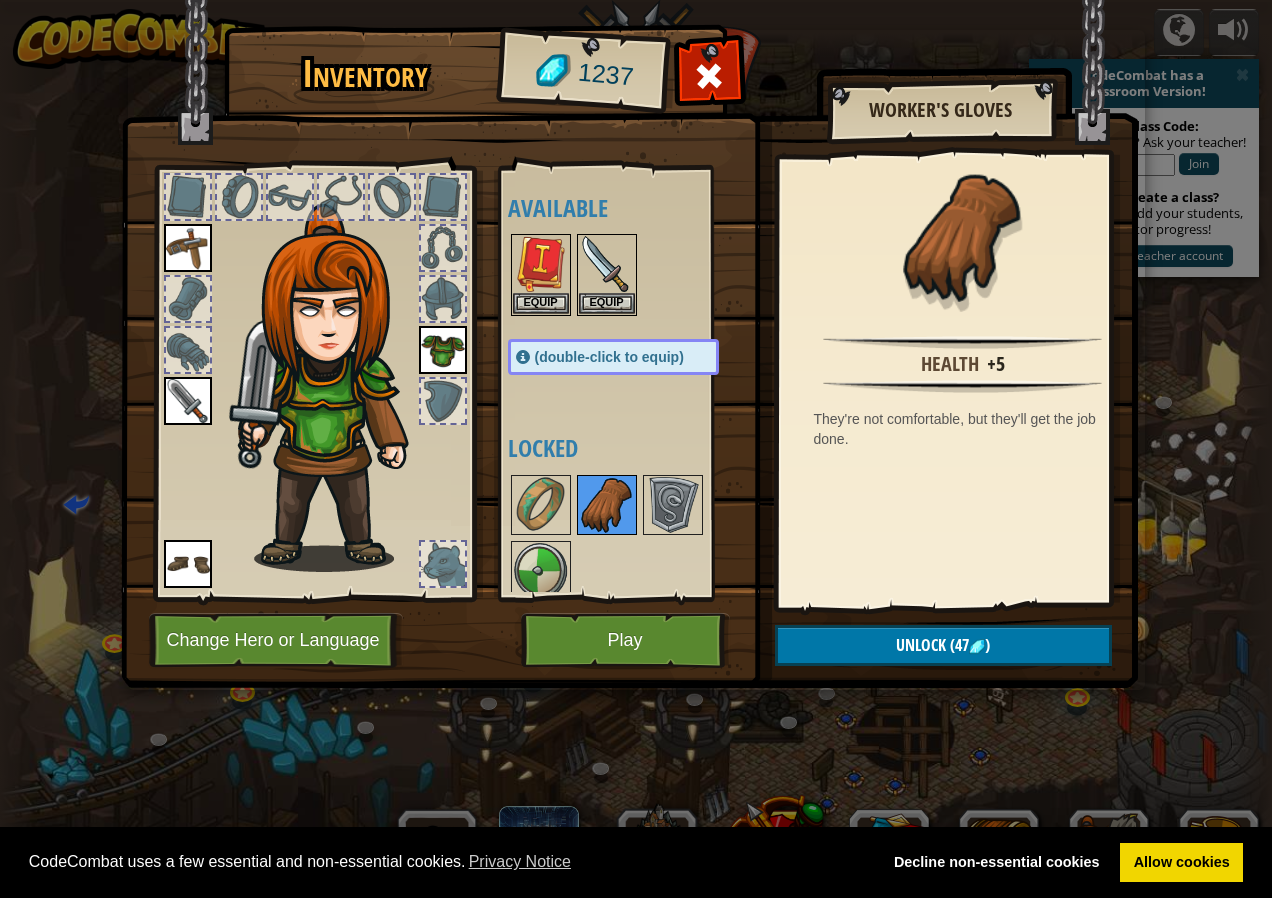 click at bounding box center (607, 505) 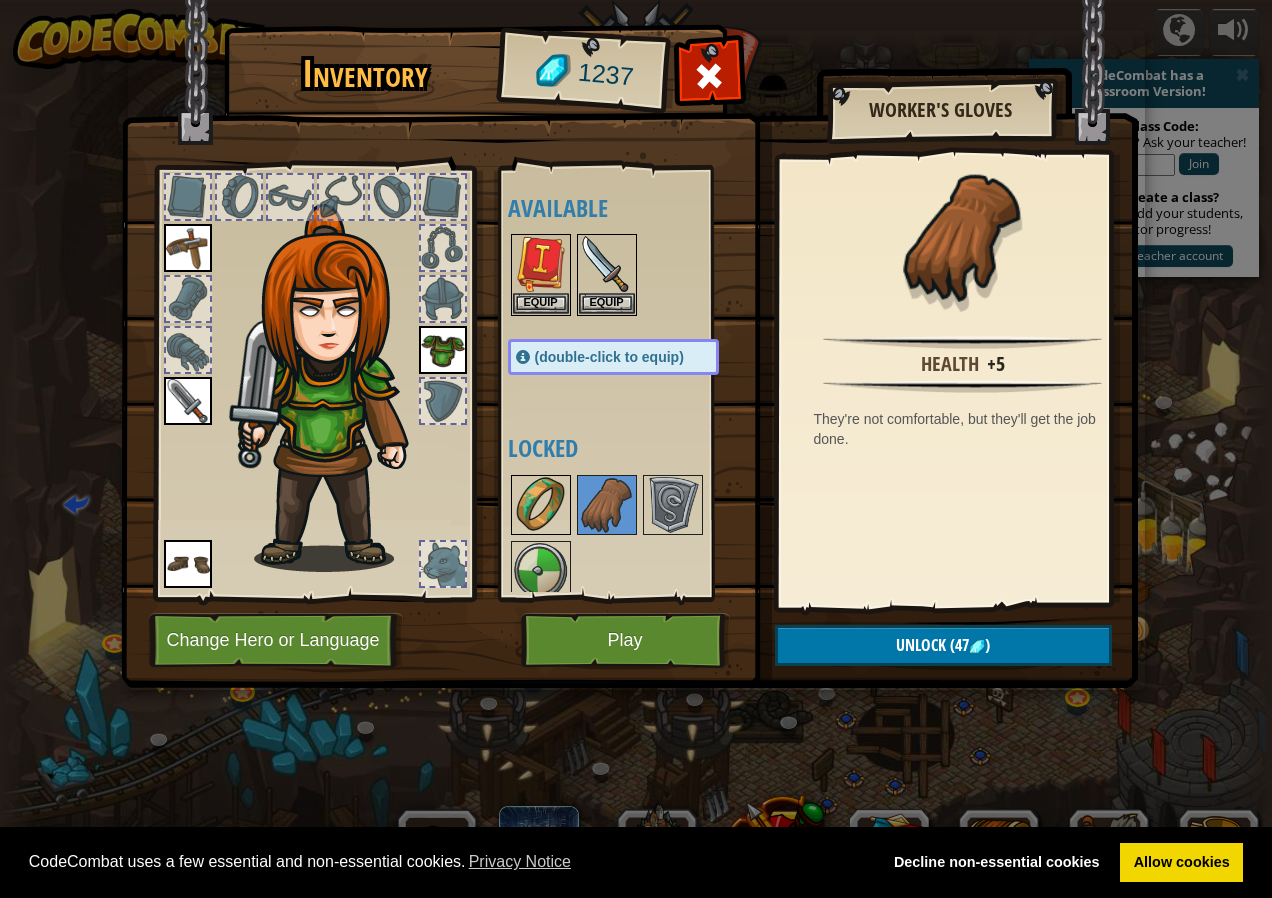 click at bounding box center (541, 505) 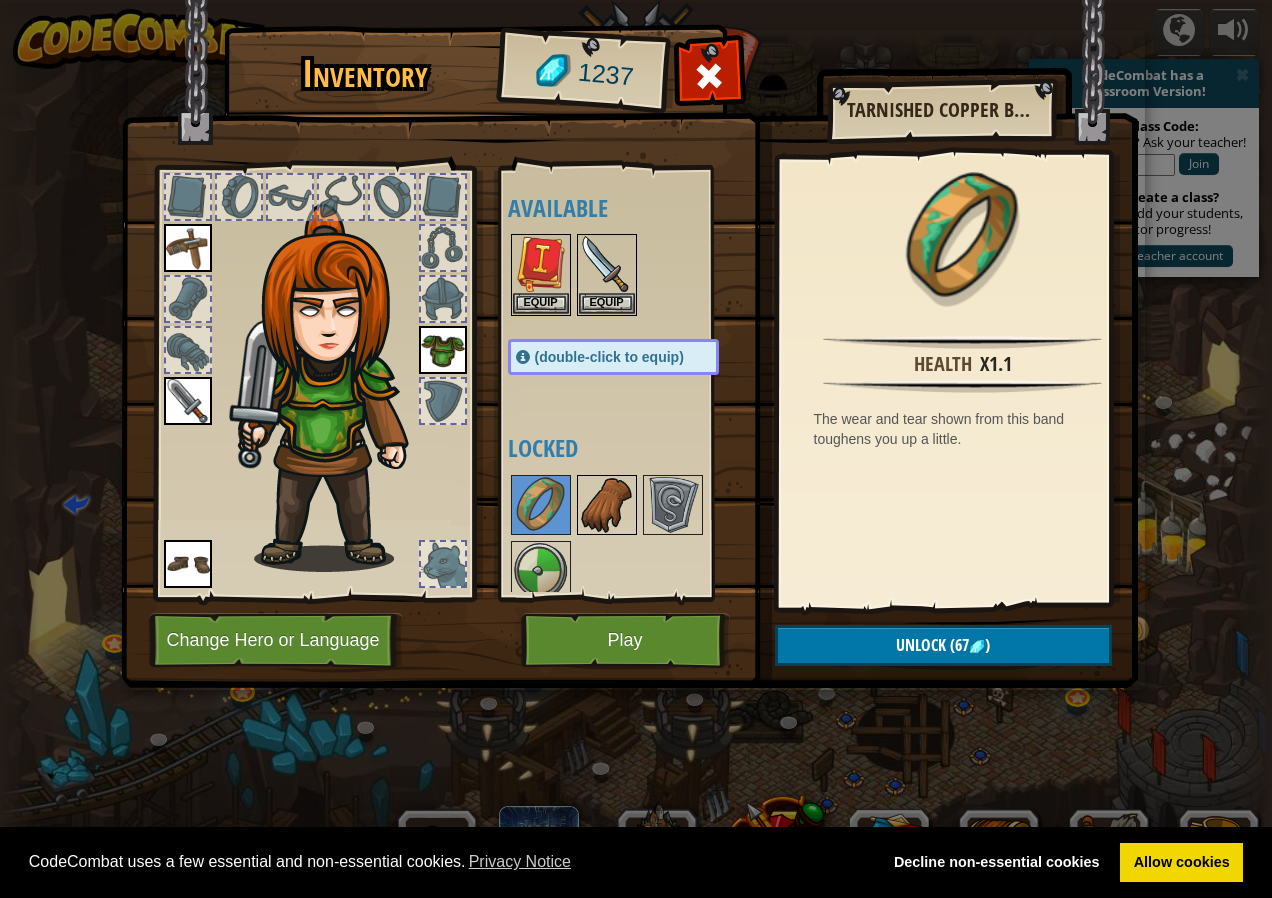 click at bounding box center (607, 505) 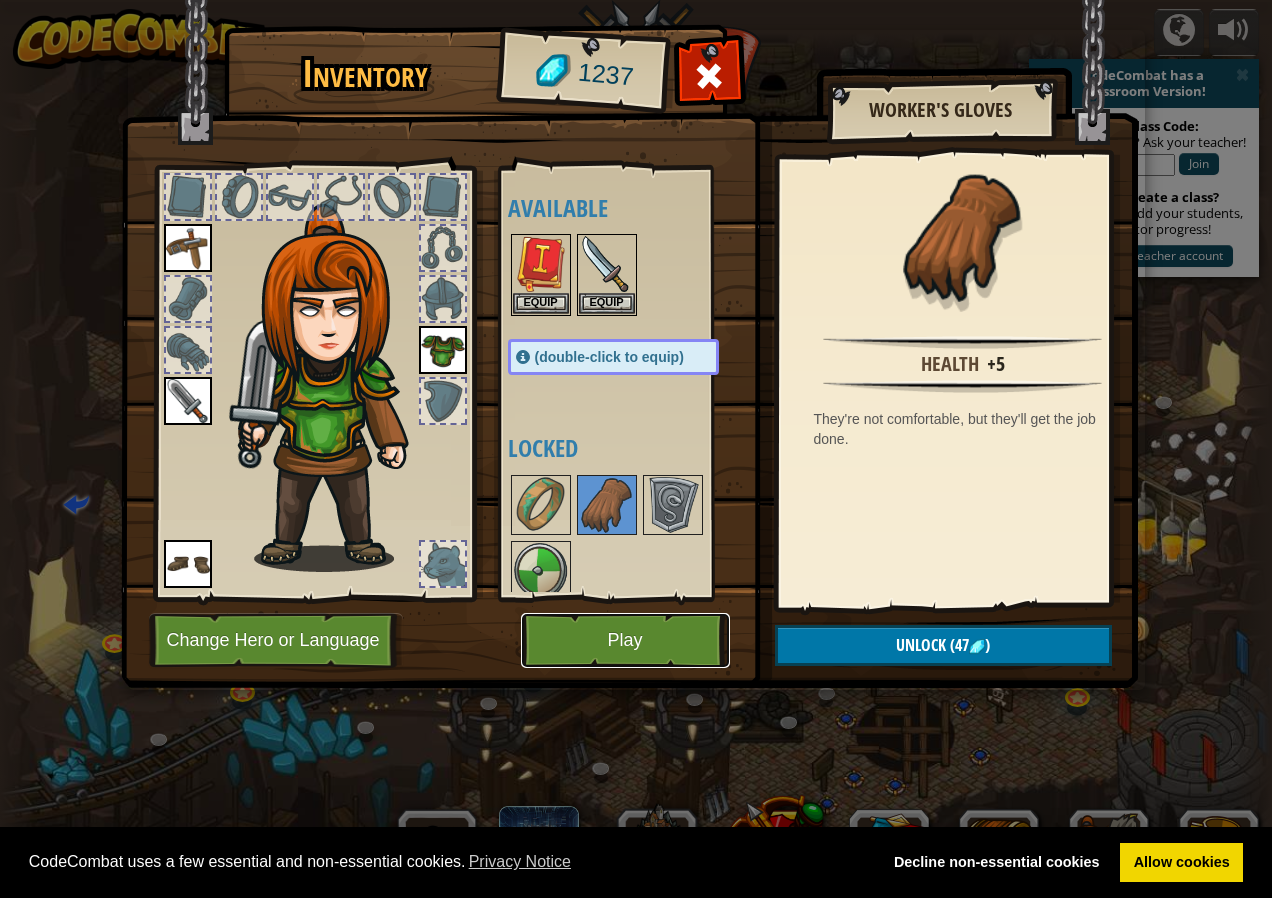 click on "Play" at bounding box center [625, 640] 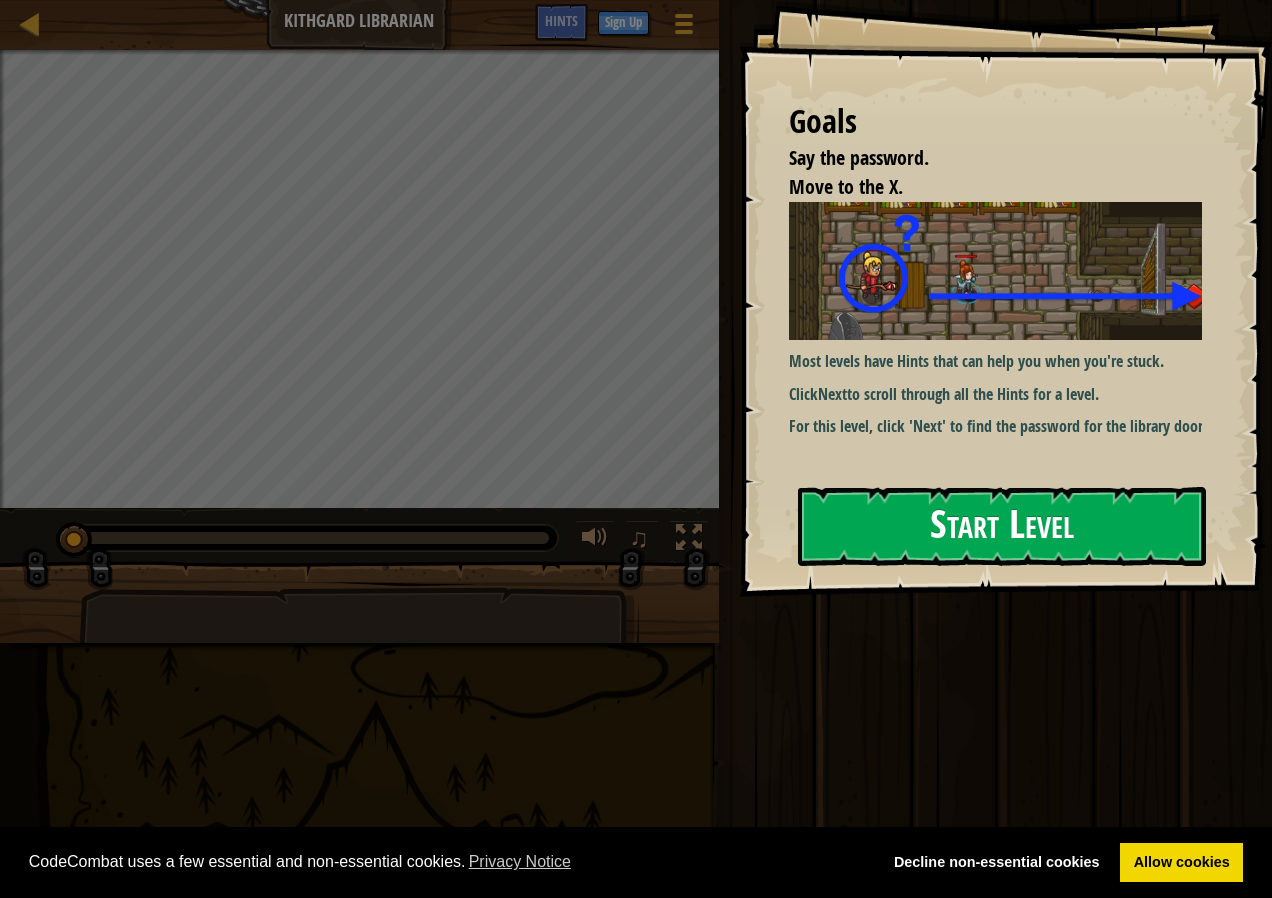 click on "Start Level" at bounding box center (1002, 526) 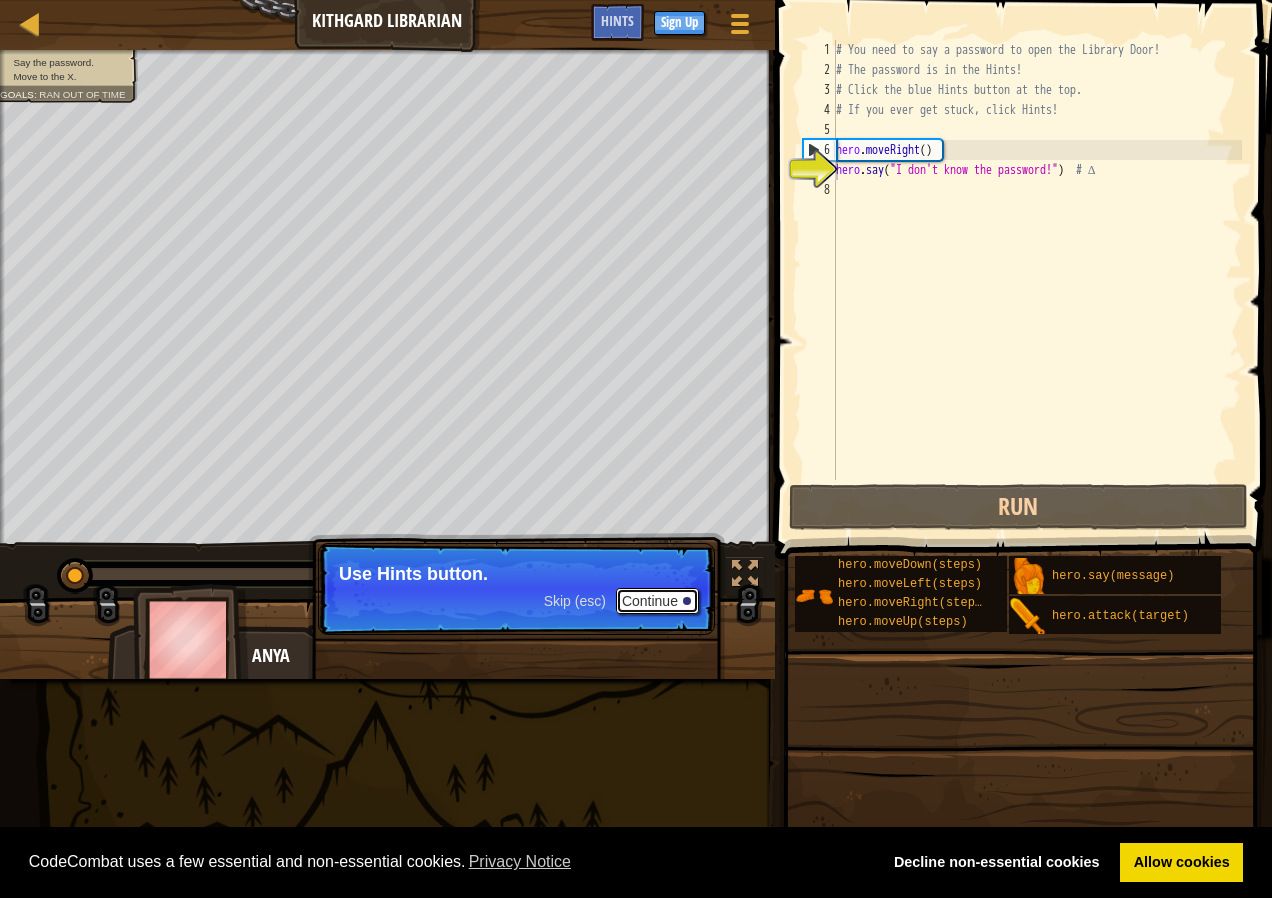 click on "Continue" at bounding box center [657, 601] 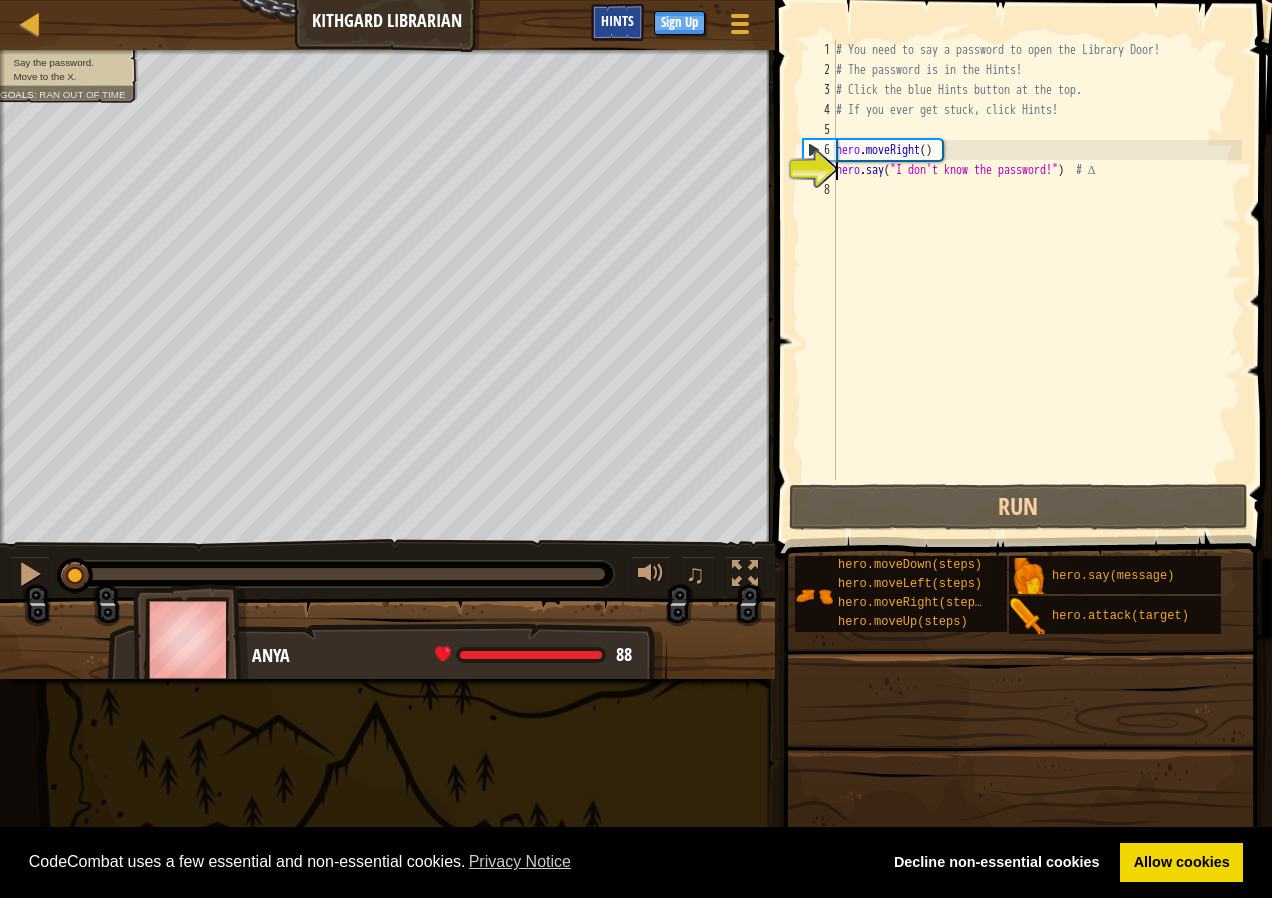 click on "Hints" at bounding box center [617, 20] 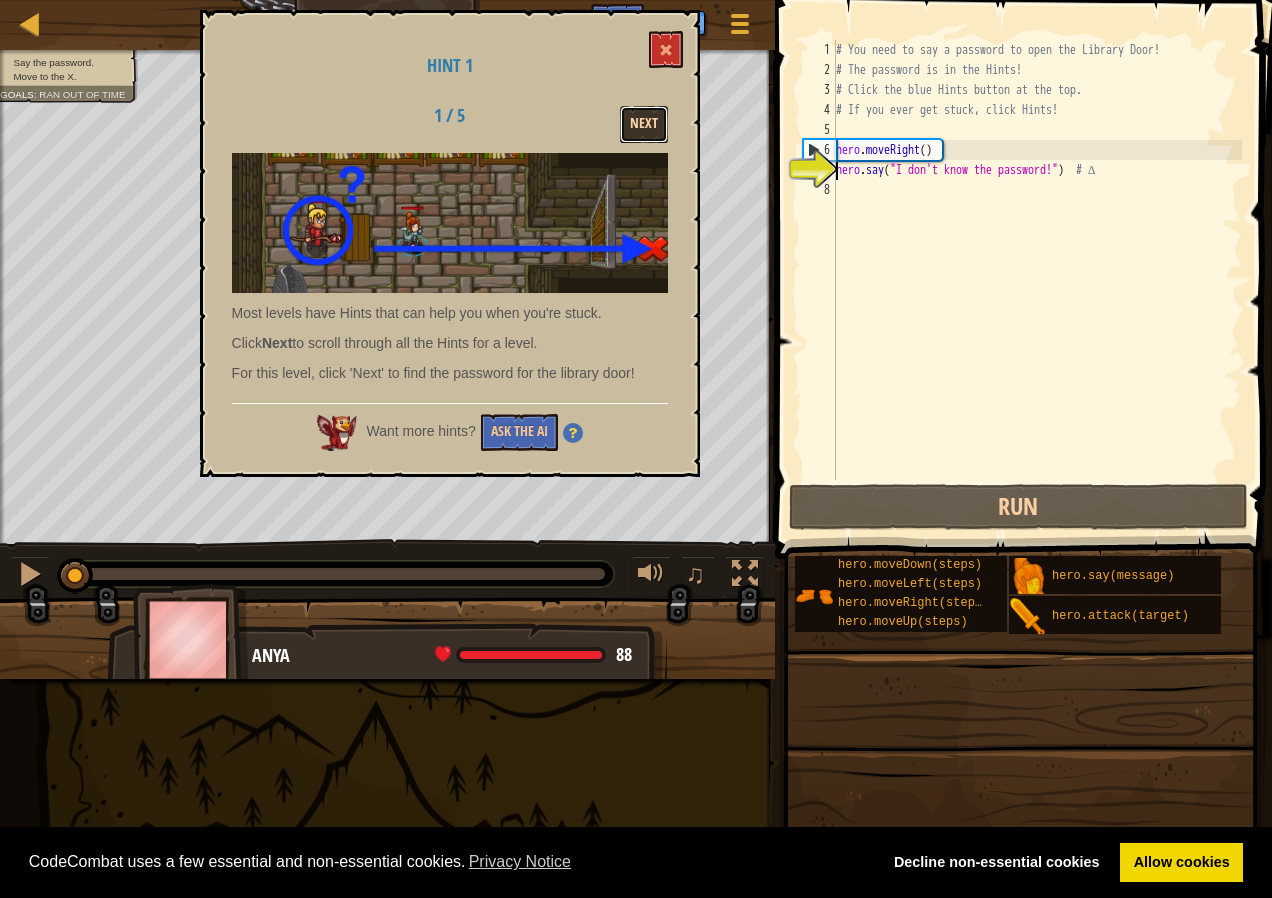 click on "Next" at bounding box center (644, 124) 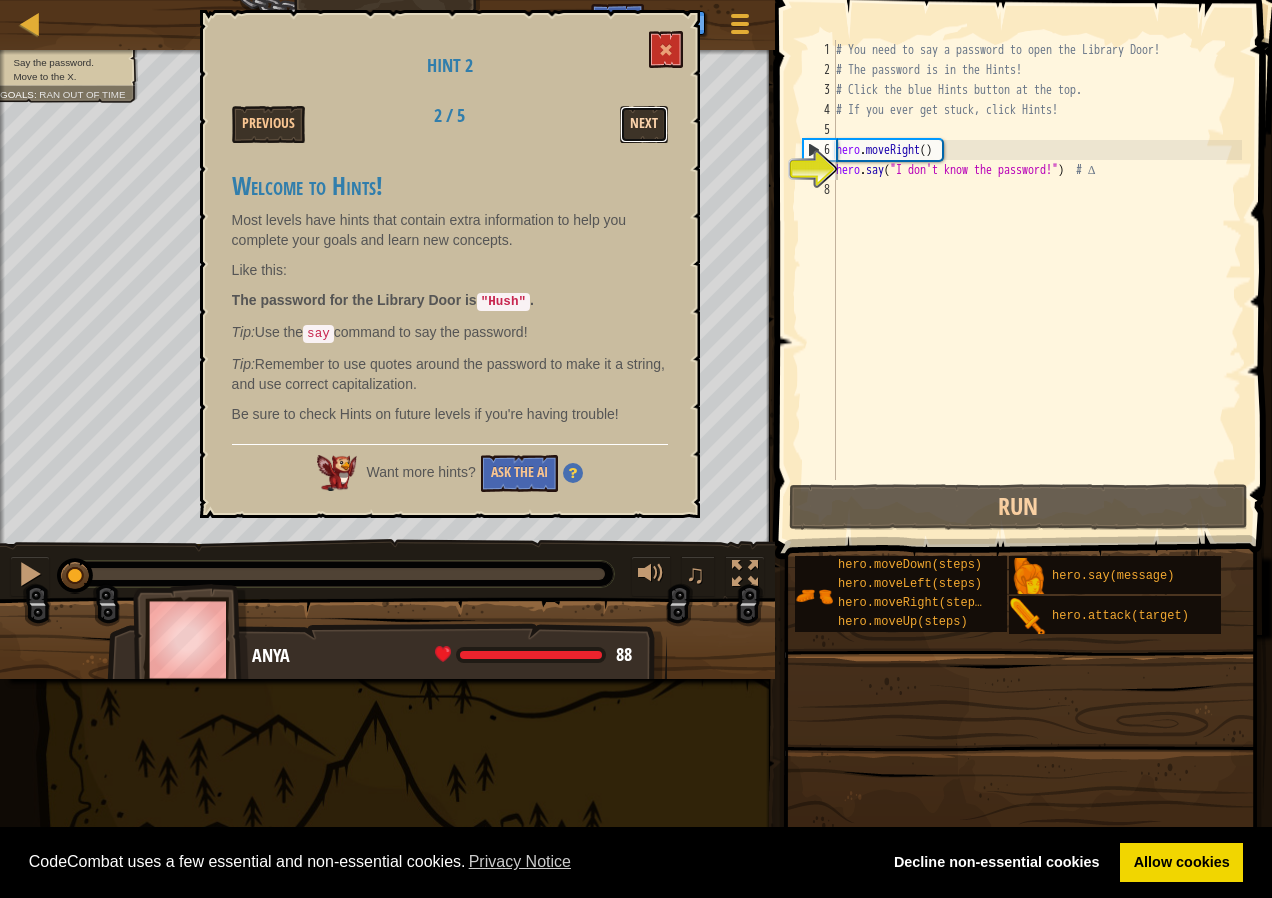 click on "Next" at bounding box center (644, 124) 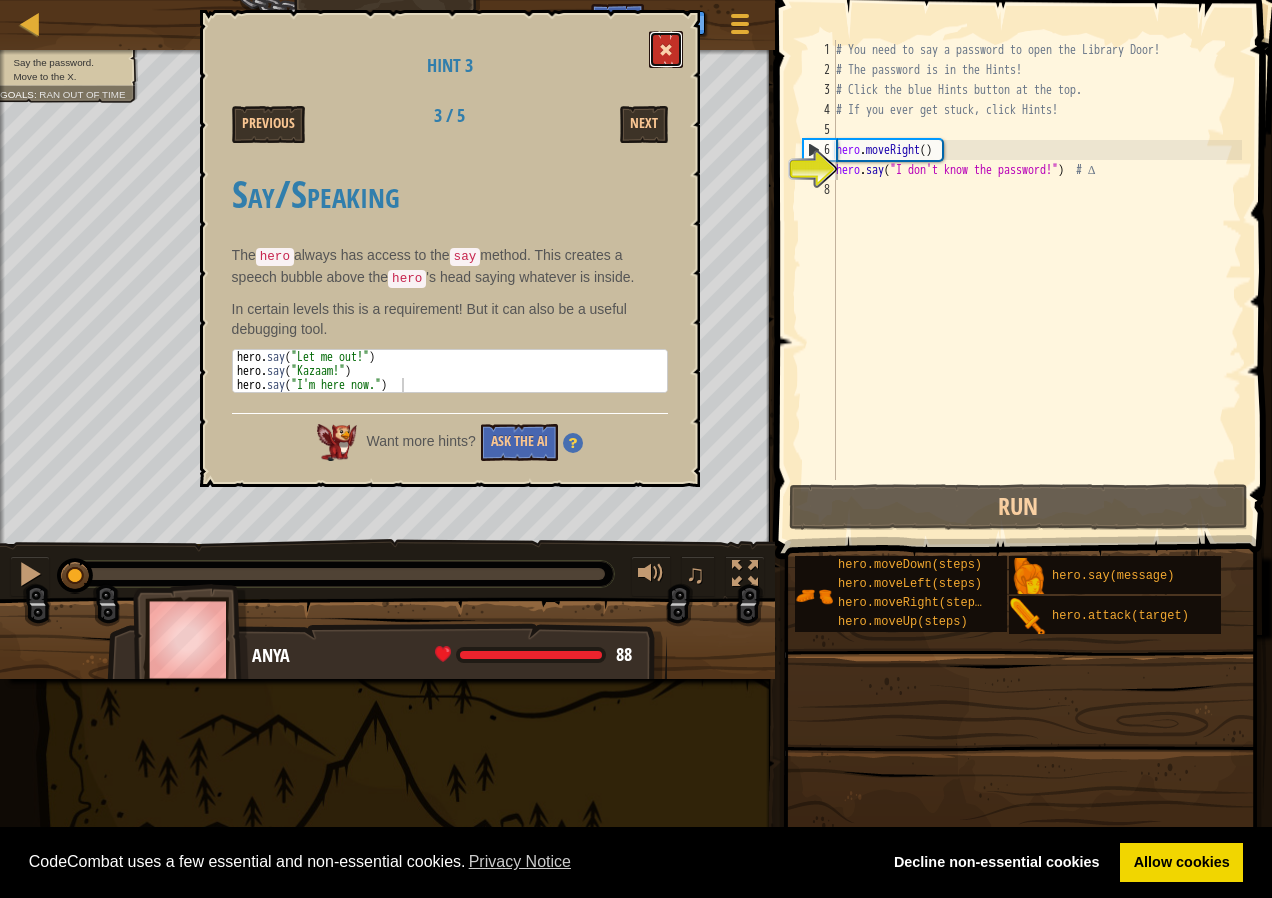 click at bounding box center [666, 50] 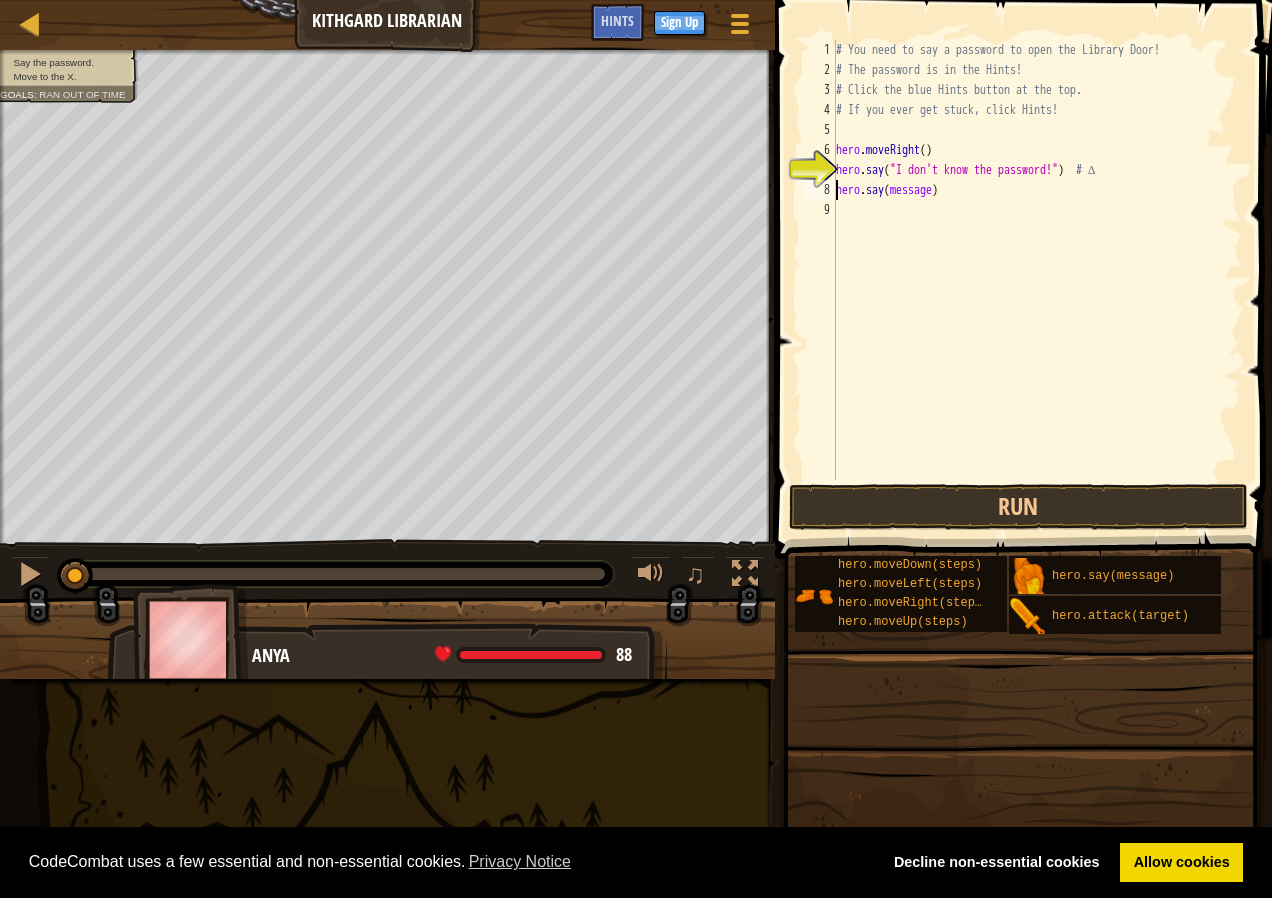 click on "# You need to say a password to open the Library Door! # The password is in the Hints! # Click the blue Hints button at the top. # If you ever get stuck, click Hints! hero . moveRight ( ) hero . say ( "I don't know the password!" )    # ∆ hero . say ( message )" at bounding box center (1037, 280) 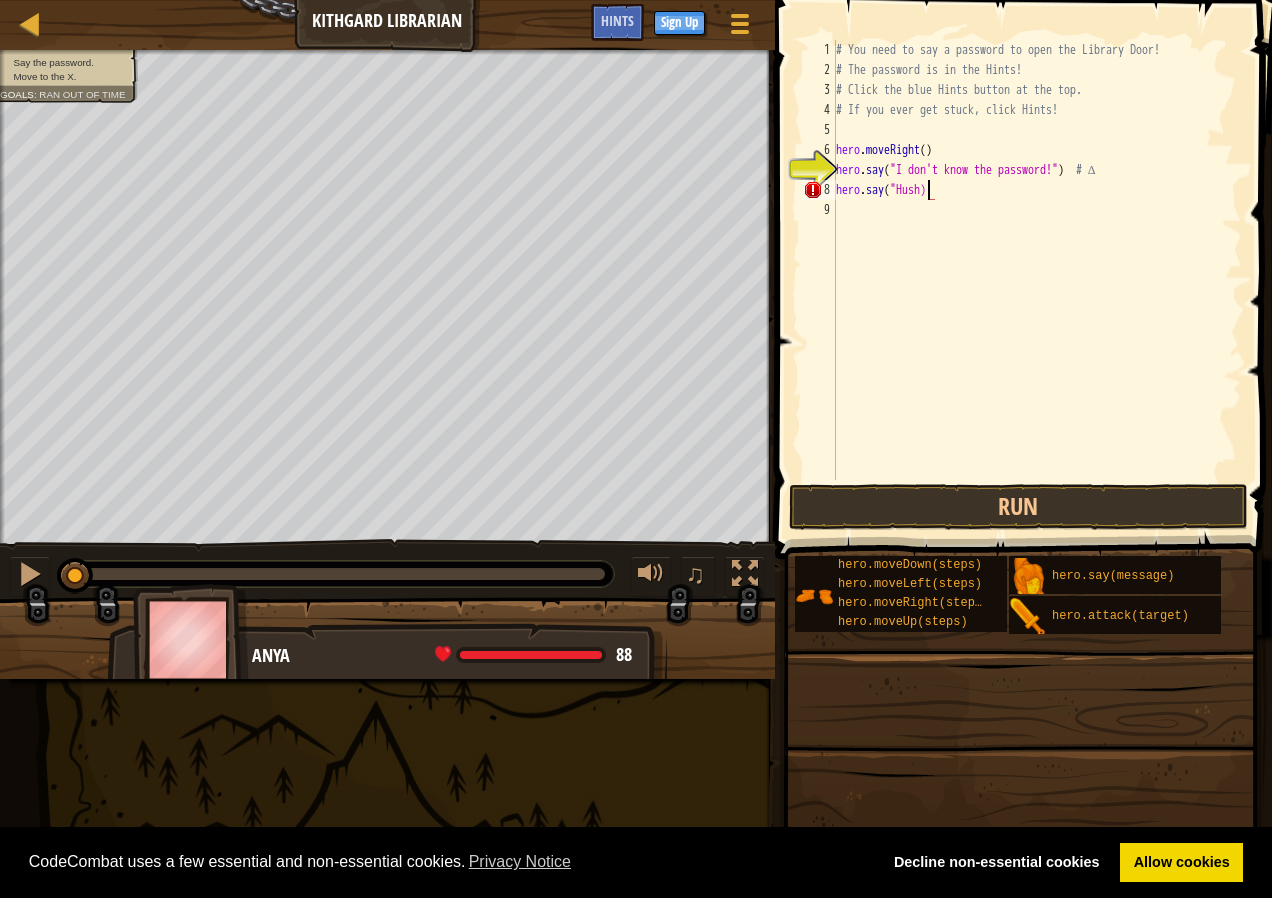 scroll, scrollTop: 9, scrollLeft: 7, axis: both 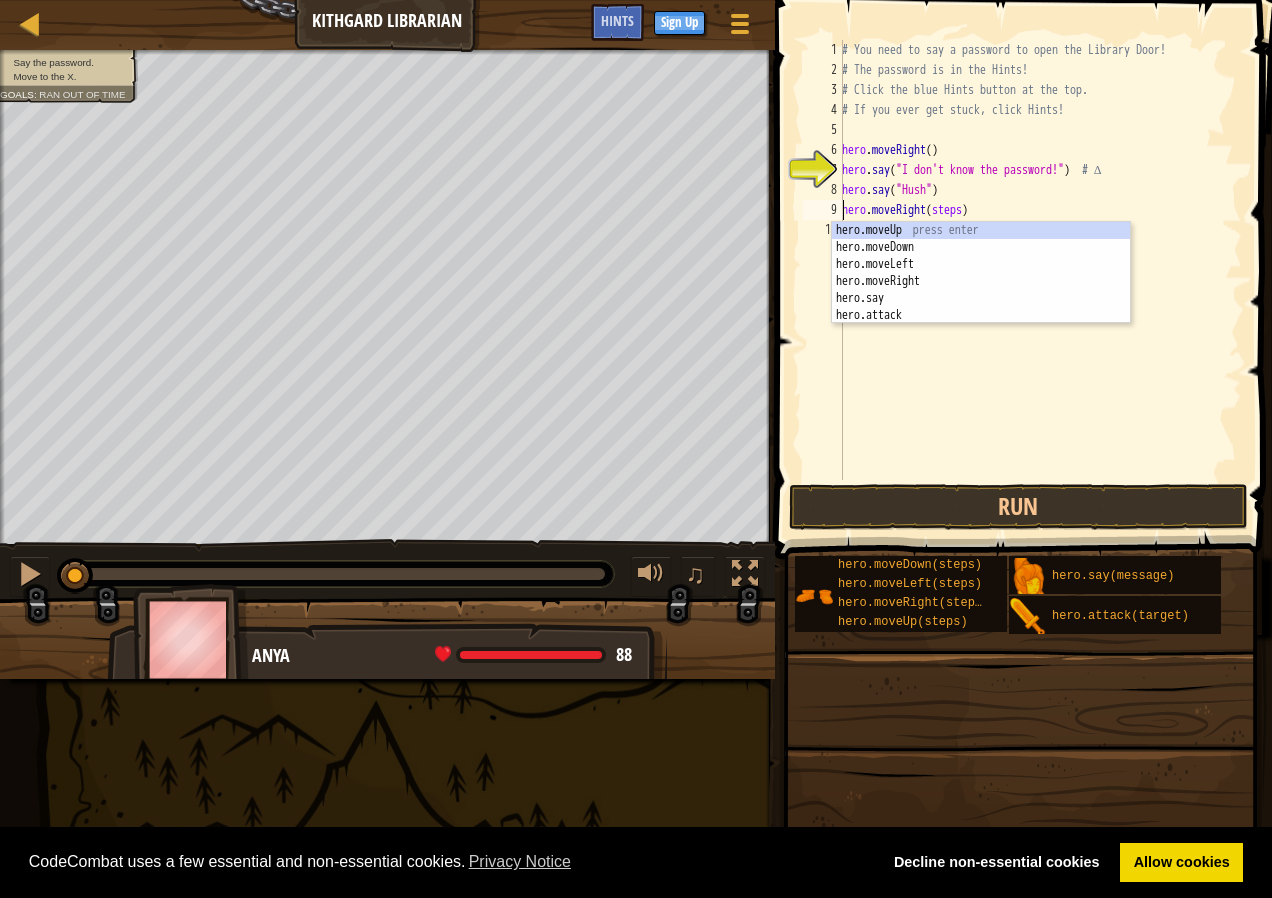 click on "# You need to say a password to open the Library Door! # The password is in the Hints! # Click the blue Hints button at the top. # If you ever get stuck, click Hints! hero . moveRight ( ) hero . say ( "I don't know the password!" )    # ∆ hero . say ( "Hush" ) hero . moveRight ( steps )" at bounding box center [1040, 280] 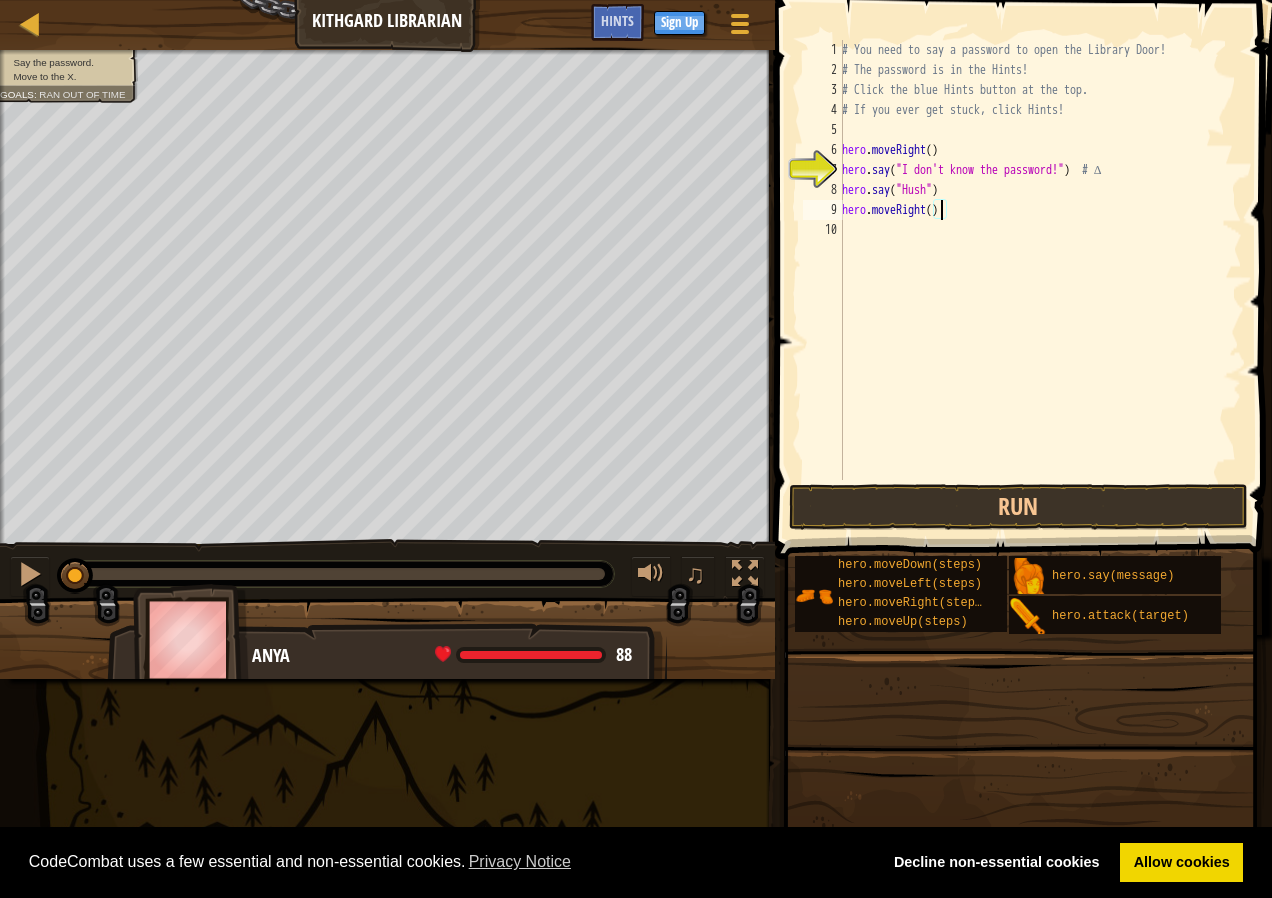 type on "hero.moveRight(2)" 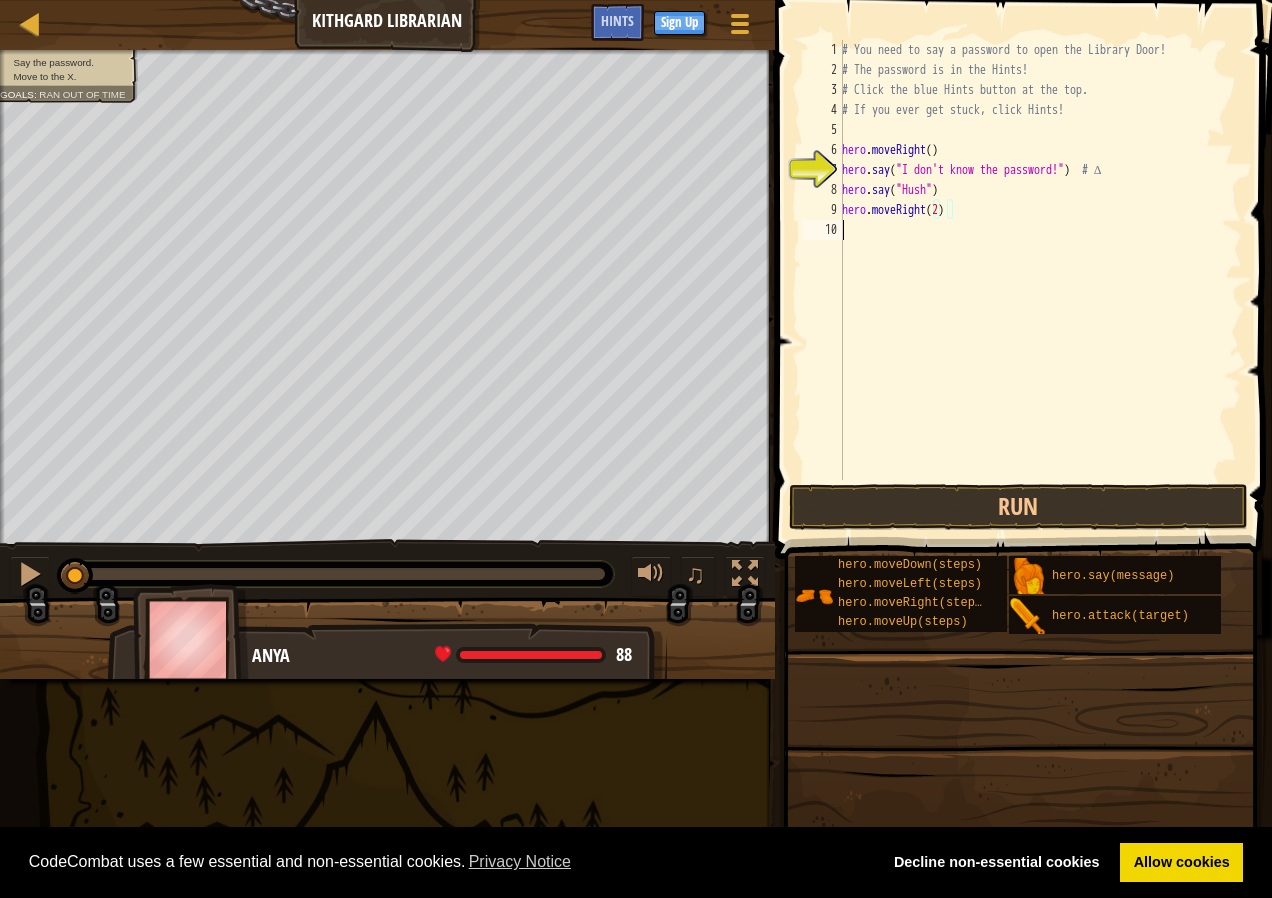 click on "# You need to say a password to open the Library Door! # The password is in the Hints! # Click the blue Hints button at the top. # If you ever get stuck, click Hints! hero . moveRight ( ) hero . say ( "I don't know the password!" )    # ∆ hero . say ( "Hush" ) hero . moveRight ( 2 )" at bounding box center [1040, 280] 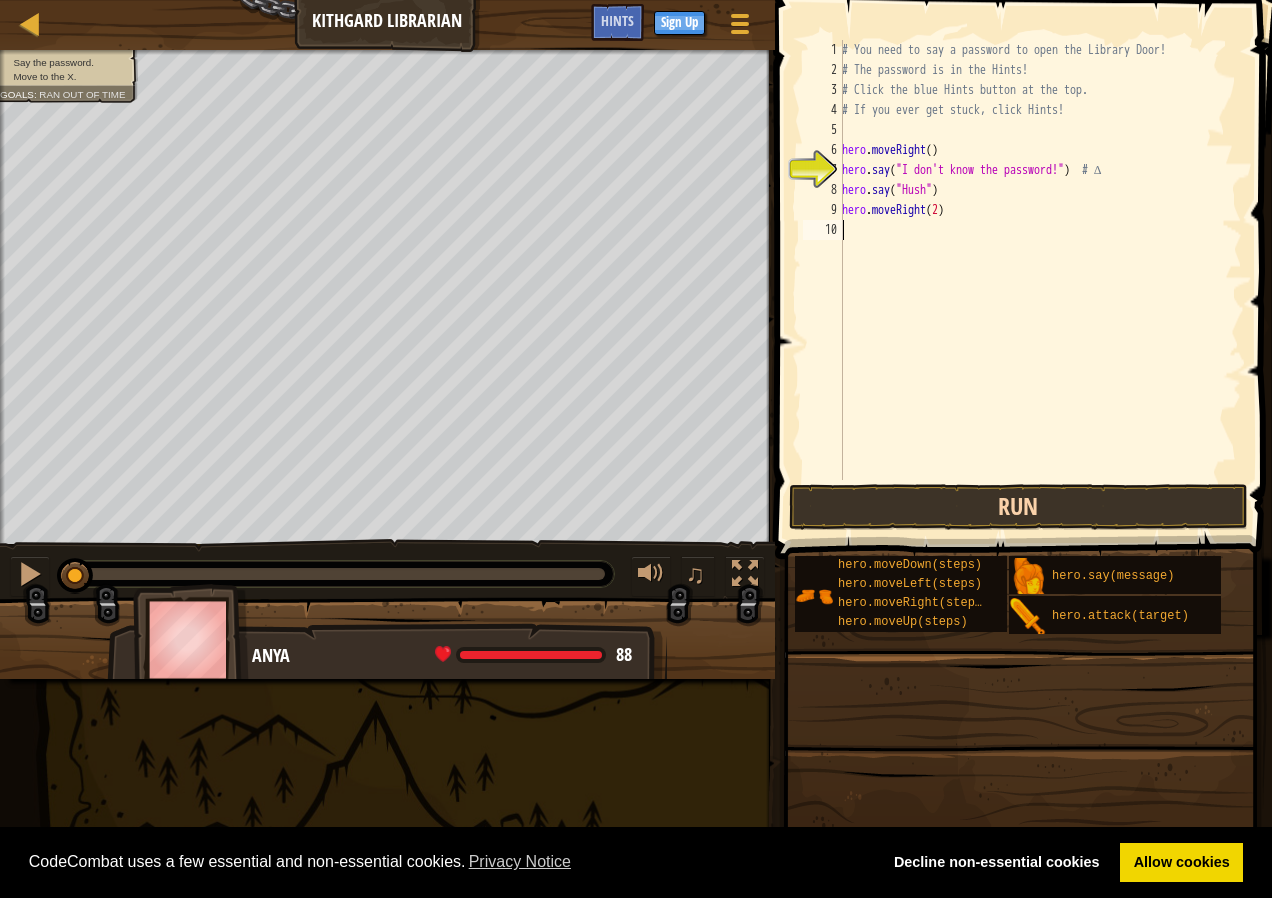 type 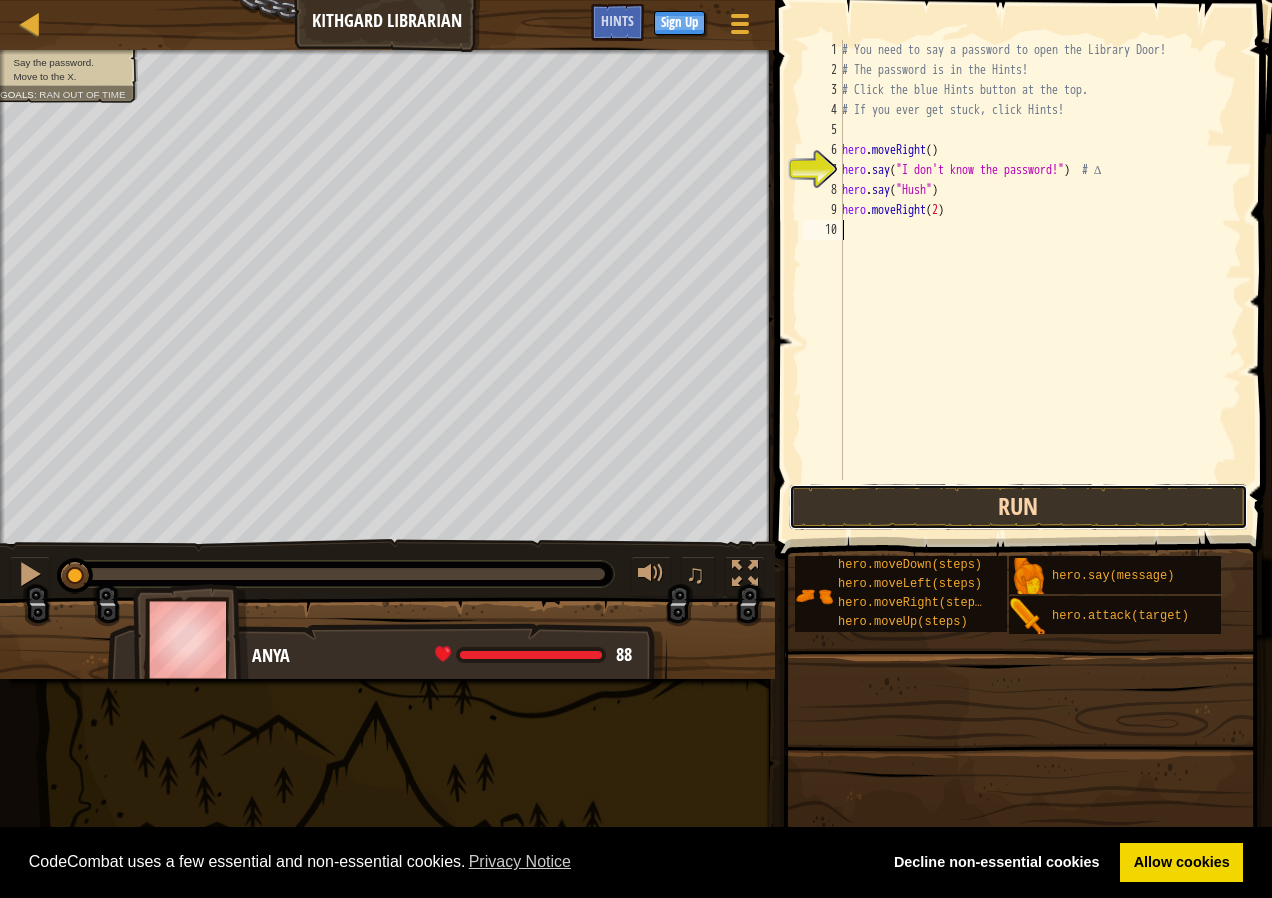 click on "Run" at bounding box center [1018, 507] 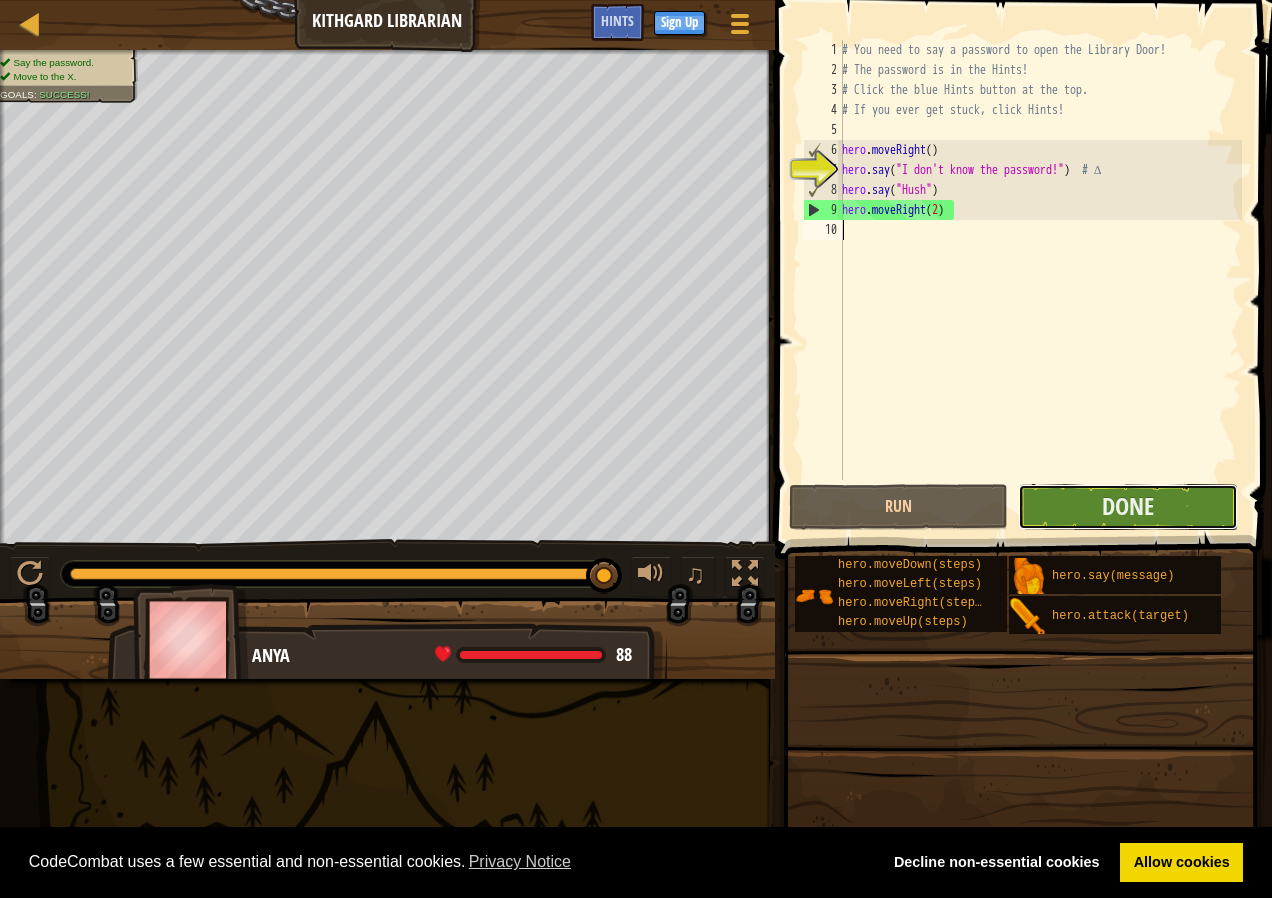 click on "Done" at bounding box center [1127, 507] 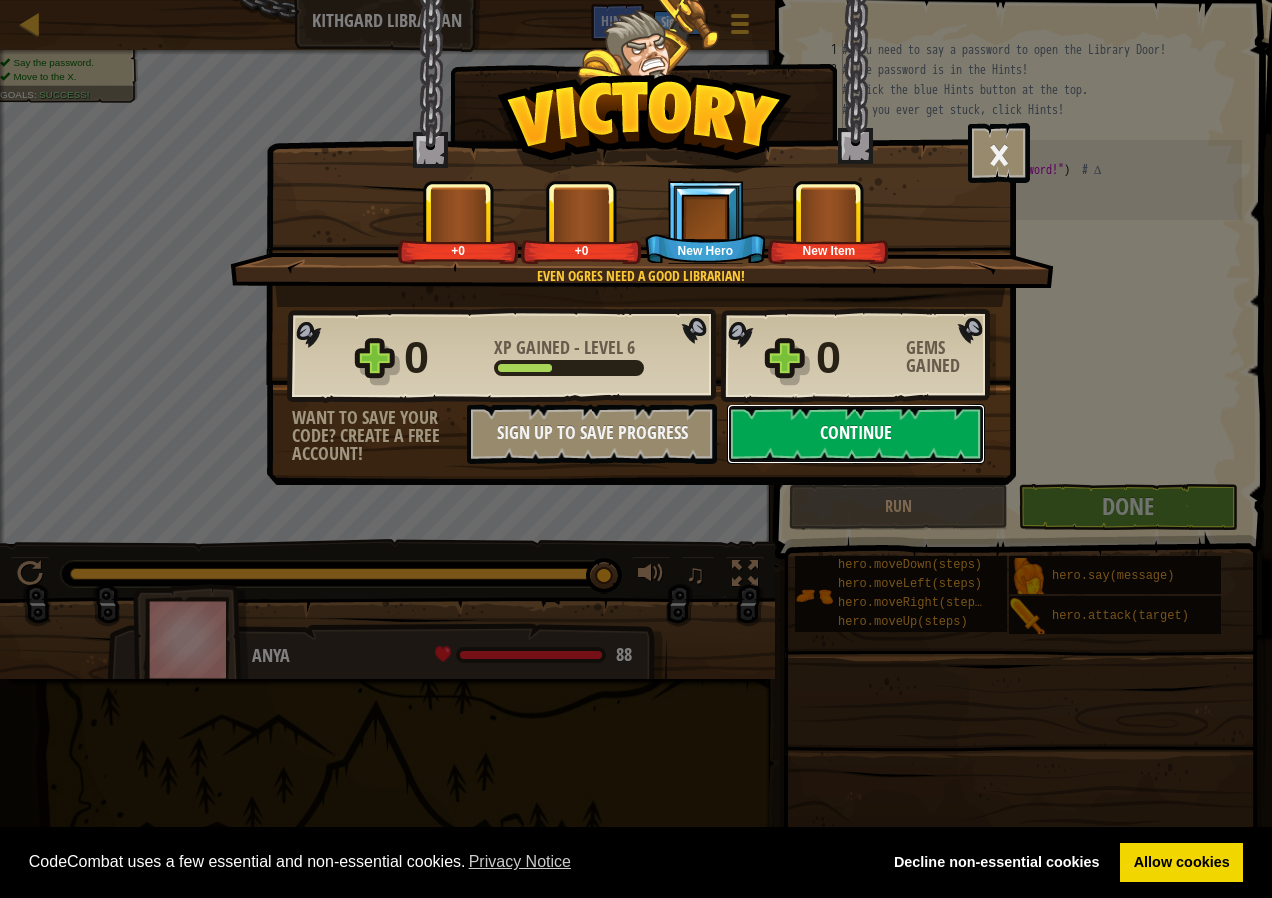 click on "Continue" at bounding box center [856, 434] 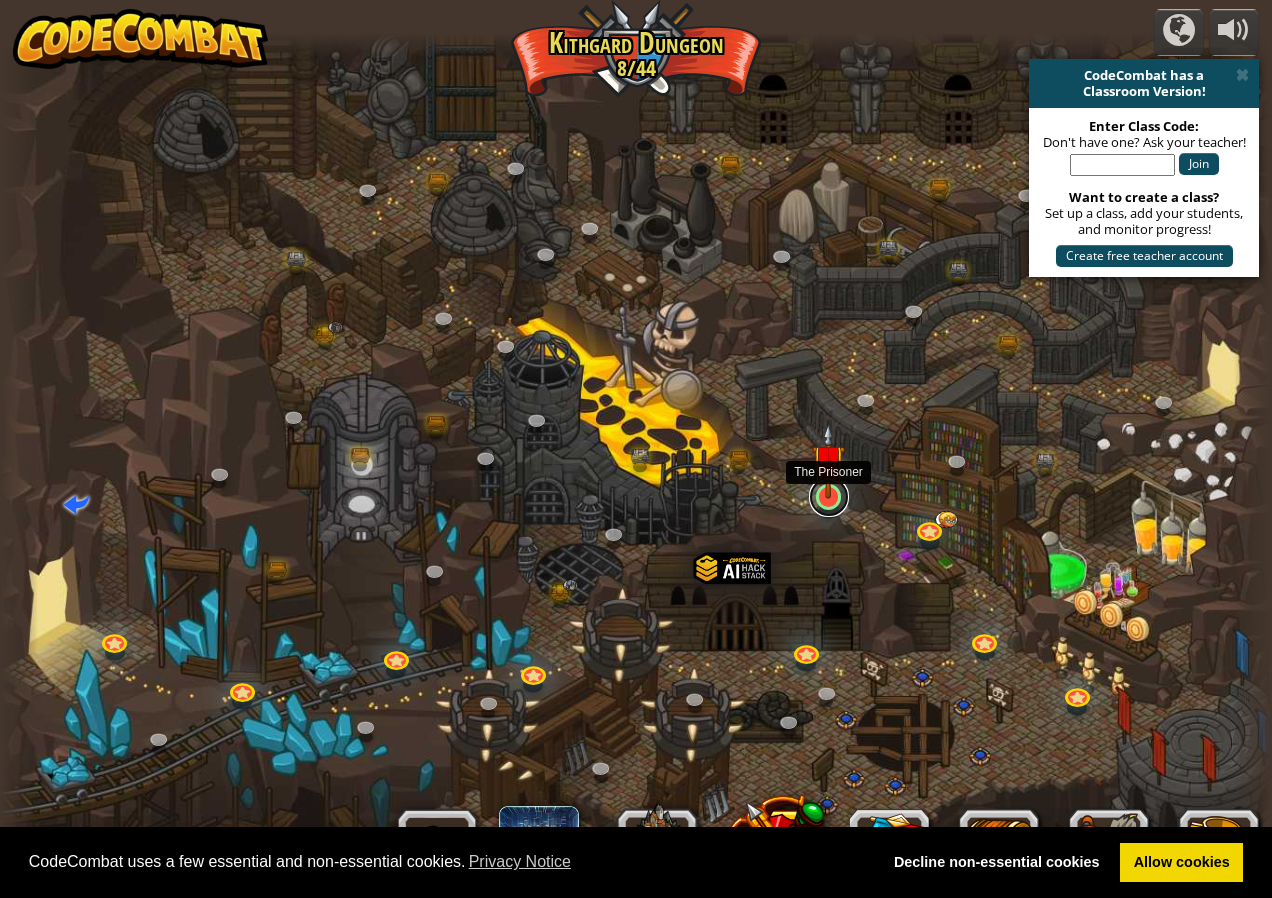 click at bounding box center [829, 497] 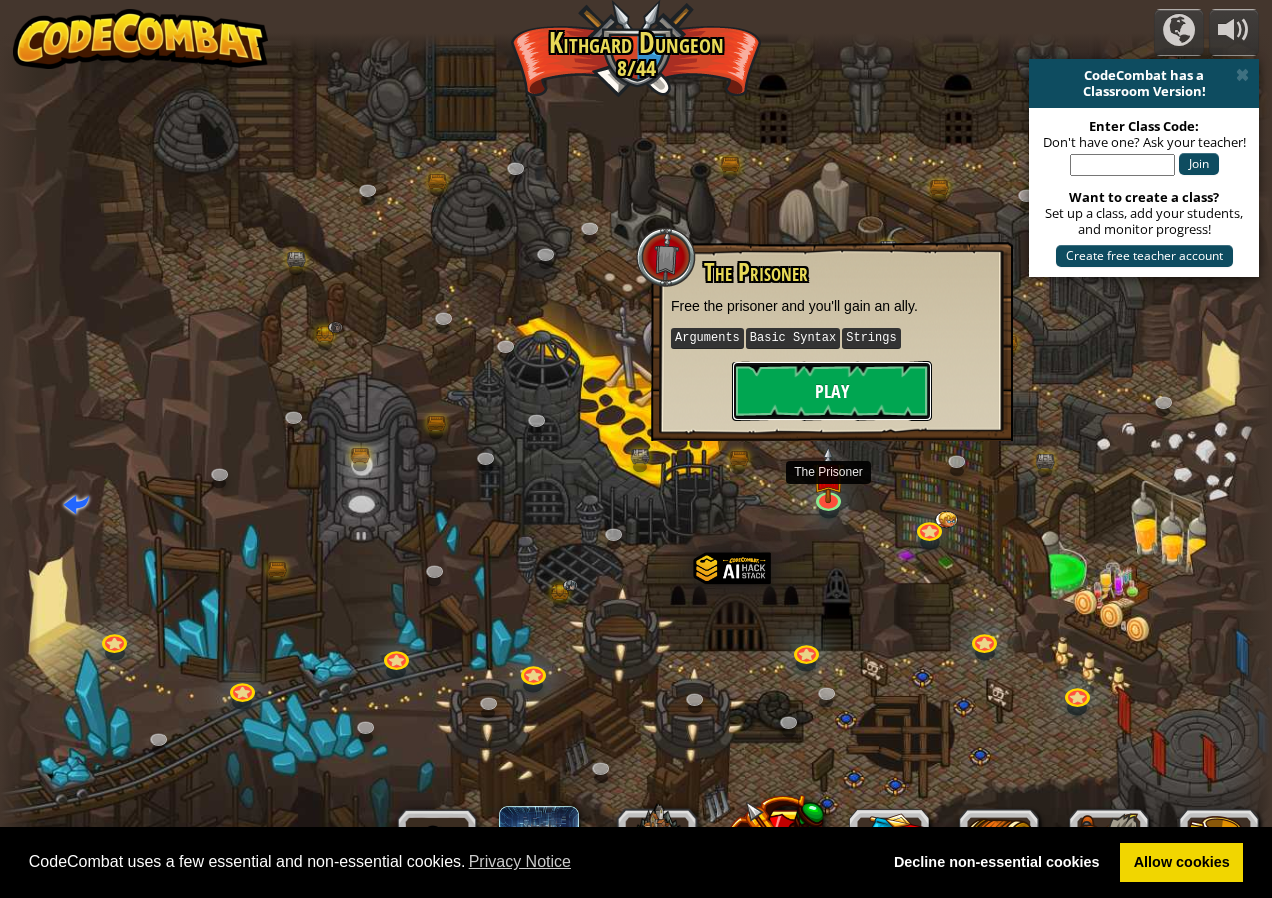click on "Play" at bounding box center [832, 391] 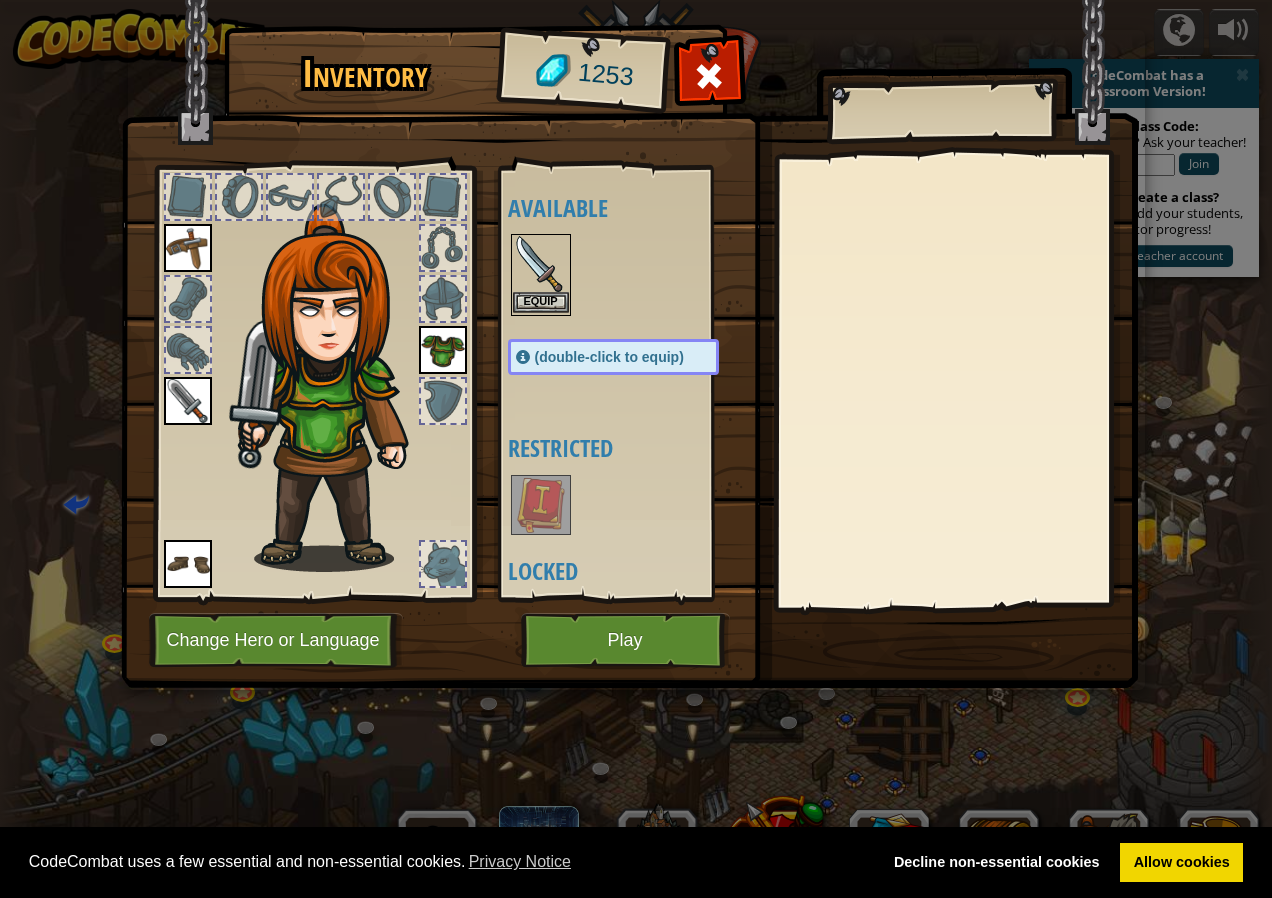 click at bounding box center (541, 264) 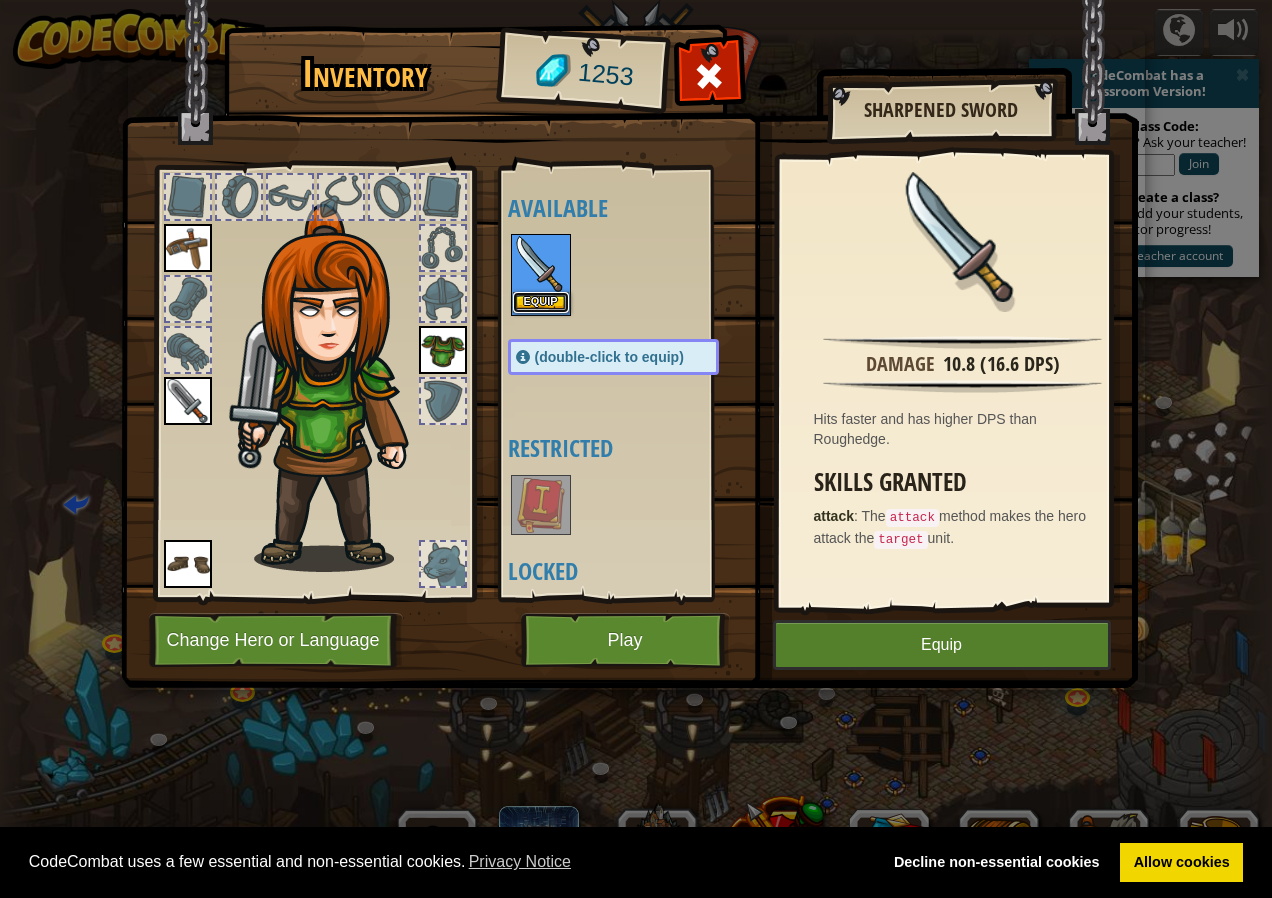 click on "Equip" at bounding box center [541, 302] 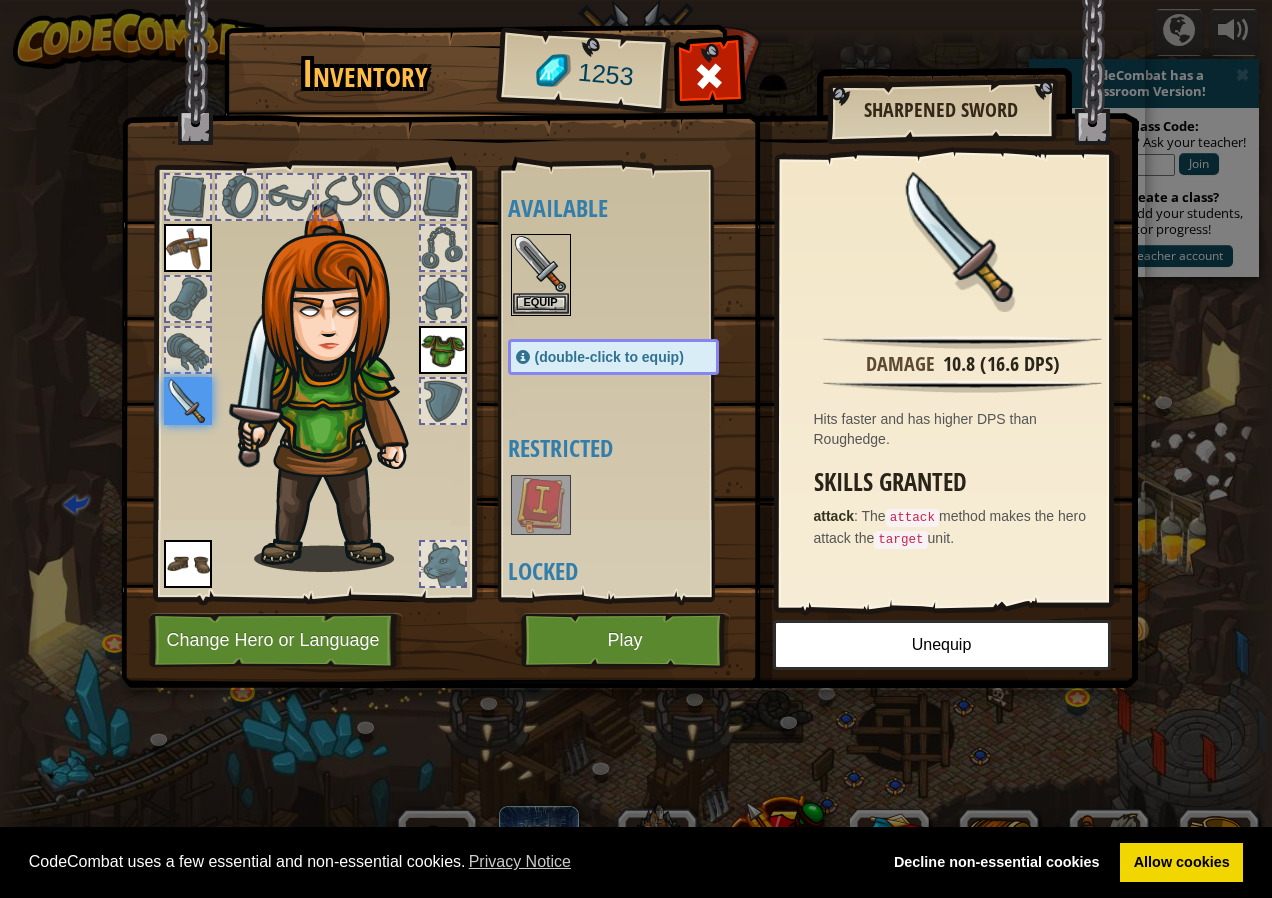 click at bounding box center (188, 401) 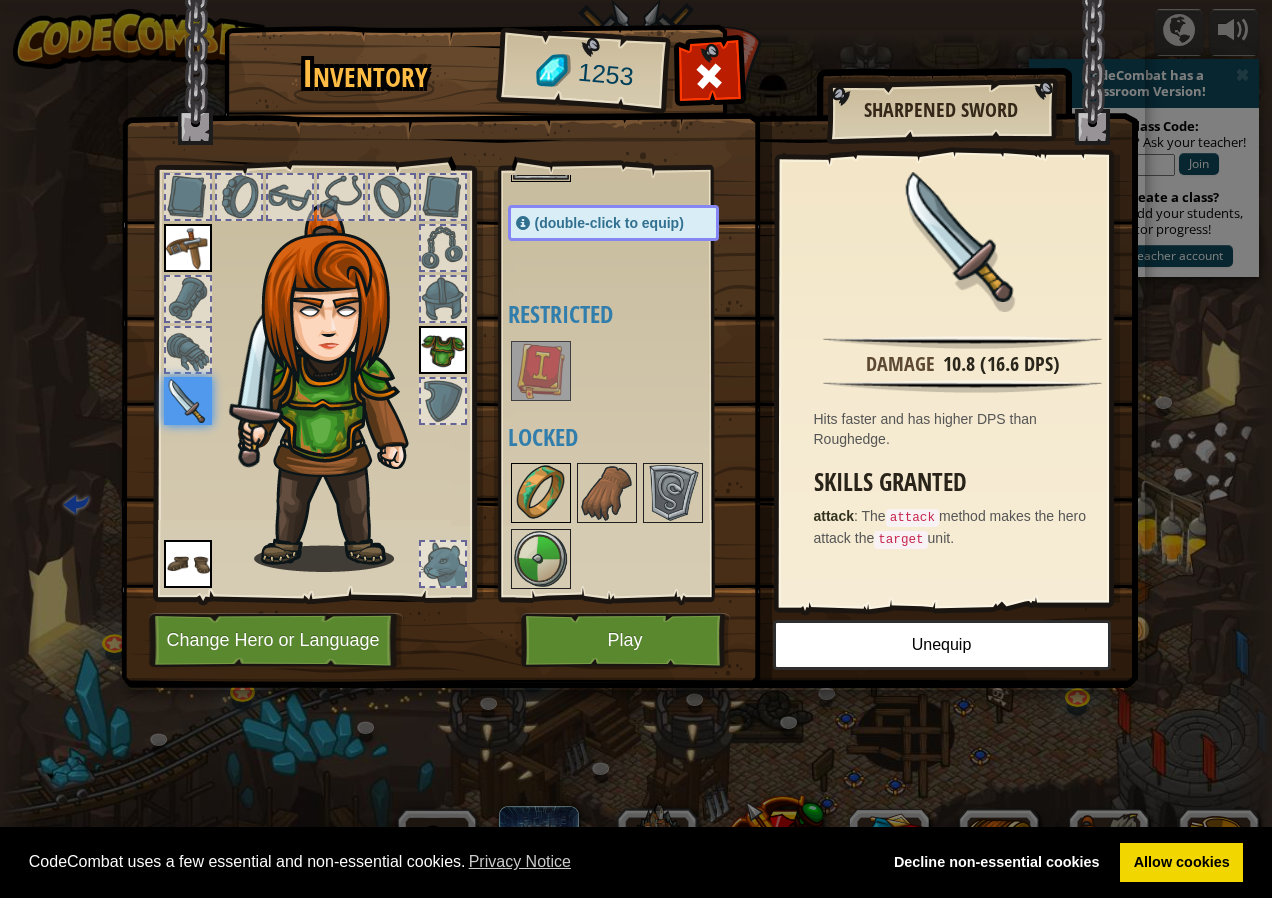 click at bounding box center (541, 493) 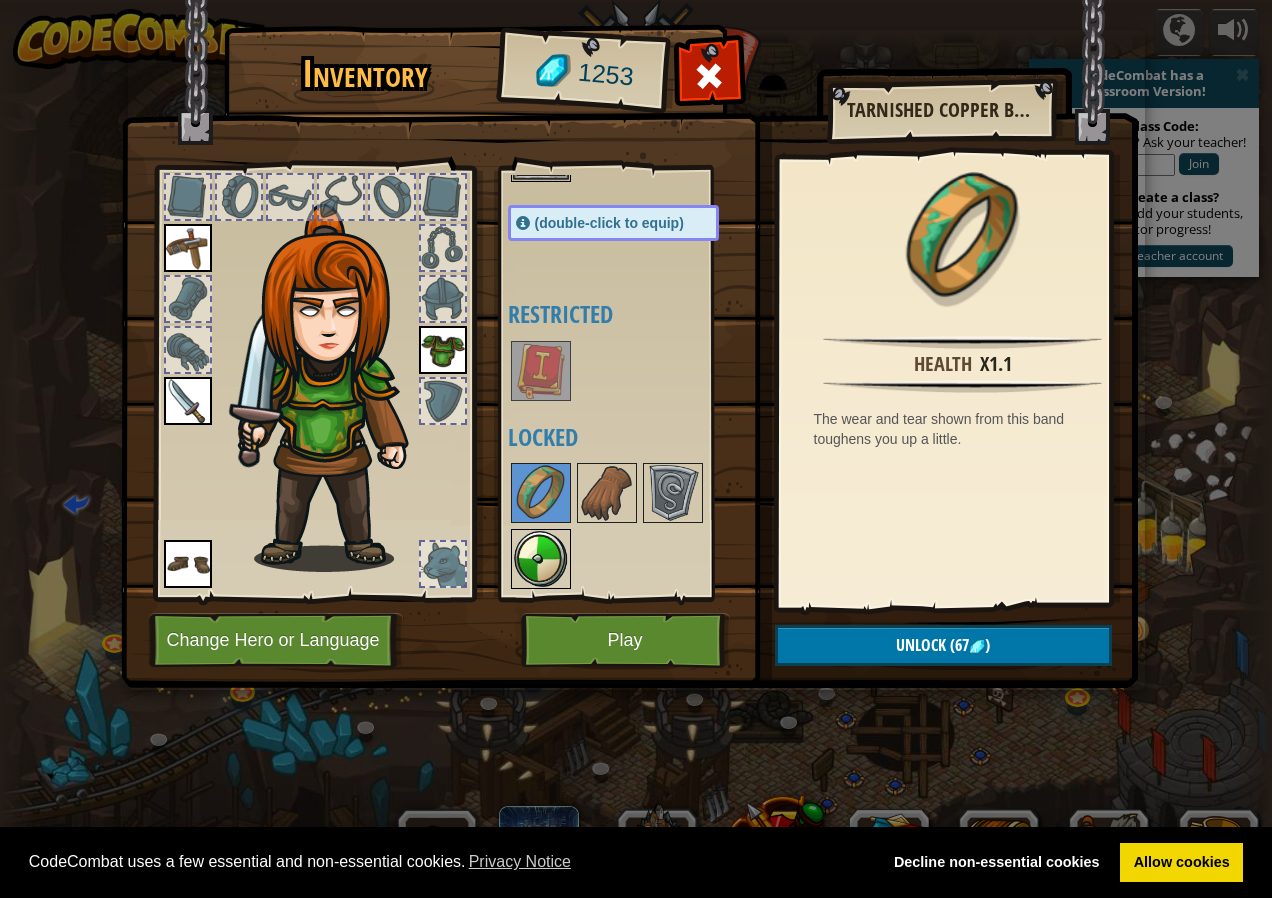click at bounding box center (541, 559) 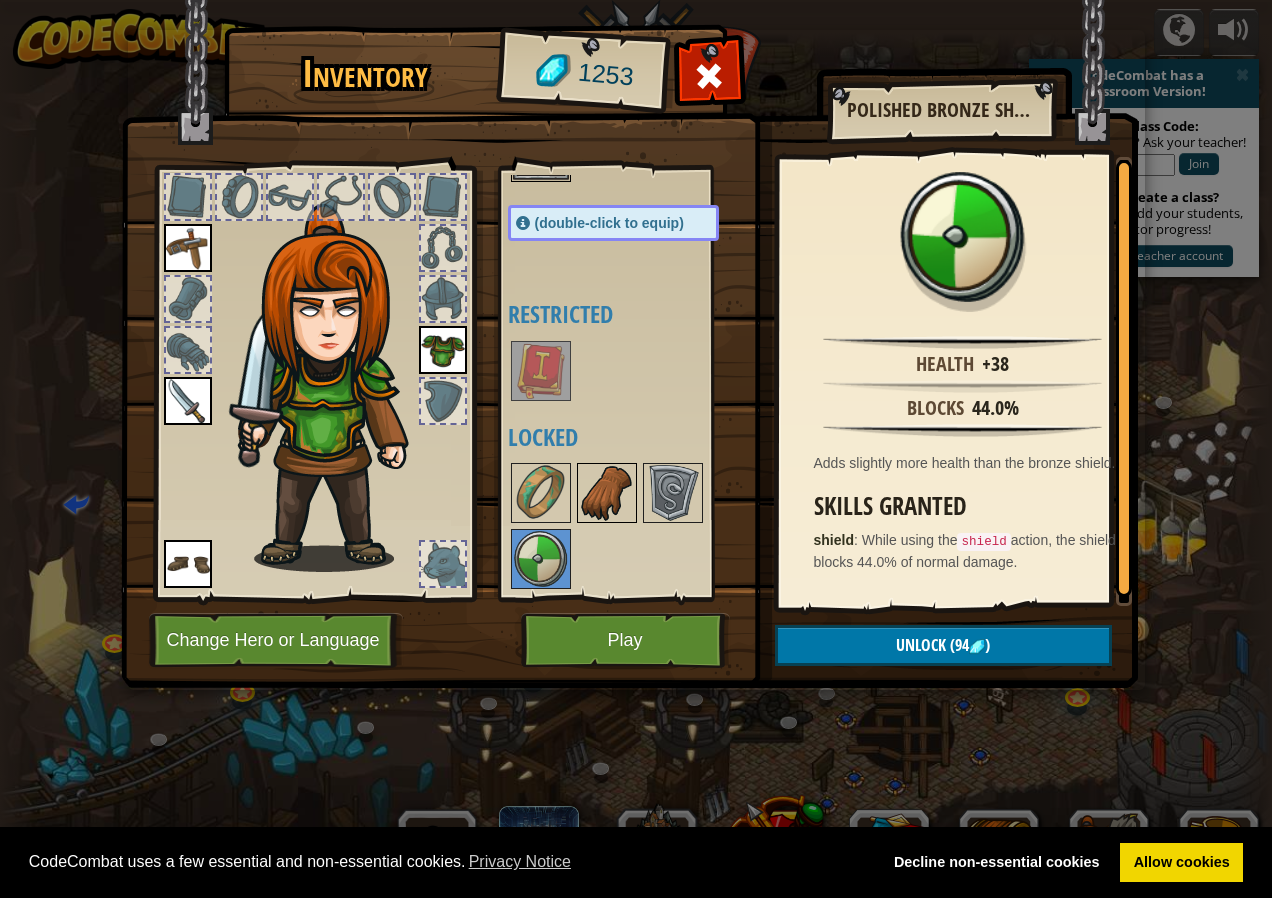 click at bounding box center (607, 493) 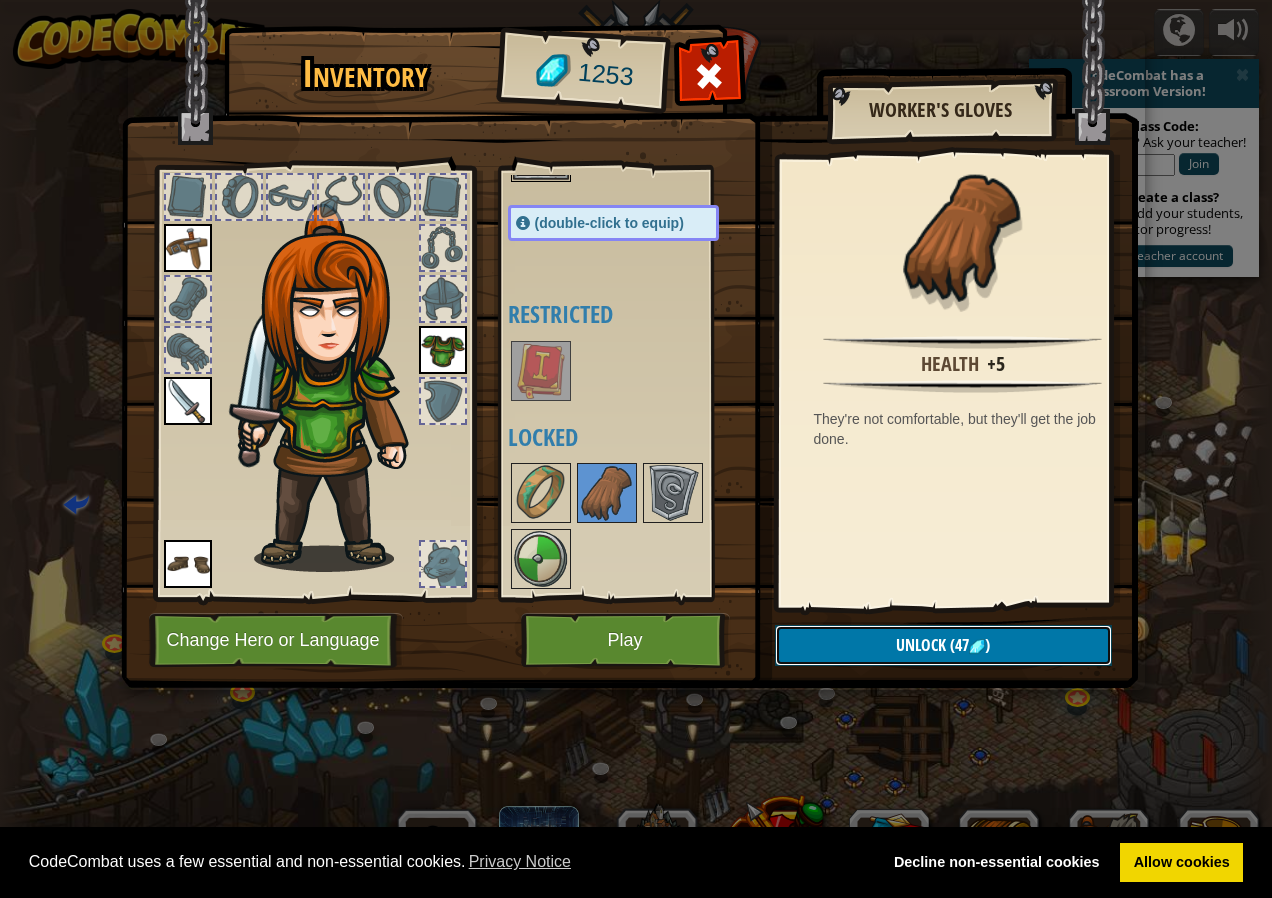 click on "Unlock (47 )" at bounding box center (943, 645) 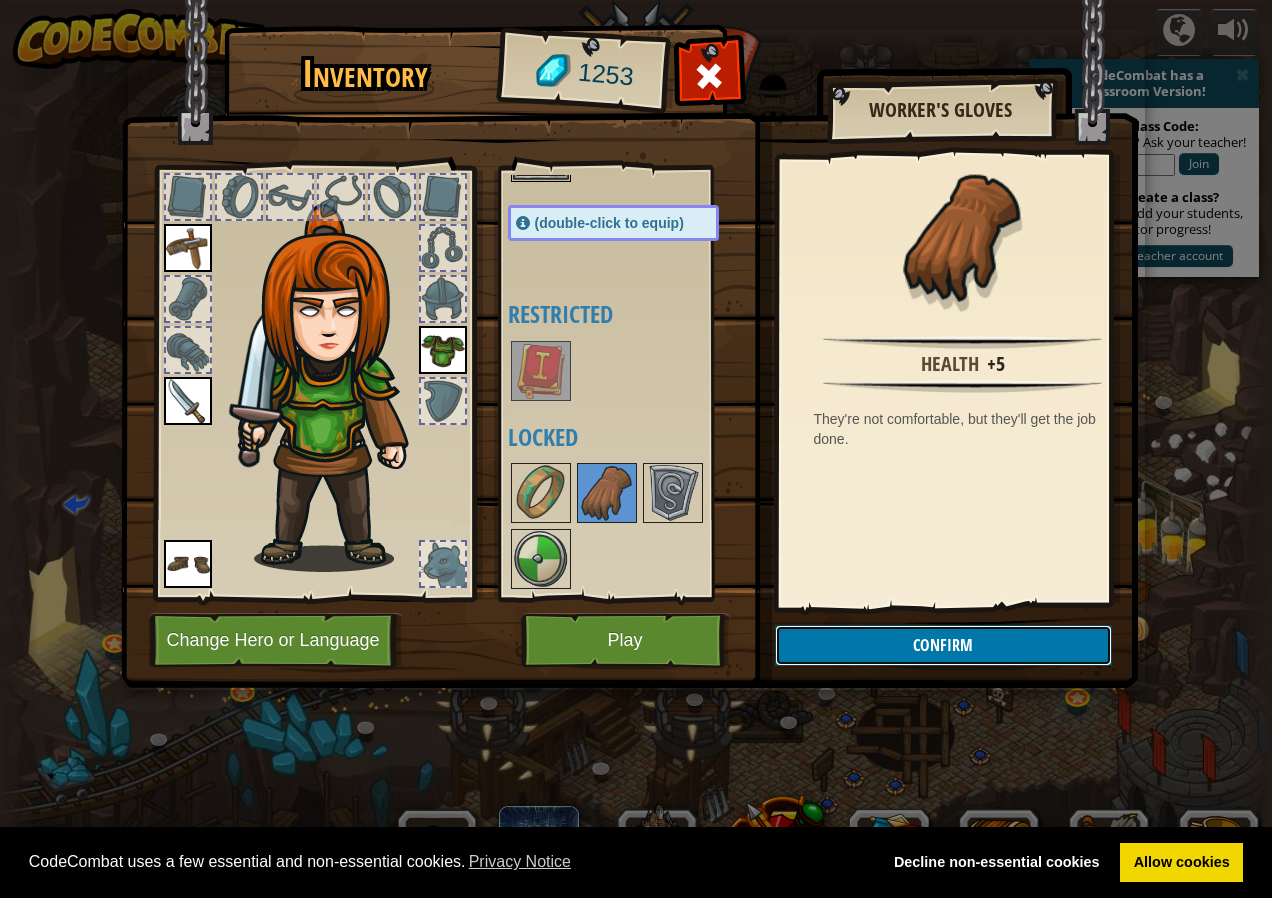 click on "Confirm" at bounding box center (943, 645) 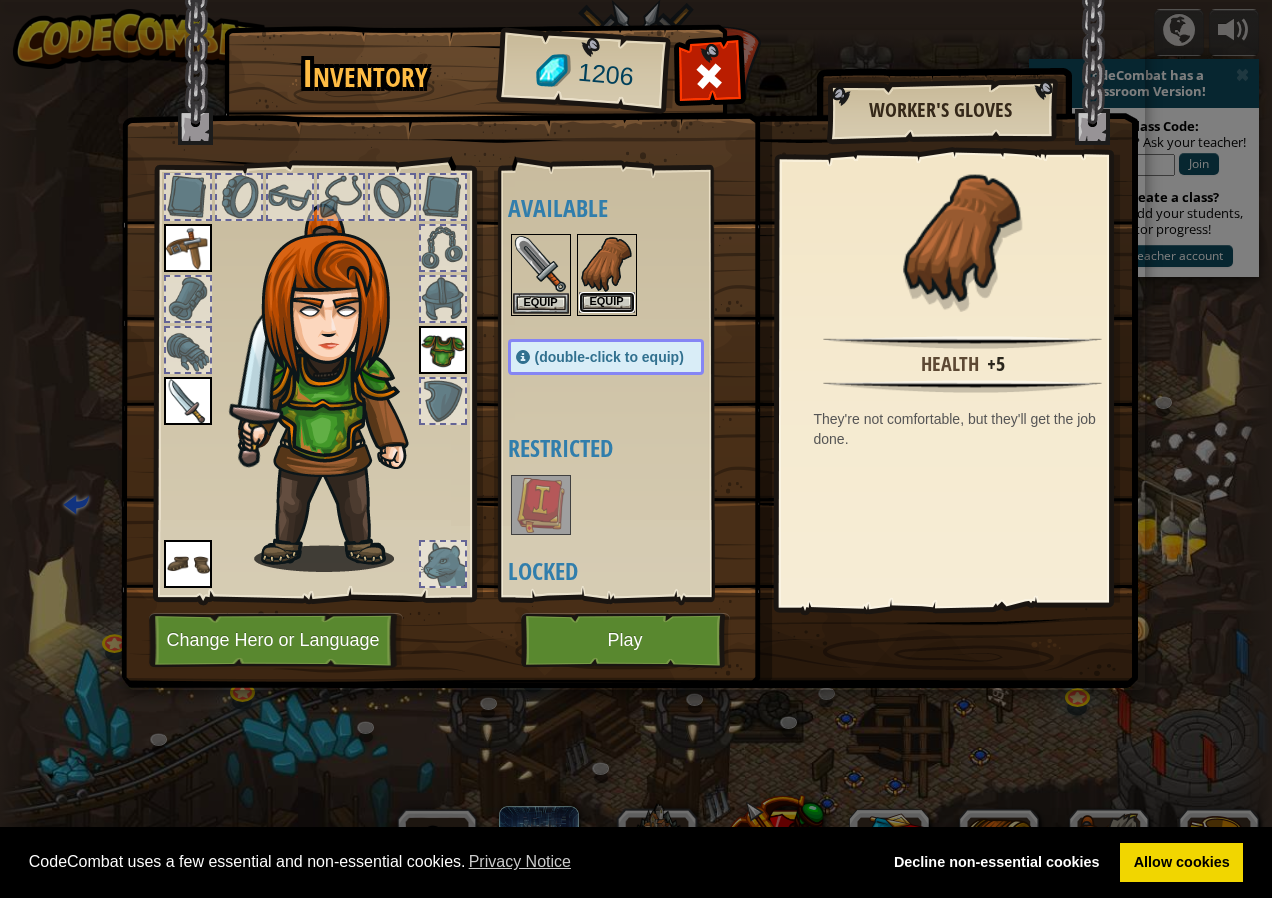 click on "Equip" at bounding box center (607, 302) 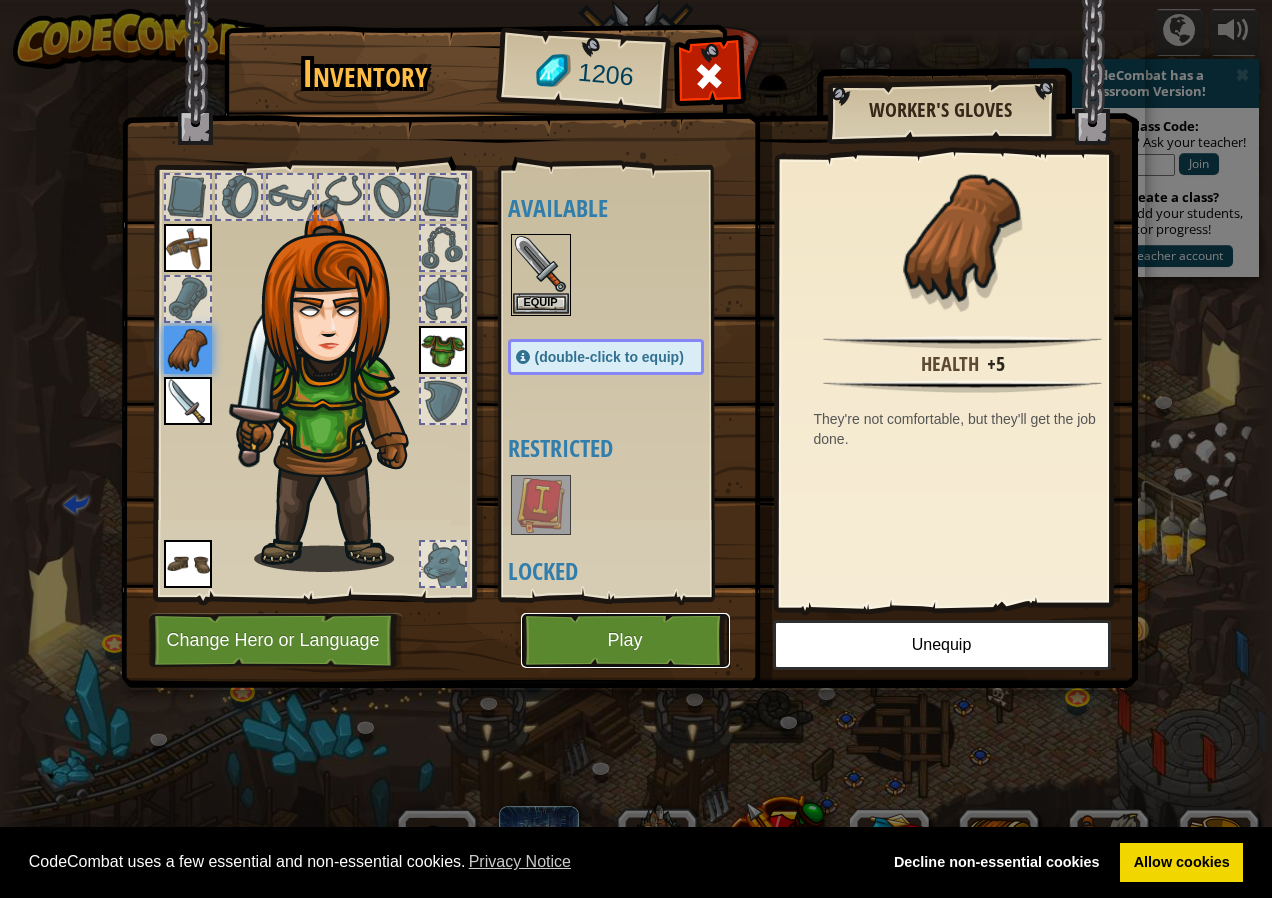 click on "Play" at bounding box center (625, 640) 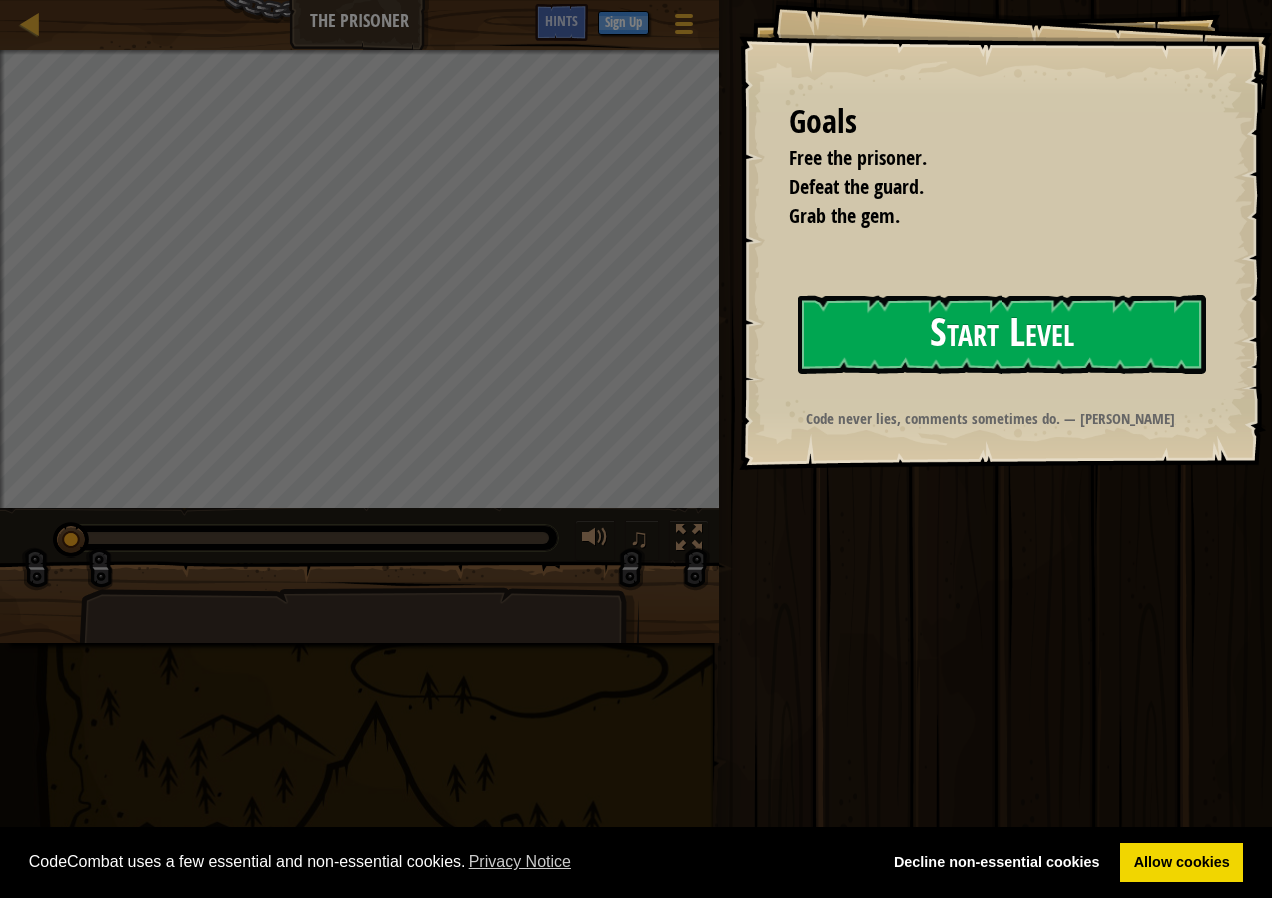 click on "Start Level" at bounding box center [1002, 334] 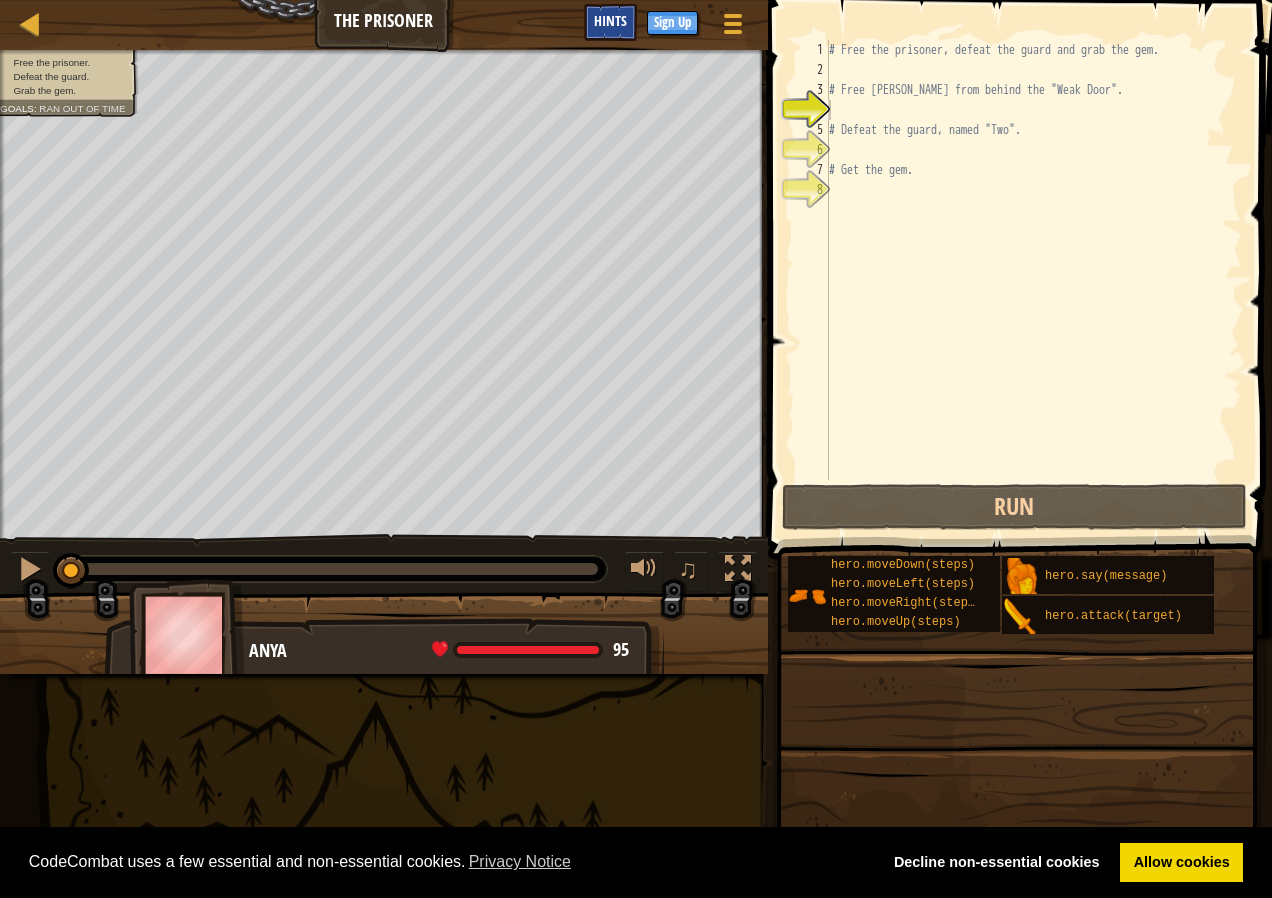 click on "Hints" at bounding box center [610, 20] 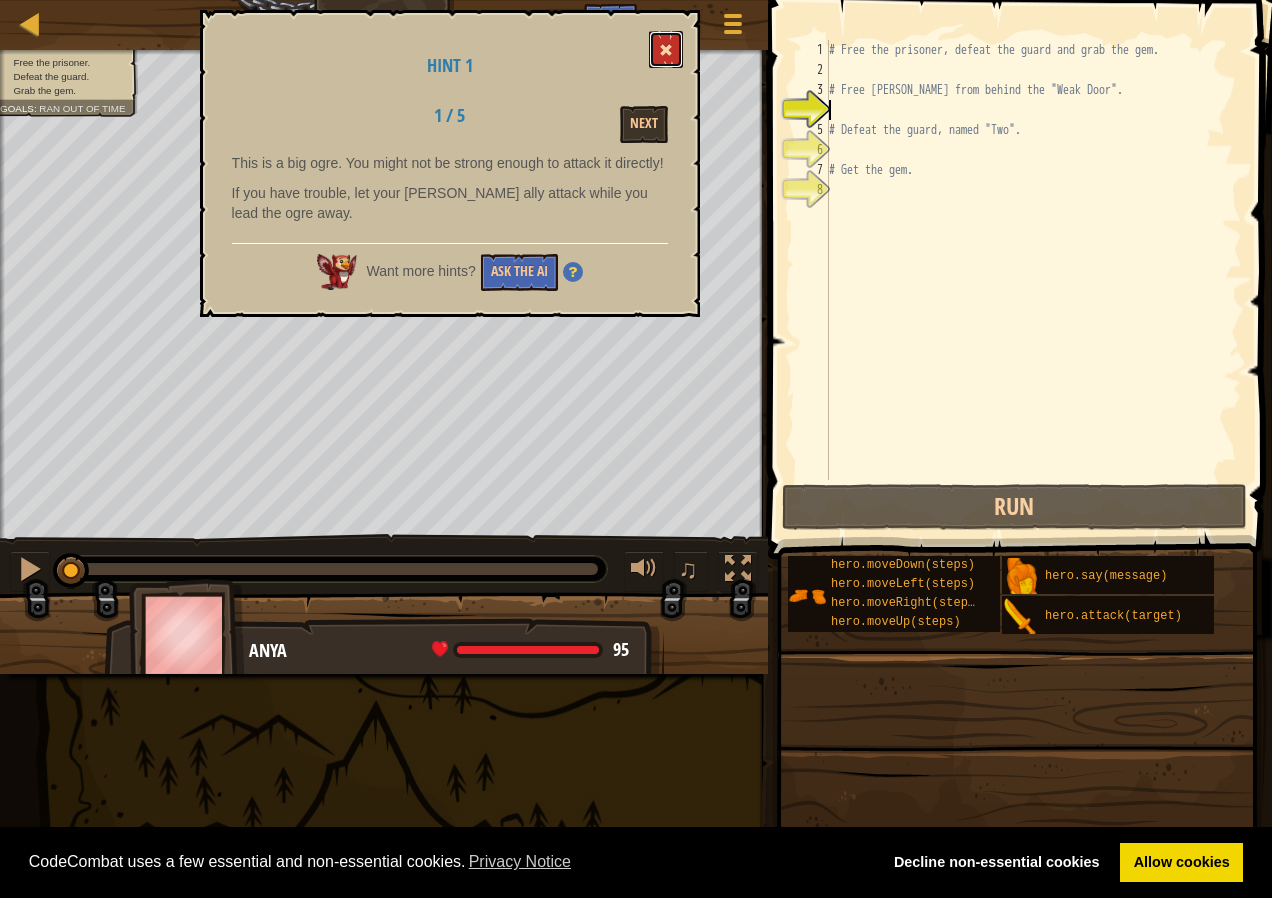 drag, startPoint x: 662, startPoint y: 55, endPoint x: 713, endPoint y: 23, distance: 60.207973 